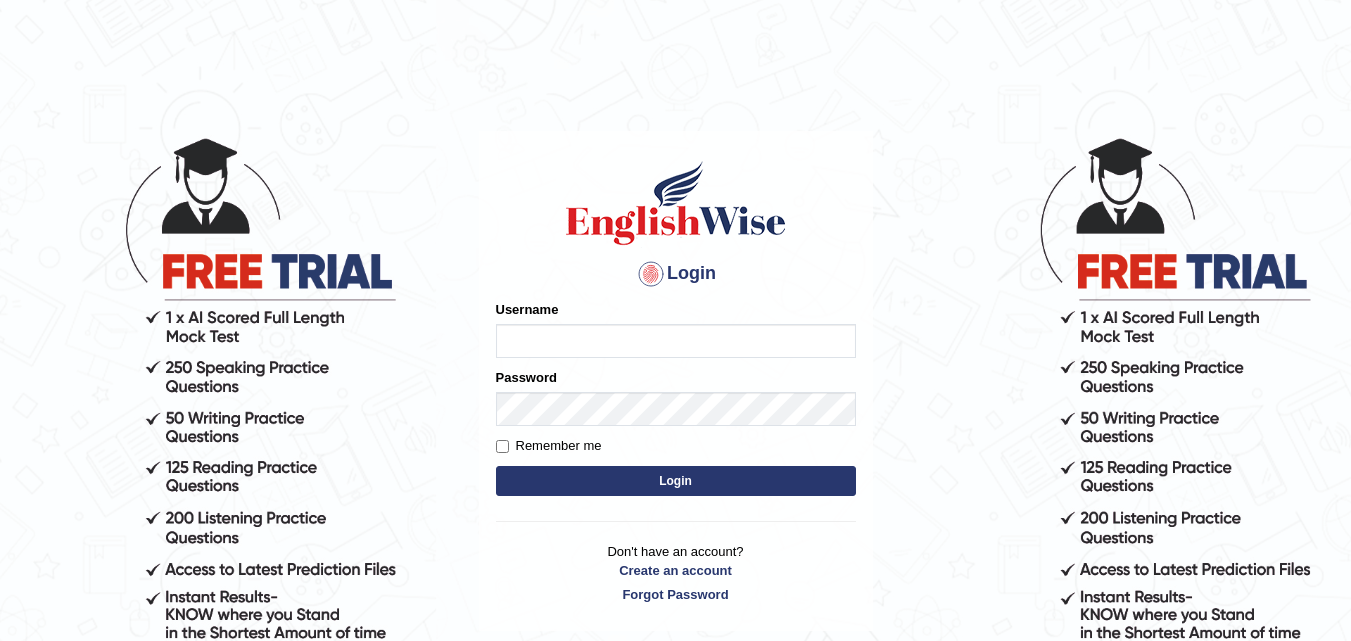 scroll, scrollTop: 0, scrollLeft: 0, axis: both 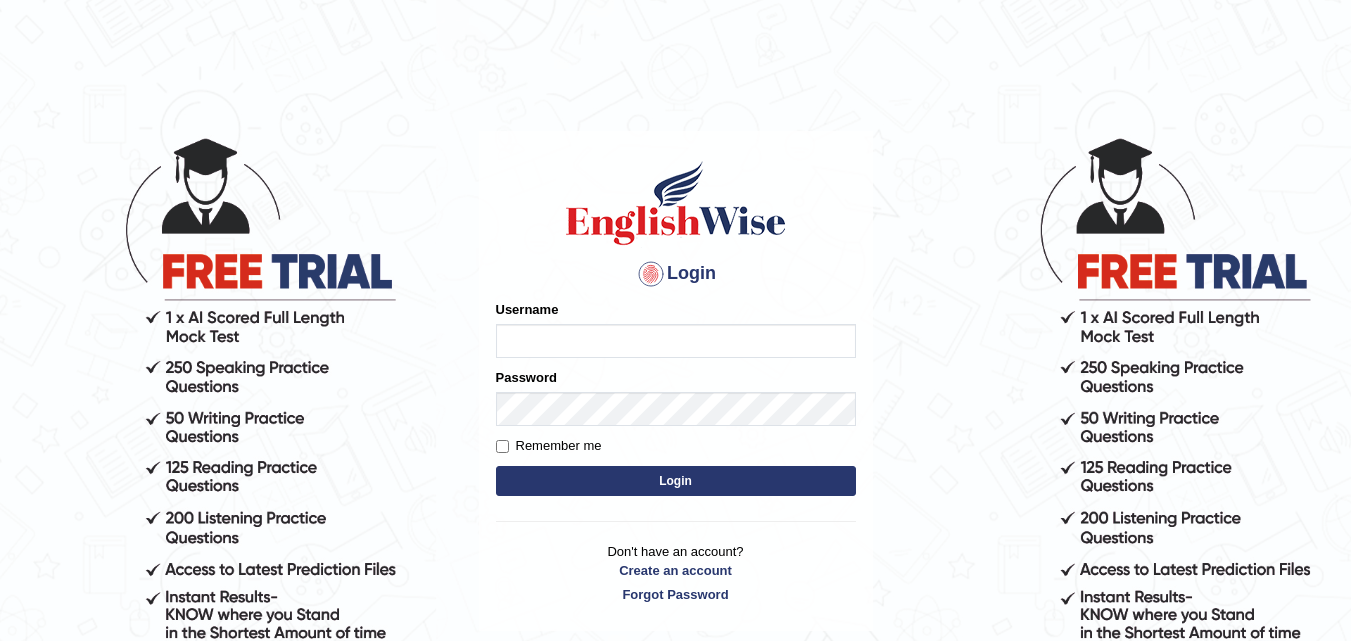 type on "asmita2" 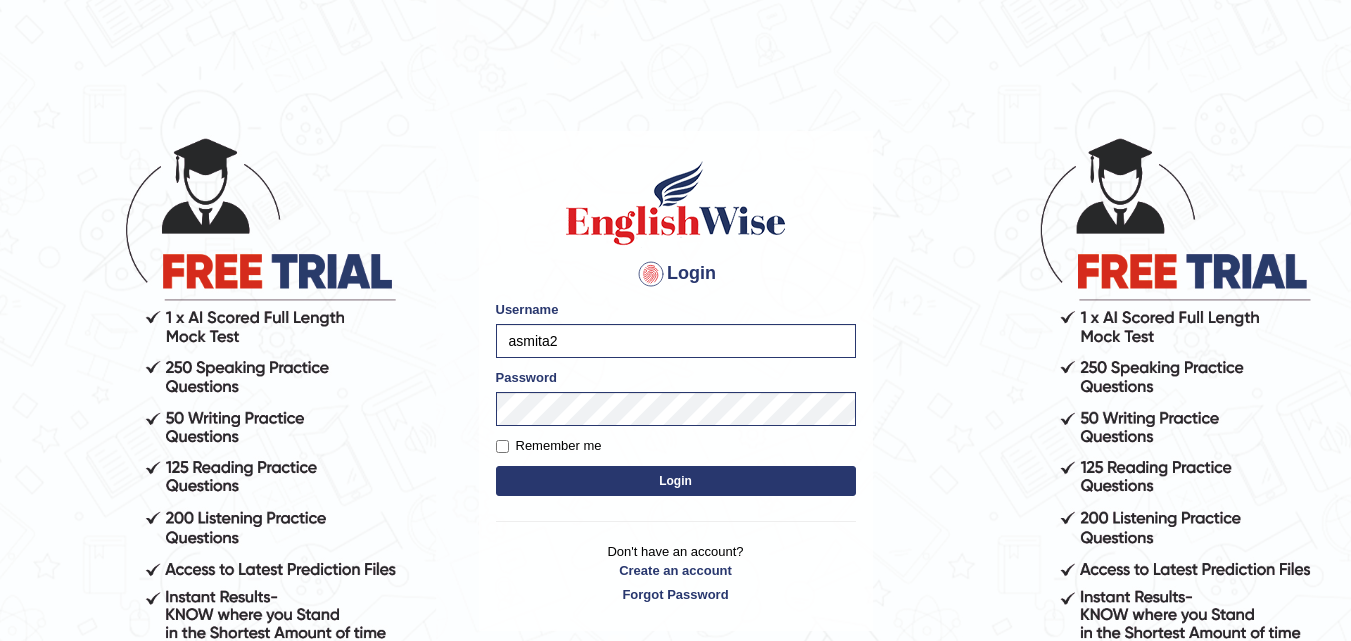 drag, startPoint x: 612, startPoint y: 332, endPoint x: 383, endPoint y: 340, distance: 229.1397 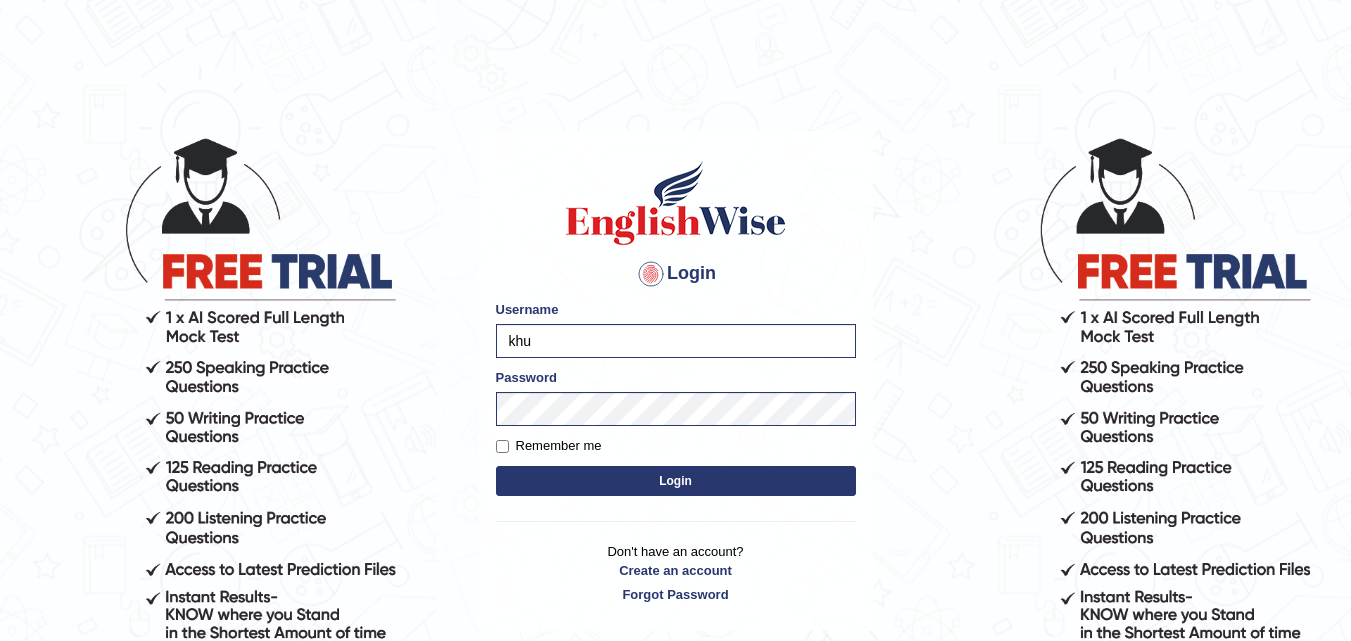 type on "khushishrestha" 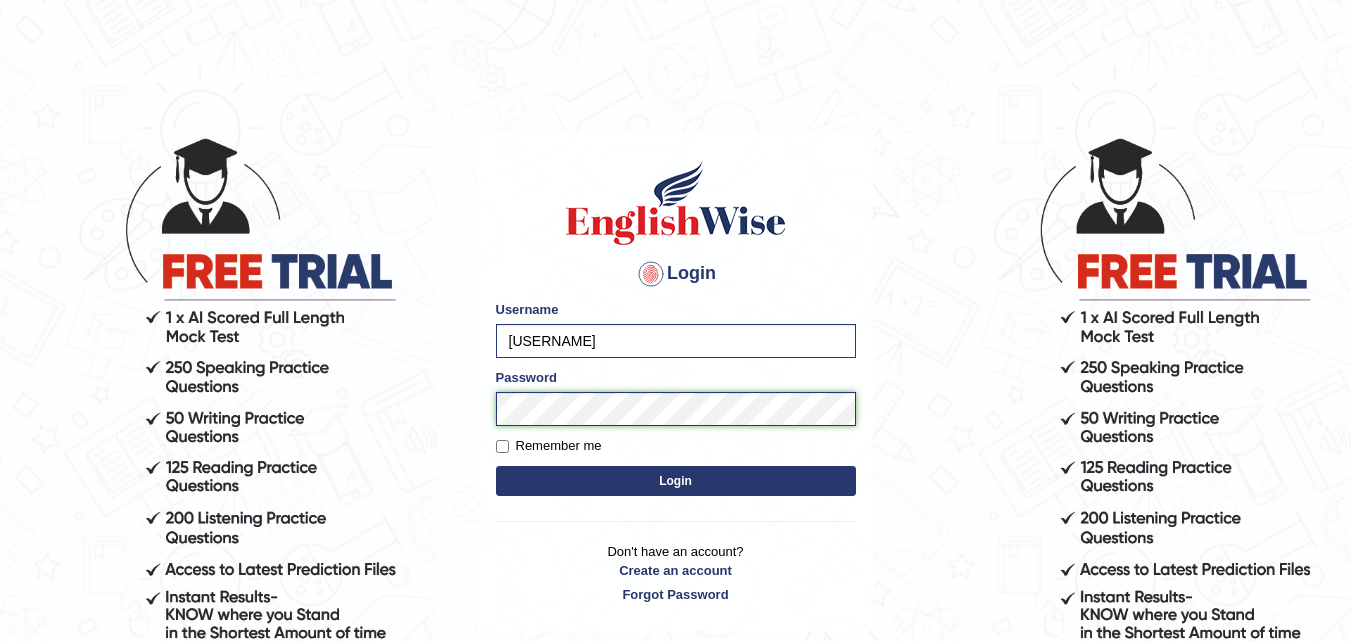 click on "Login
Please fix the following errors:
Username
khushishrestha
Password
Remember me
Login
Don't have an account?
Create an account
Forgot Password
2025 ©  English Wise.  All Rights Reserved  Back to English Wise" at bounding box center [675, 388] 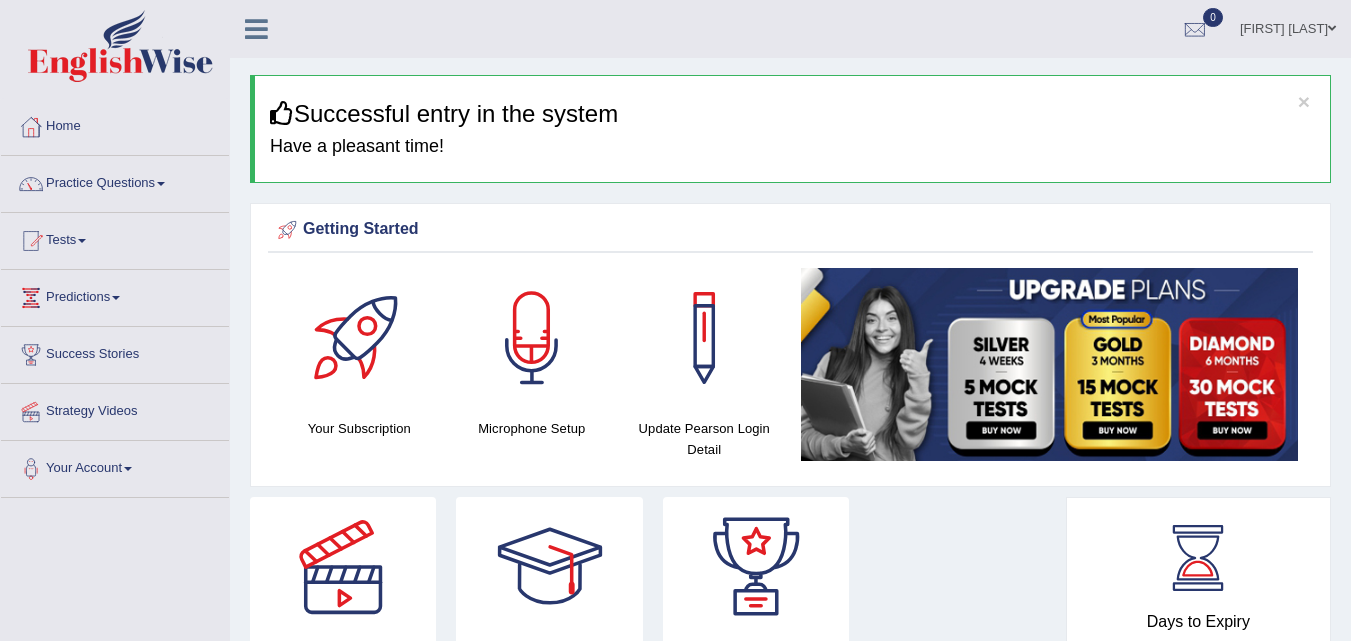 scroll, scrollTop: 0, scrollLeft: 0, axis: both 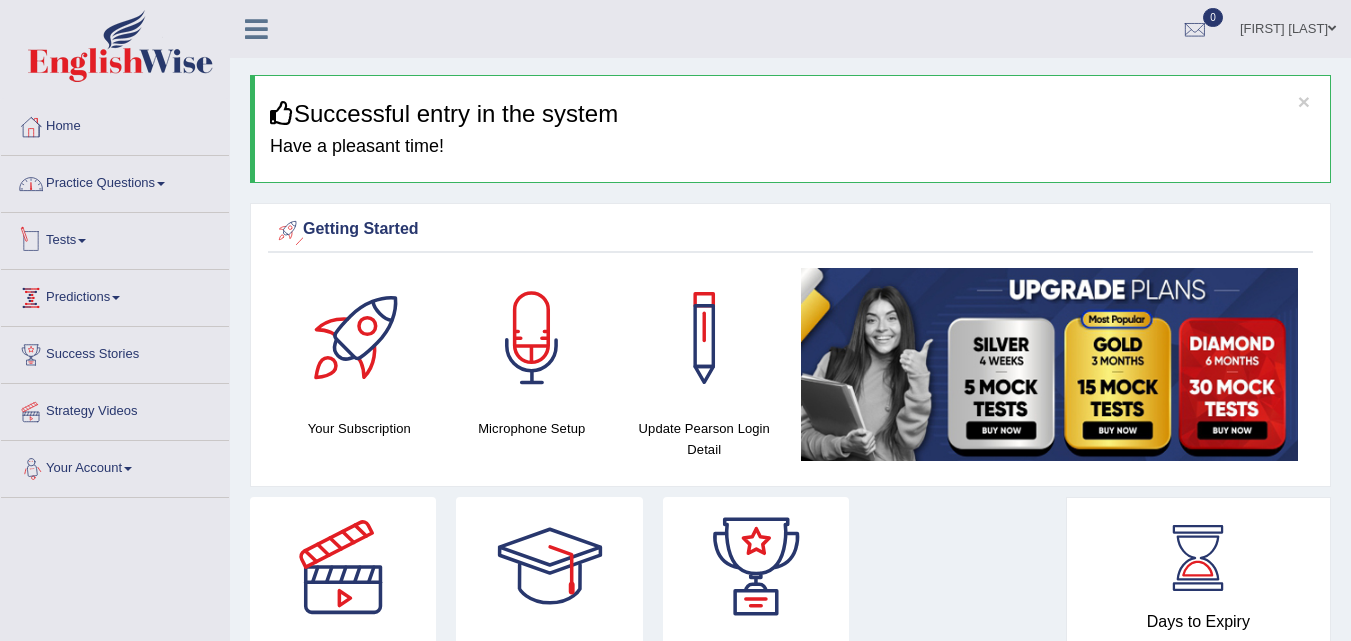 click on "Practice Questions" at bounding box center (115, 181) 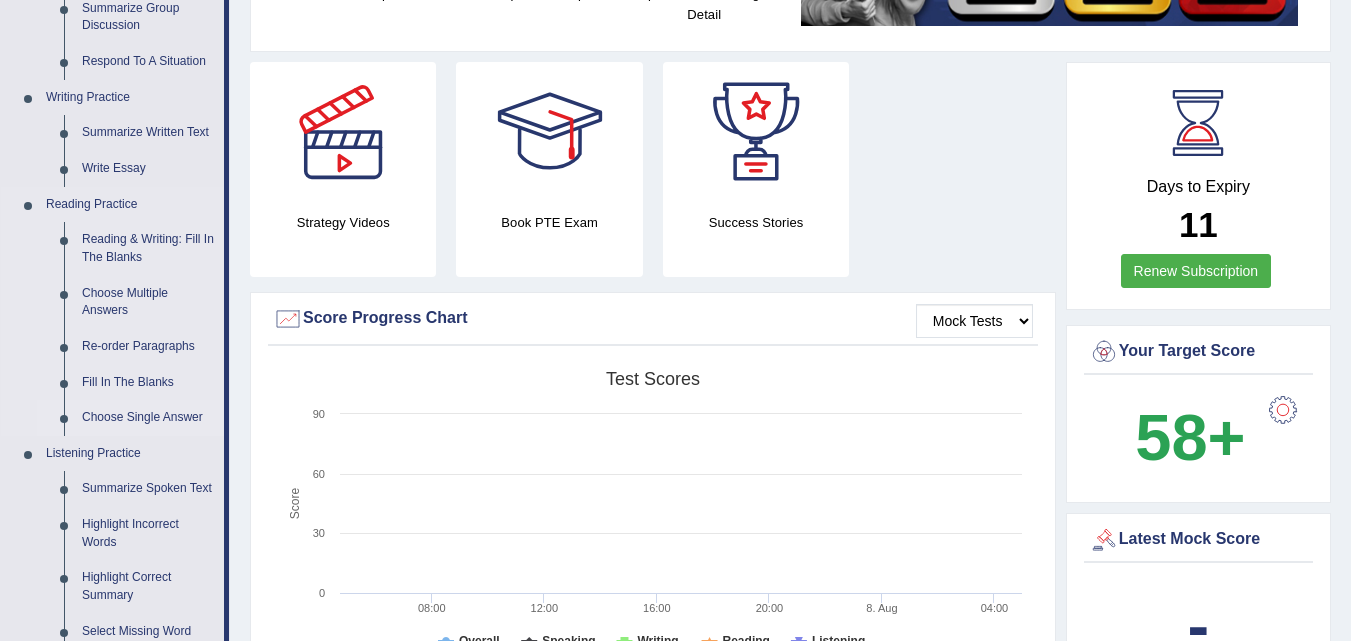 scroll, scrollTop: 400, scrollLeft: 0, axis: vertical 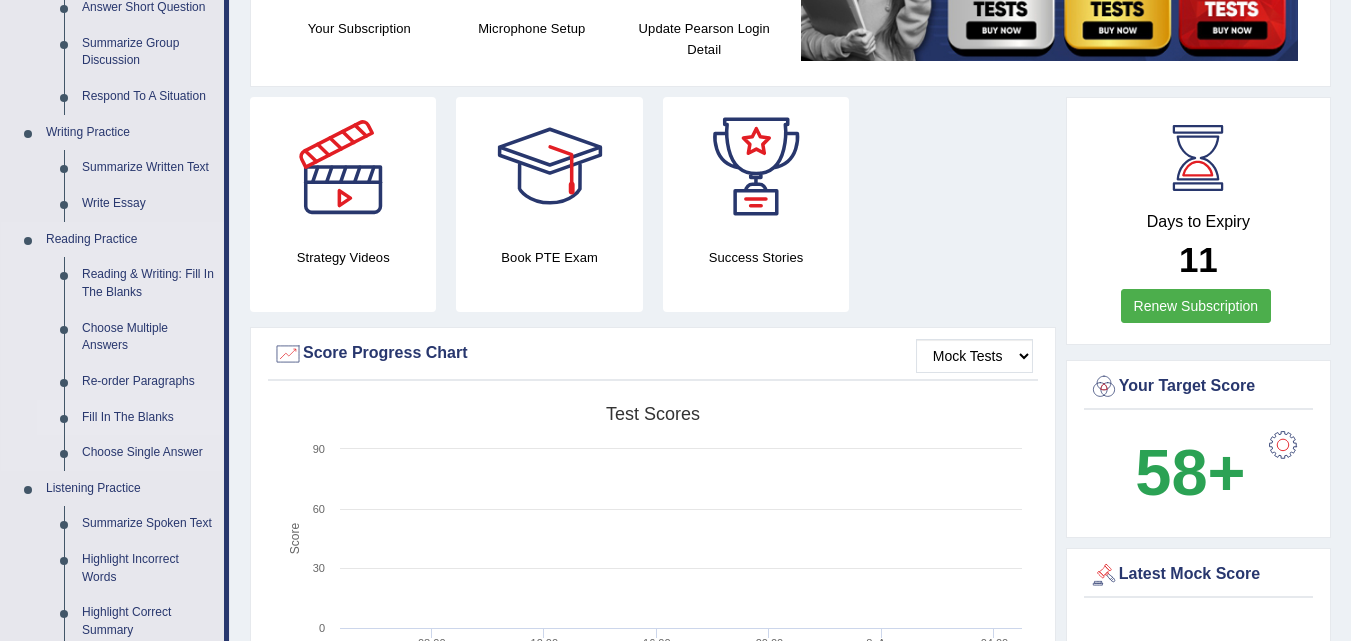 click on "Fill In The Blanks" at bounding box center (148, 418) 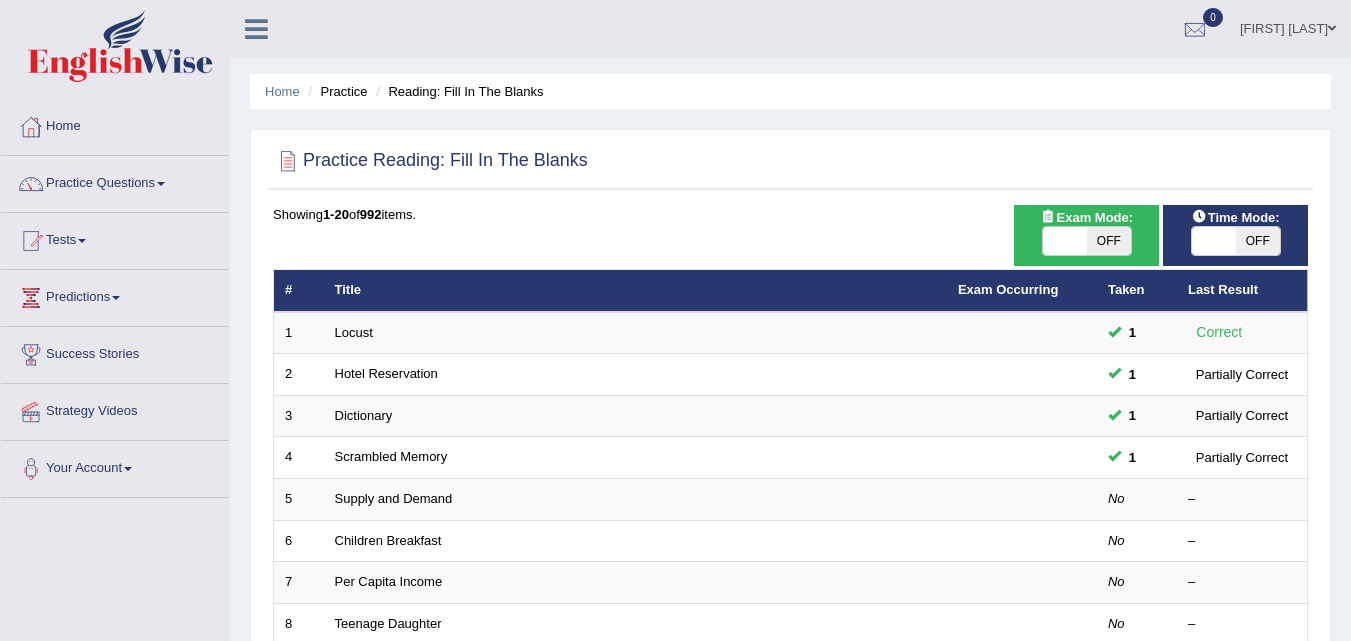 scroll, scrollTop: 200, scrollLeft: 0, axis: vertical 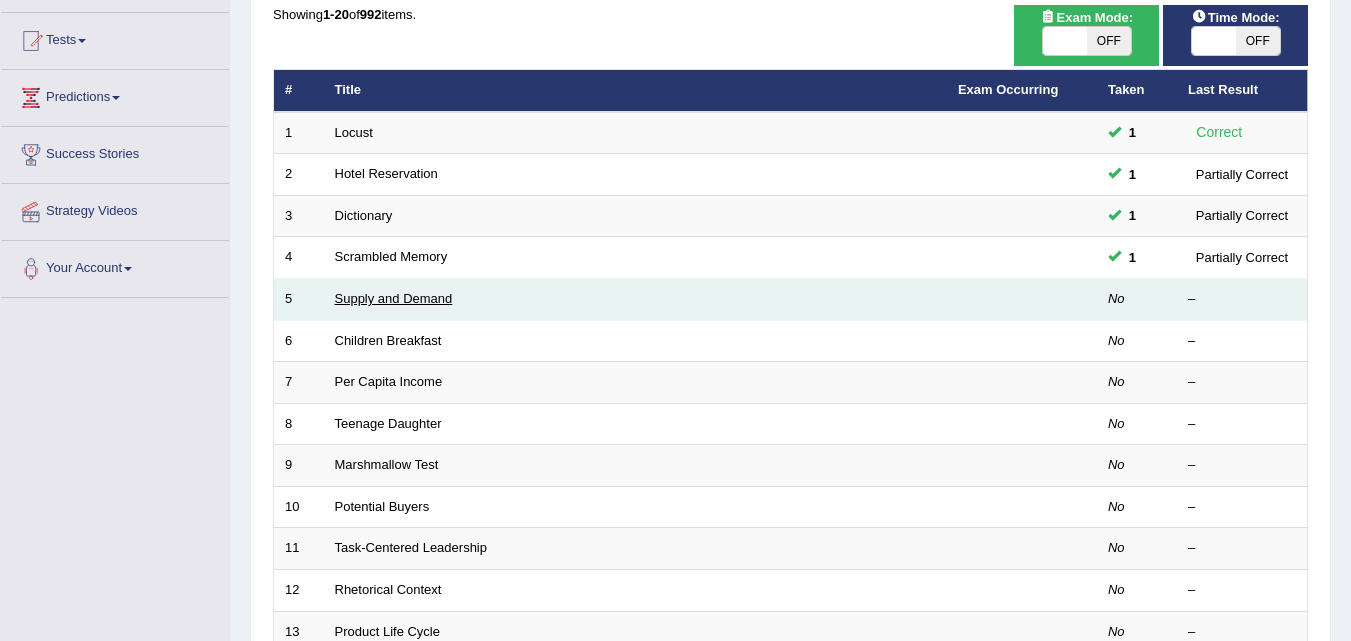 click on "Supply and Demand" at bounding box center (394, 298) 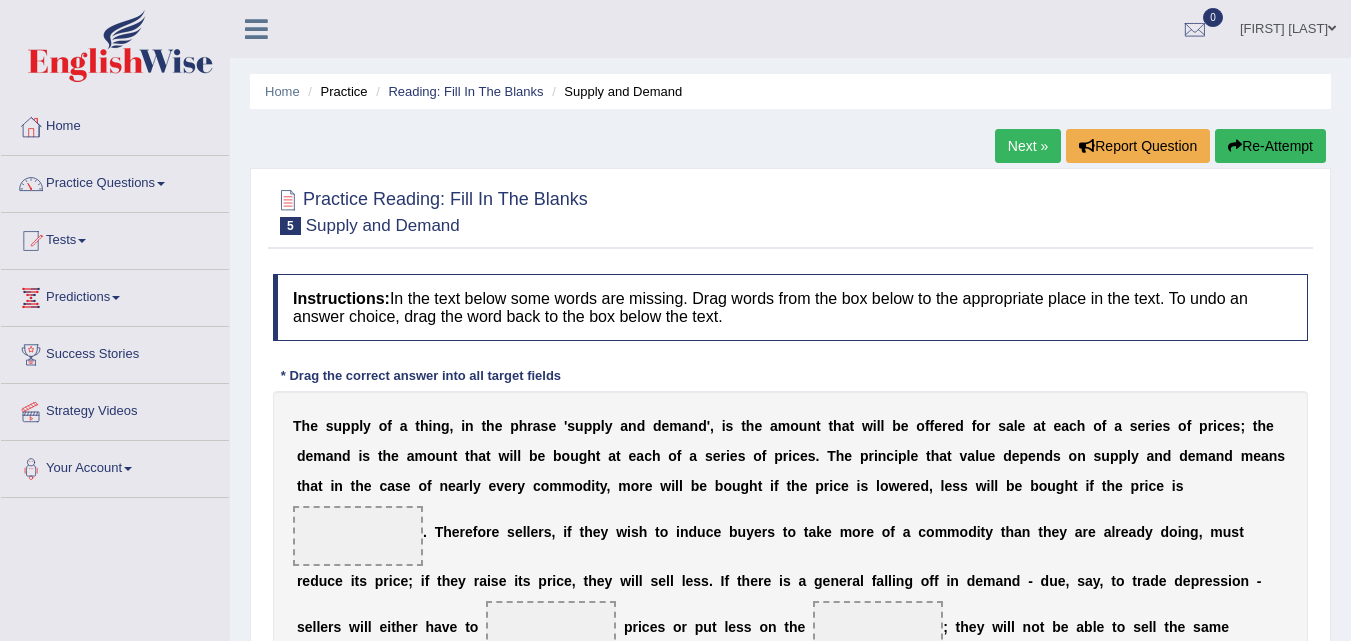 scroll, scrollTop: 0, scrollLeft: 0, axis: both 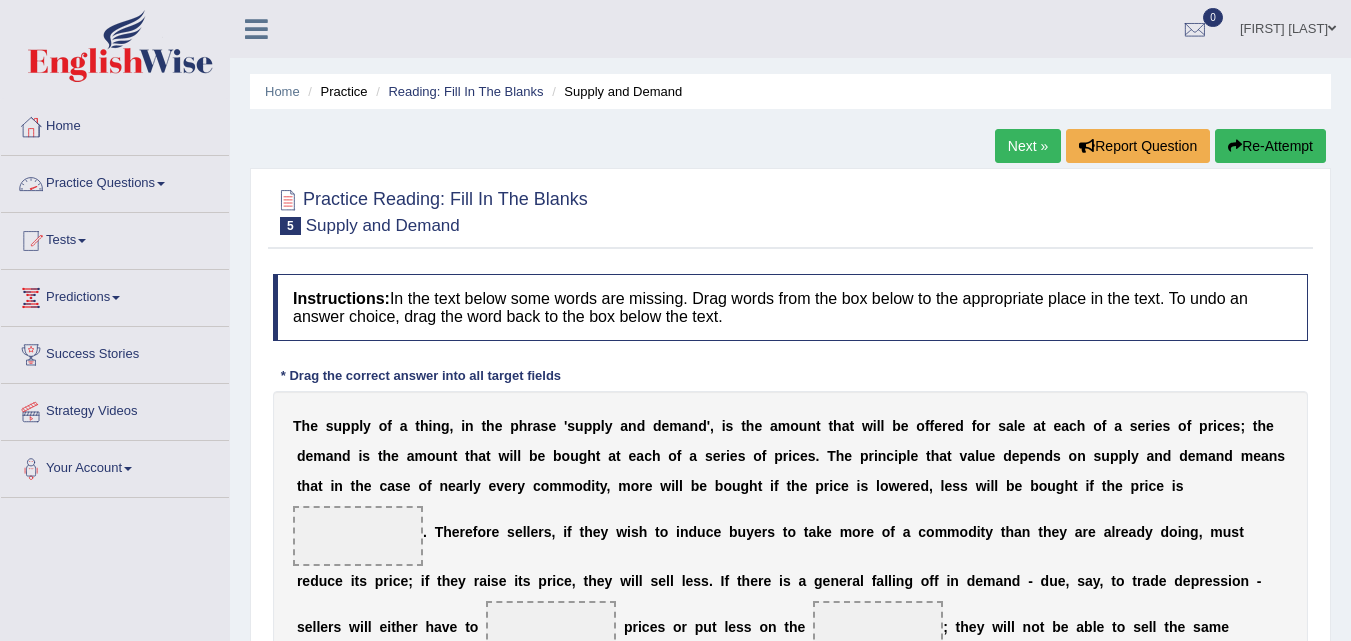 click on "Practice Questions" at bounding box center [115, 181] 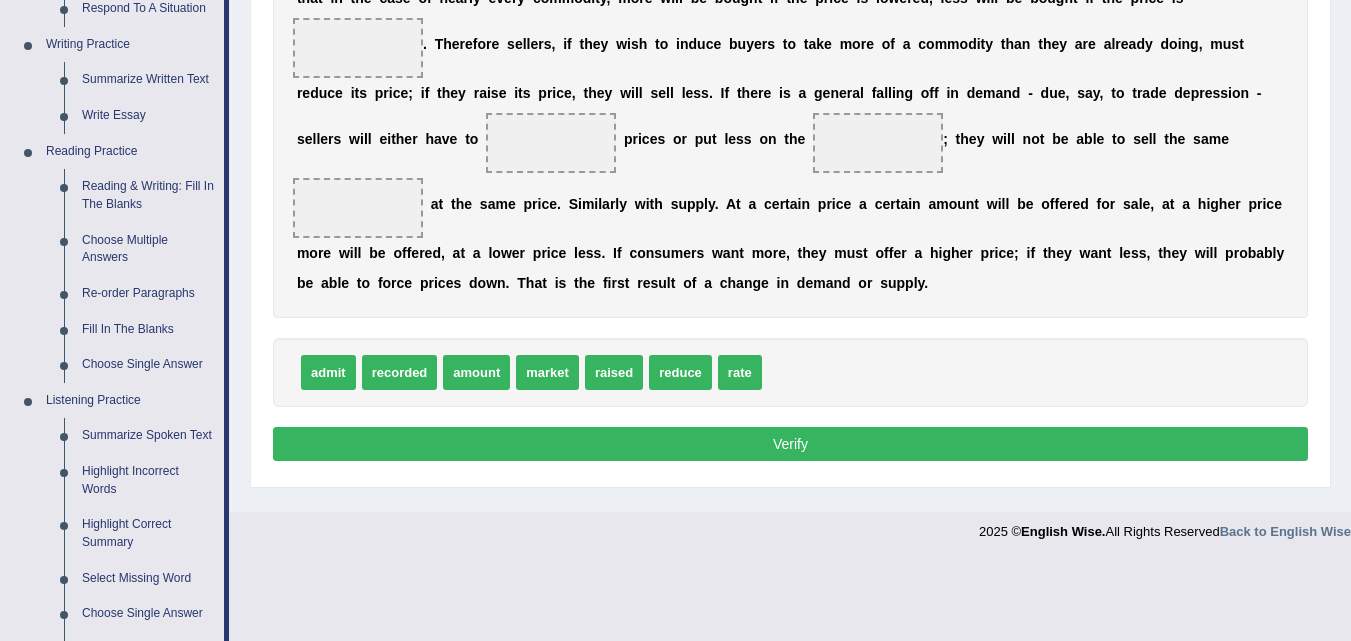 scroll, scrollTop: 500, scrollLeft: 0, axis: vertical 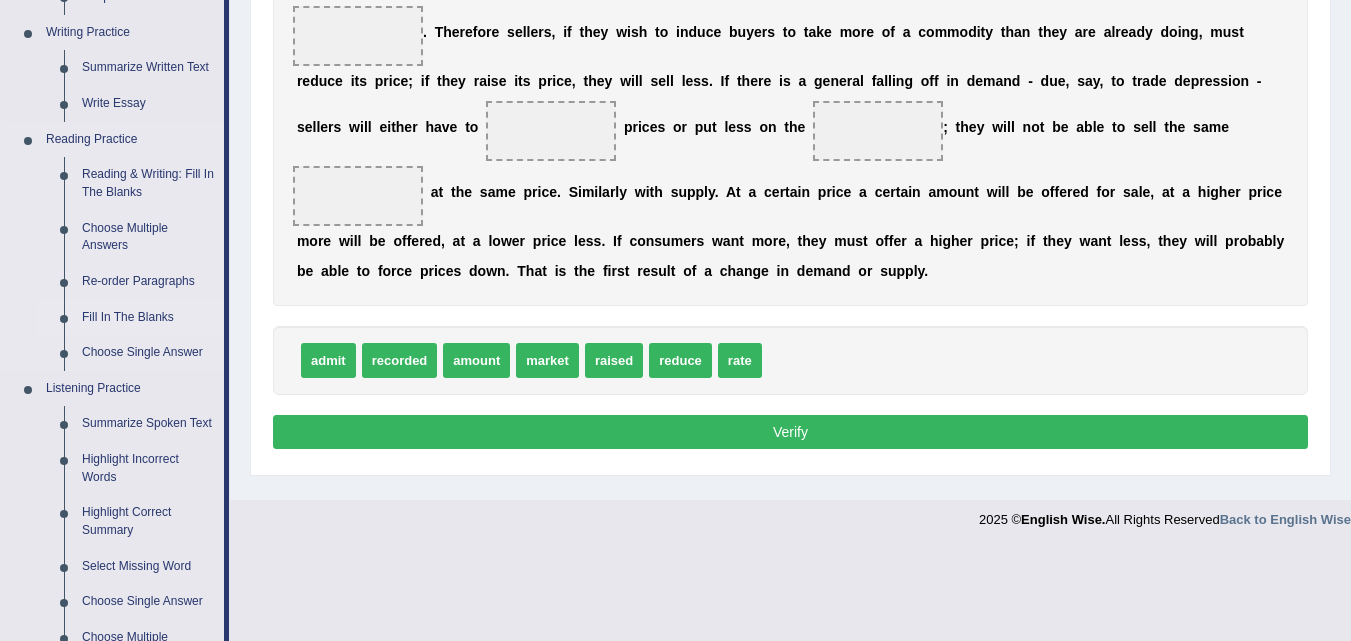 click on "Fill In The Blanks" at bounding box center (148, 318) 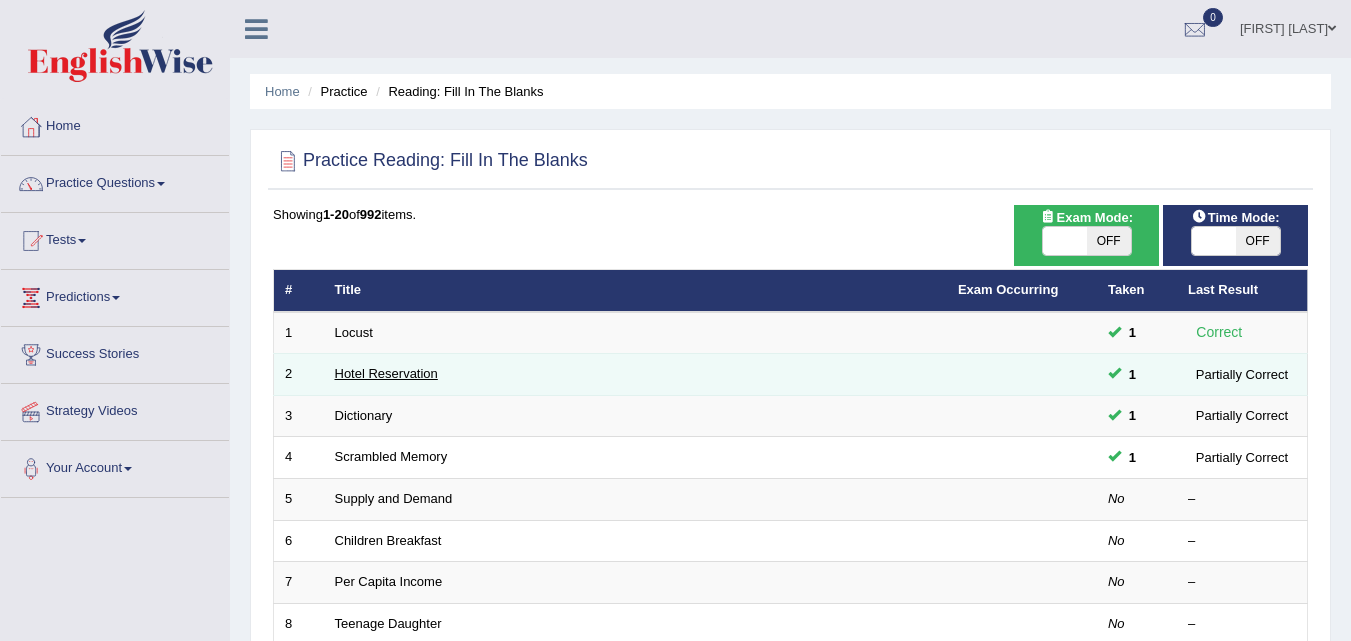 scroll, scrollTop: 0, scrollLeft: 0, axis: both 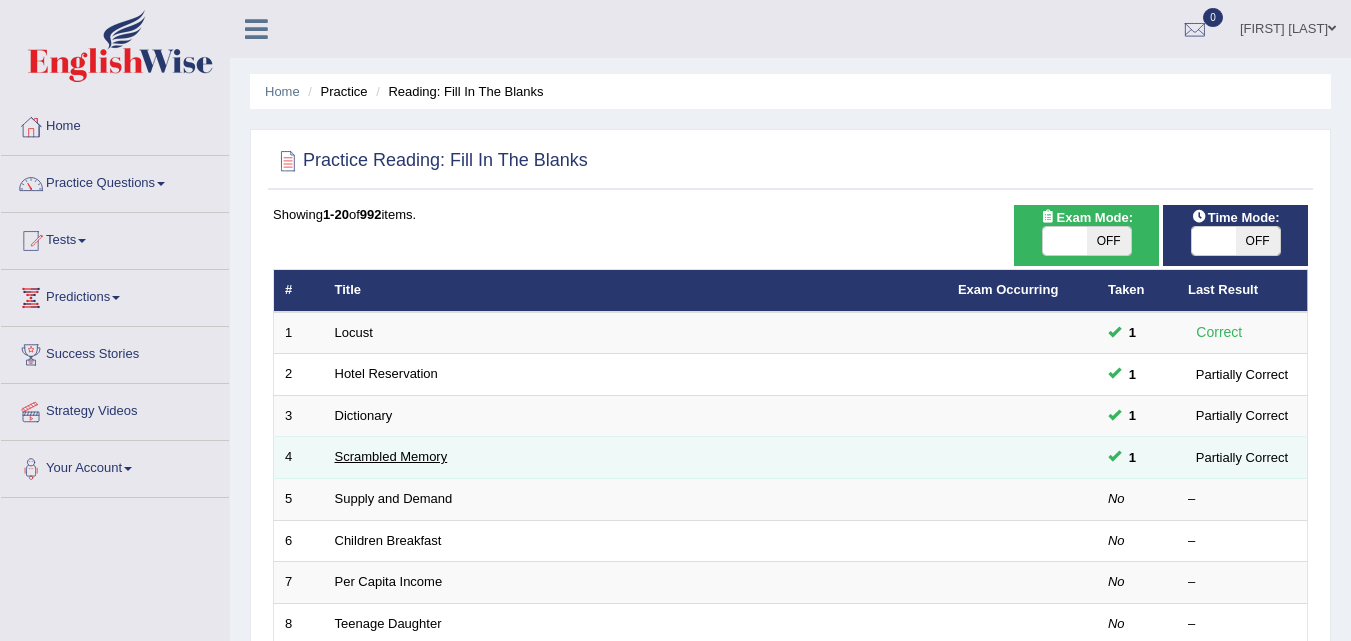 click on "Scrambled Memory" at bounding box center [391, 456] 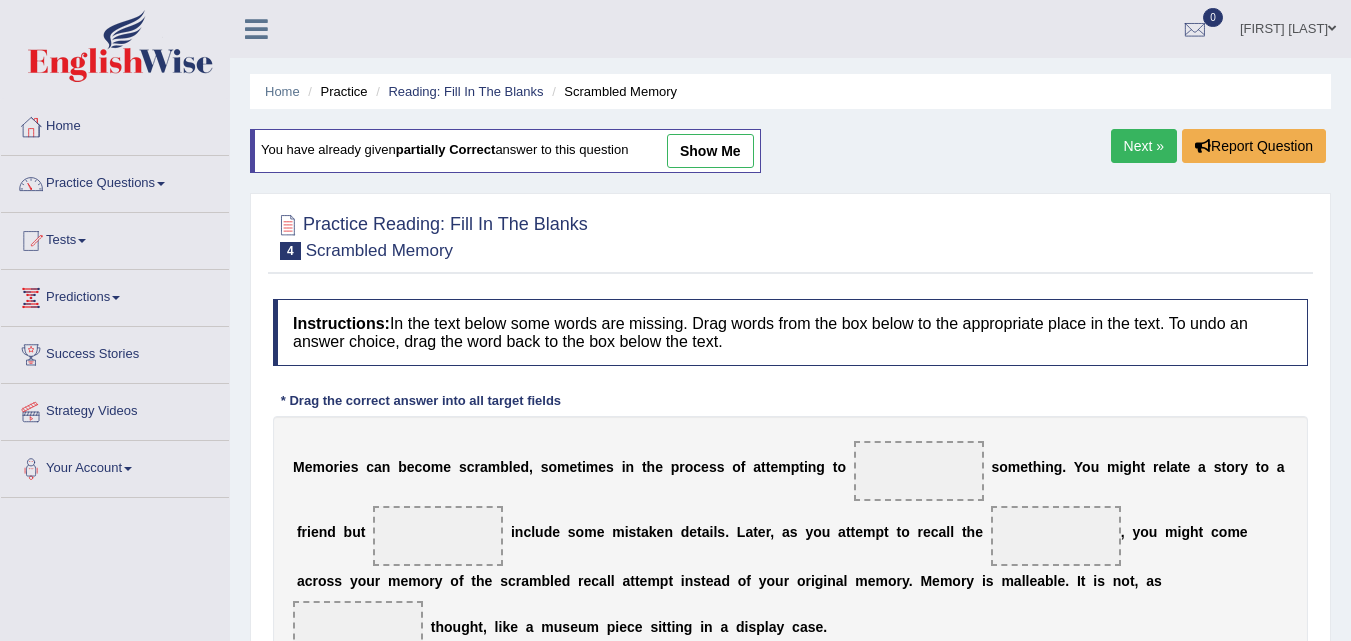 scroll, scrollTop: 0, scrollLeft: 0, axis: both 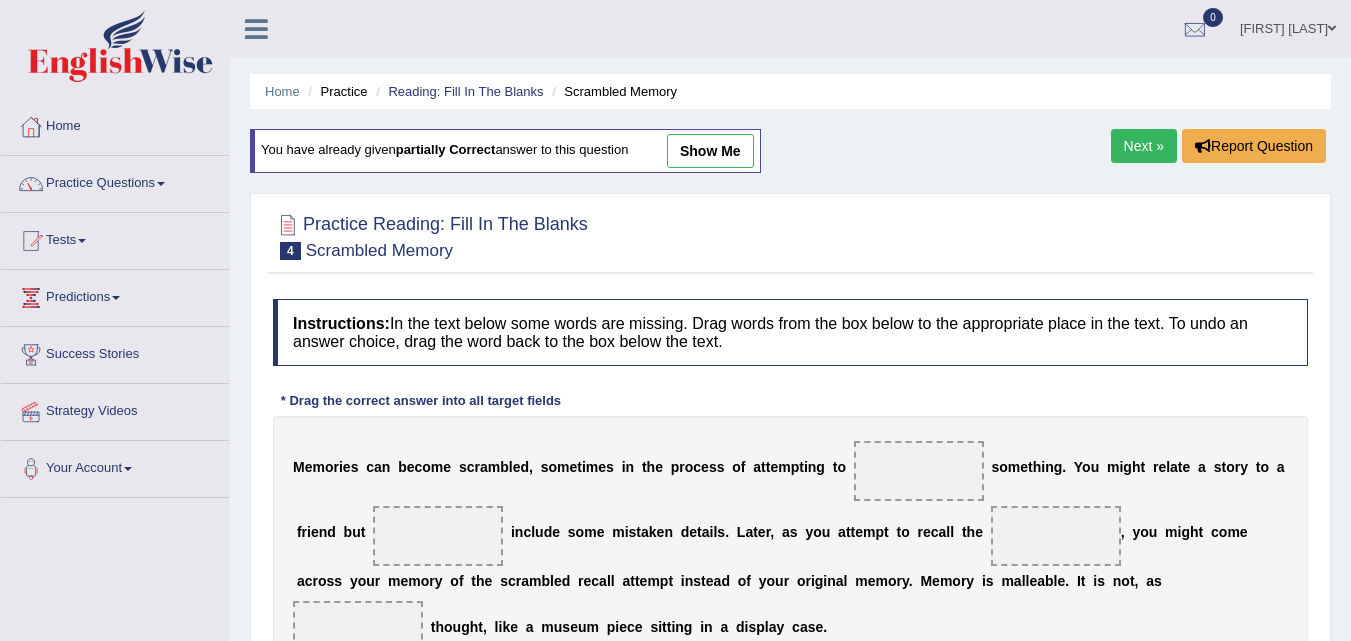 click on "Home
Practice
Reading: Fill In The Blanks
Scrambled Memory
You have already given  partially correct  answer to this question
show me
Next »  Report Question
Practice Reading: Fill In The Blanks
4
Scrambled Memory
Instructions:  In the text below some words are missing. Drag words from the box below to the appropriate place in the text. To undo an answer choice, drag the word back to the box below the text.
* Drag the correct answer into all target fields M e m o r i e s    c a n    b e c o m e    s c r a m b l e d ,    s o m e t i m e s    i n    t h e    p r o c e s s    o f    a t t e m p t i n g    t o       s o m e t h i n g .    Y o u    m i g h t    r e l a t e    a    s t o r y    t o    a    f r i e n d    b u t       i n c l u d e    s o m e    m i" at bounding box center [790, 500] 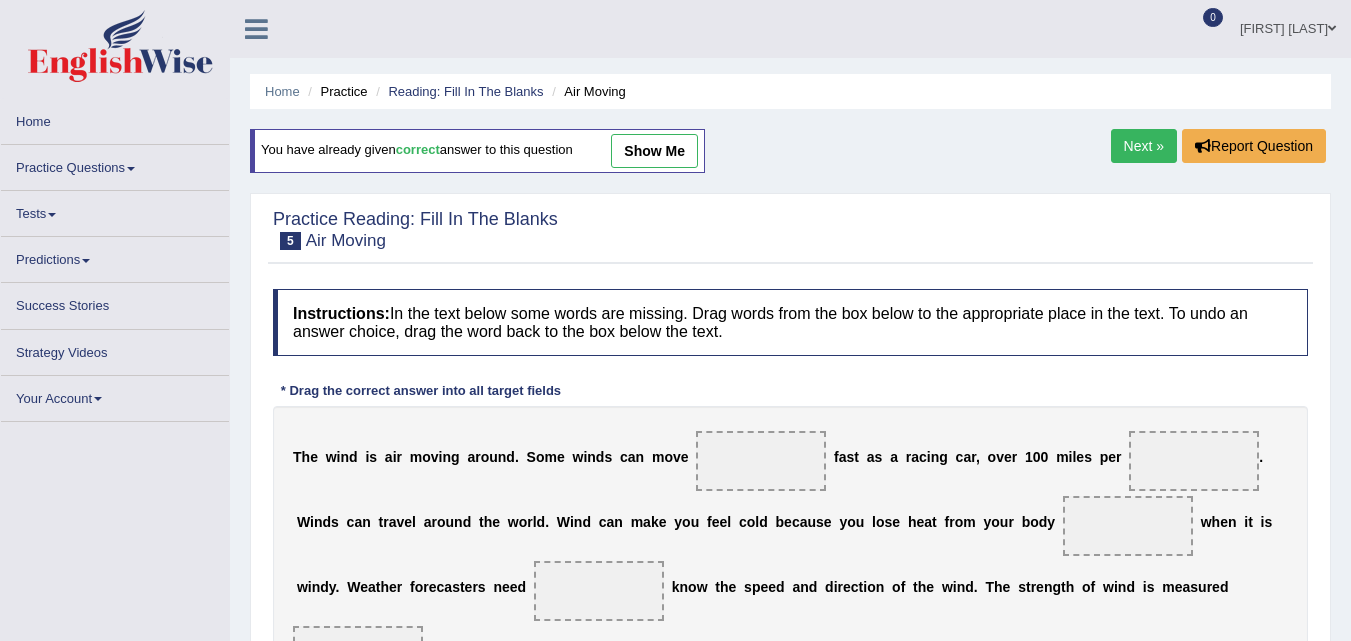 scroll, scrollTop: 0, scrollLeft: 0, axis: both 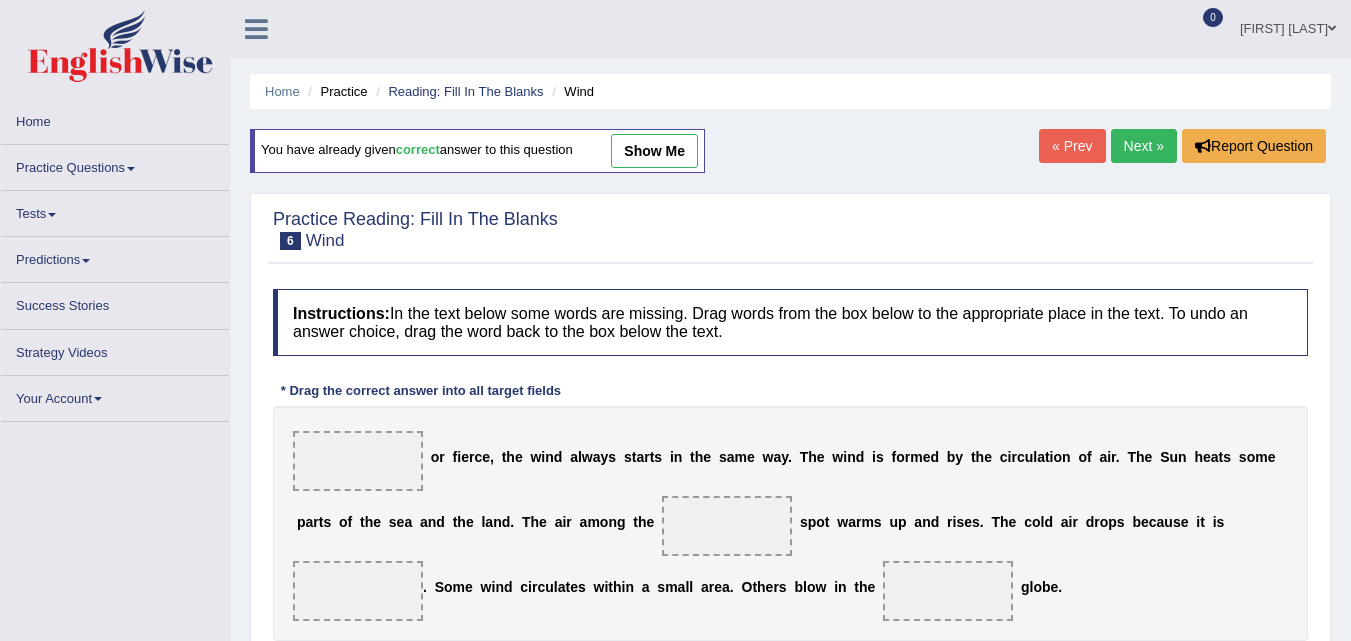 click on "Next »" at bounding box center [1144, 146] 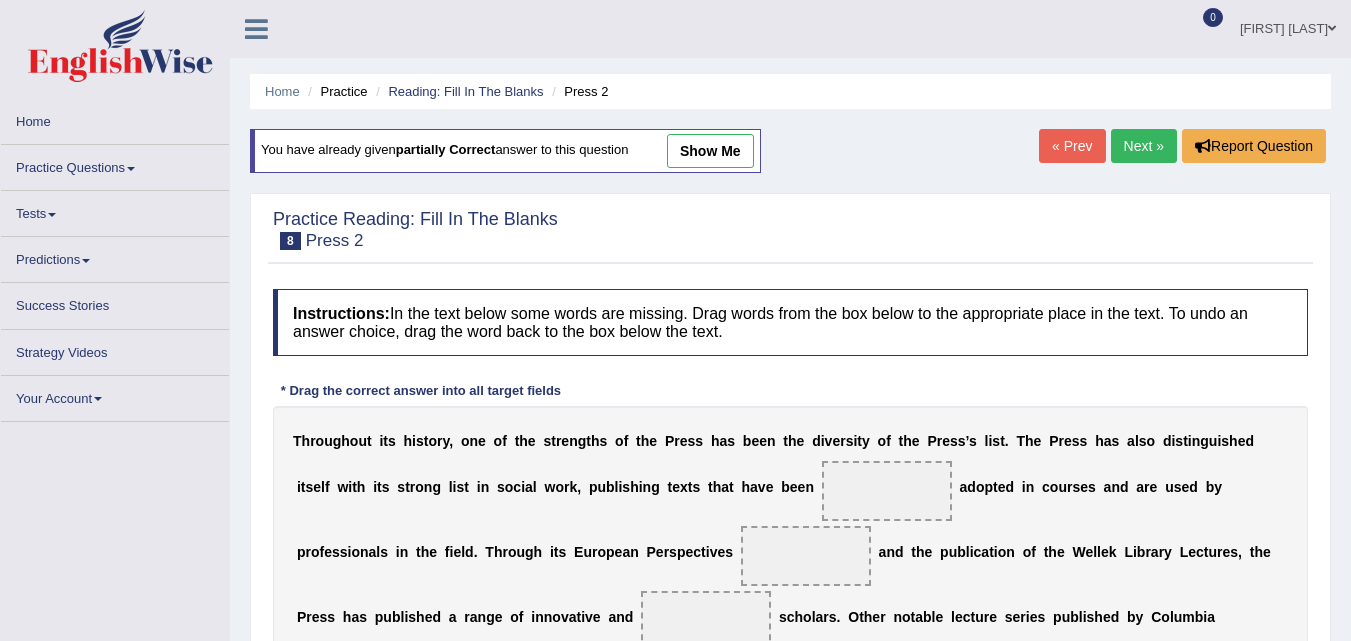 scroll, scrollTop: 0, scrollLeft: 0, axis: both 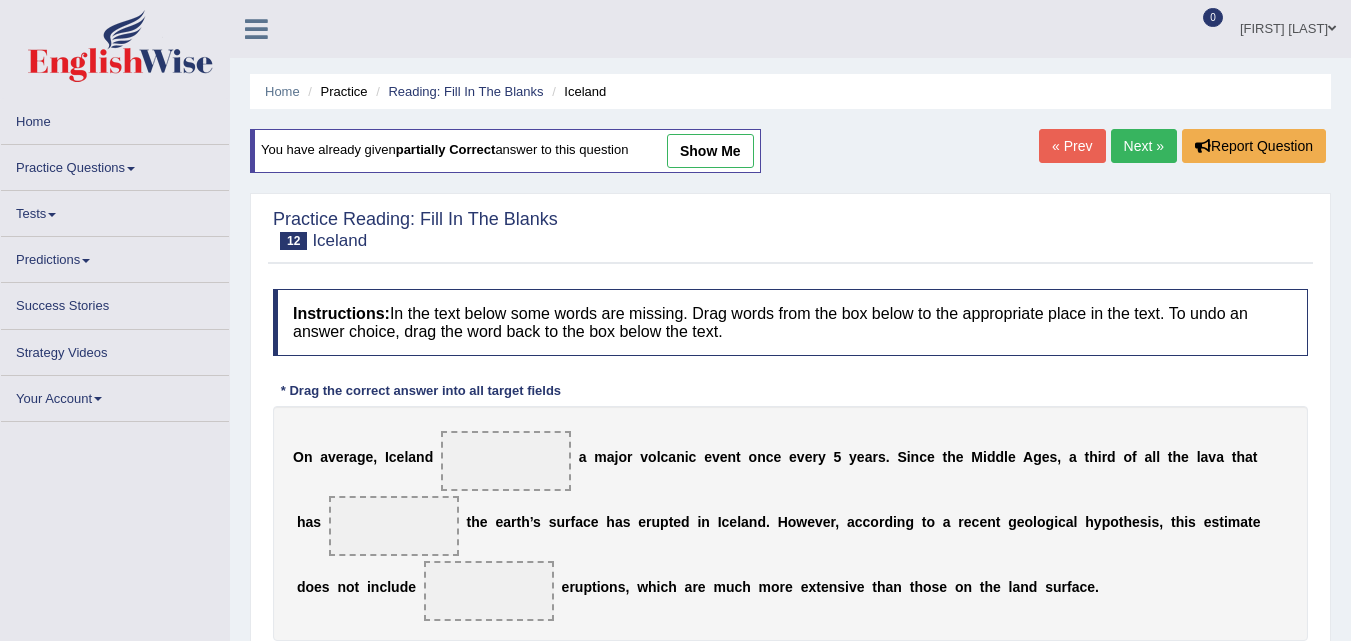 click on "Next »" at bounding box center [1144, 146] 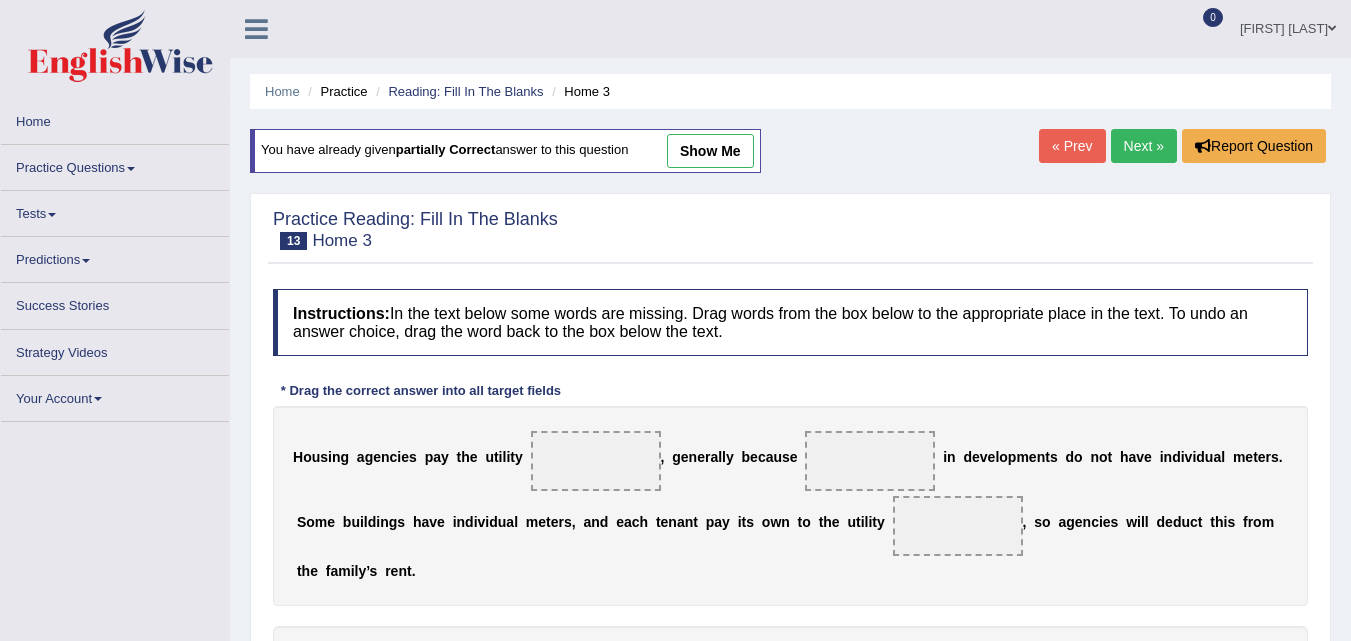 scroll, scrollTop: 0, scrollLeft: 0, axis: both 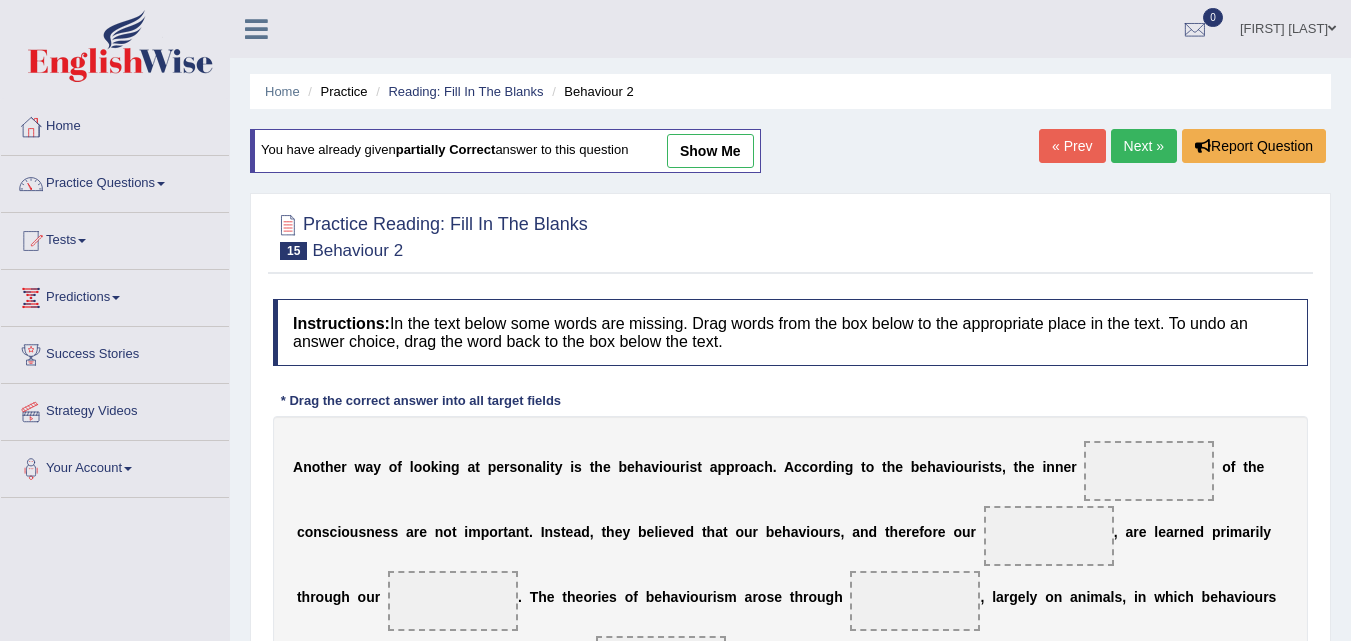 click on "Next »" at bounding box center (1144, 146) 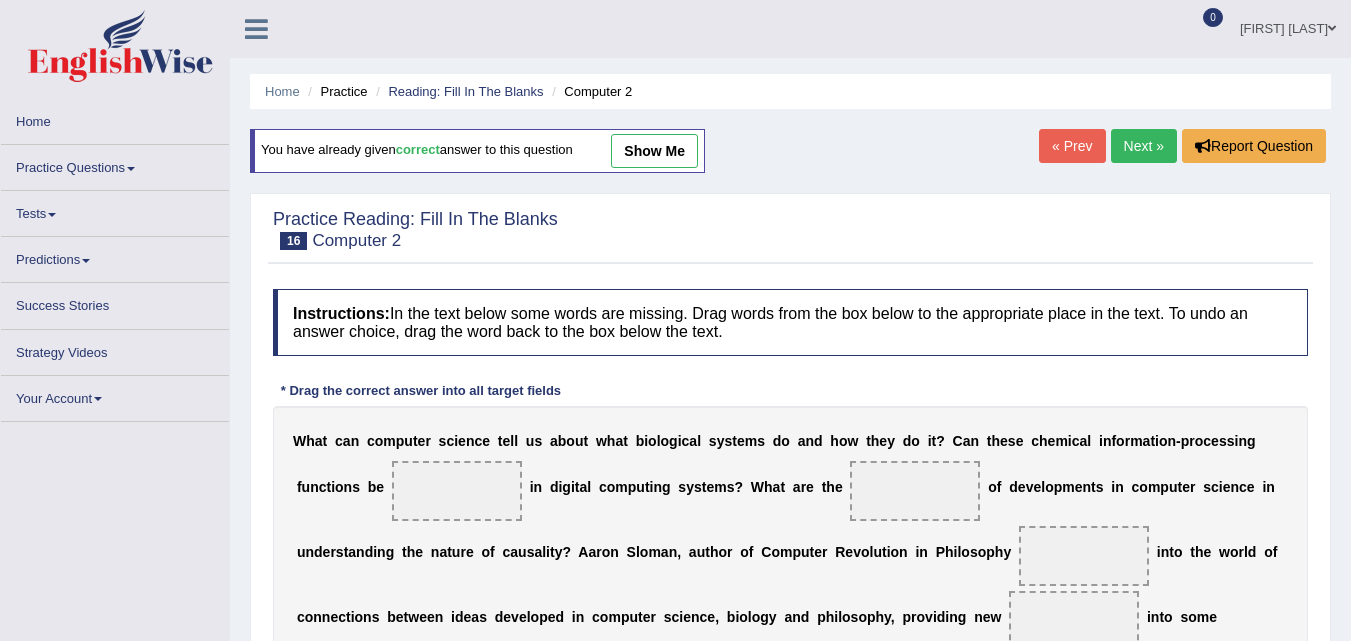 scroll, scrollTop: 0, scrollLeft: 0, axis: both 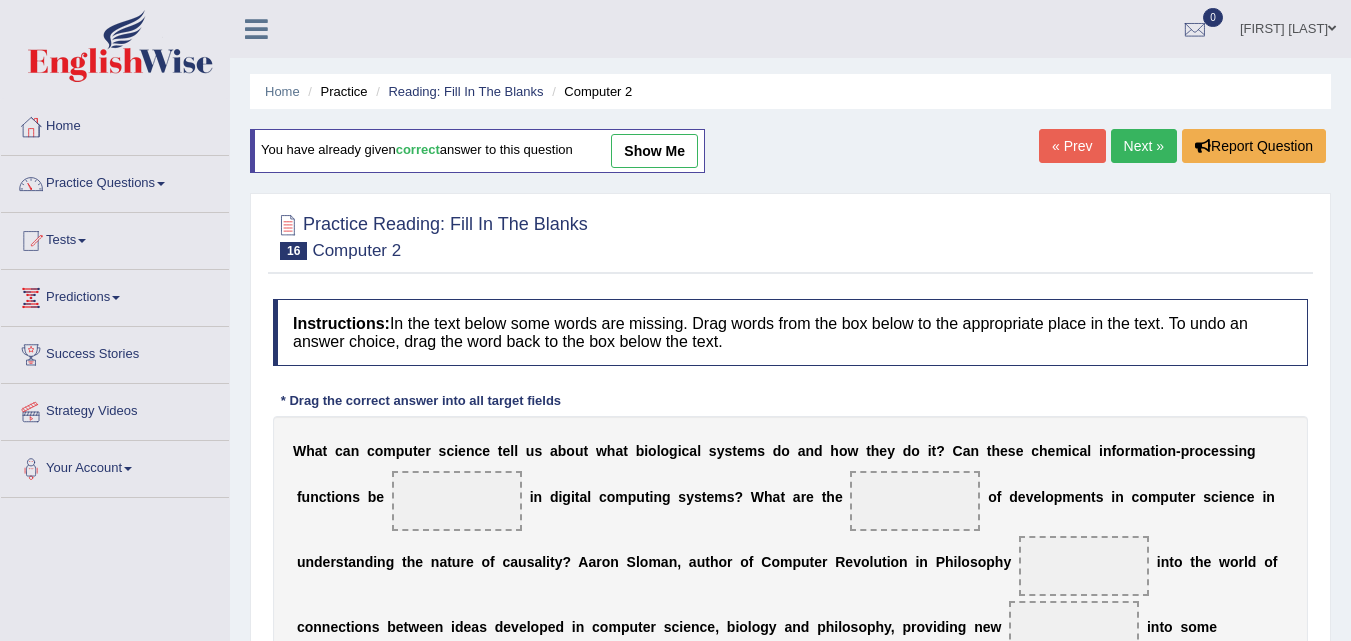 click on "Next »" at bounding box center [1144, 146] 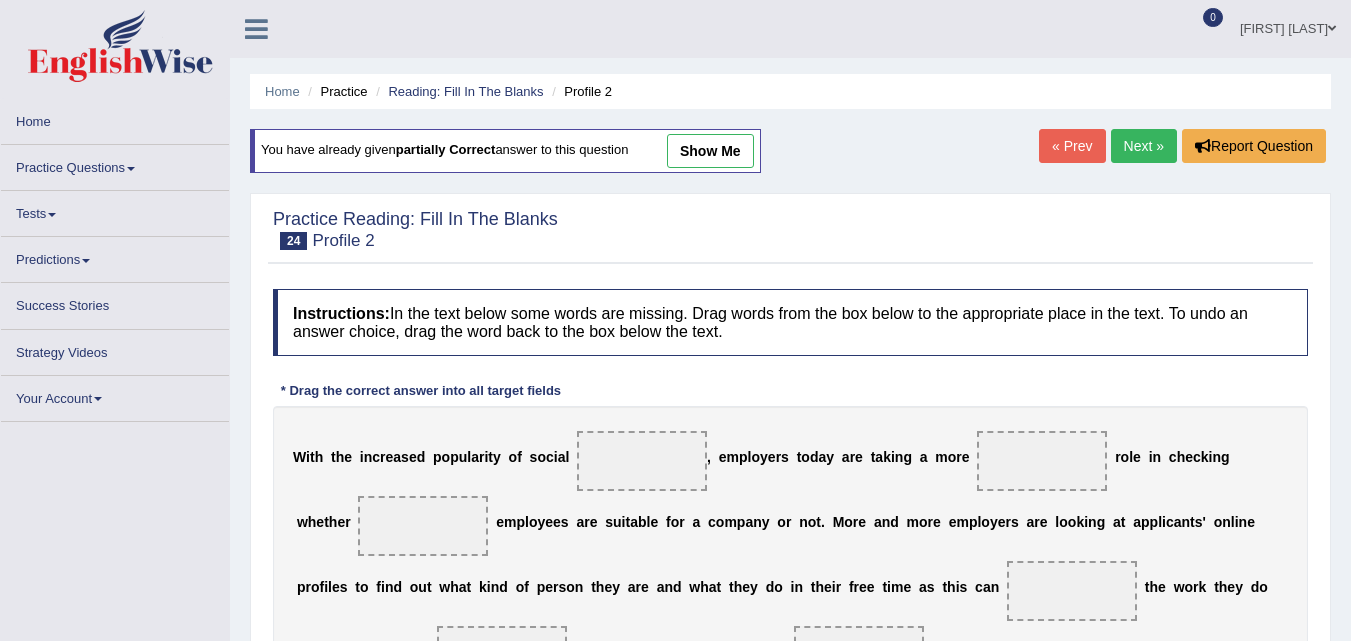 scroll, scrollTop: 0, scrollLeft: 0, axis: both 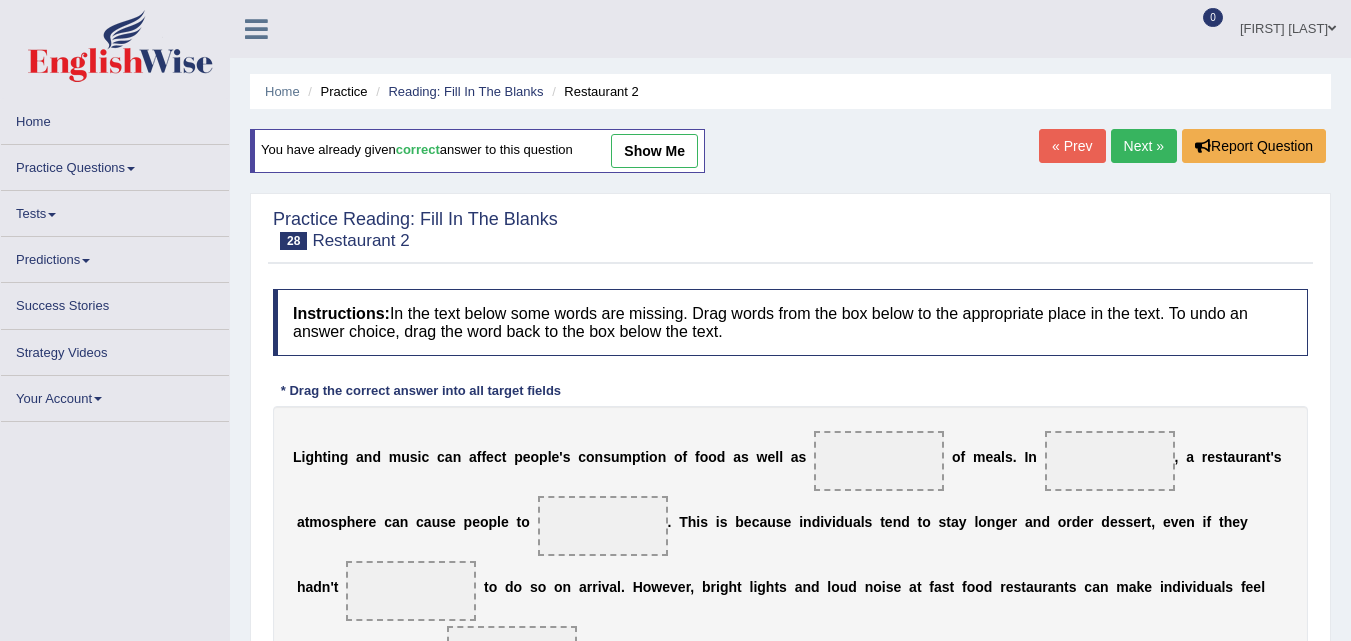 click on "Next »" at bounding box center [1144, 146] 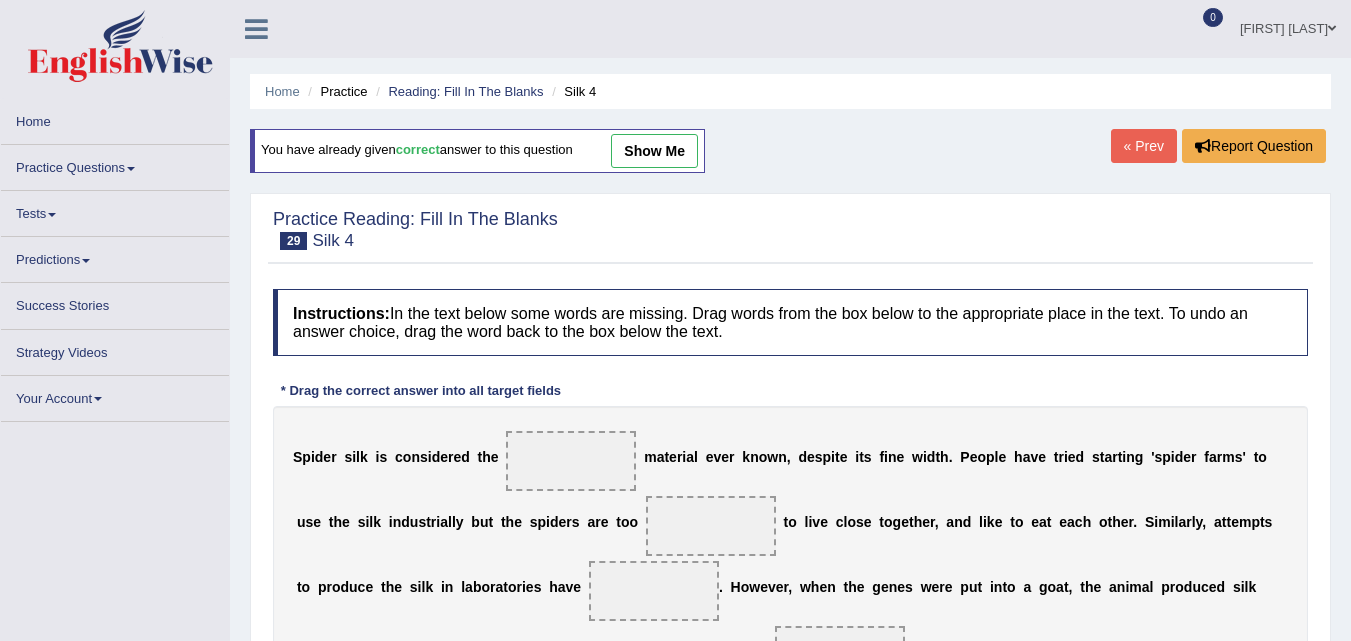 scroll, scrollTop: 0, scrollLeft: 0, axis: both 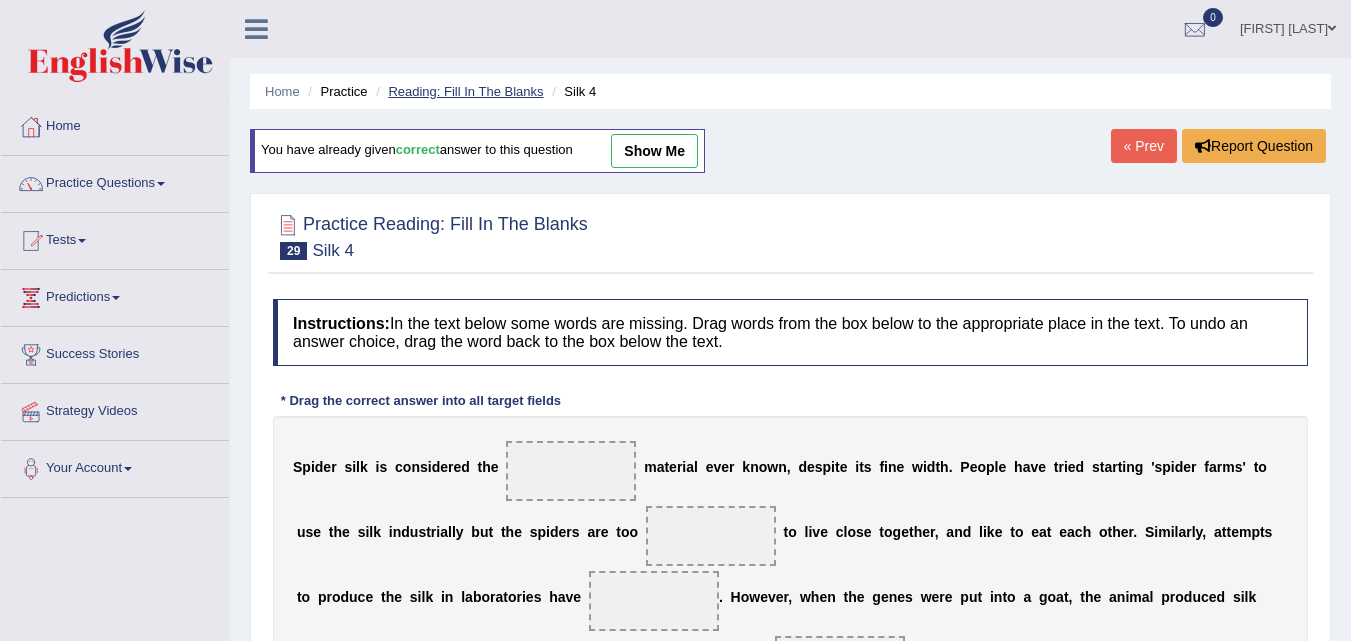 click on "Reading: Fill In The Blanks" at bounding box center [465, 91] 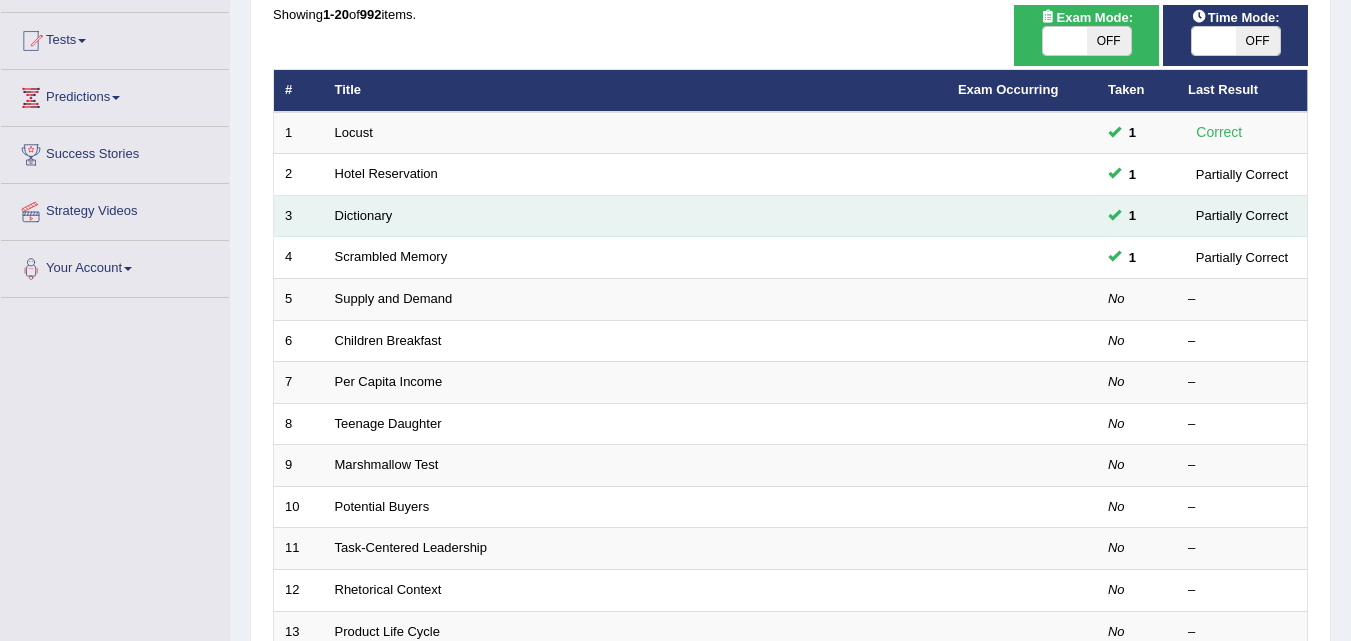 scroll, scrollTop: 200, scrollLeft: 0, axis: vertical 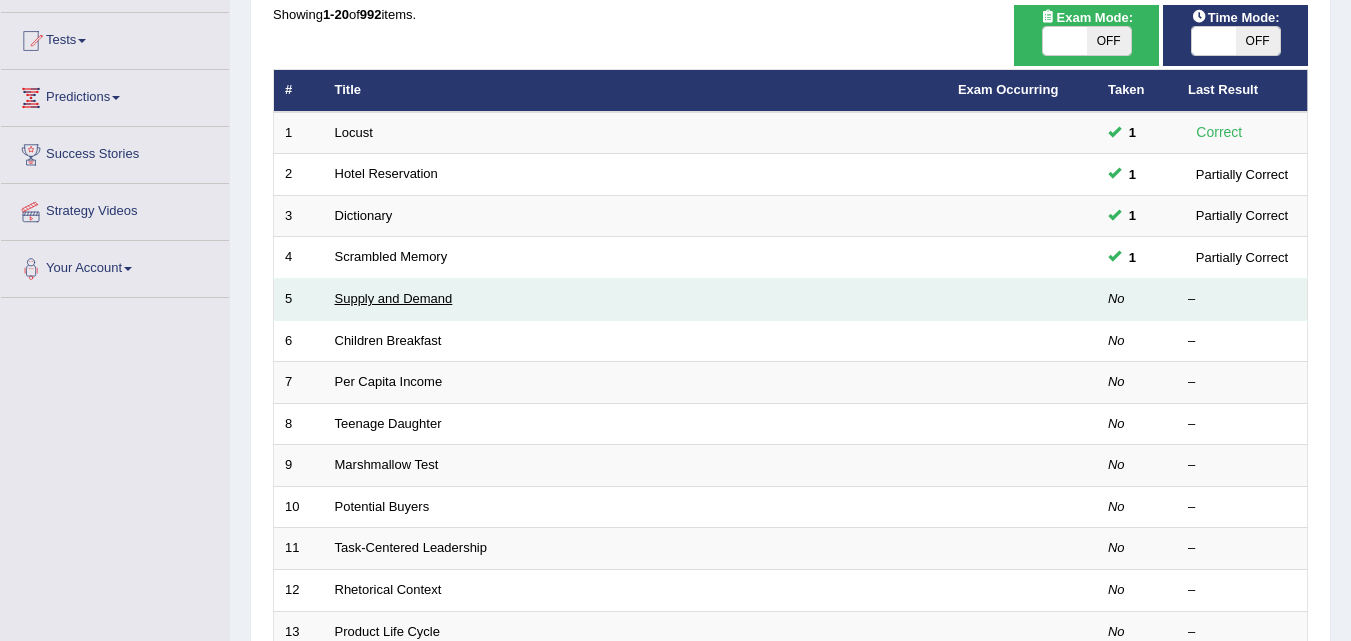click on "Supply and Demand" at bounding box center [394, 298] 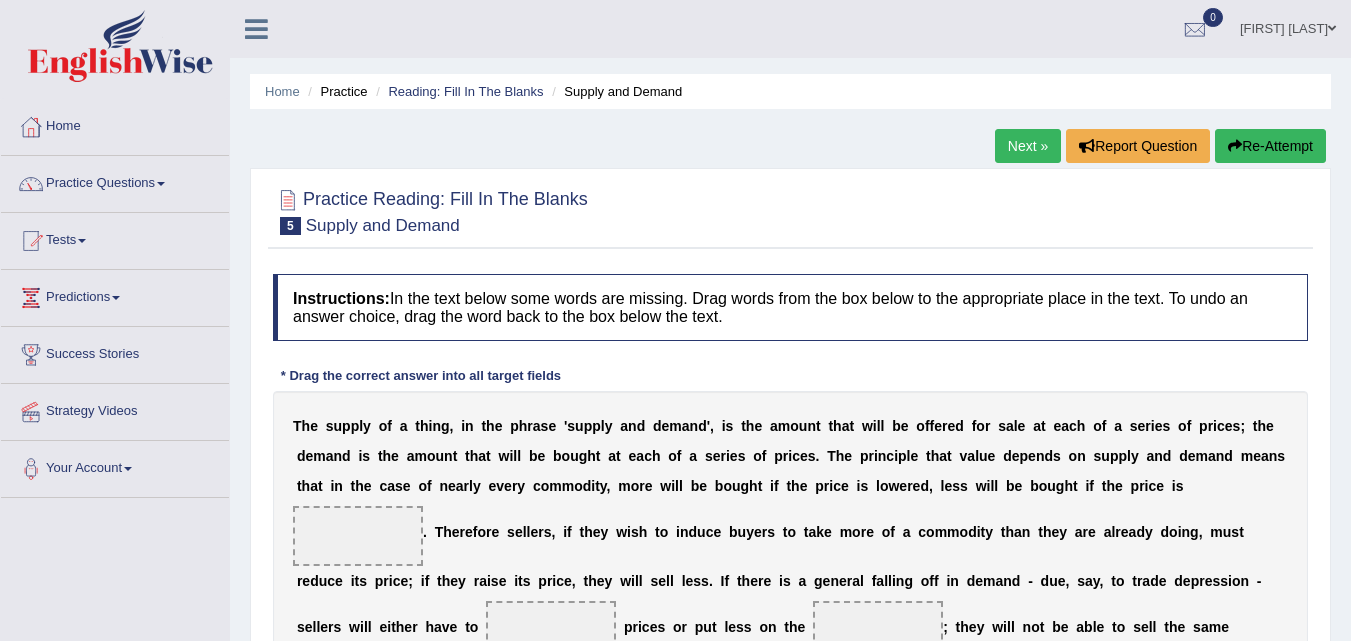 scroll, scrollTop: 200, scrollLeft: 0, axis: vertical 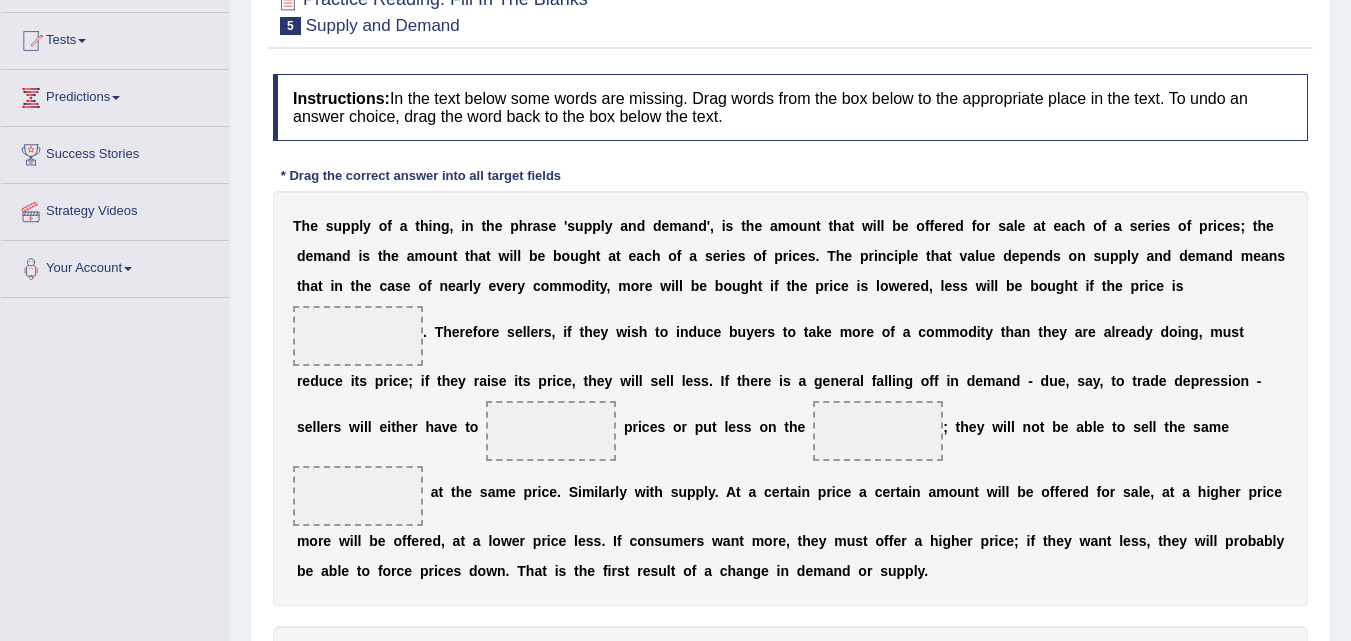 click at bounding box center (358, 336) 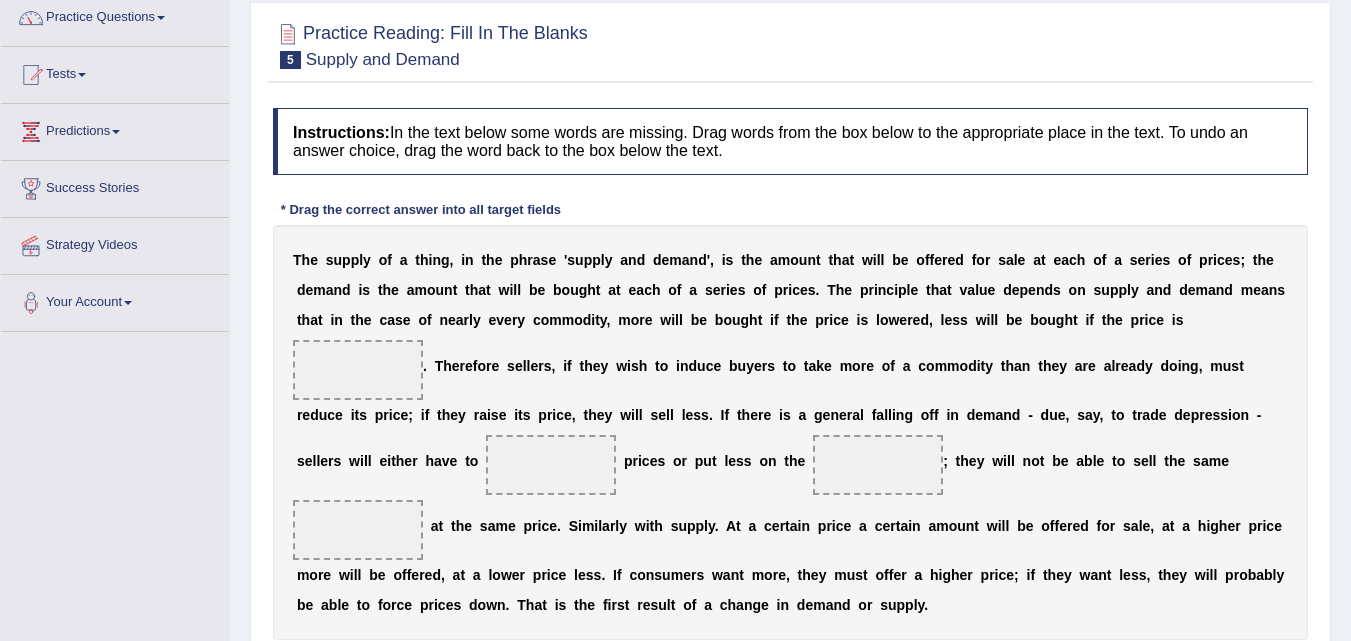 scroll, scrollTop: 100, scrollLeft: 0, axis: vertical 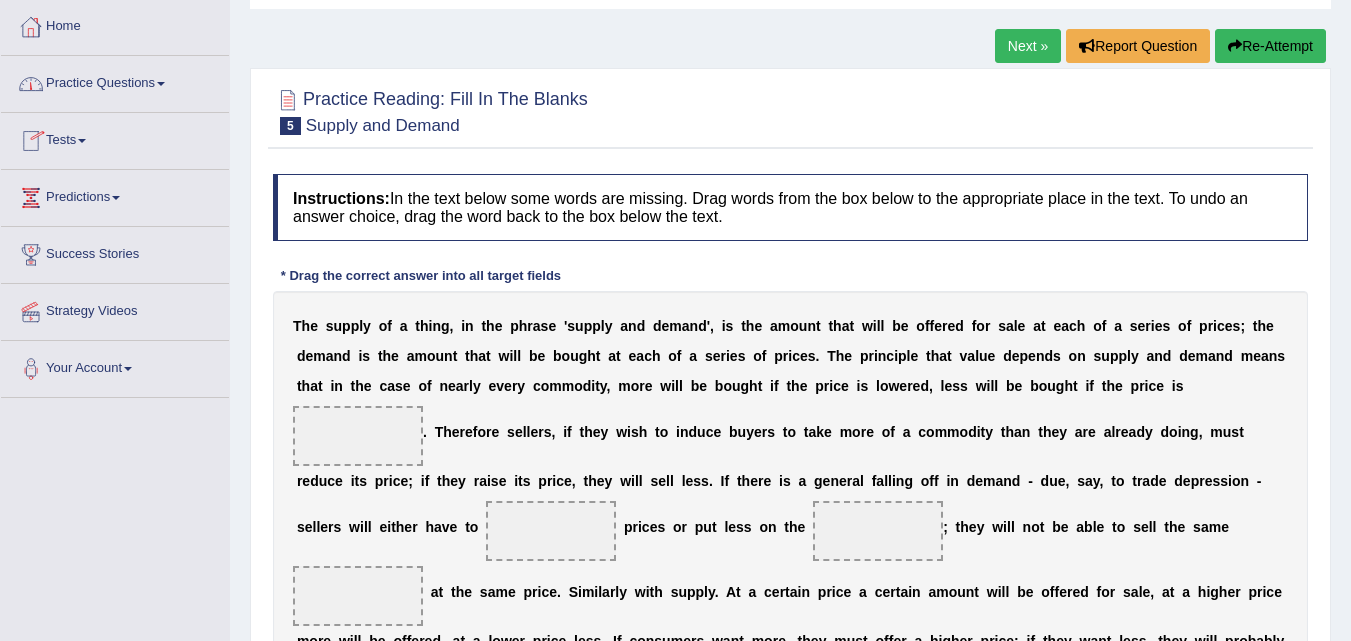 click on "Practice Questions" at bounding box center (115, 81) 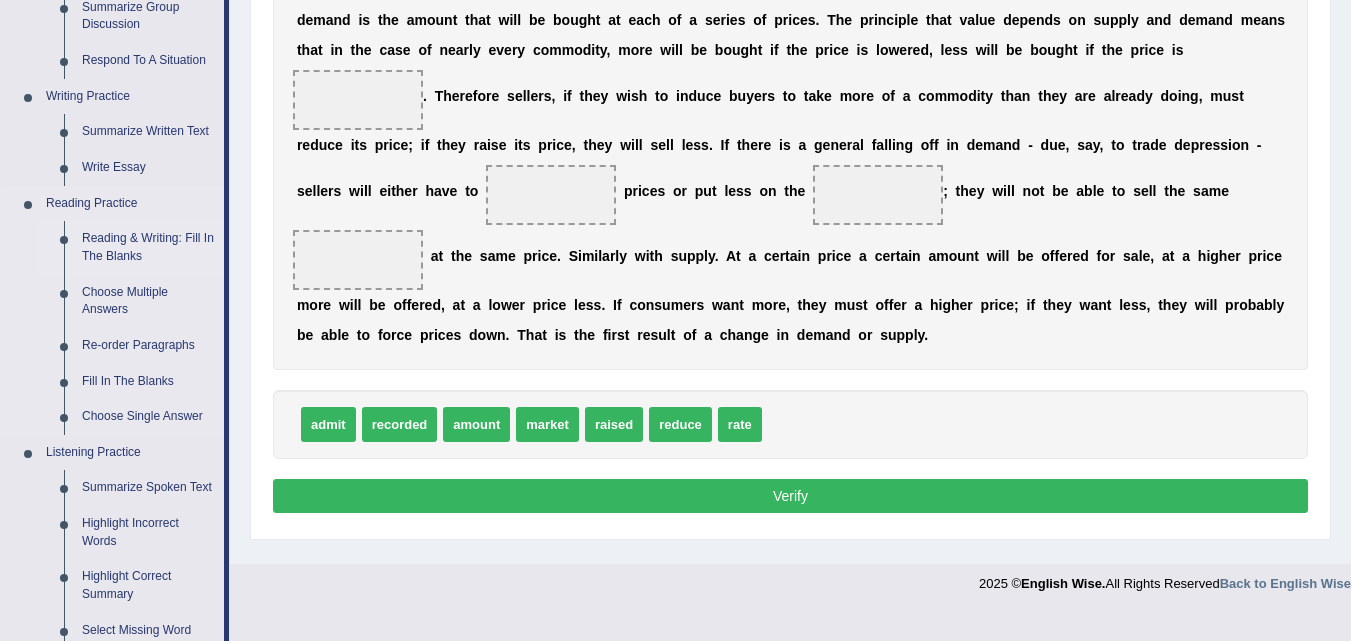 scroll, scrollTop: 400, scrollLeft: 0, axis: vertical 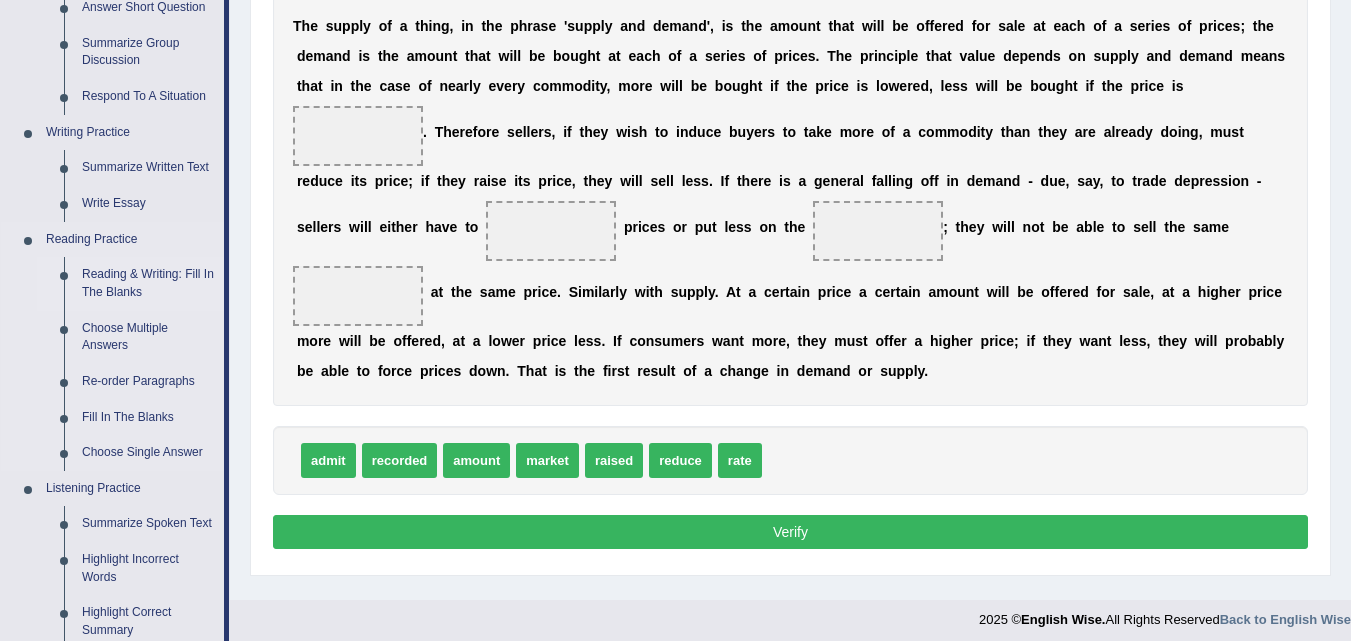 click on "Reading & Writing: Fill In The Blanks" at bounding box center (148, 283) 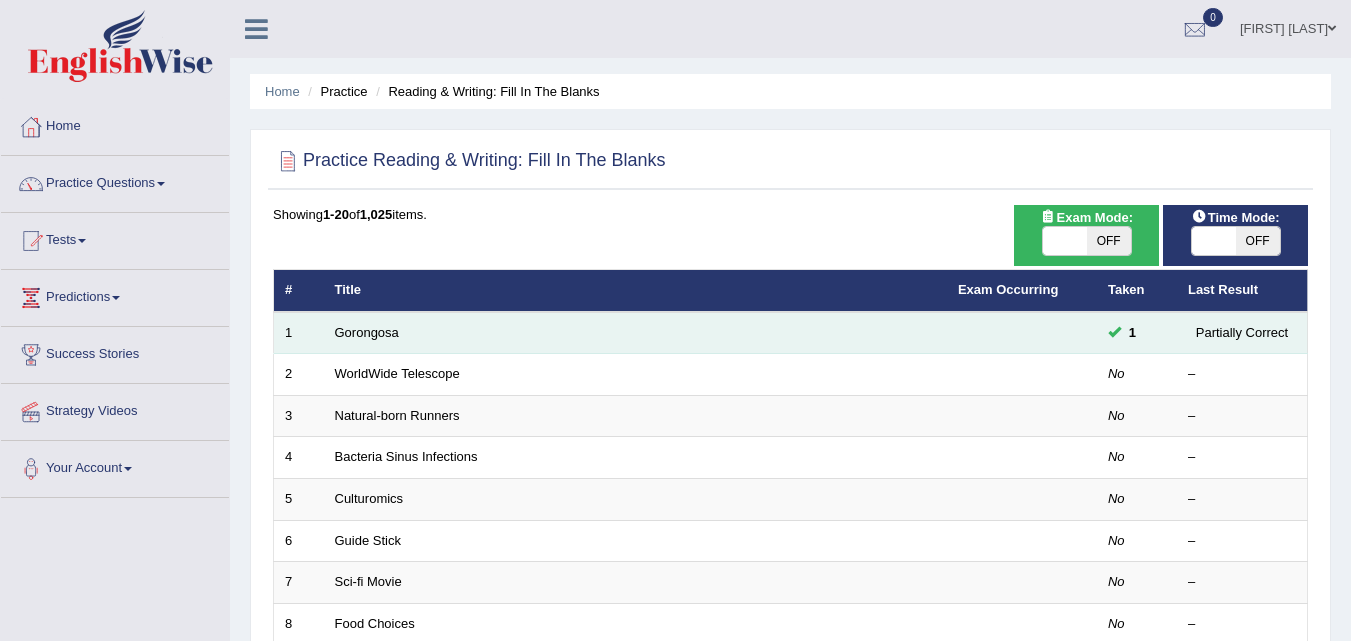 scroll, scrollTop: 0, scrollLeft: 0, axis: both 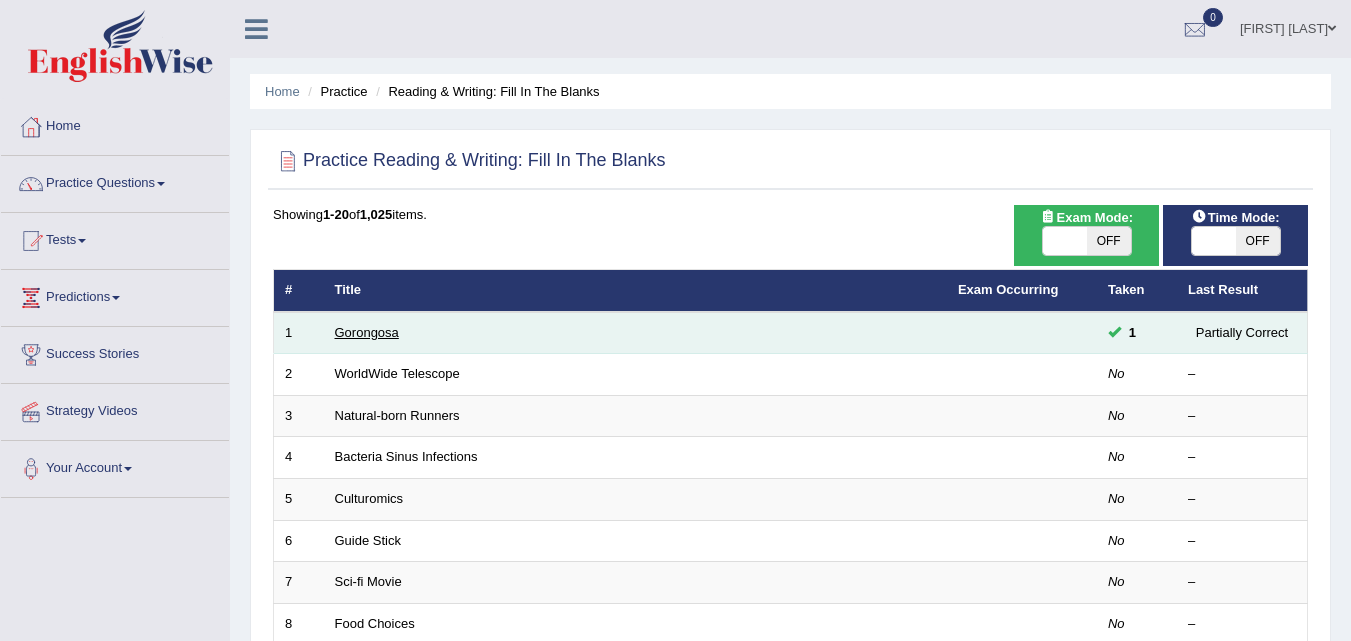 click on "Gorongosa" at bounding box center [367, 332] 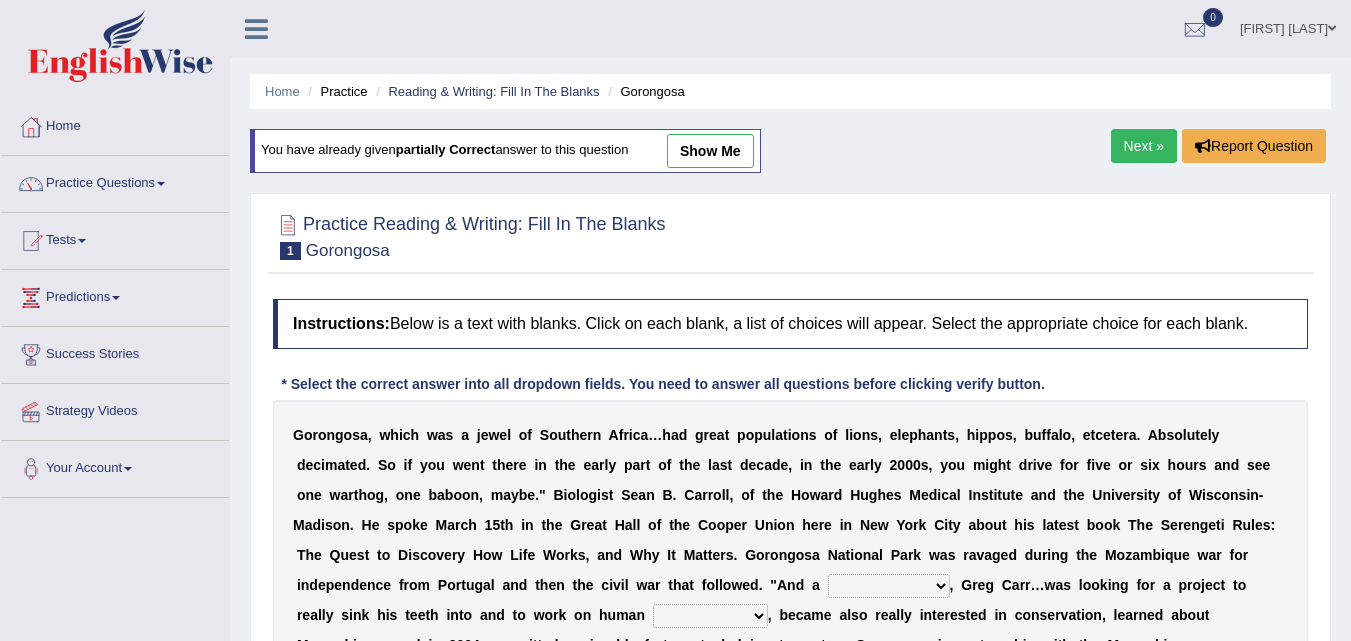 scroll, scrollTop: 0, scrollLeft: 0, axis: both 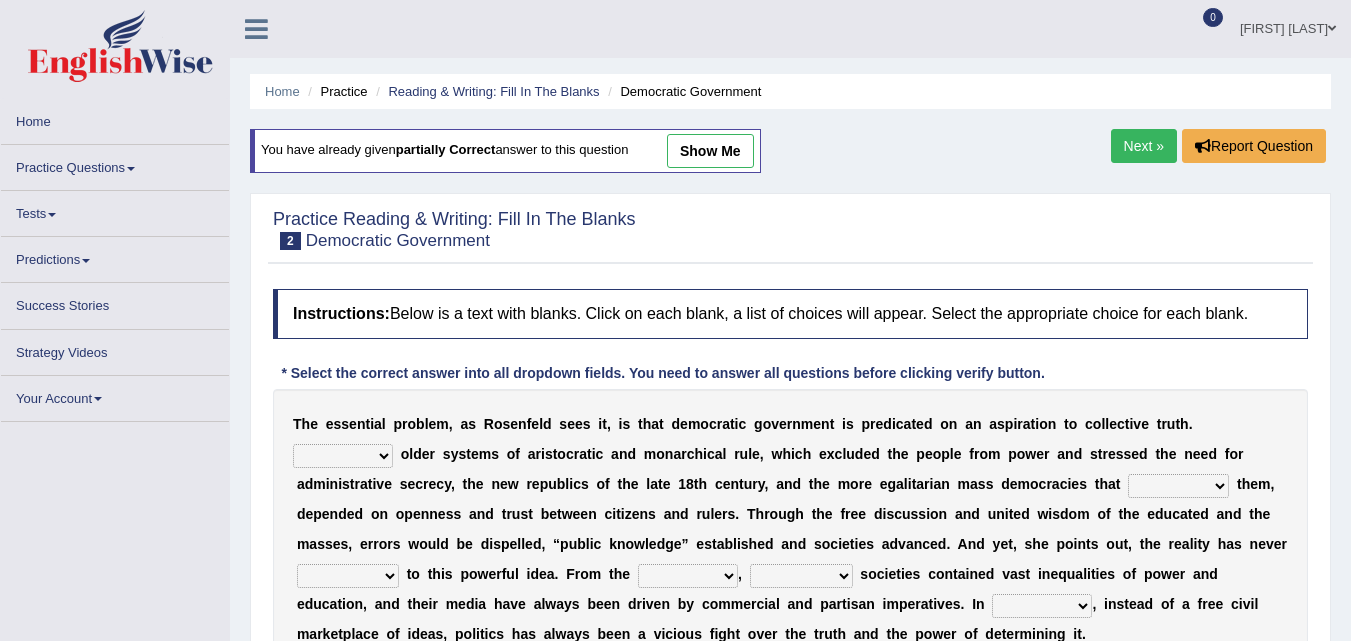 click on "Next »" at bounding box center [1144, 146] 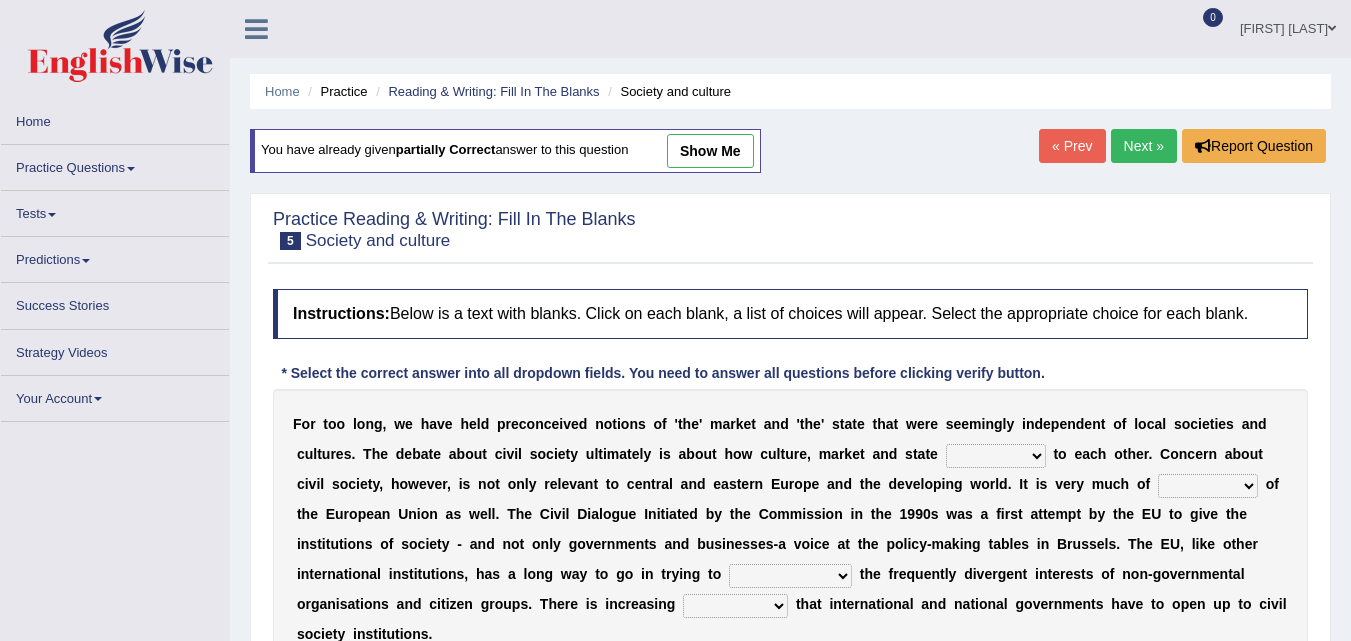 scroll, scrollTop: 0, scrollLeft: 0, axis: both 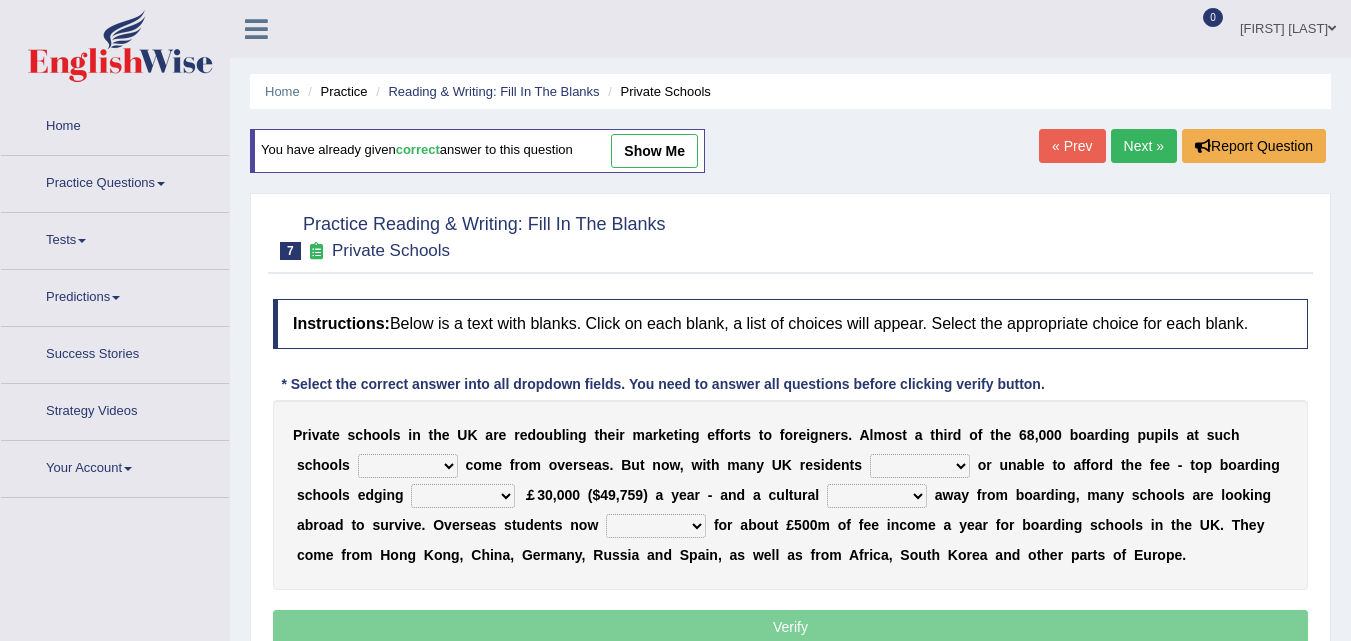click on "Next »" at bounding box center (1144, 146) 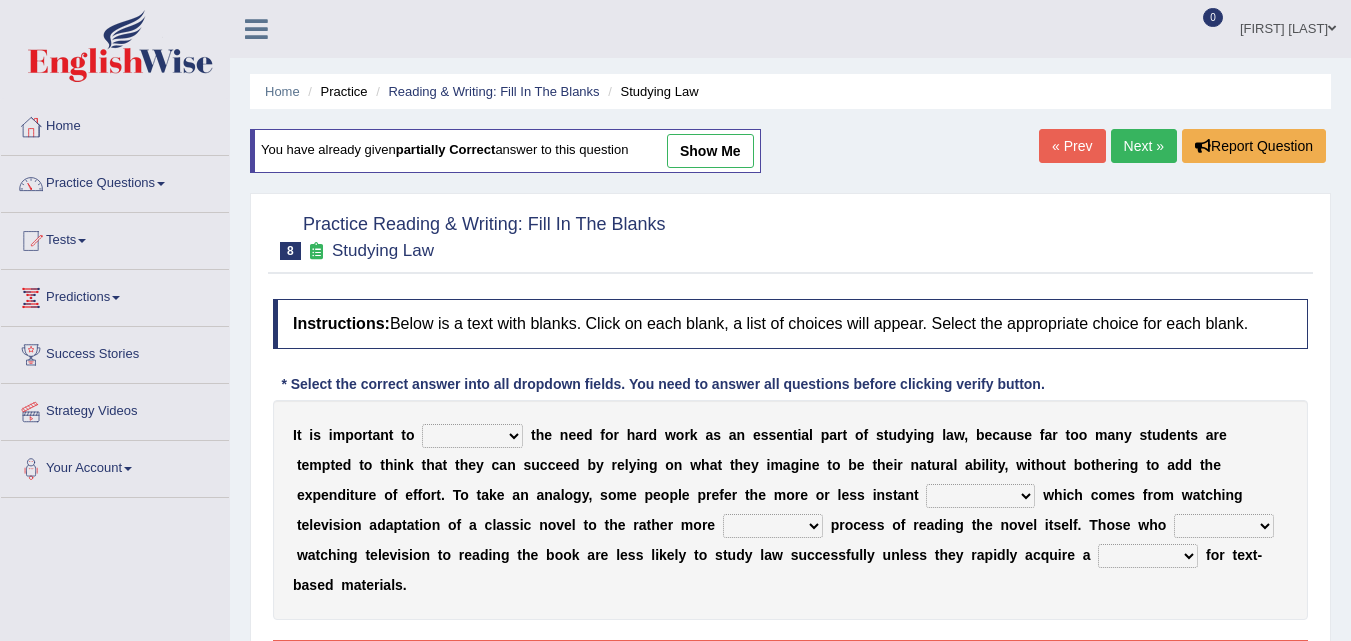 scroll, scrollTop: 0, scrollLeft: 0, axis: both 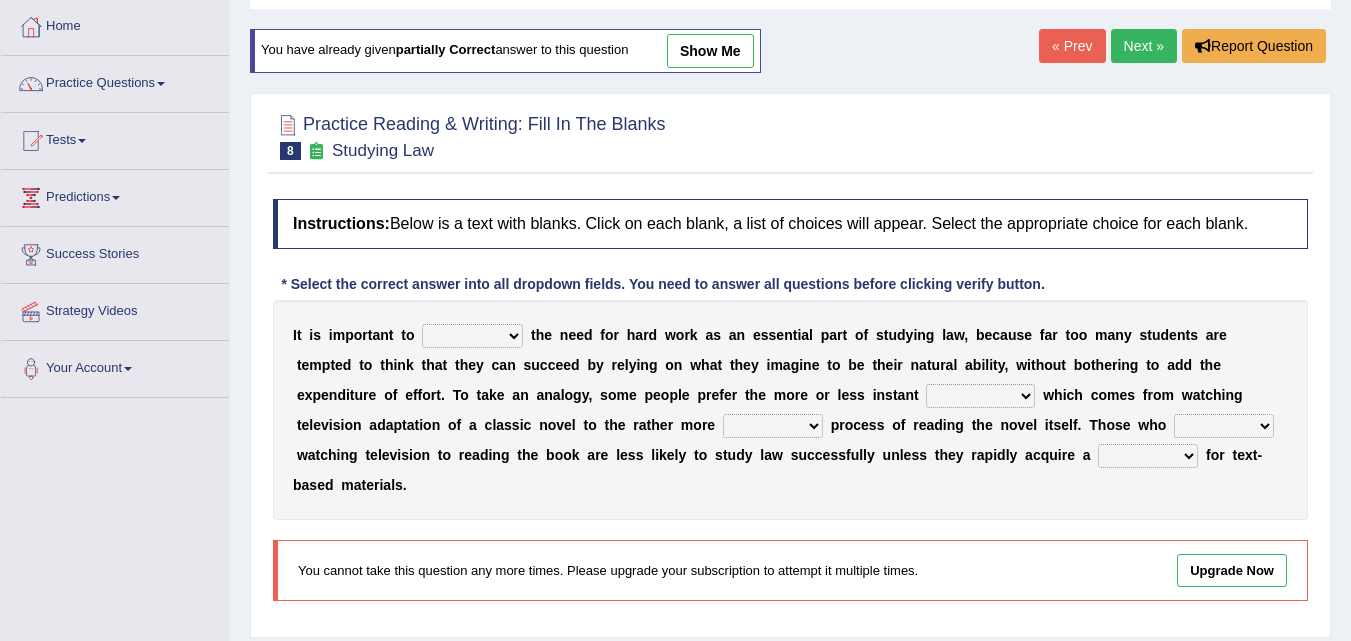 click on "Next »" at bounding box center [1144, 46] 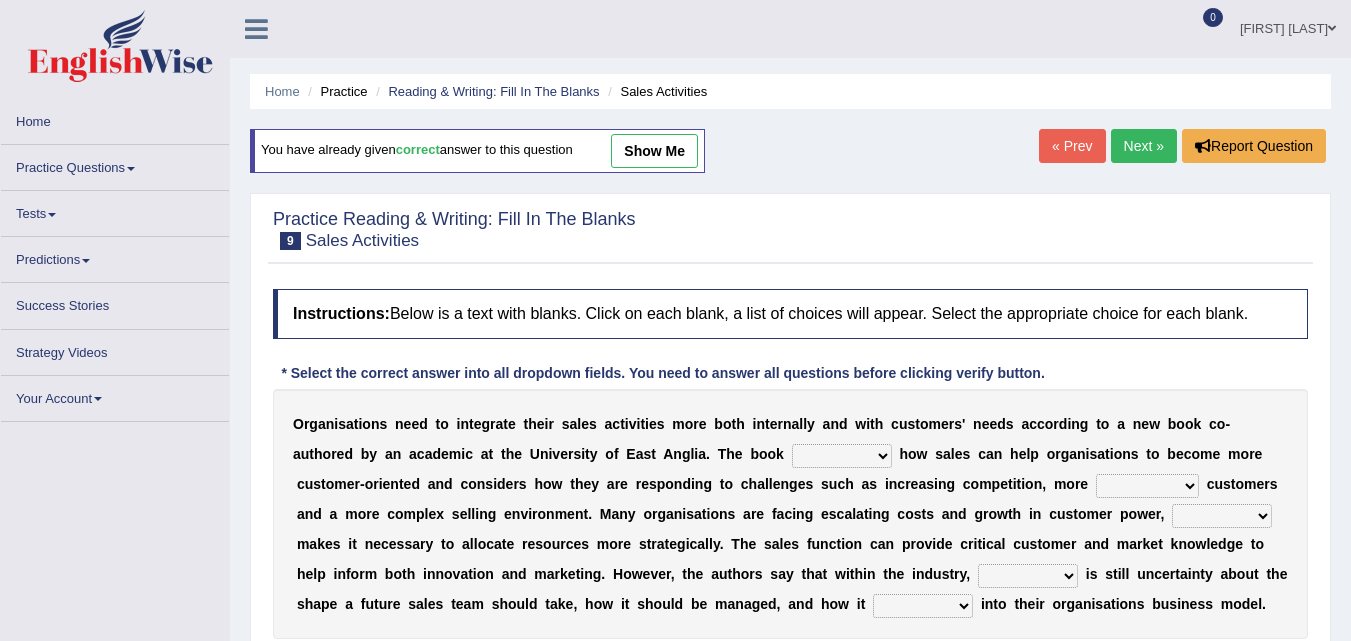 scroll, scrollTop: 0, scrollLeft: 0, axis: both 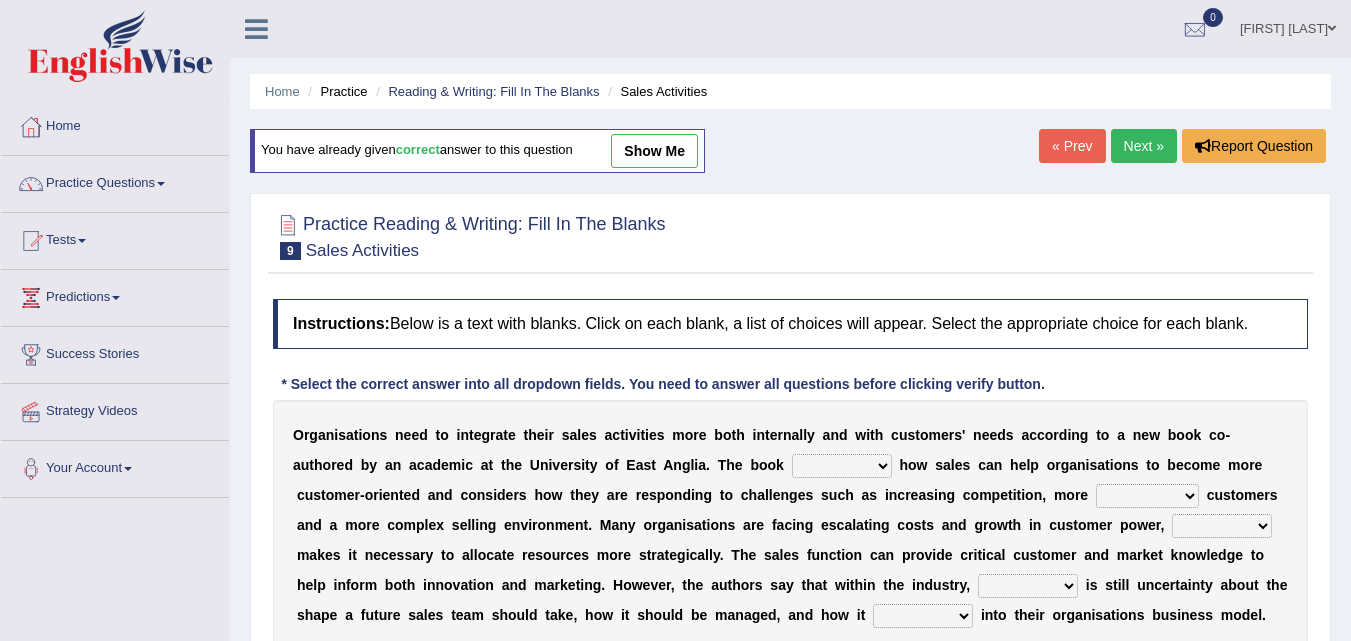 click on "Next »" at bounding box center [1144, 146] 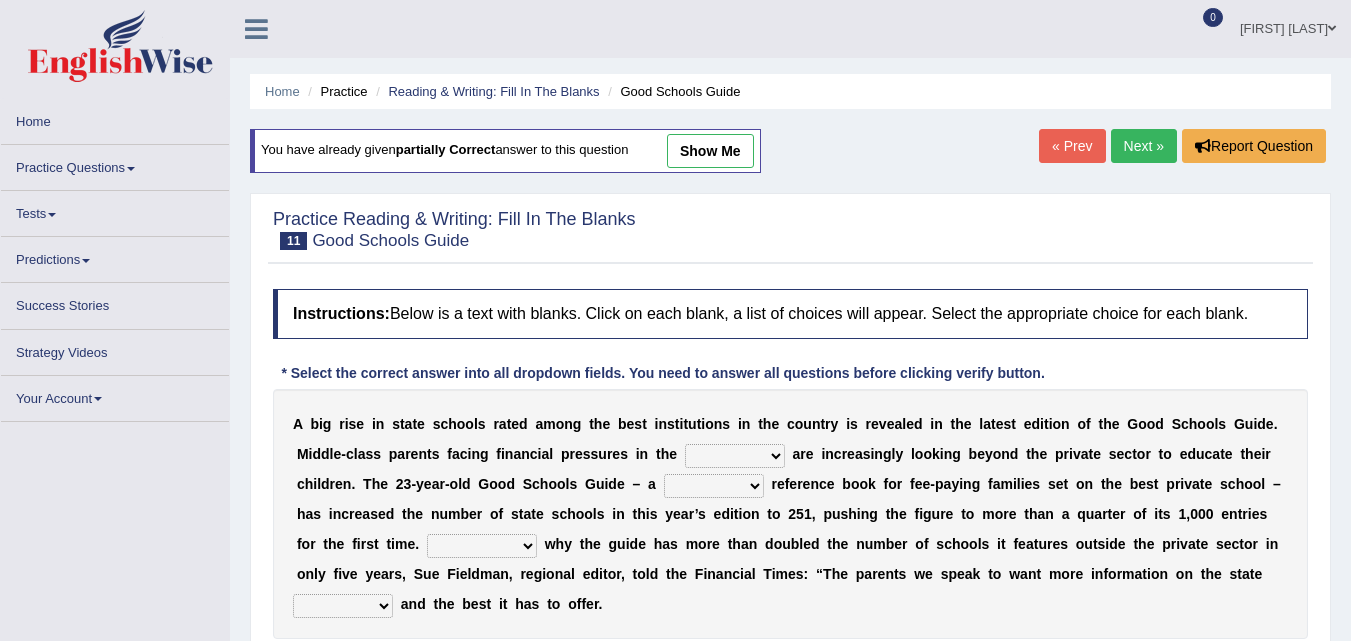 scroll, scrollTop: 0, scrollLeft: 0, axis: both 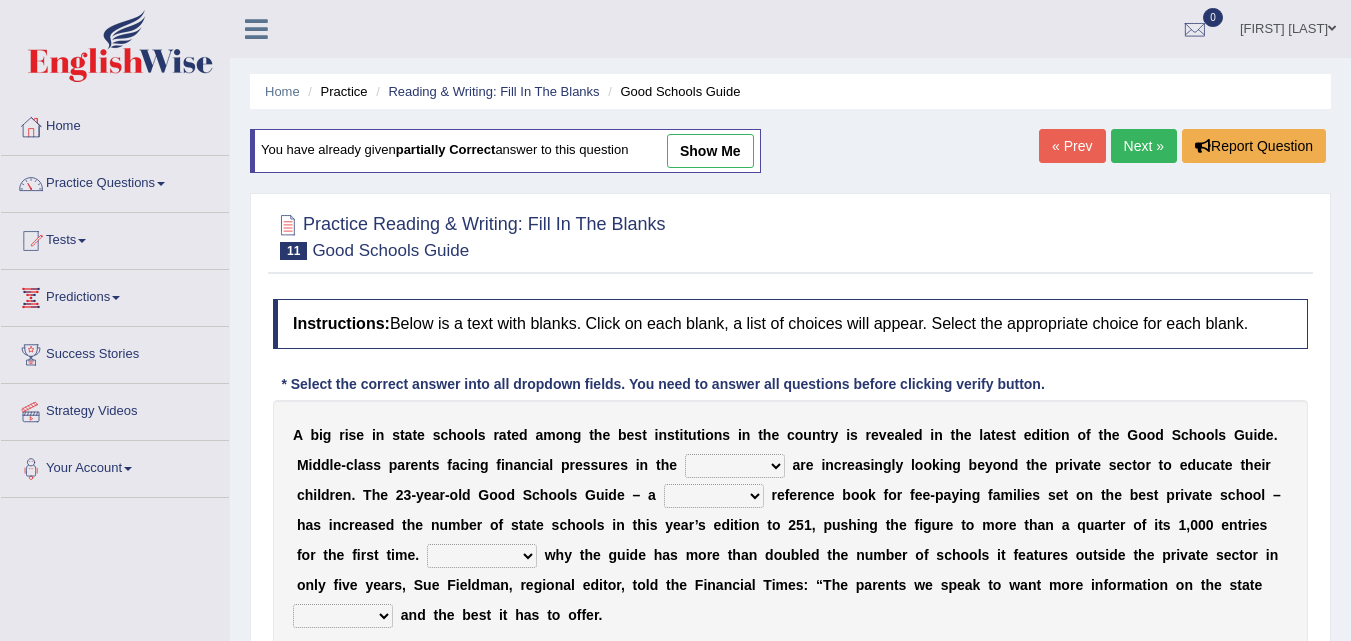 click on "Next »" at bounding box center (1144, 146) 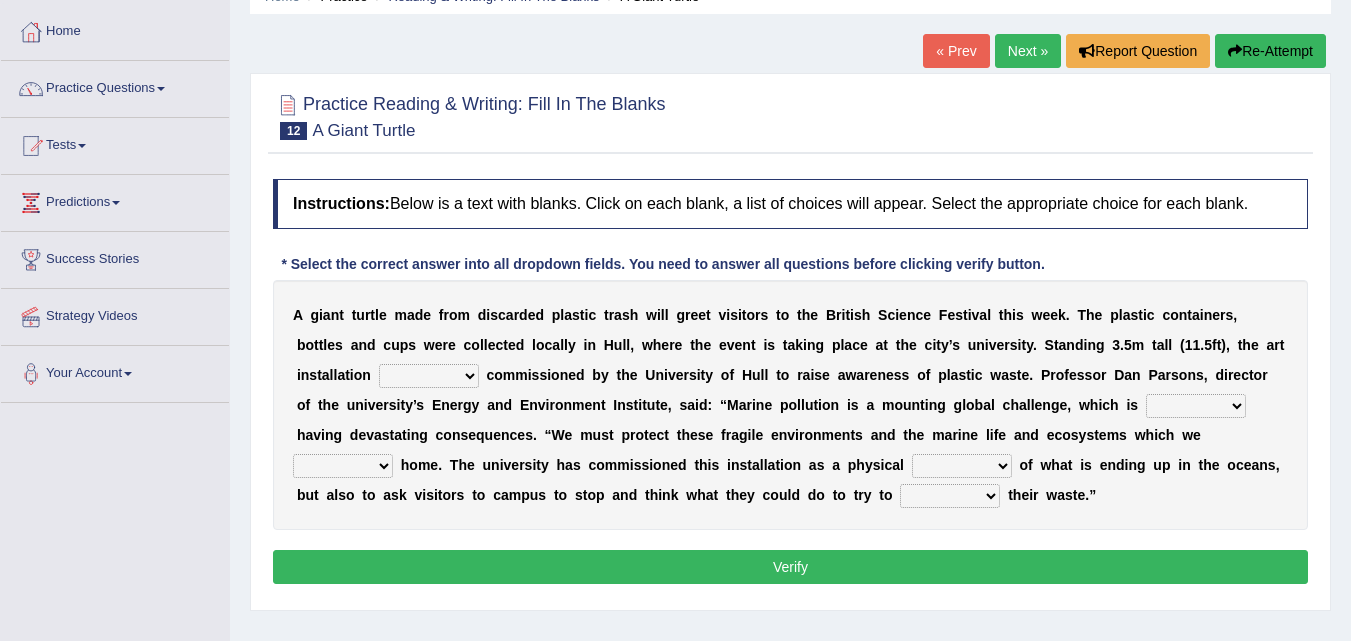 scroll, scrollTop: 326, scrollLeft: 0, axis: vertical 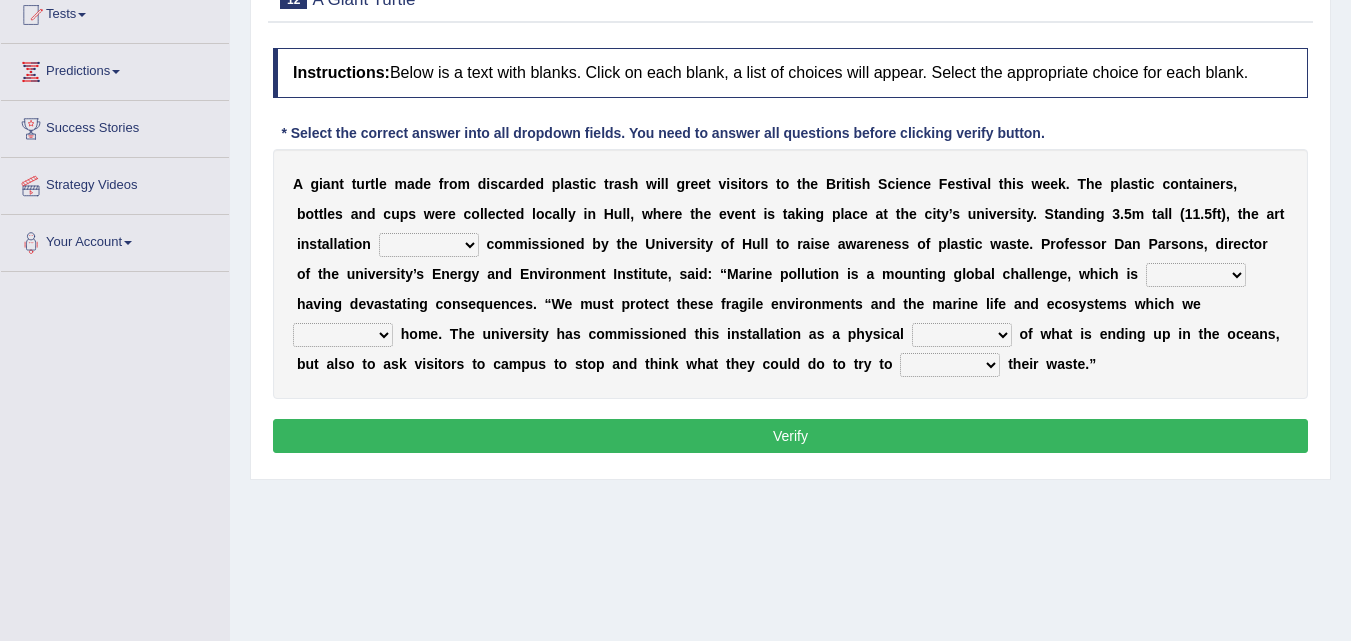 click on "was the when were" at bounding box center [429, 245] 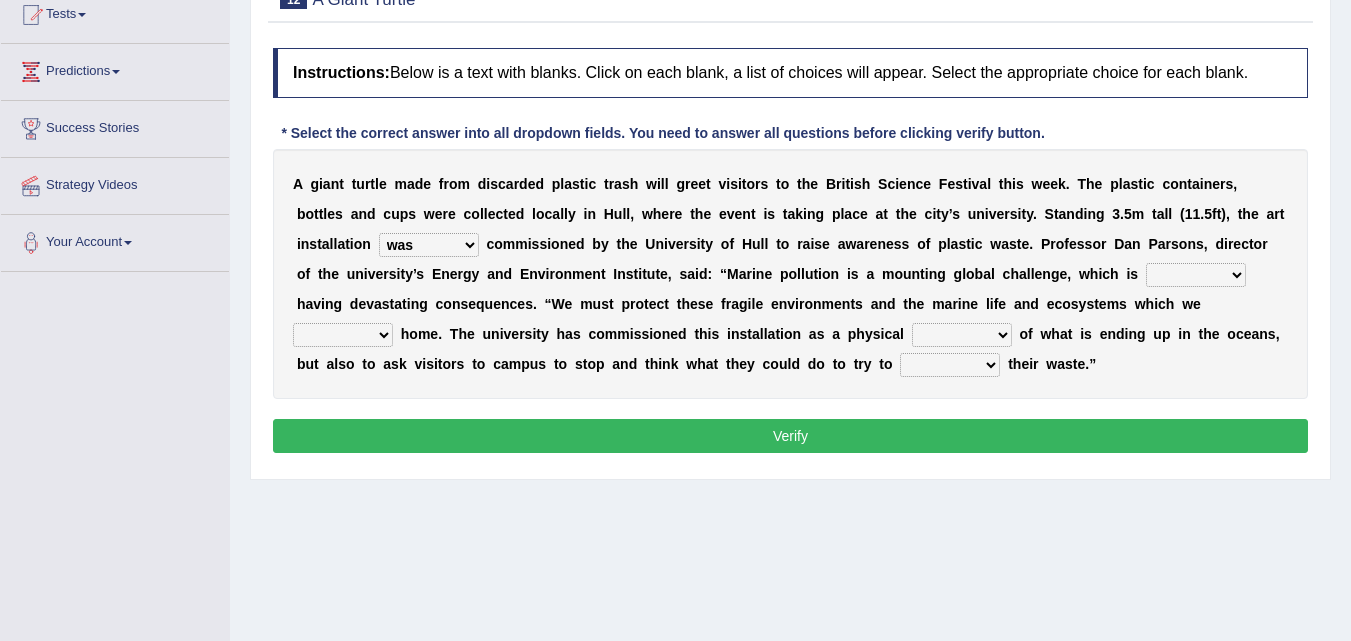 click on "was the when were" at bounding box center [429, 245] 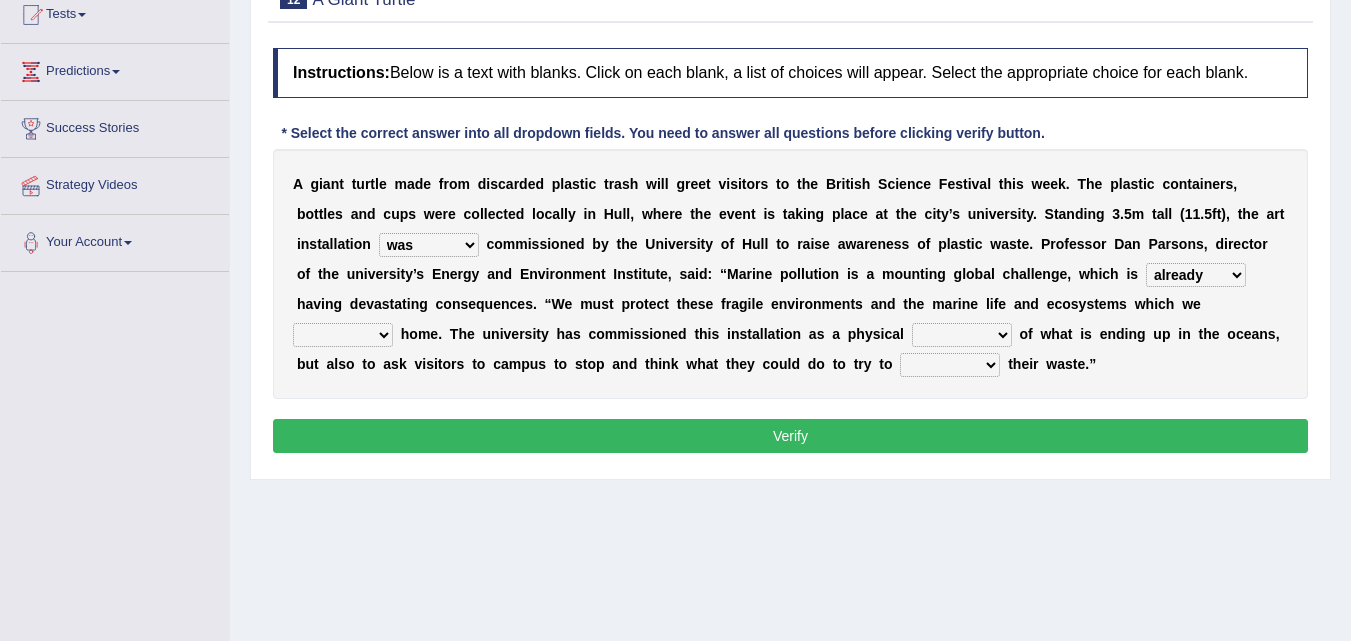 click on "ready already steady eveready" at bounding box center (1196, 275) 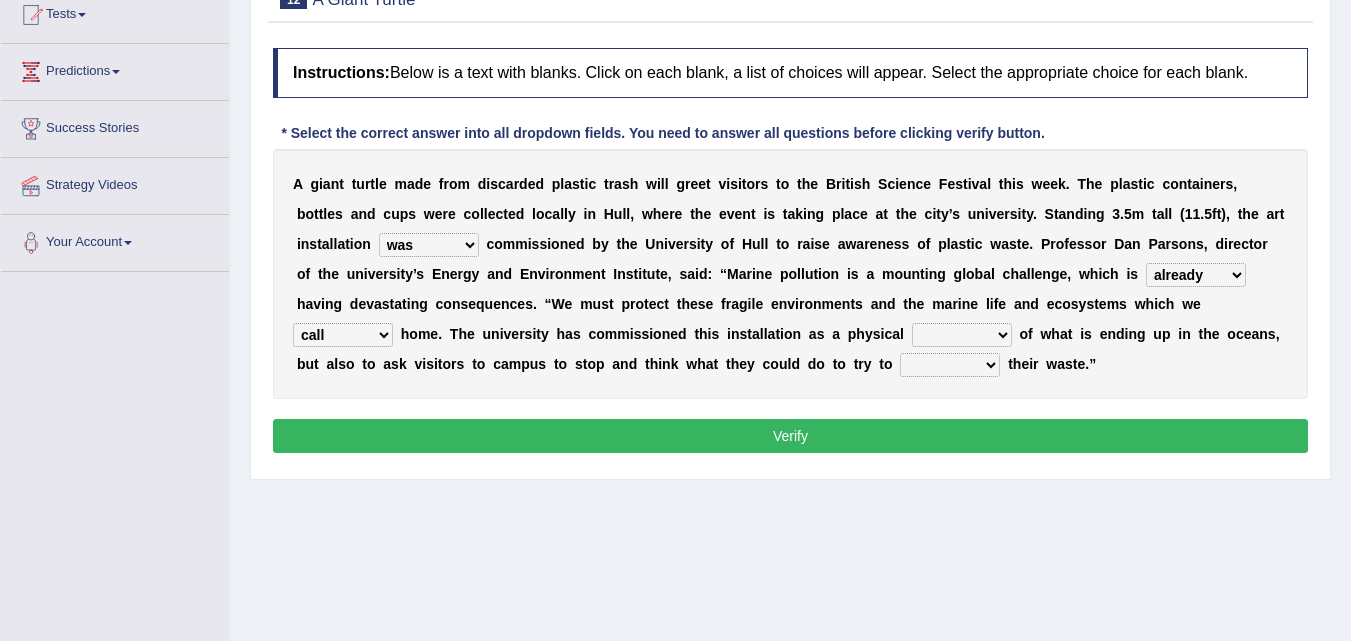 click on "get stay pay call" at bounding box center (343, 335) 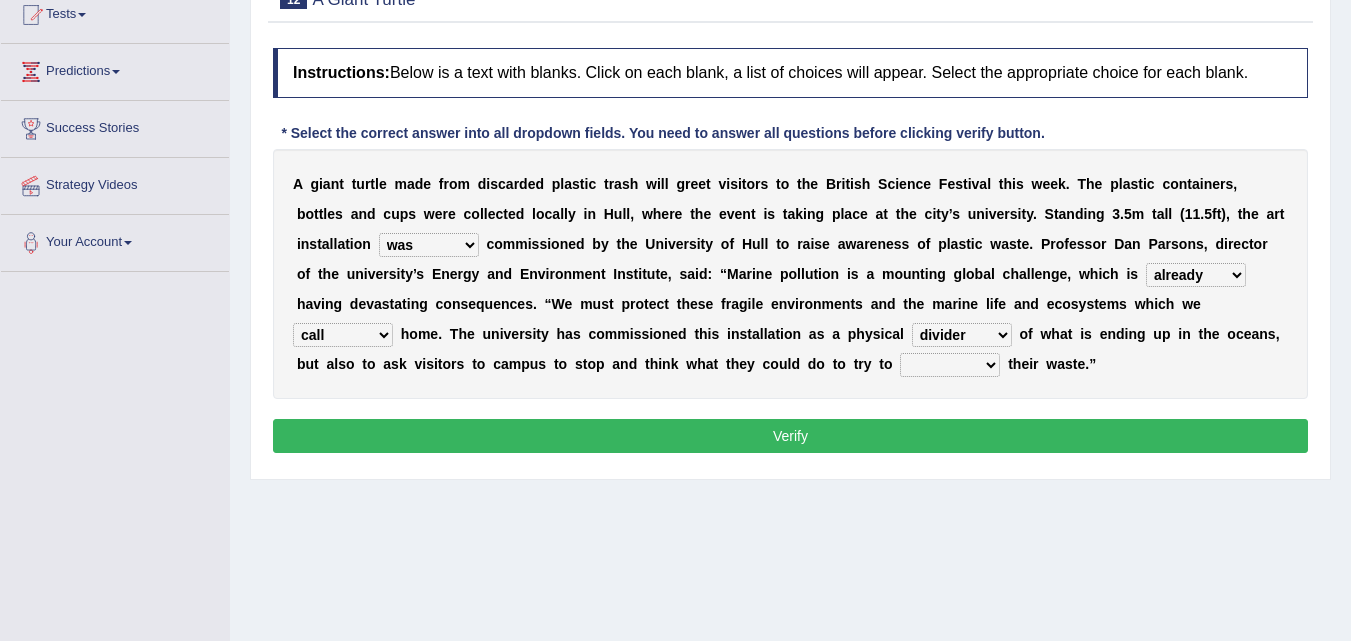 click on "allure suit route reduce" at bounding box center (950, 365) 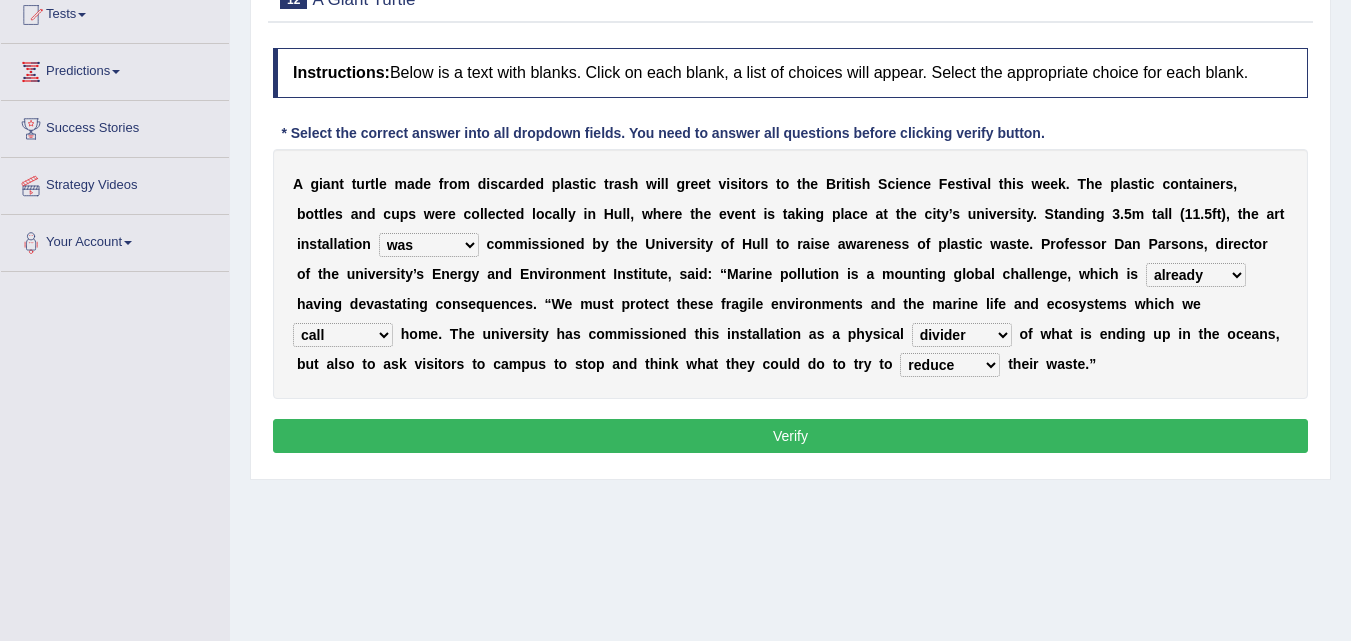 click on "Verify" at bounding box center (790, 436) 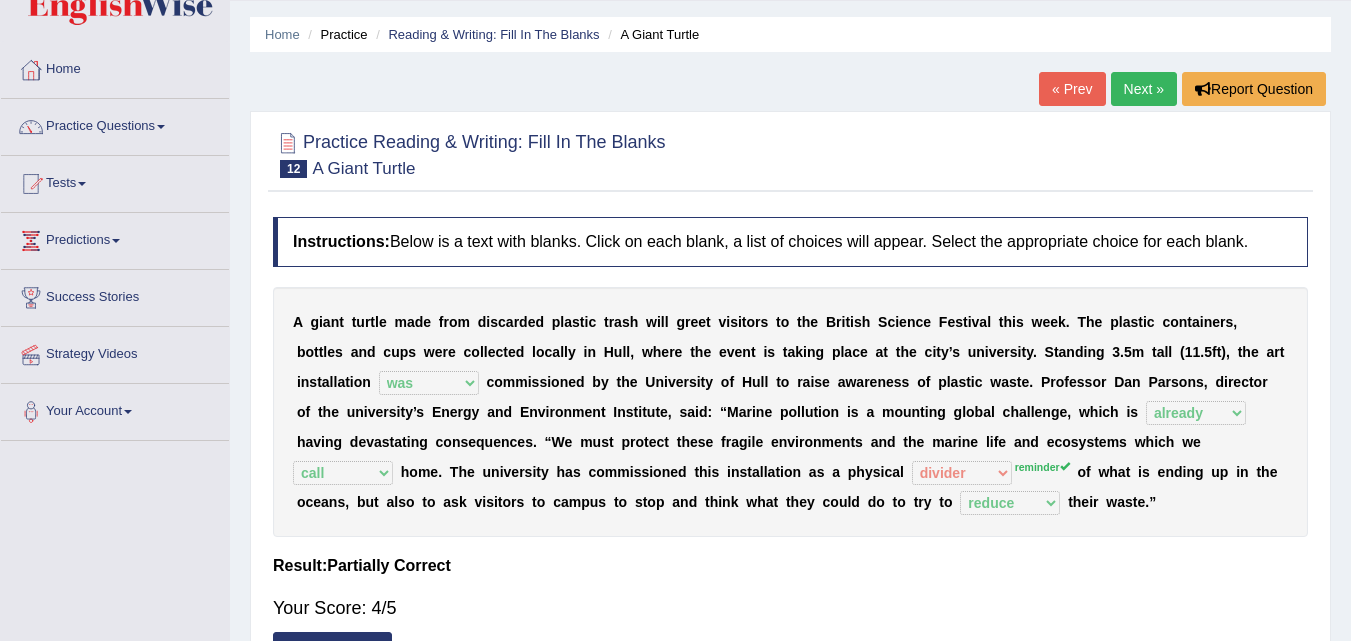 scroll, scrollTop: 26, scrollLeft: 0, axis: vertical 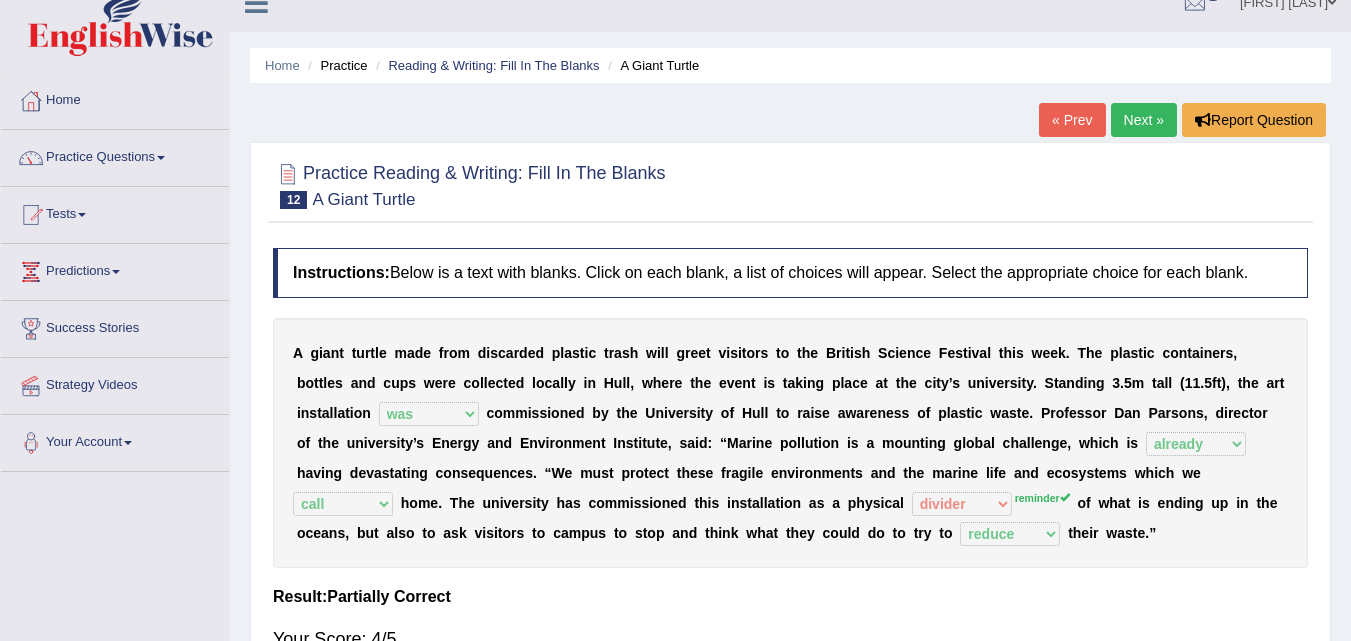 click on "Next »" at bounding box center (1144, 120) 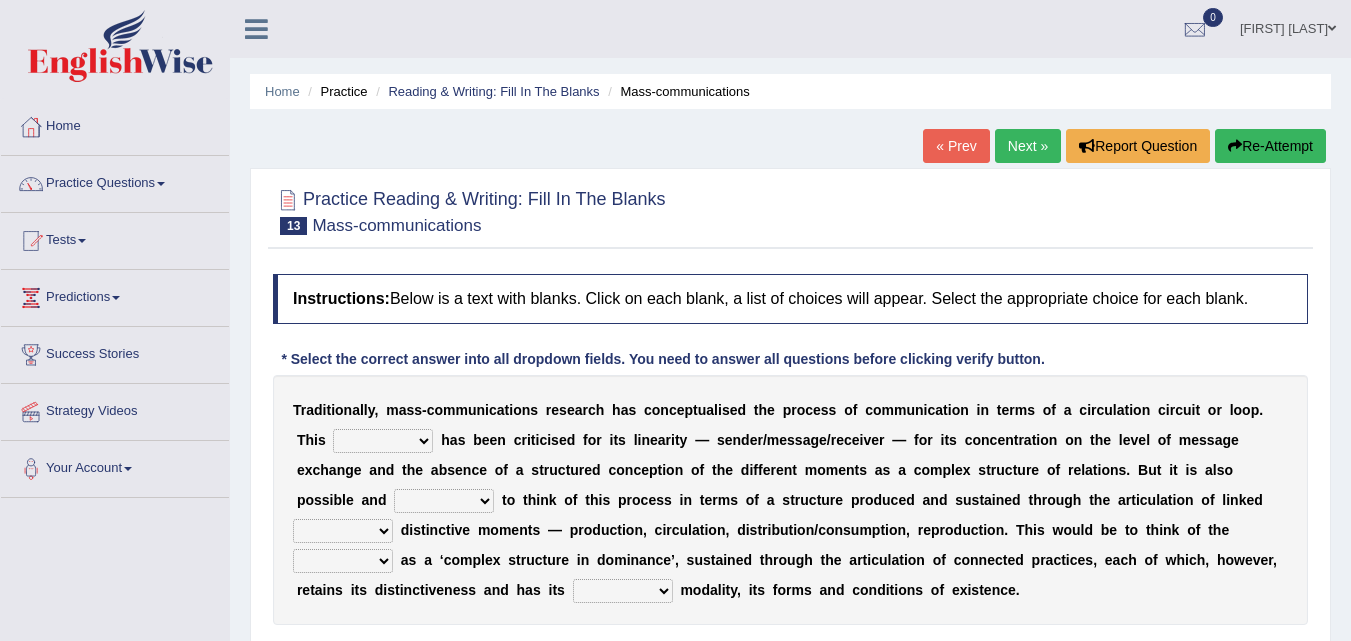 scroll, scrollTop: 0, scrollLeft: 0, axis: both 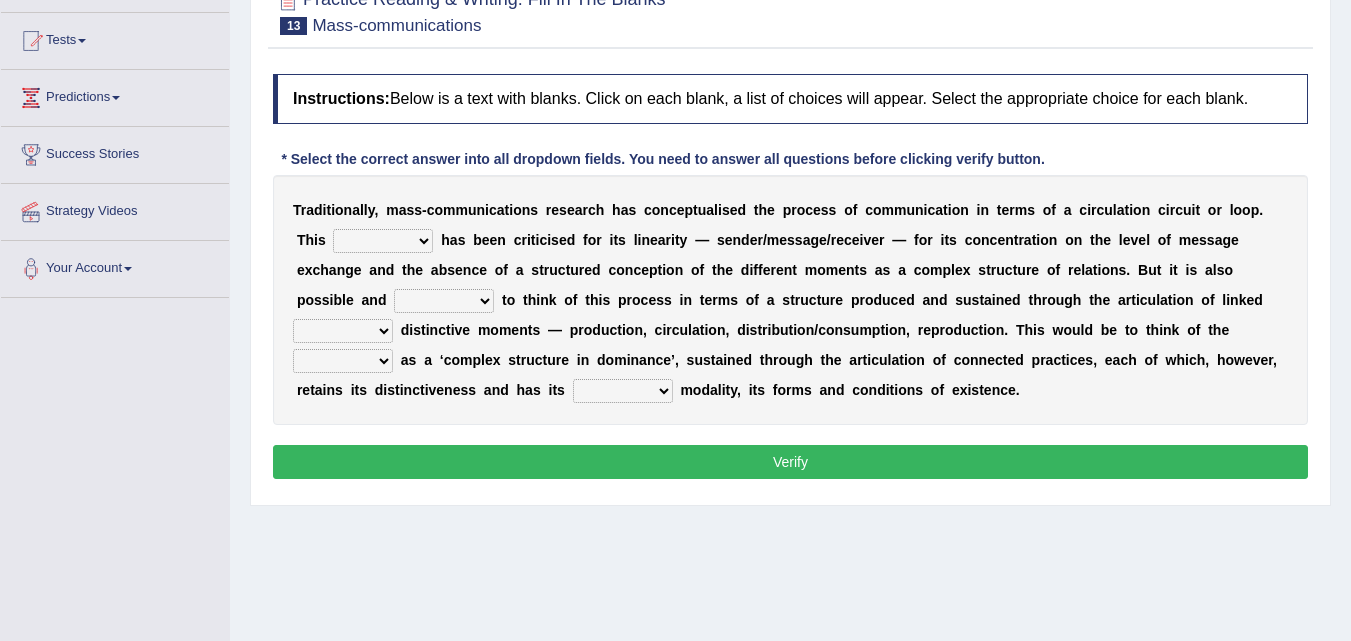 click on "odd added model creature" at bounding box center [383, 241] 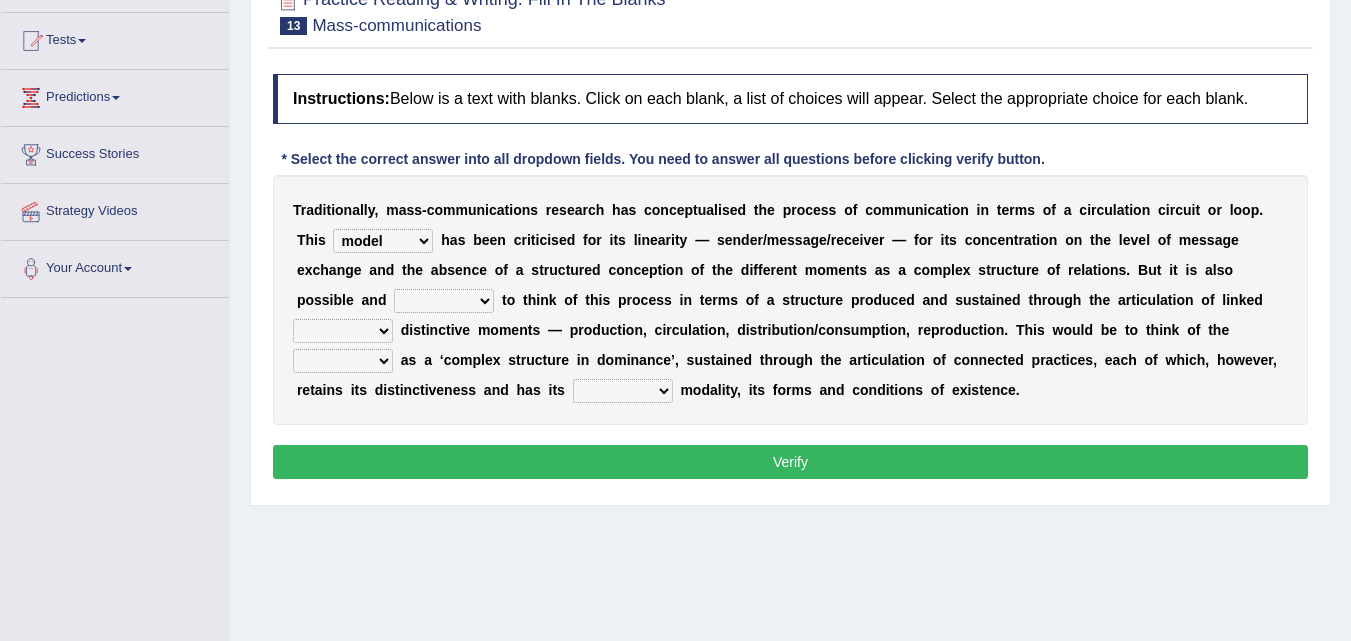 click on "odd added model creature" at bounding box center (383, 241) 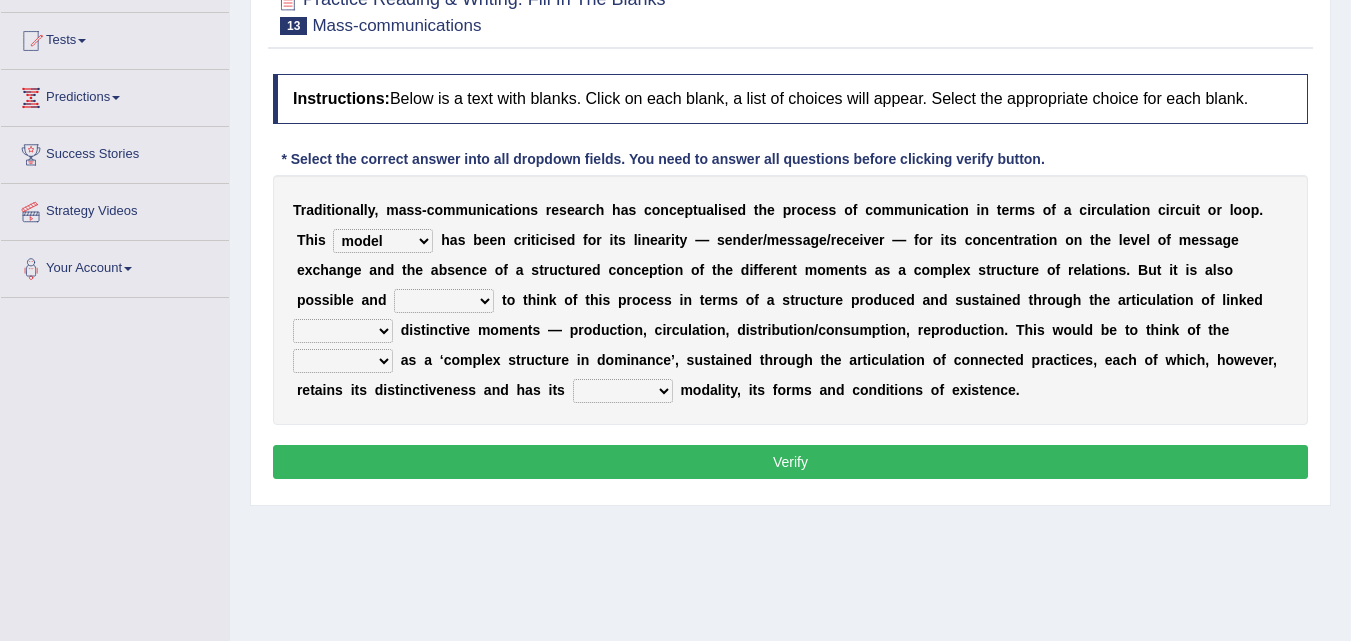 click on "careful useful helpful hopeful" at bounding box center (444, 301) 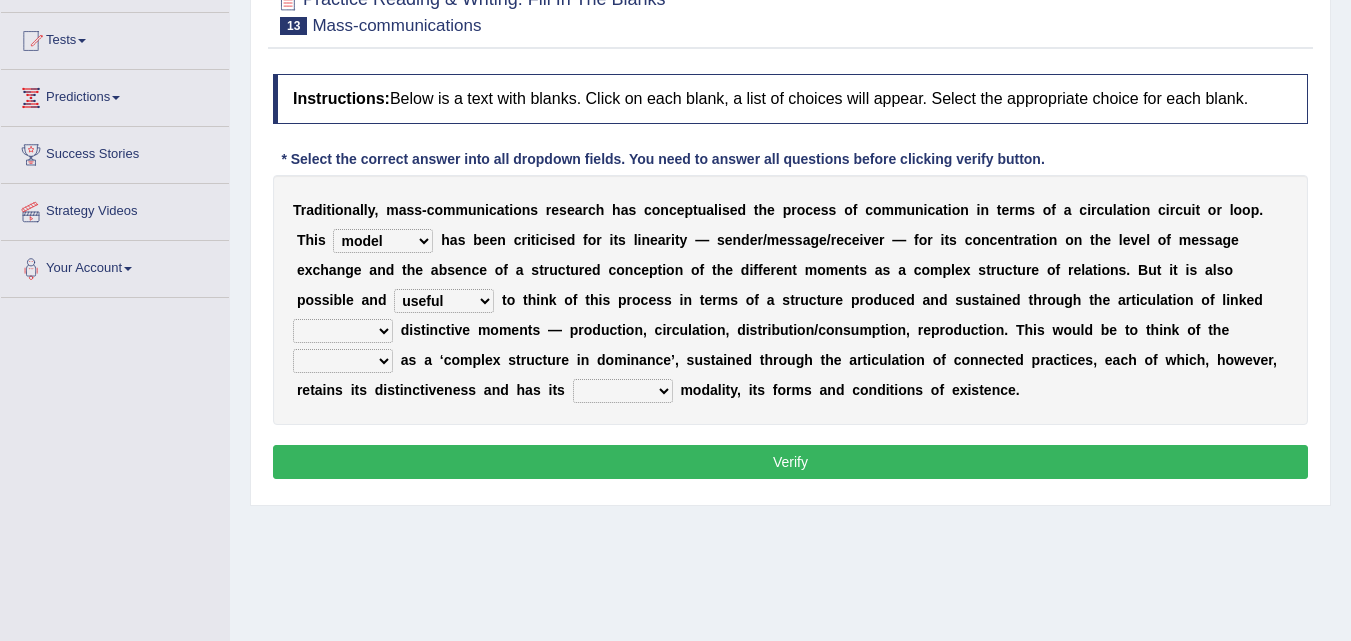click on "careful useful helpful hopeful" at bounding box center (444, 301) 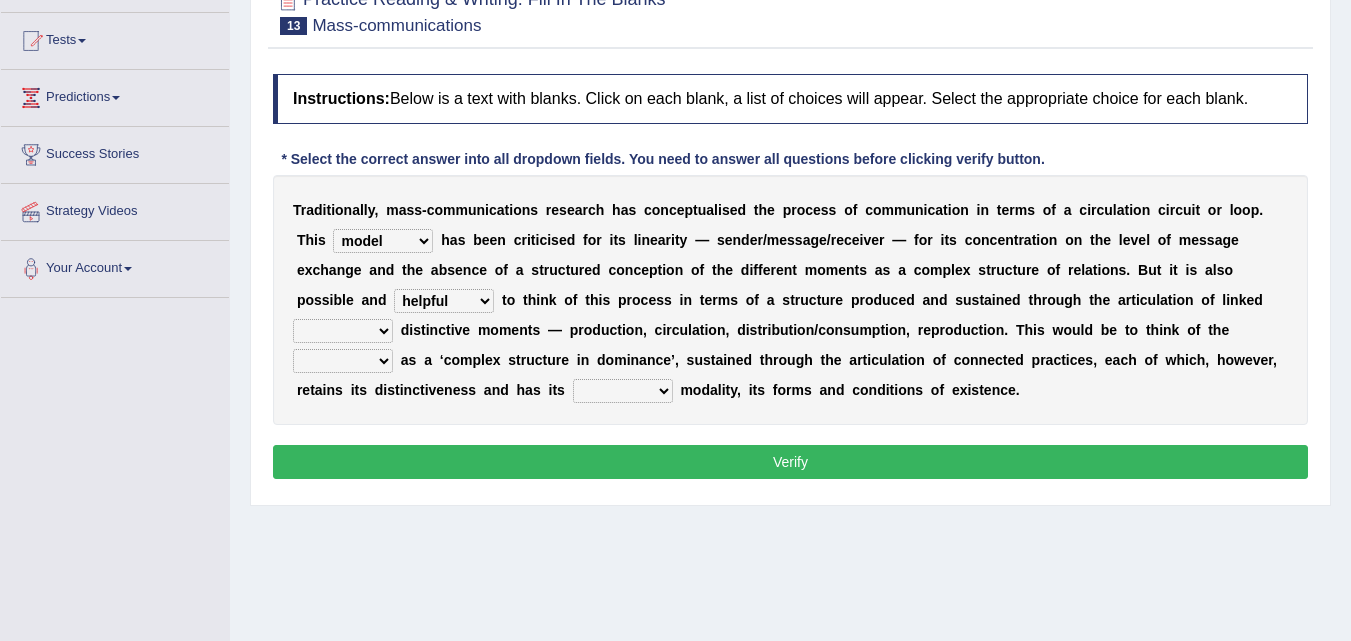 click on "careful useful helpful hopeful" at bounding box center [444, 301] 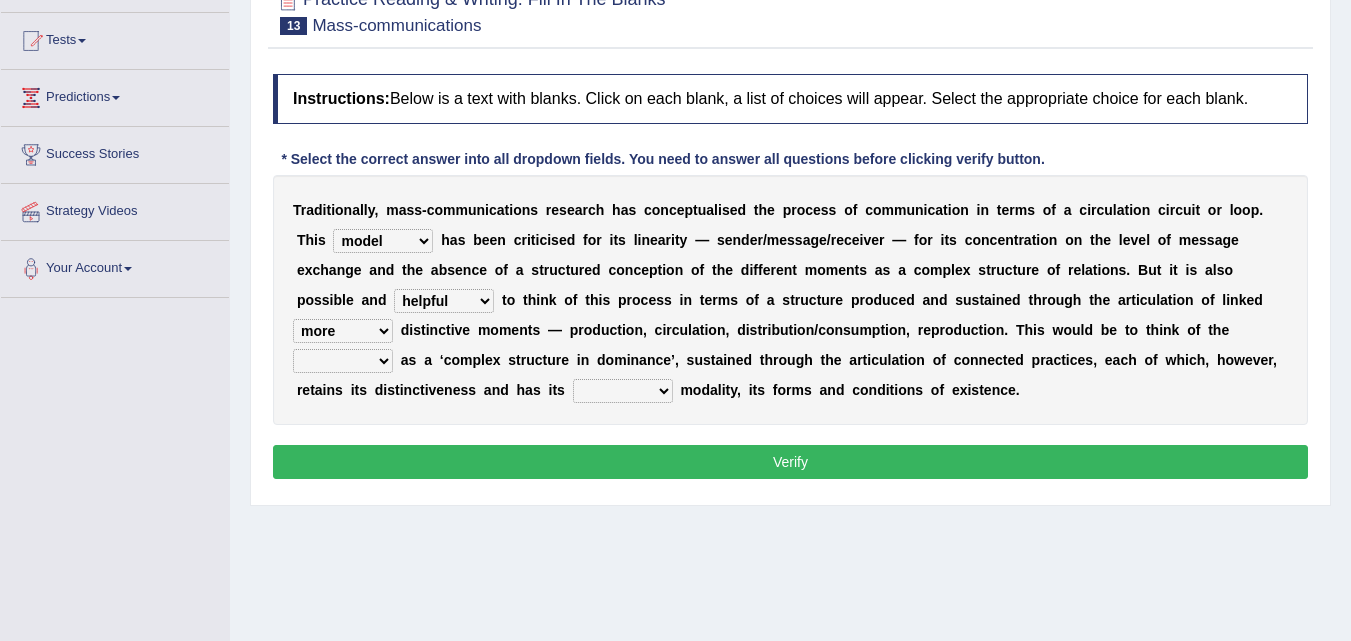click on "and but here more" at bounding box center (343, 331) 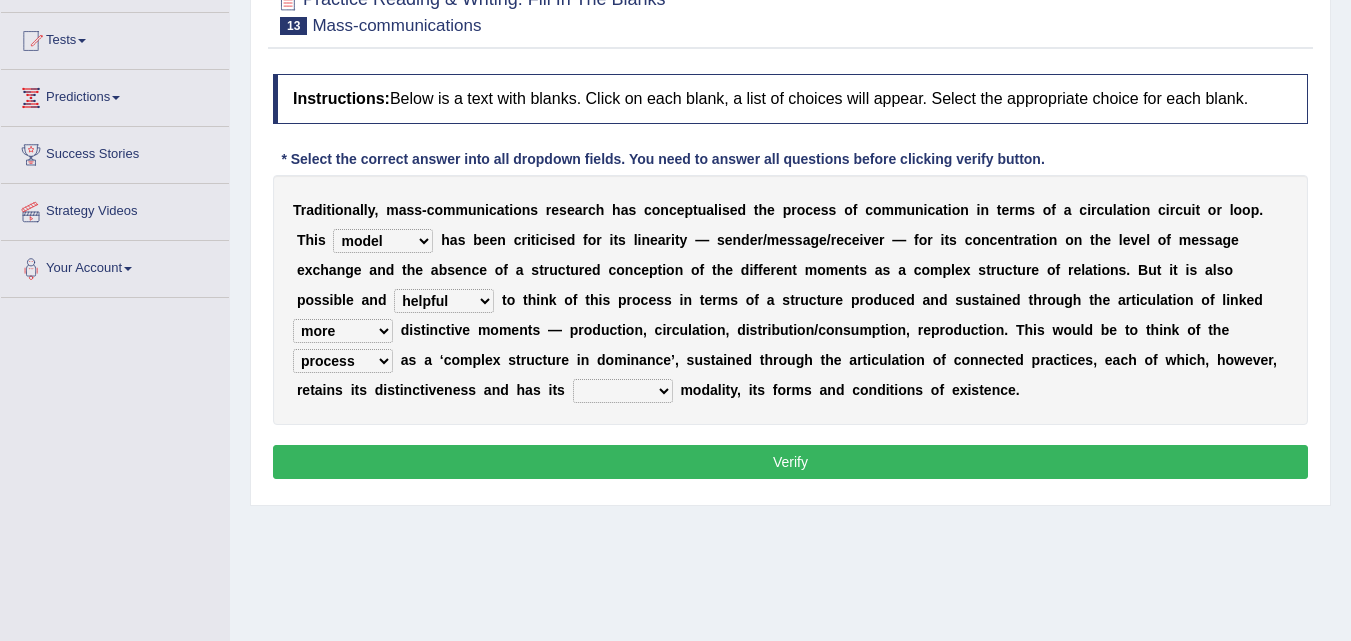 click on "real calm specific adheric" at bounding box center (623, 391) 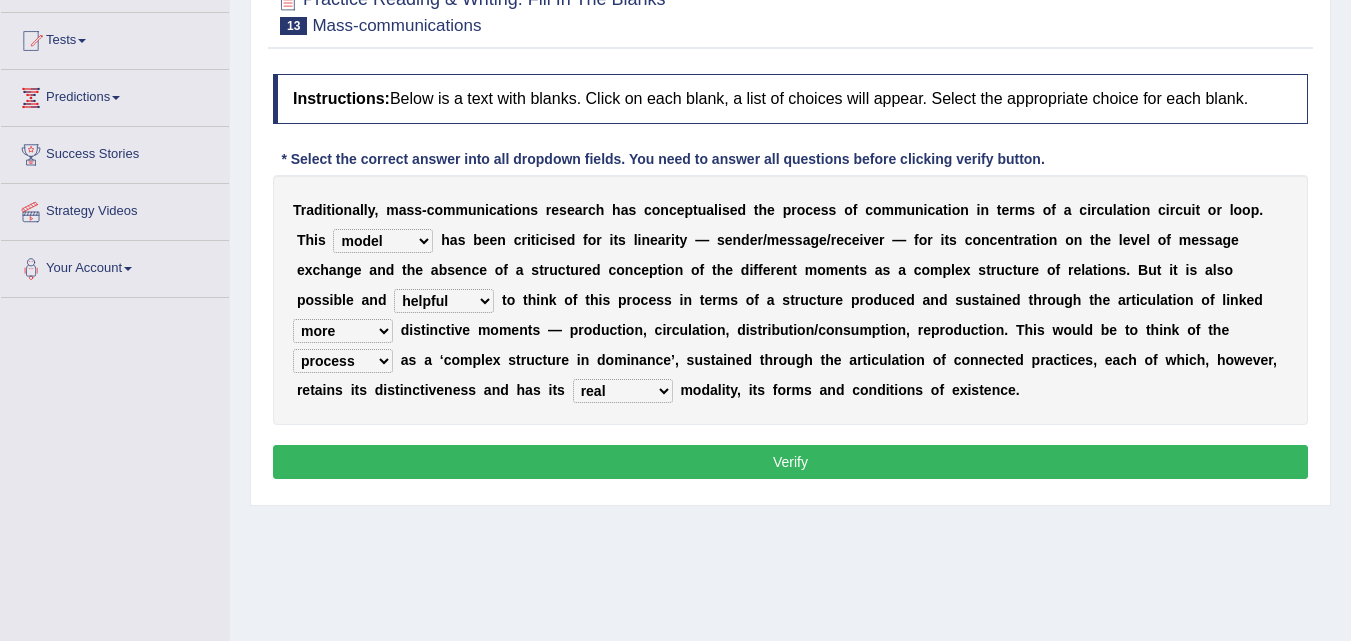 click on "Verify" at bounding box center [790, 462] 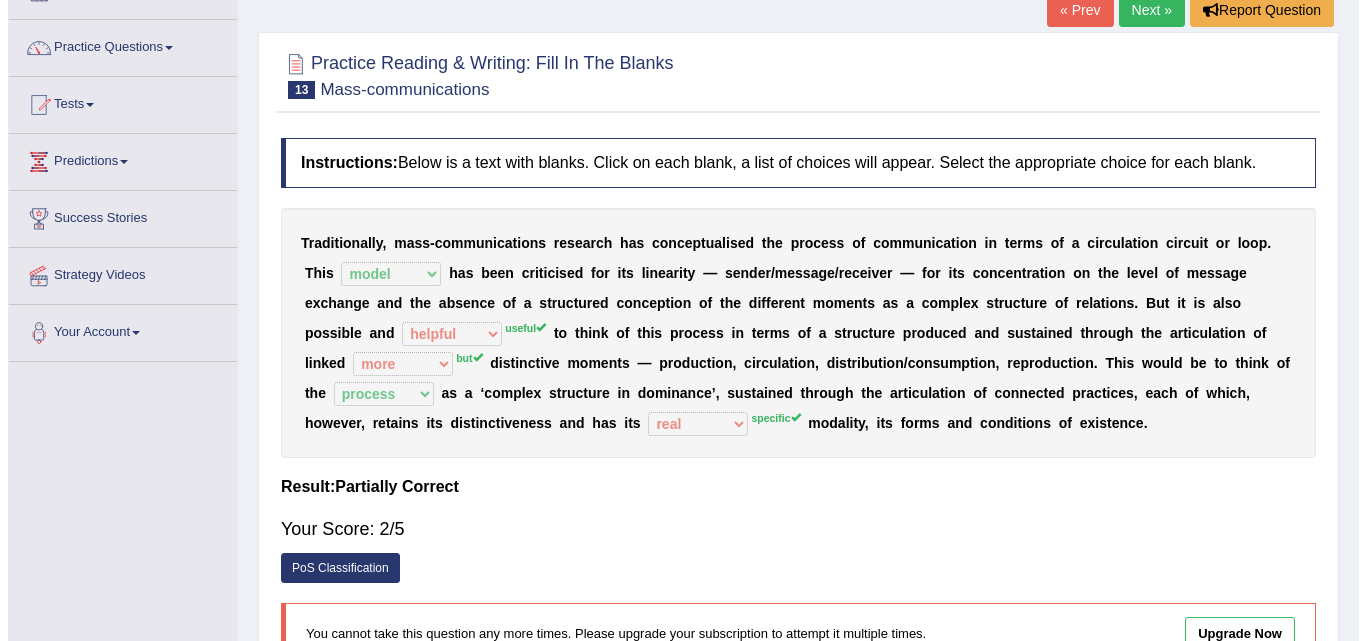 scroll, scrollTop: 100, scrollLeft: 0, axis: vertical 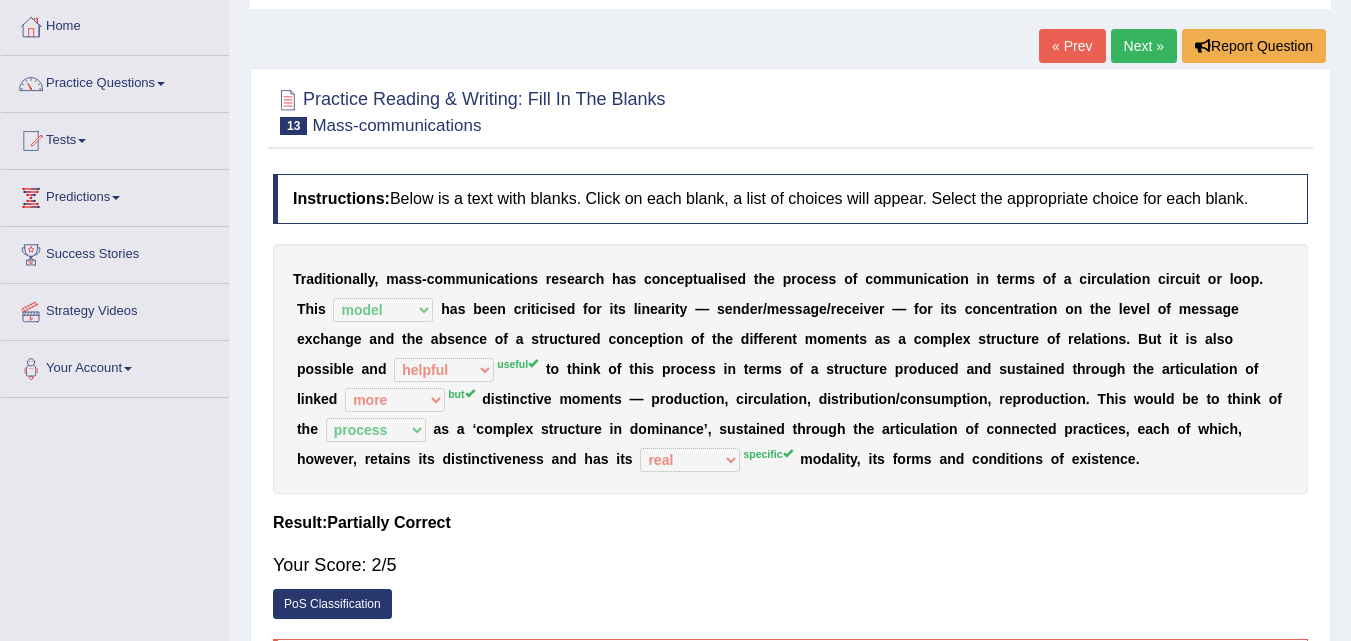 click on "PoS Classification" at bounding box center [332, 604] 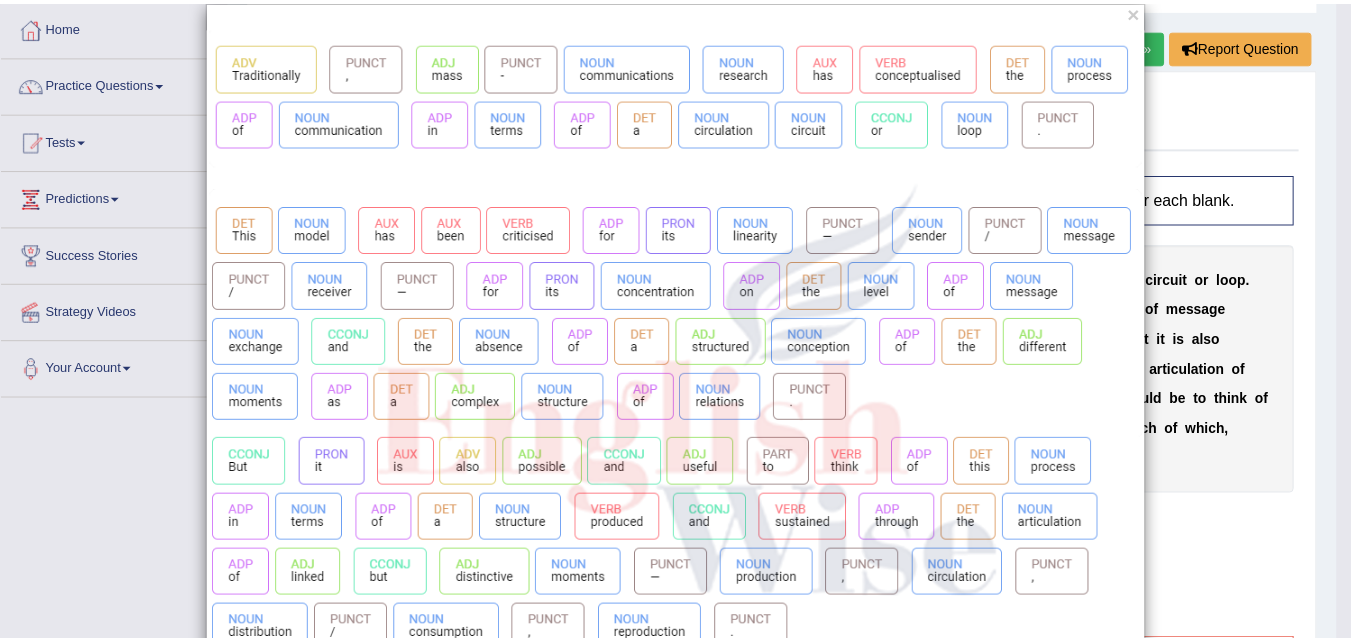 scroll, scrollTop: 0, scrollLeft: 0, axis: both 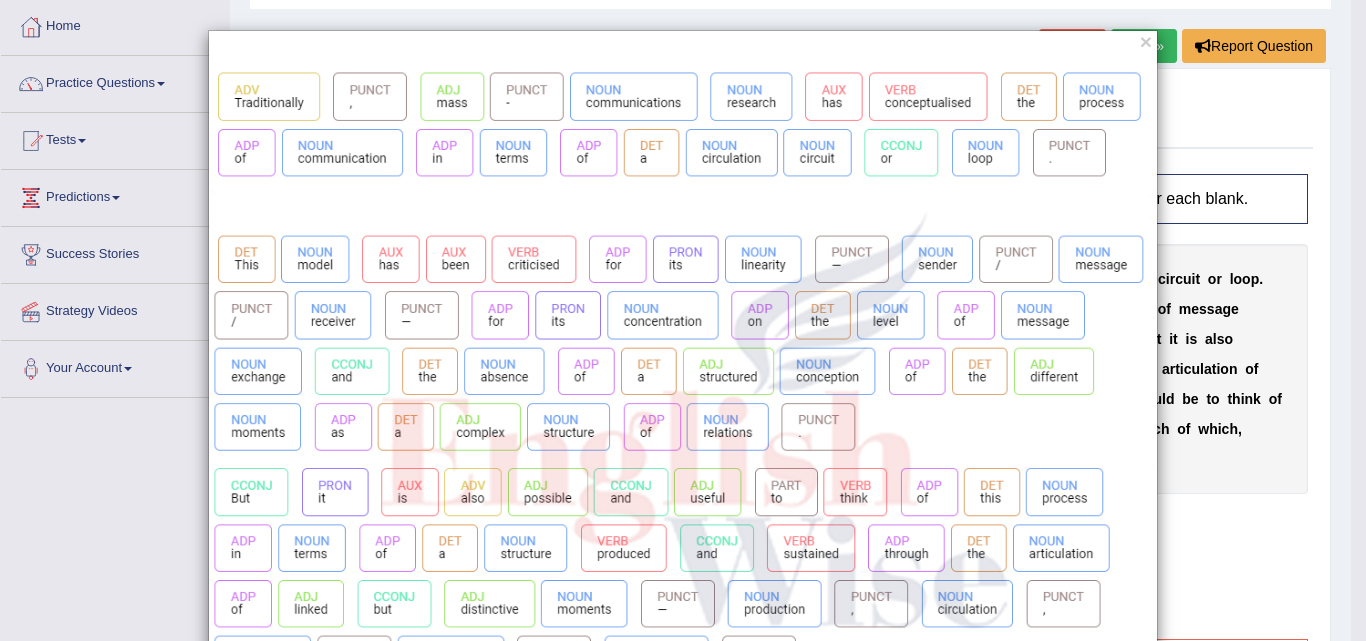 click on "×" at bounding box center (683, 526) 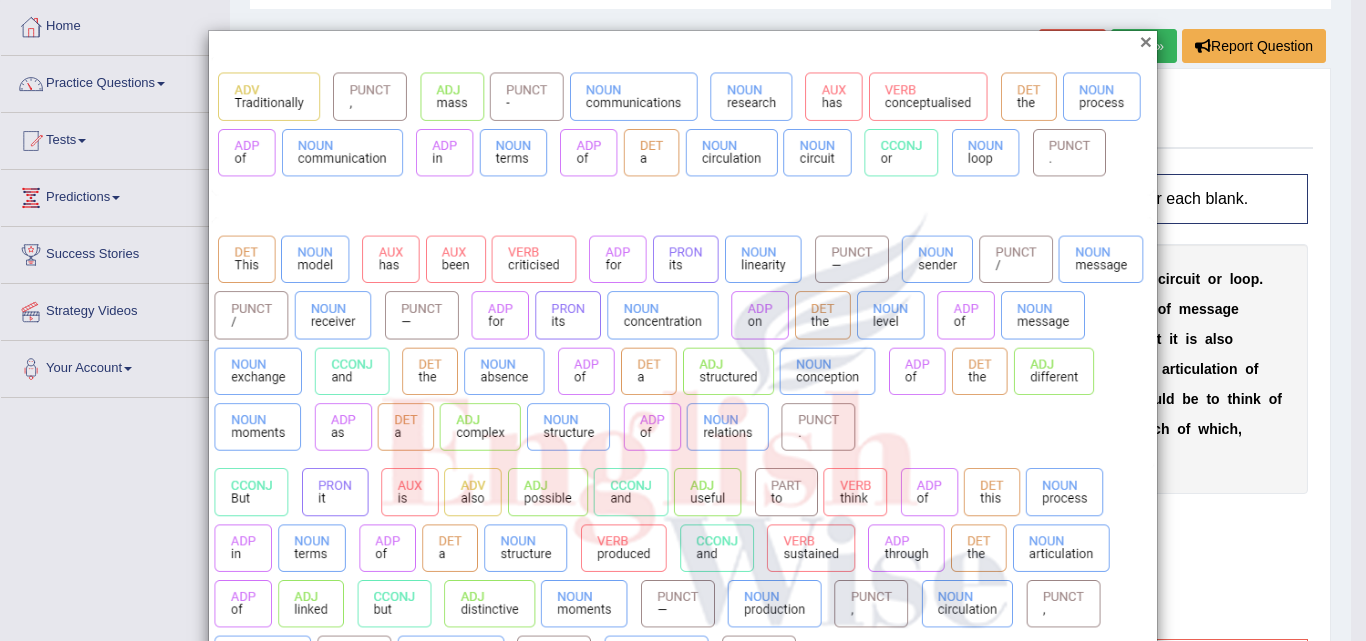 click on "×" at bounding box center [1146, 41] 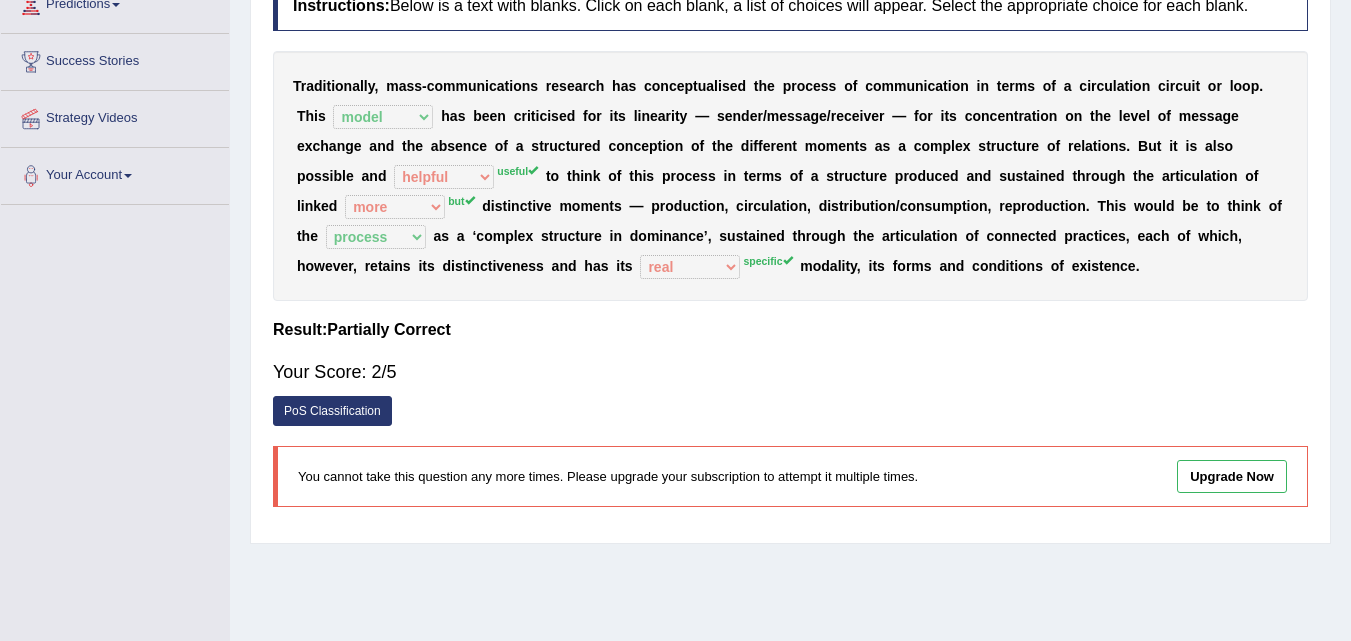 scroll, scrollTop: 0, scrollLeft: 0, axis: both 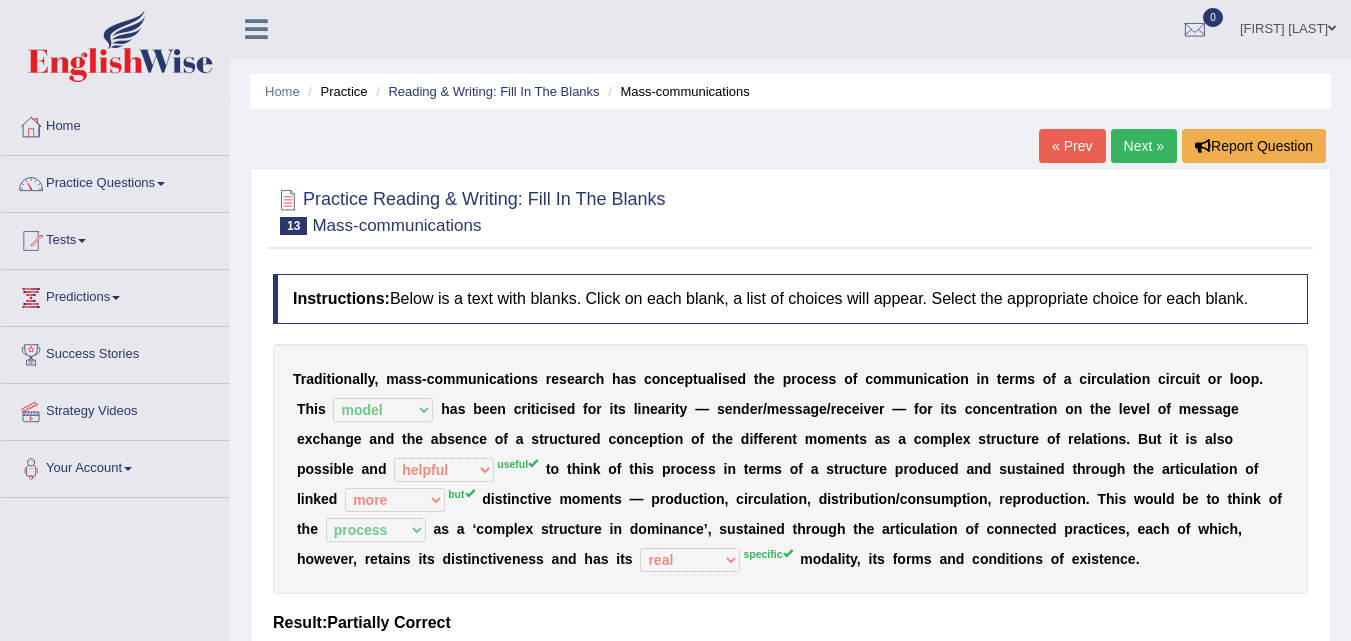 click on "Next »" at bounding box center [1144, 146] 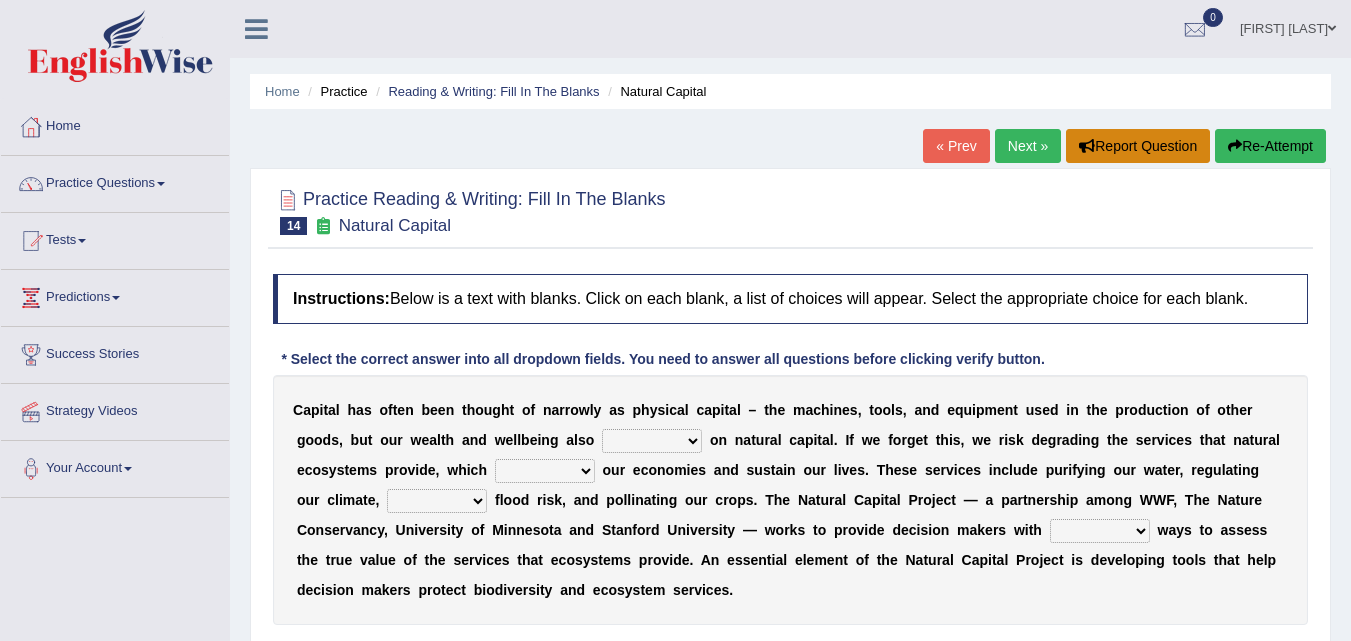 scroll, scrollTop: 0, scrollLeft: 0, axis: both 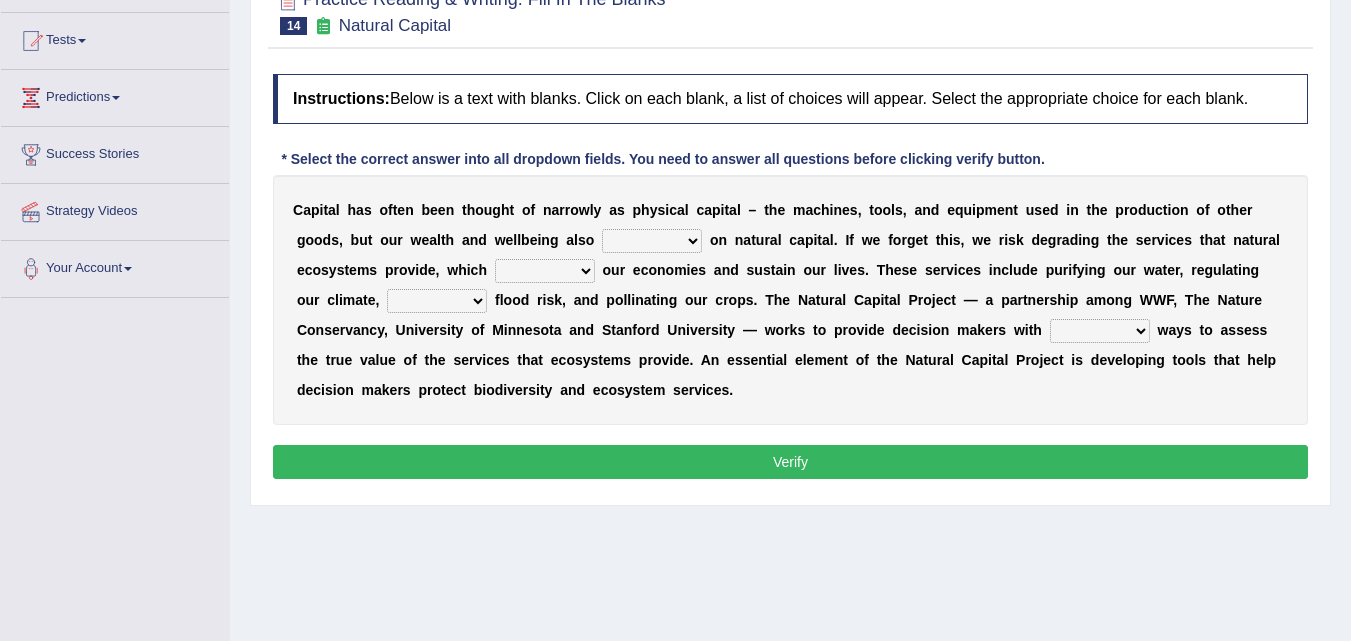click on "rely reply supply apply" at bounding box center (652, 241) 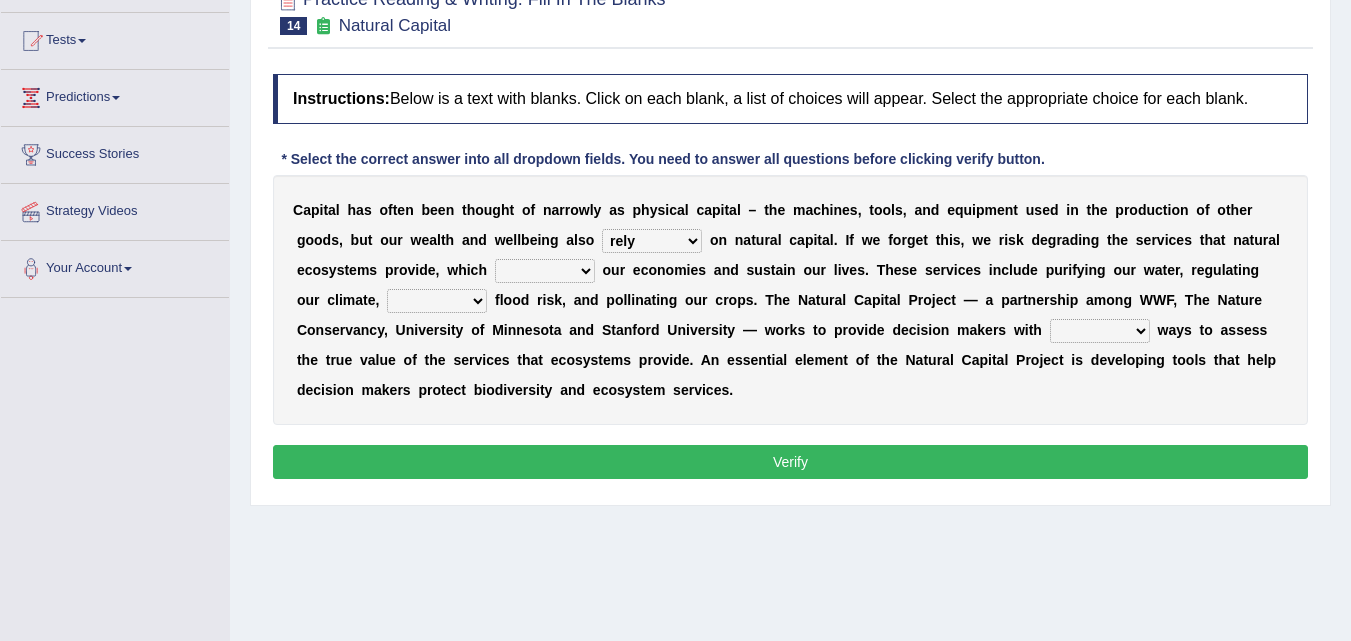 click on "rely reply supply apply" at bounding box center (652, 241) 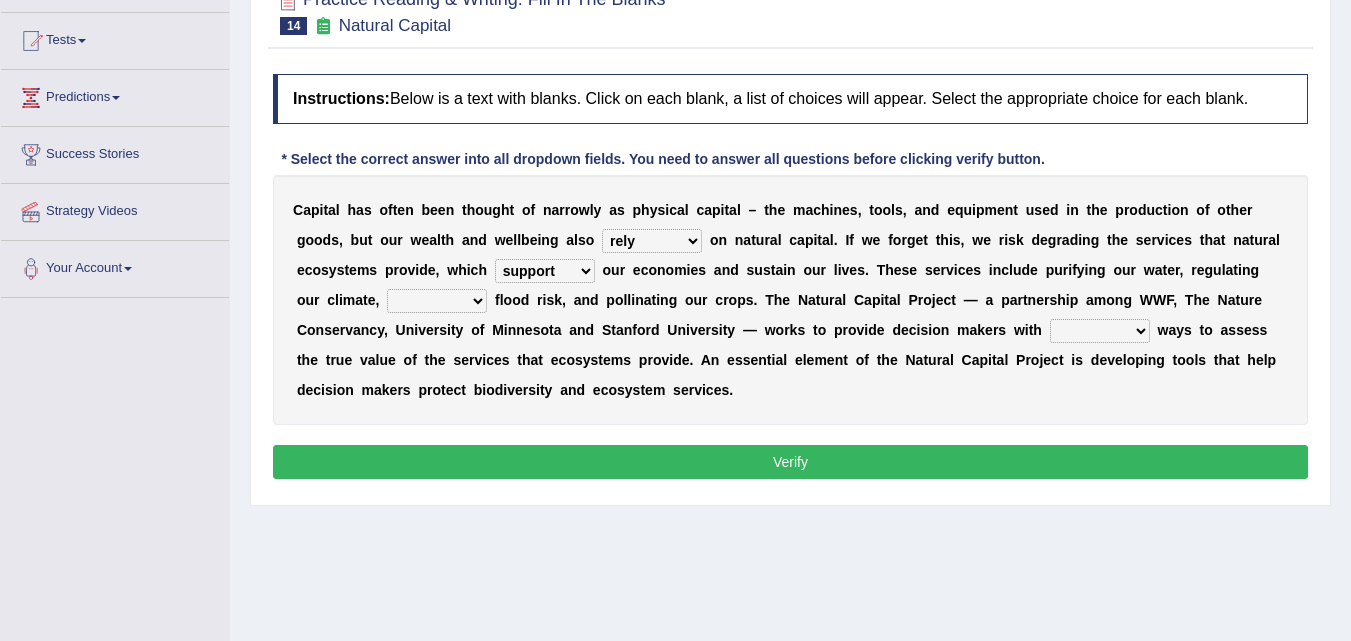 click on "import report support export" at bounding box center (545, 271) 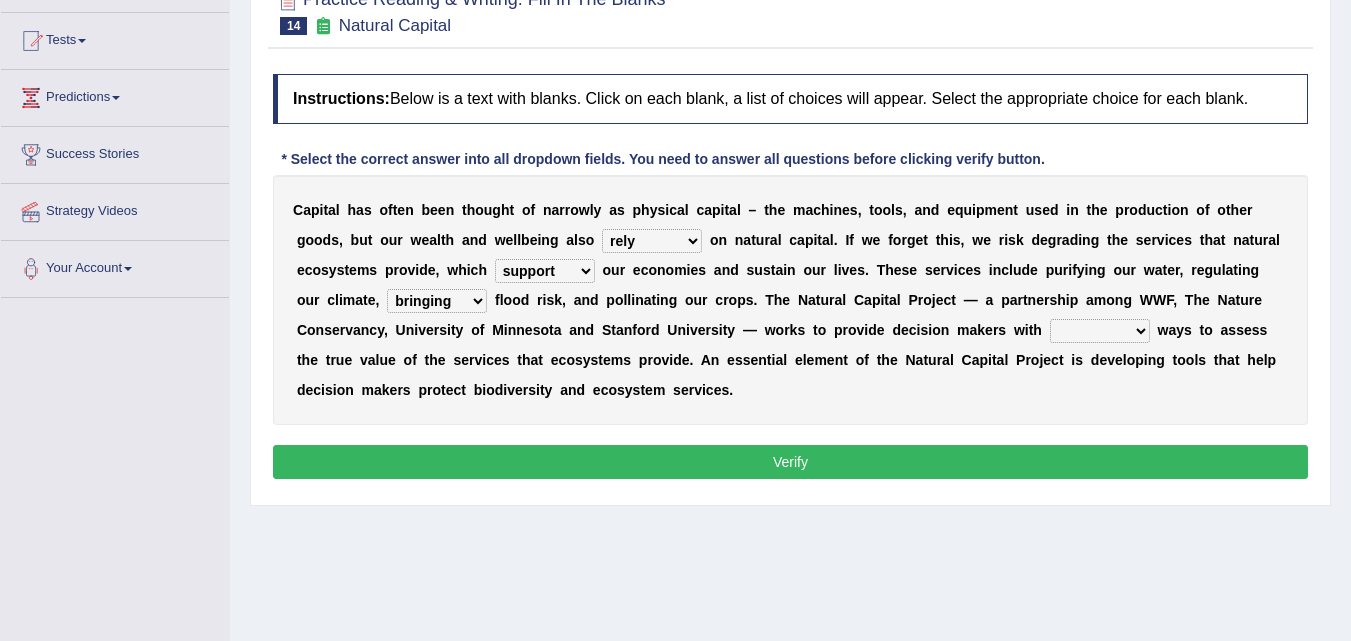 click on "bringing lacking staggering reducing" at bounding box center [437, 301] 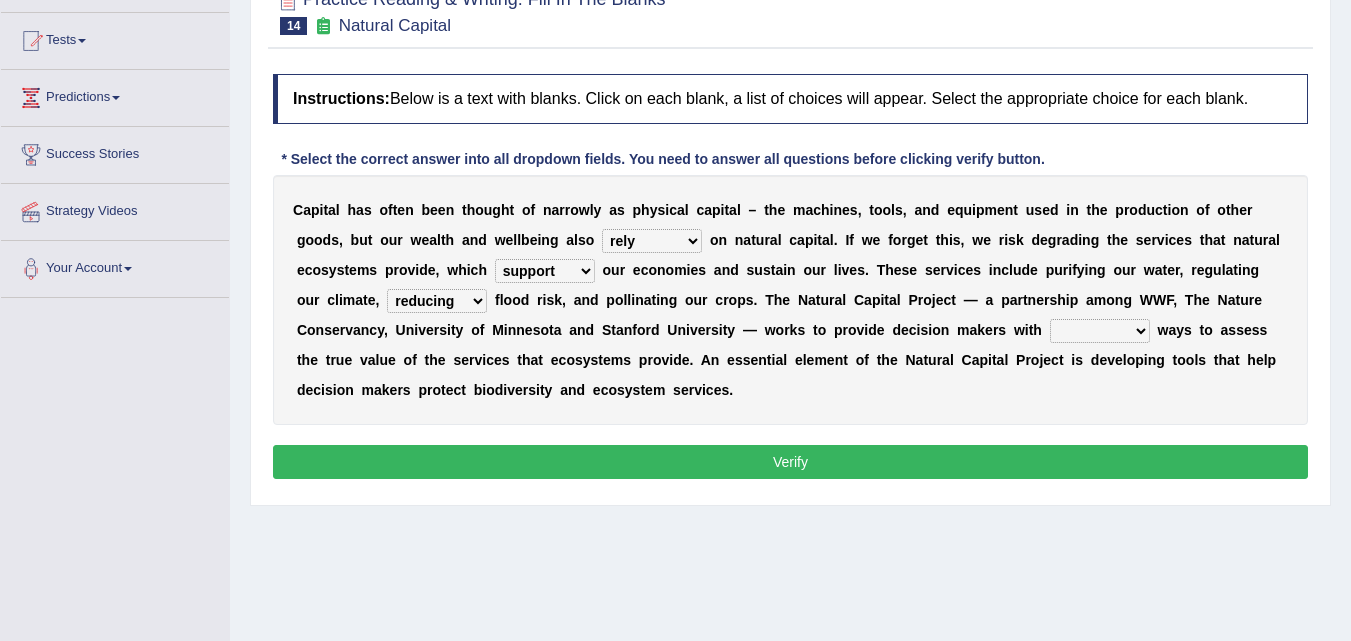 click on "bringing lacking staggering reducing" at bounding box center (437, 301) 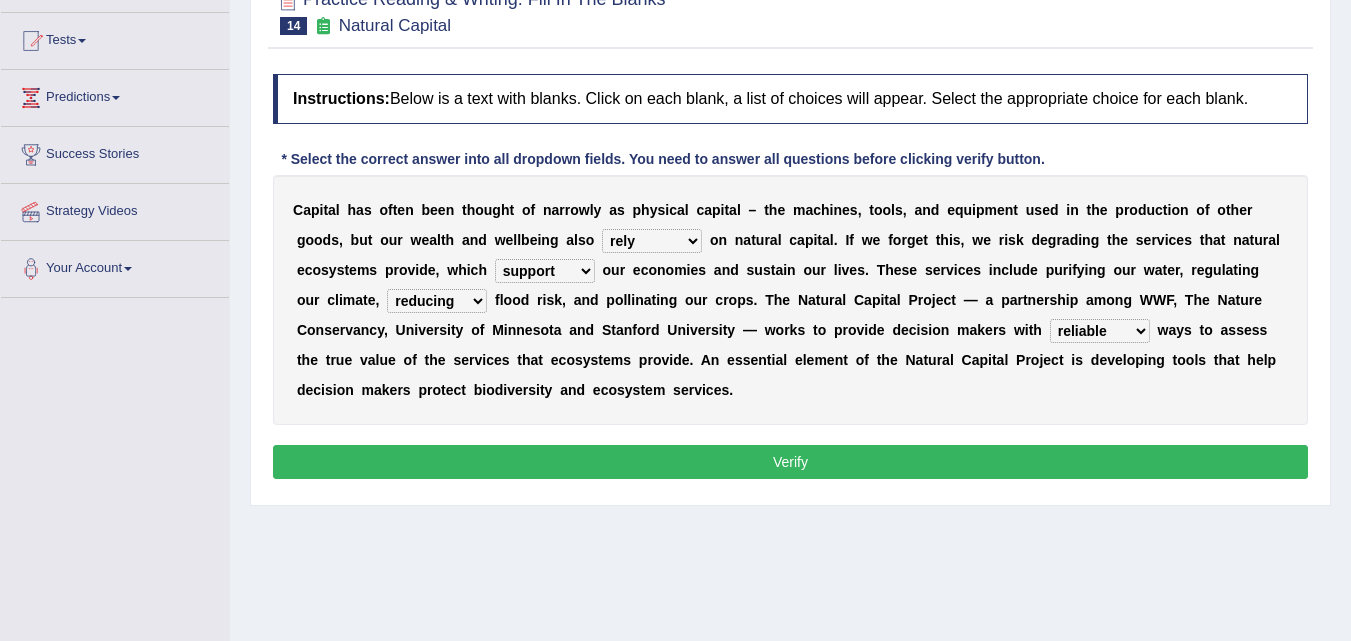 click on "liable powerful strong reliable" at bounding box center (1100, 331) 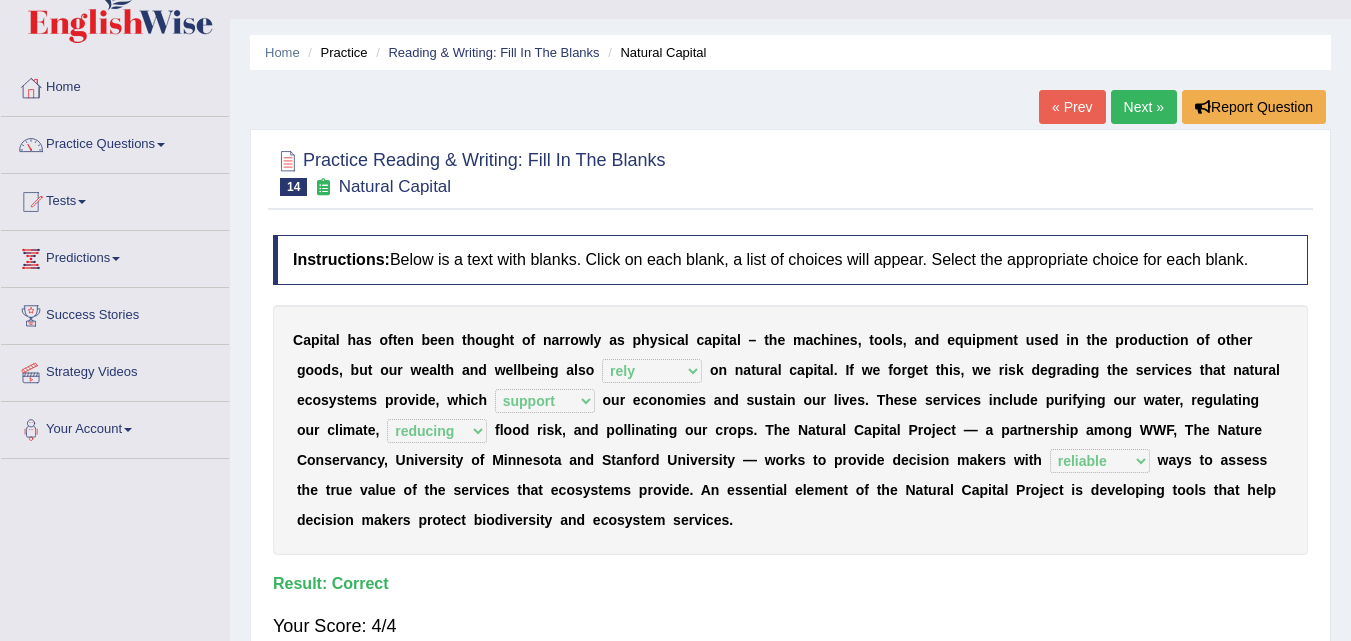 scroll, scrollTop: 0, scrollLeft: 0, axis: both 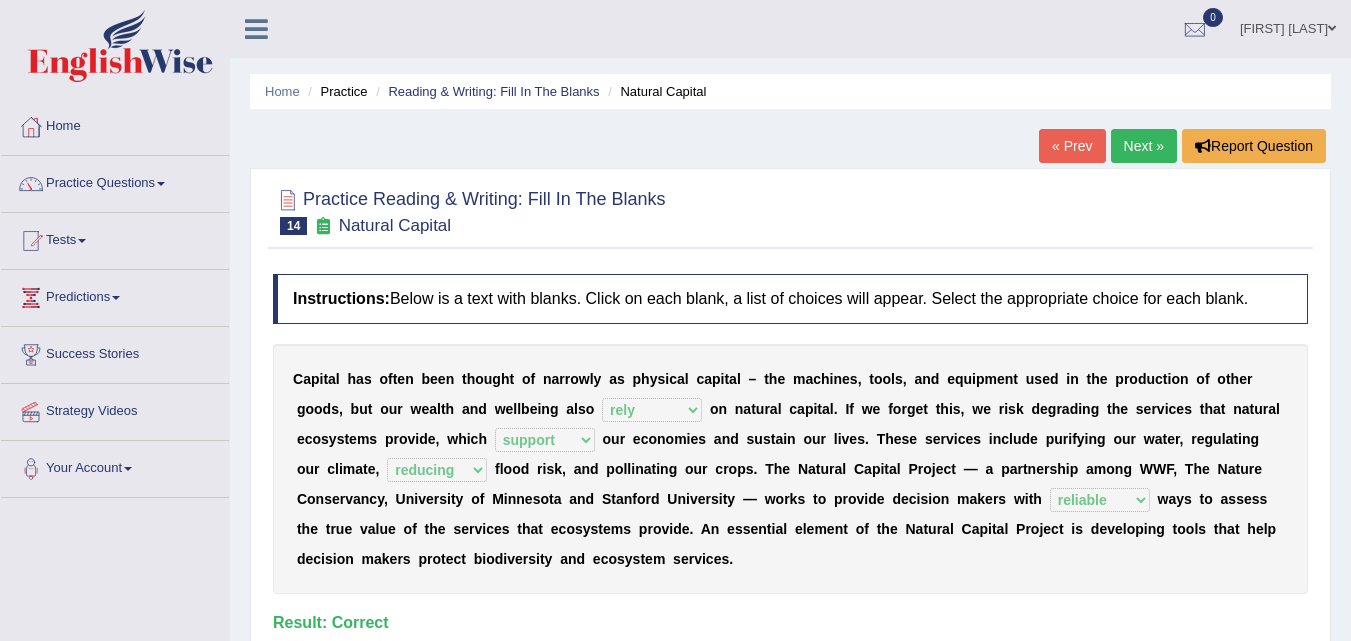 click on "Next »" at bounding box center (1144, 146) 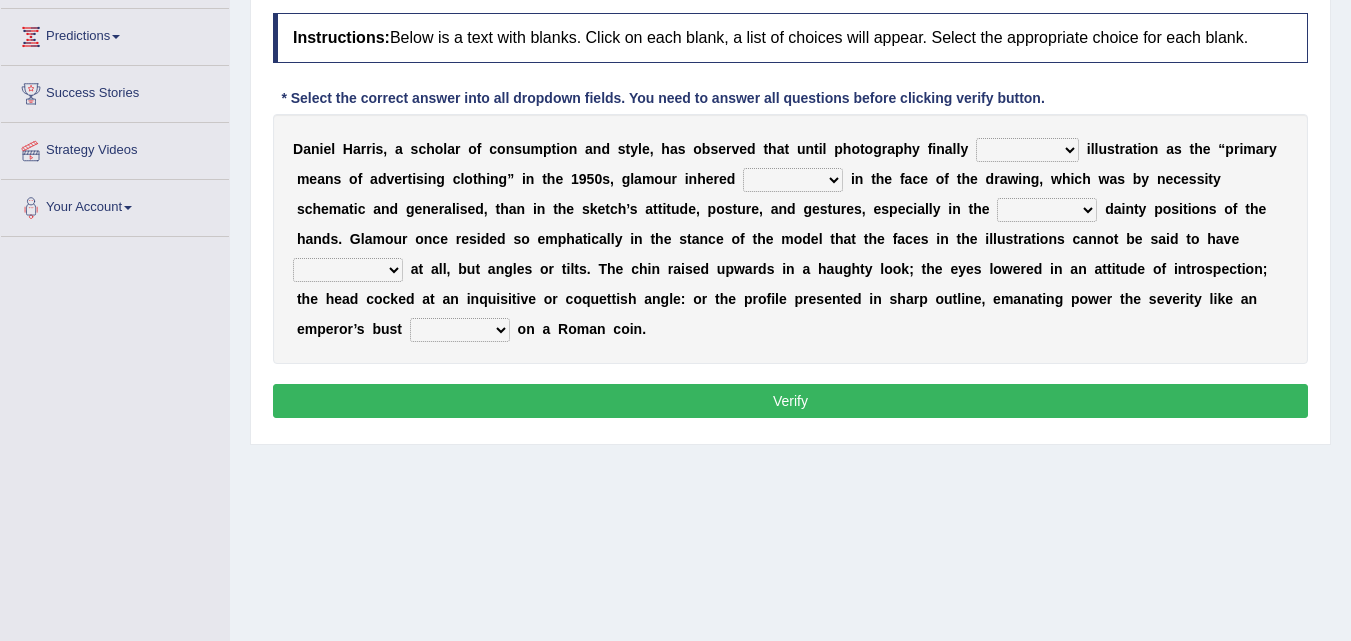 scroll, scrollTop: 300, scrollLeft: 0, axis: vertical 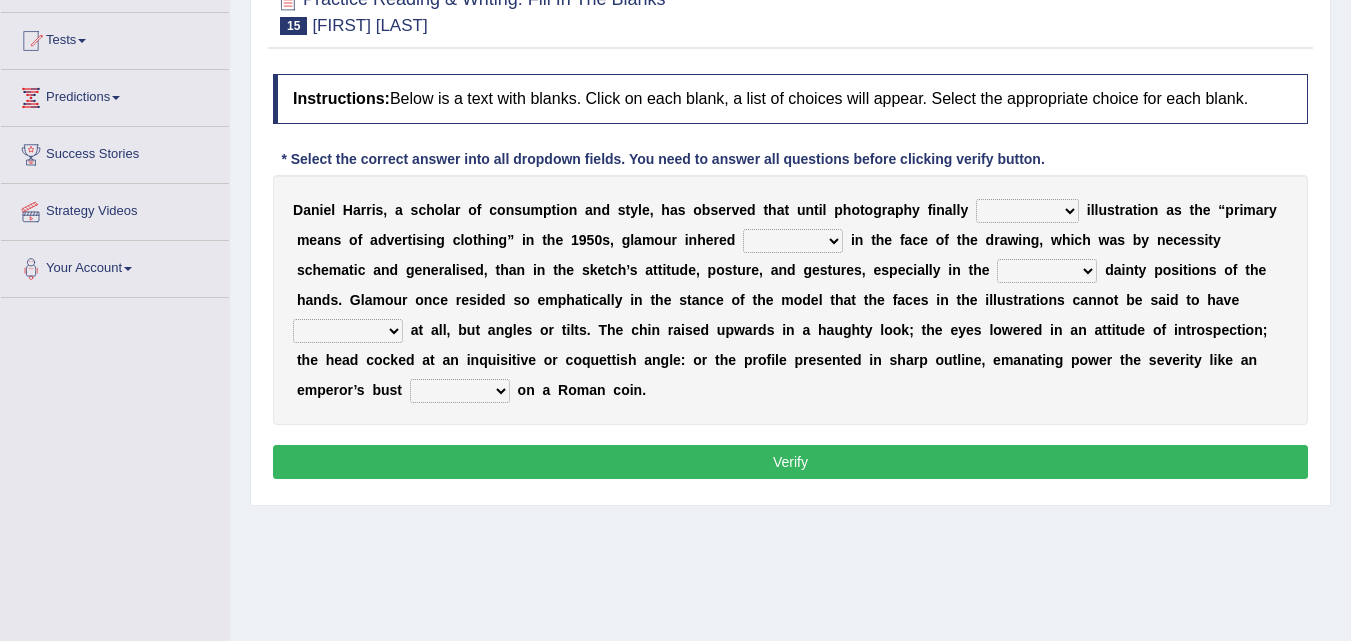 click on "supplanted removed supplied assorted" at bounding box center (1027, 211) 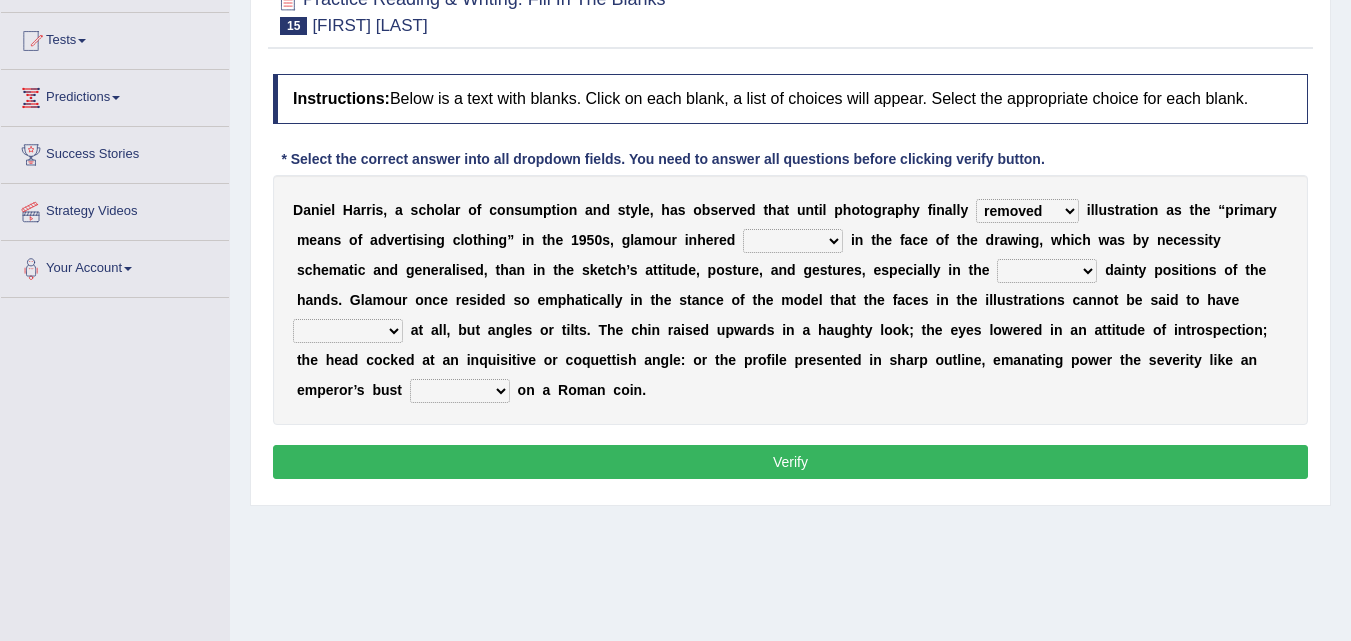 click on "supplanted removed supplied assorted" at bounding box center (1027, 211) 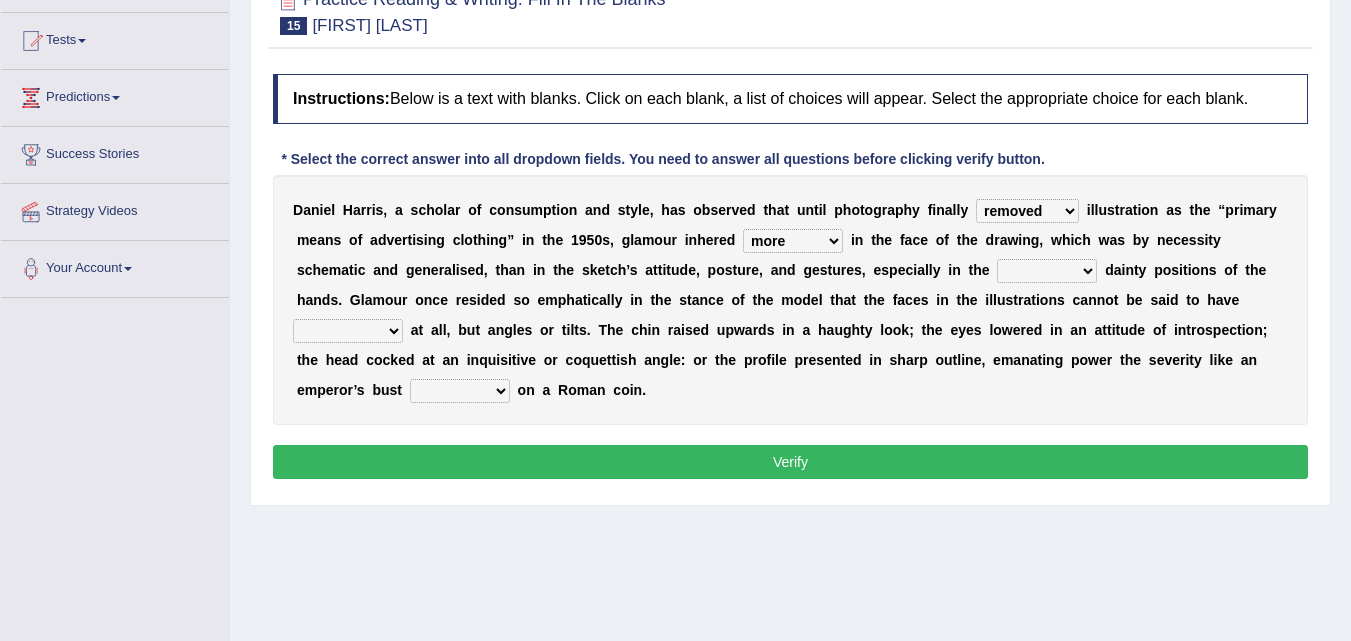 click on "full exact strangely effective" at bounding box center [1047, 271] 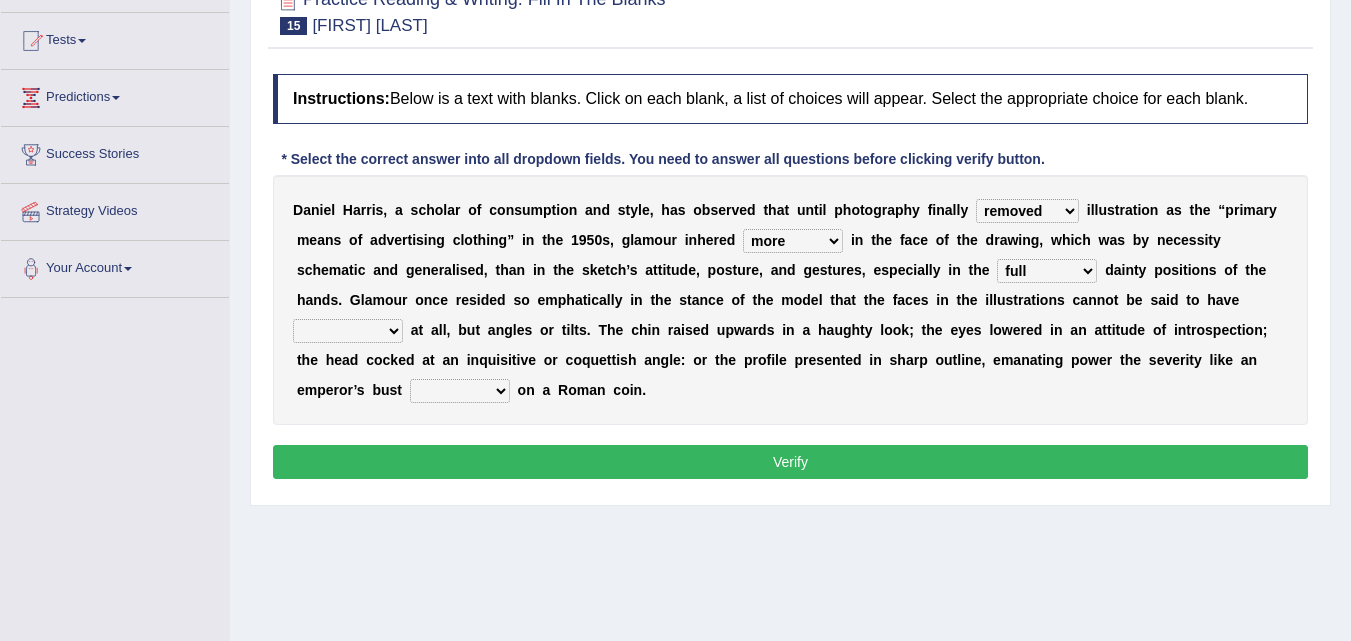 click on "impressed dubbing expressions extensions" at bounding box center [348, 331] 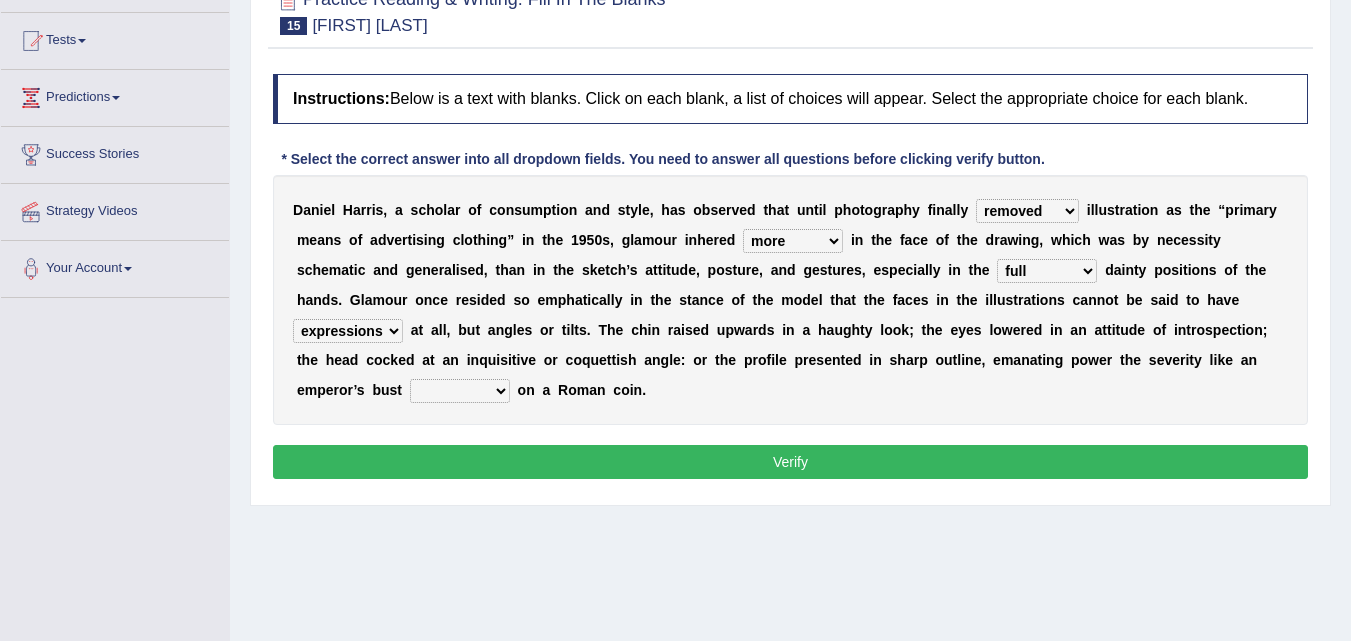 click on "impressed dubbing expressions extensions" at bounding box center (348, 331) 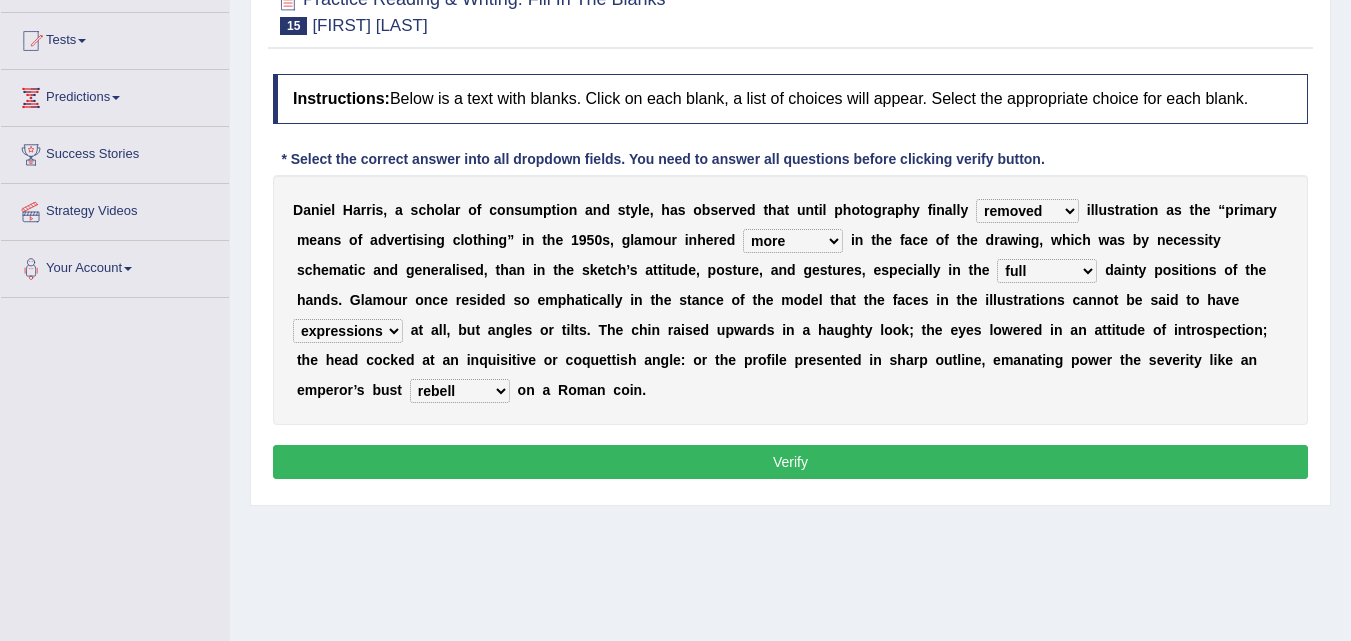 click on "Verify" at bounding box center (790, 462) 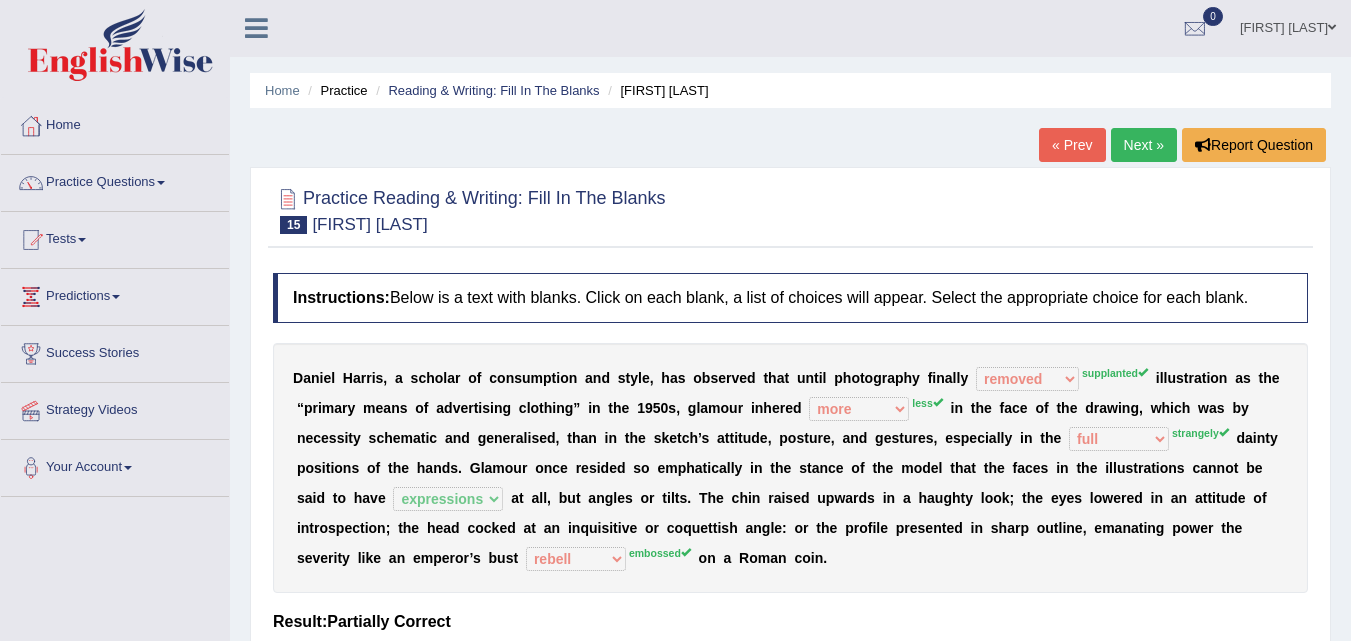 scroll, scrollTop: 0, scrollLeft: 0, axis: both 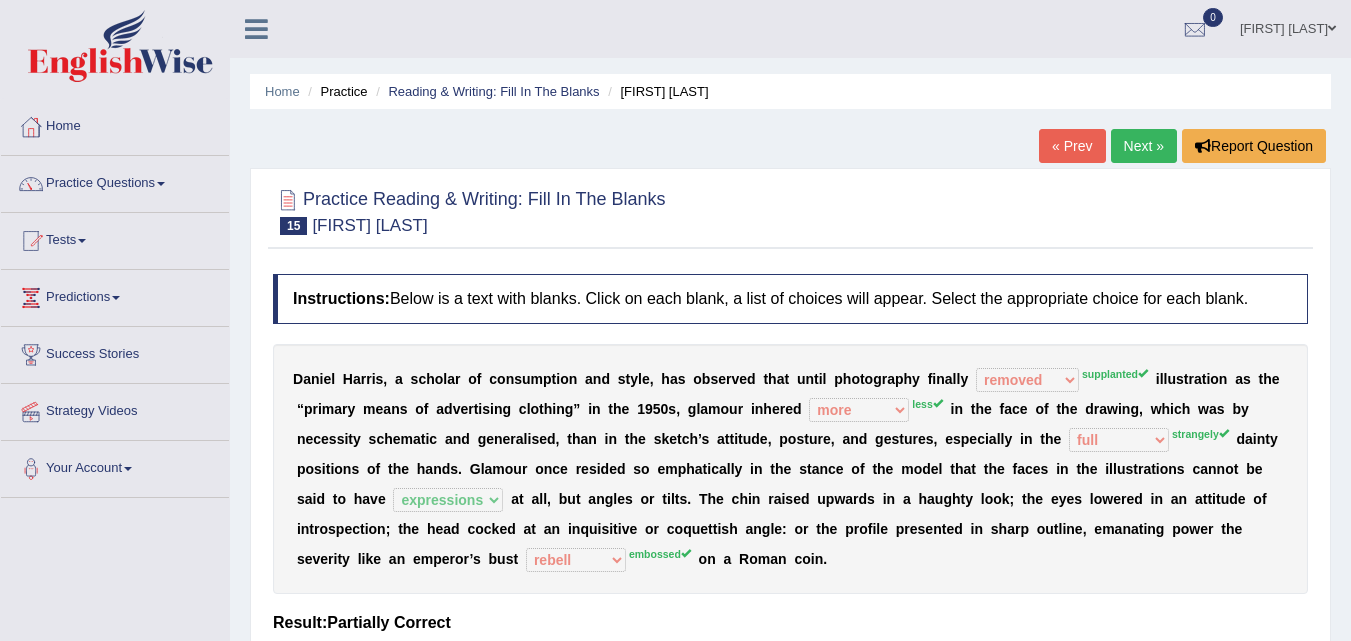 click on "Next »" at bounding box center (1144, 146) 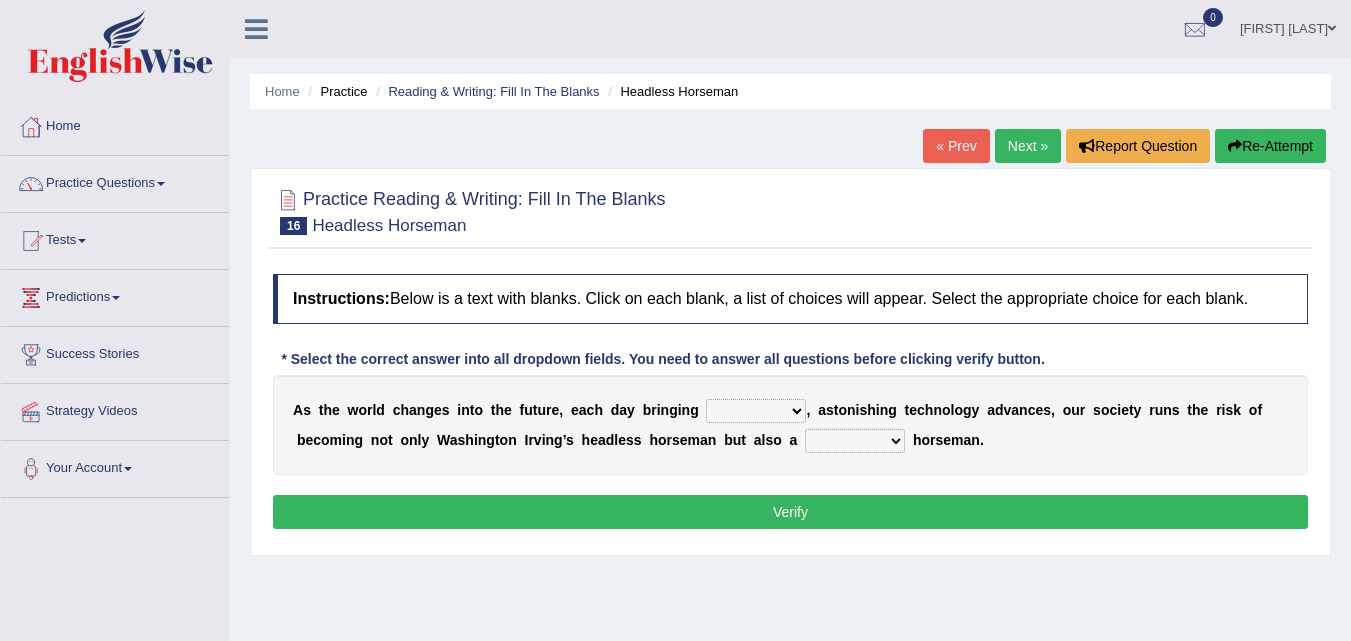 scroll, scrollTop: 0, scrollLeft: 0, axis: both 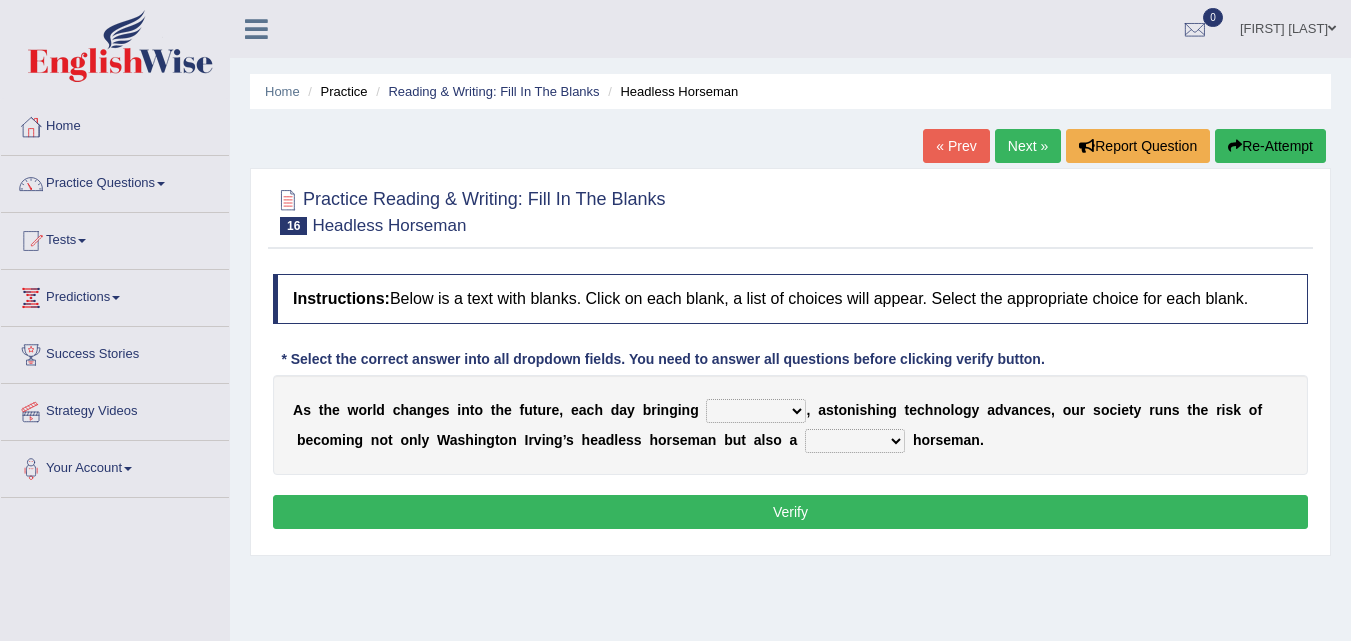 click on "back new front extra" at bounding box center [756, 411] 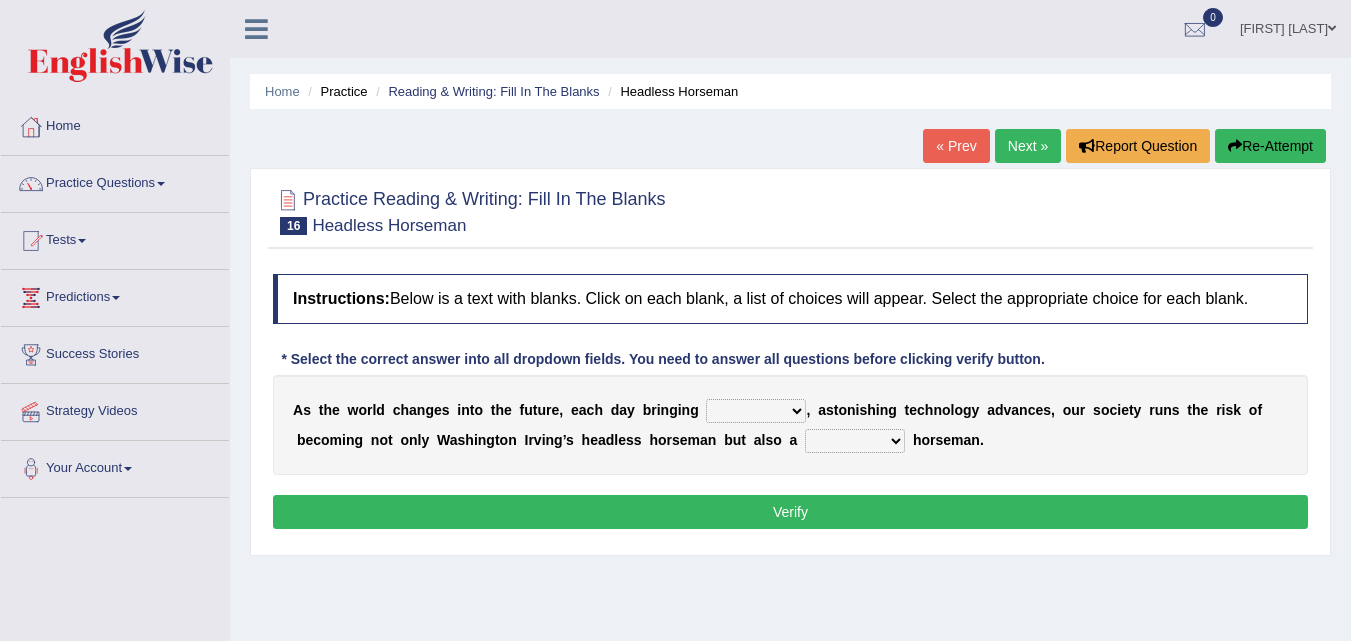 select on "new" 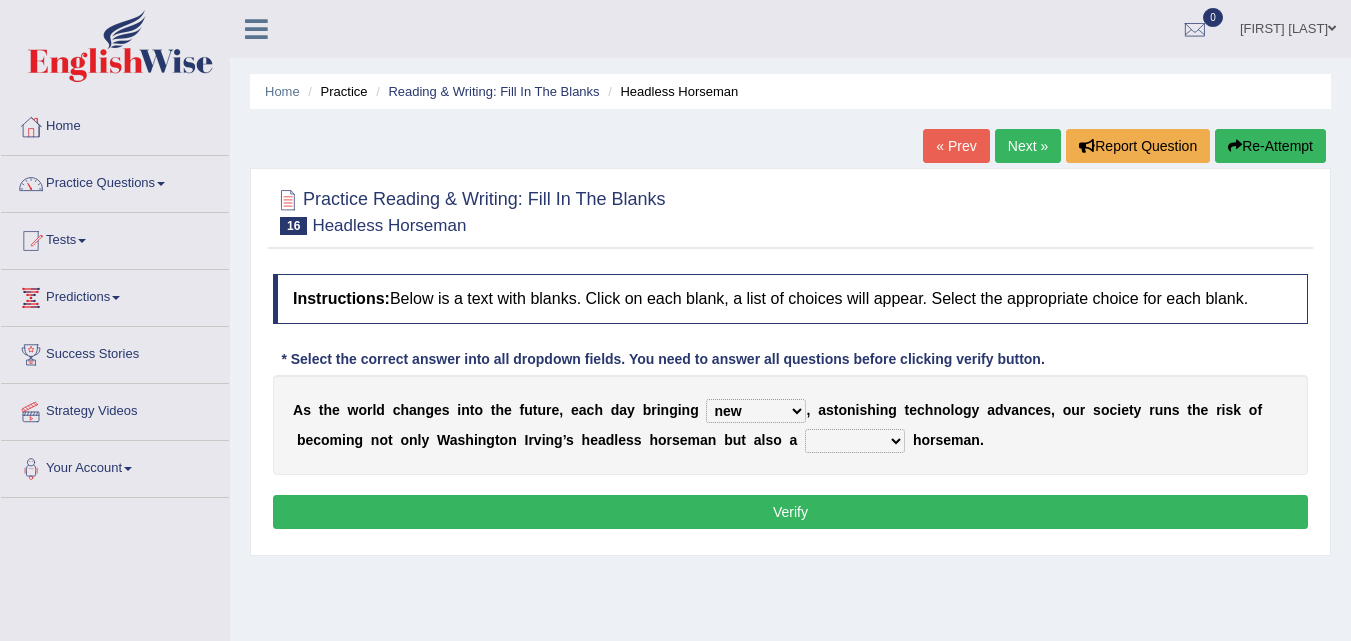 click on "back new front extra" at bounding box center (756, 411) 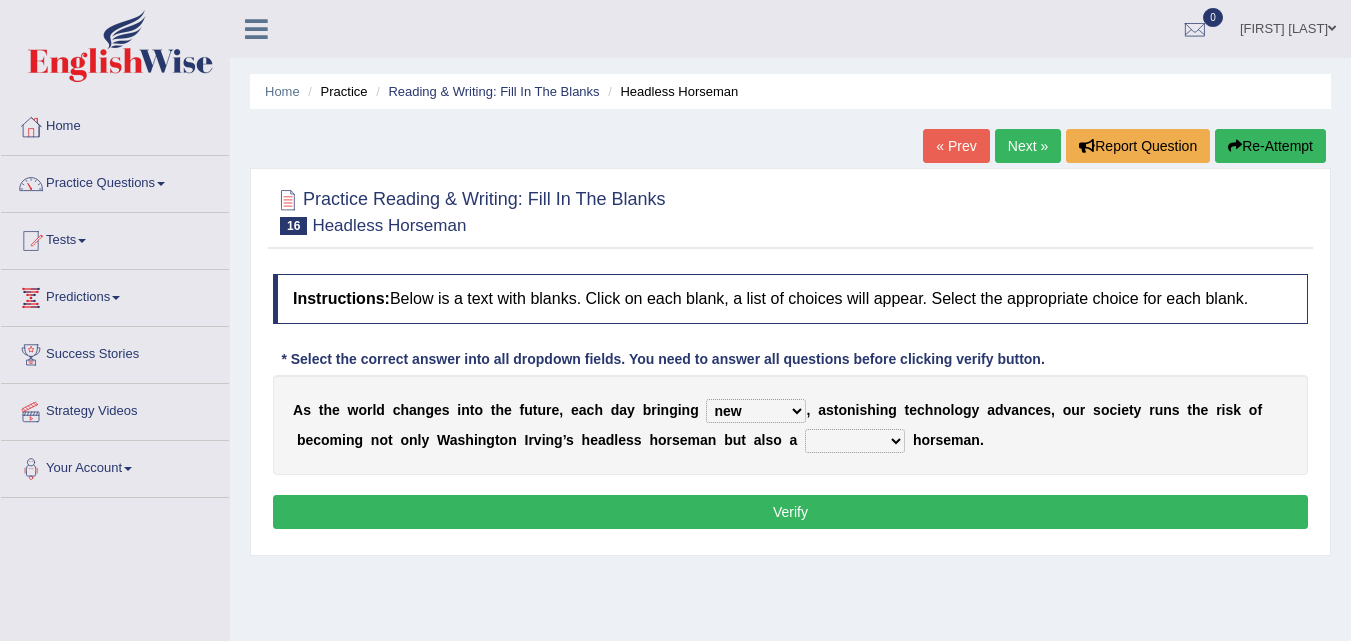 click on "Verify" at bounding box center [790, 512] 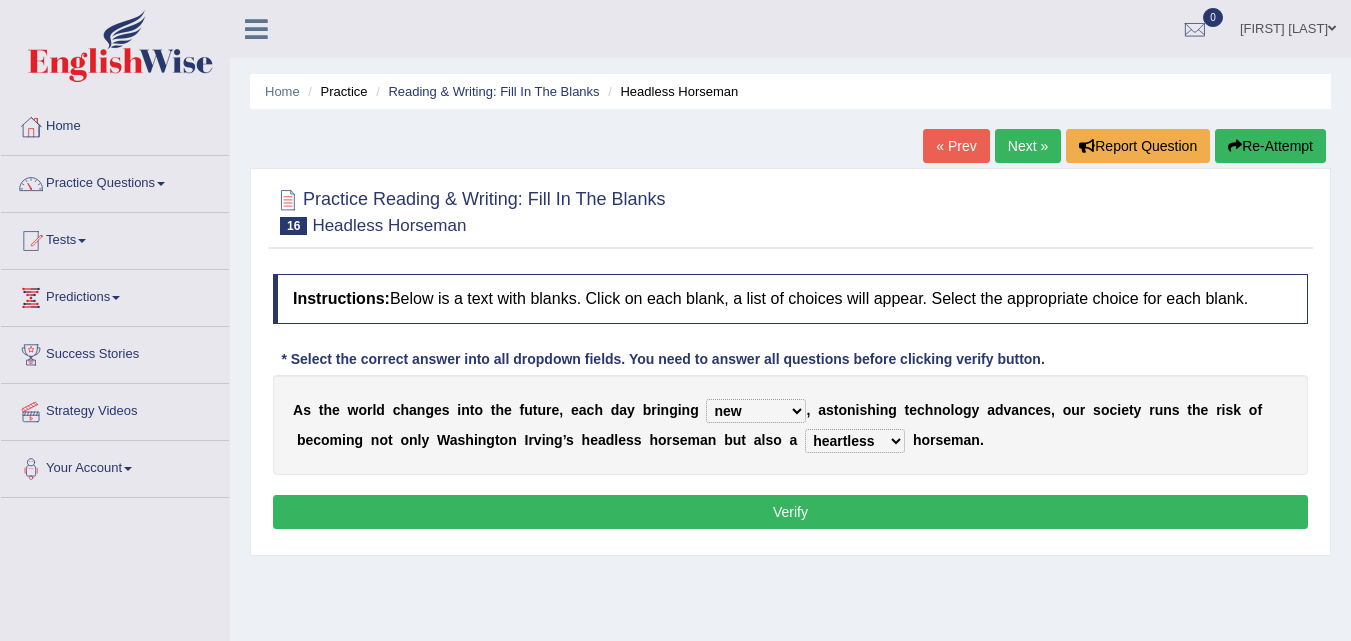click on "heartless rude nice kind" at bounding box center [855, 441] 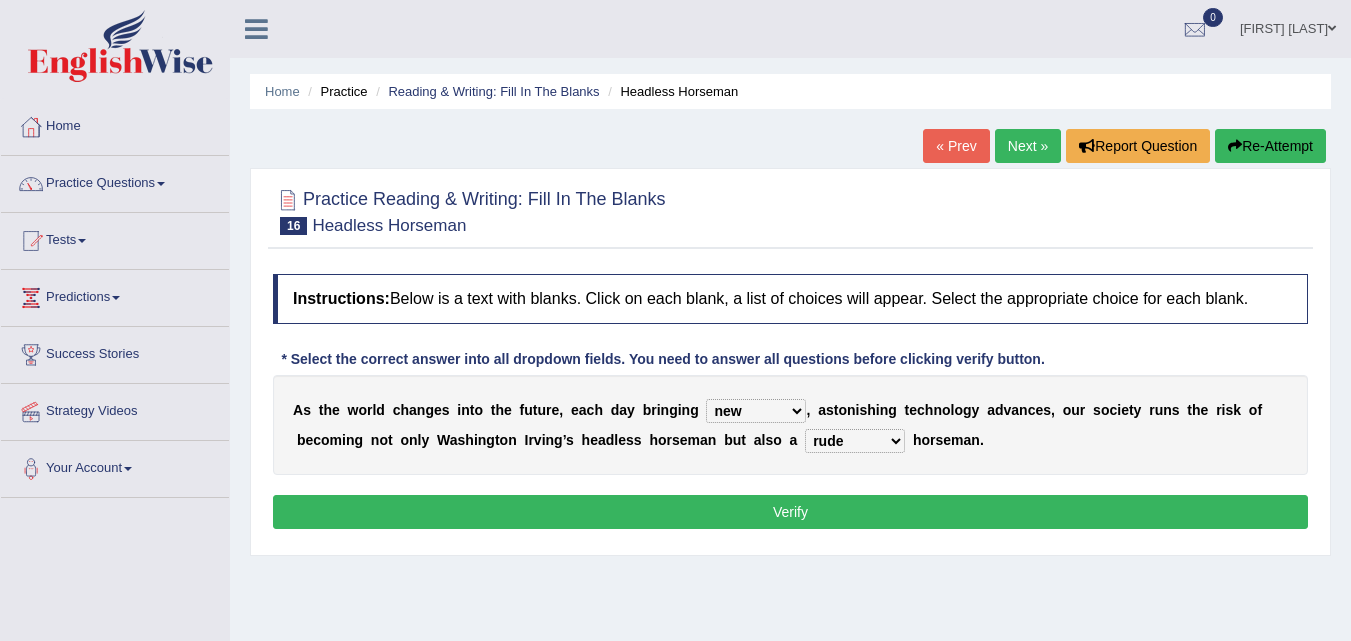 click on "heartless rude nice kind" at bounding box center [855, 441] 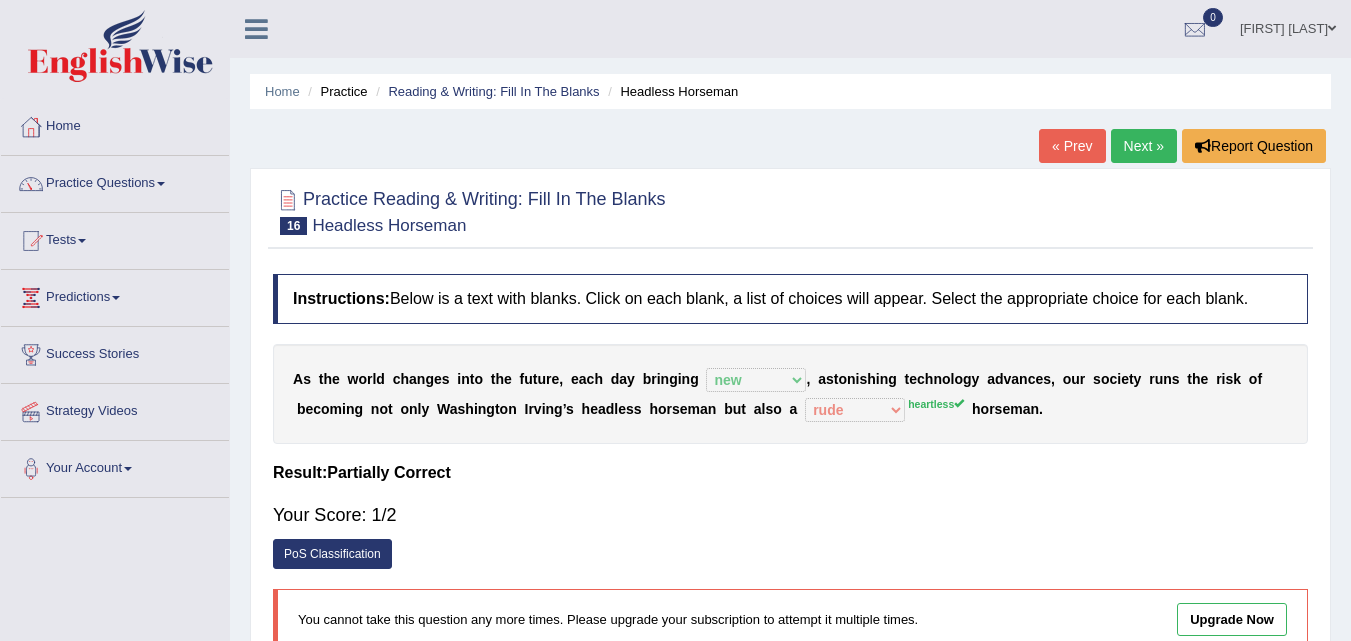 click on "« Prev" at bounding box center [1072, 146] 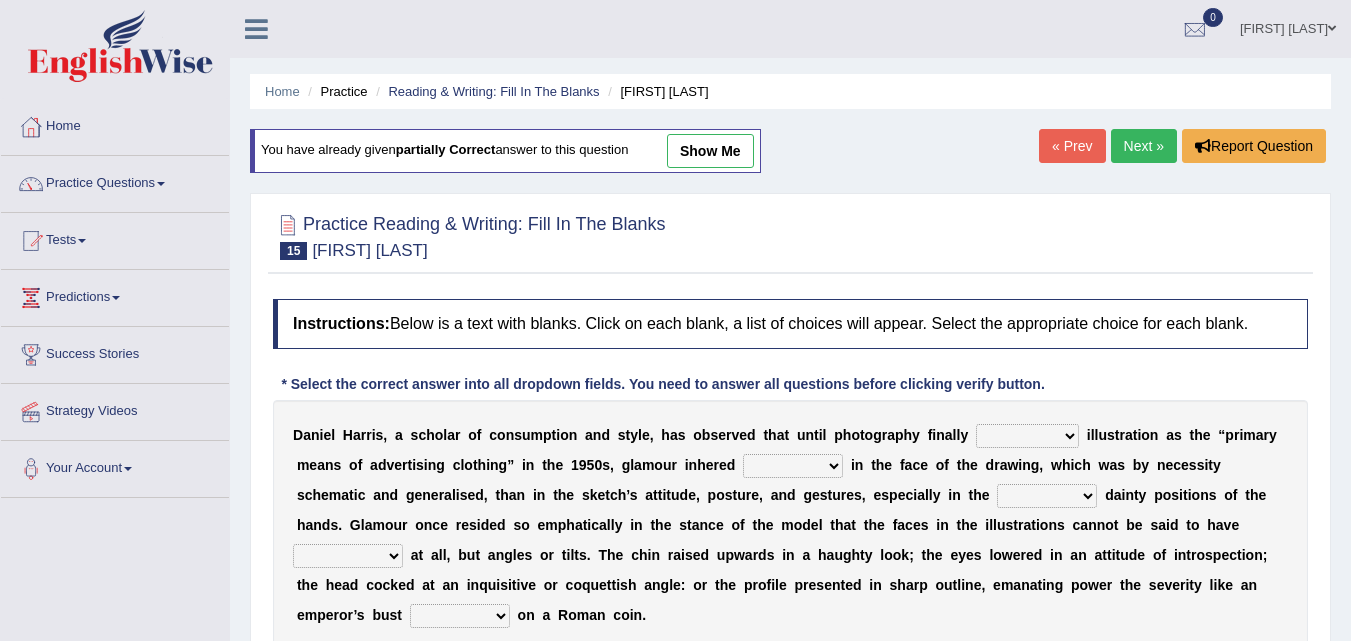 scroll, scrollTop: 200, scrollLeft: 0, axis: vertical 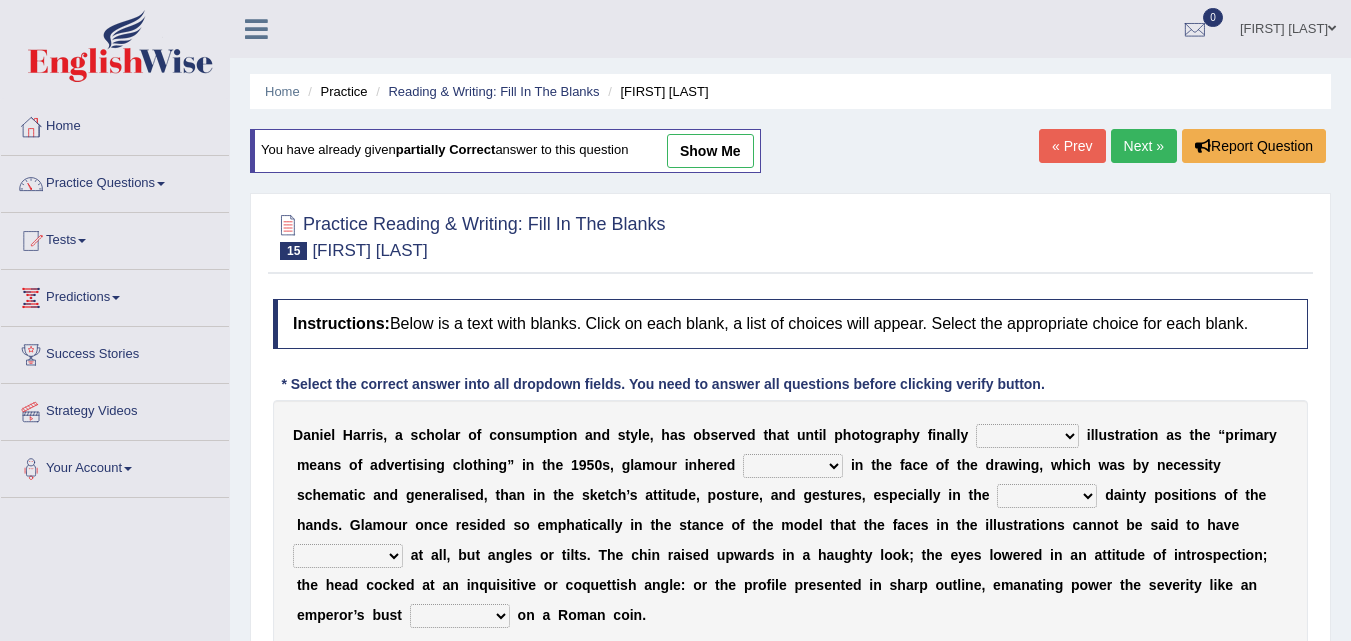 click on "Next »" at bounding box center (1144, 146) 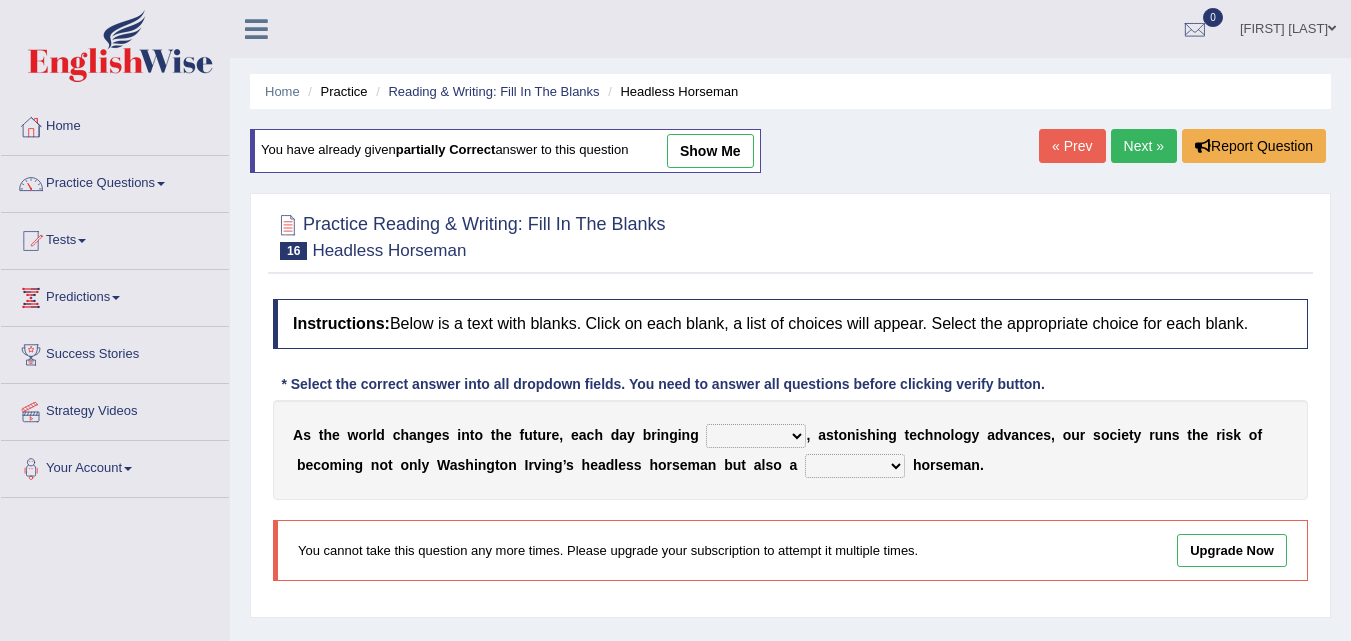 scroll, scrollTop: 0, scrollLeft: 0, axis: both 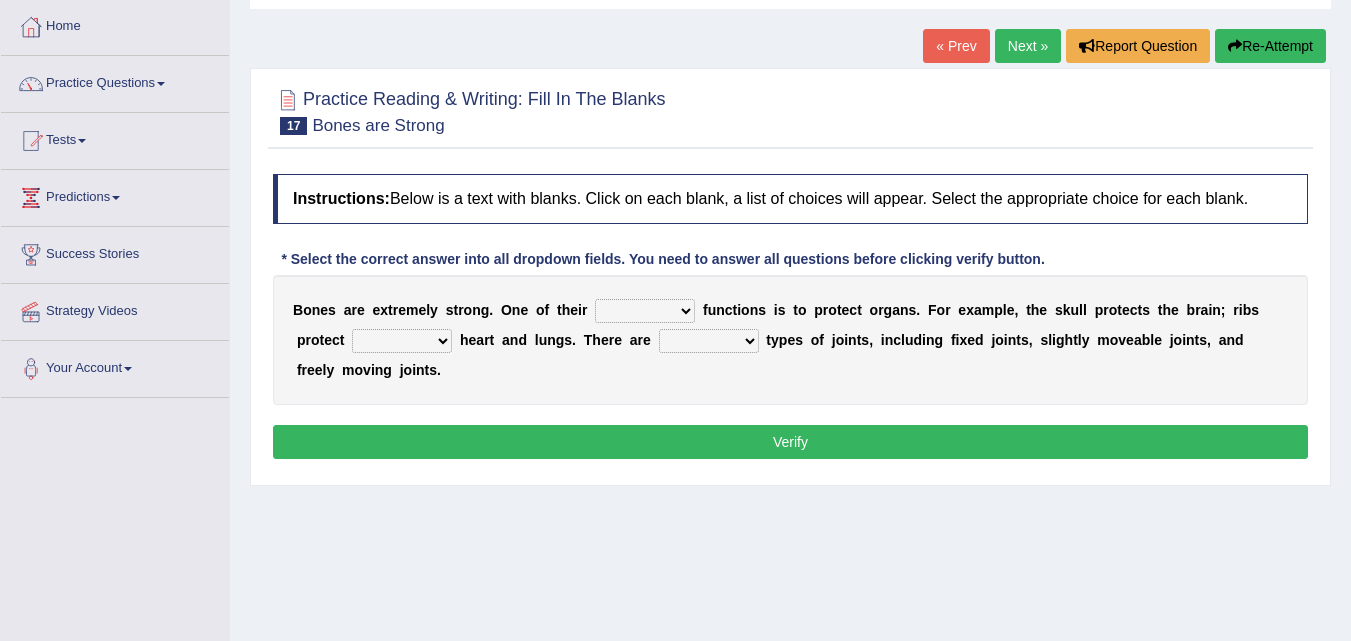click on "first main stable important" at bounding box center (645, 311) 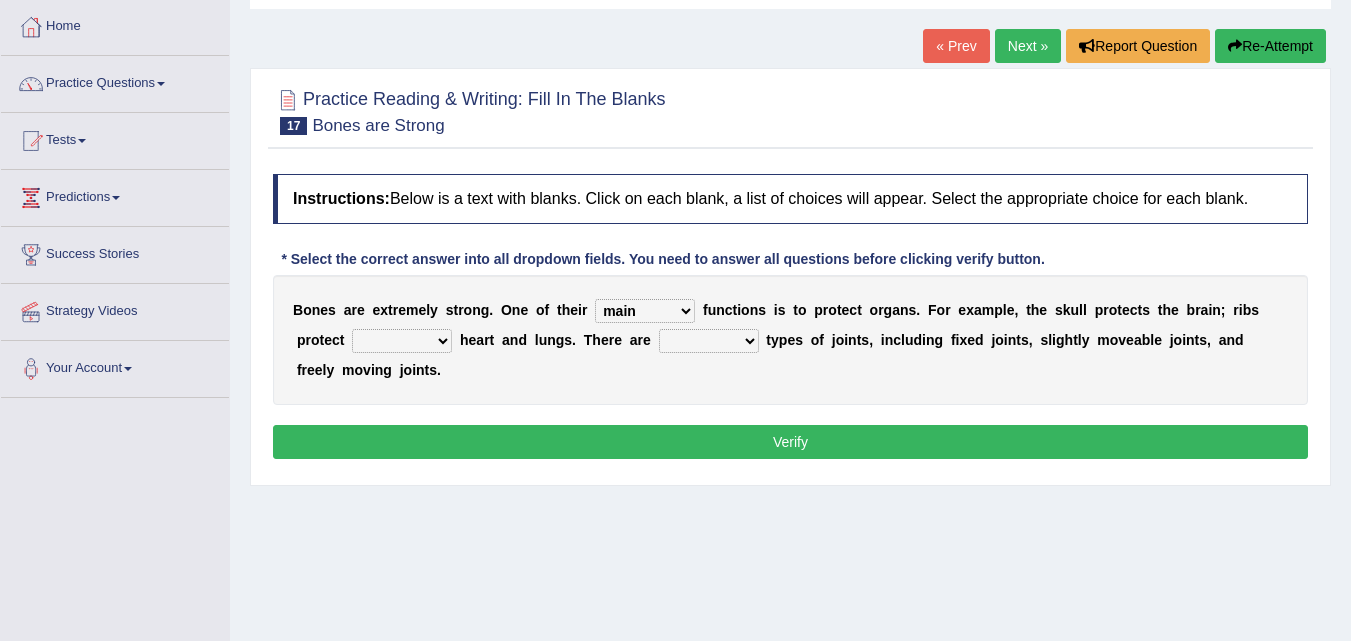 click on "first main stable important" at bounding box center (645, 311) 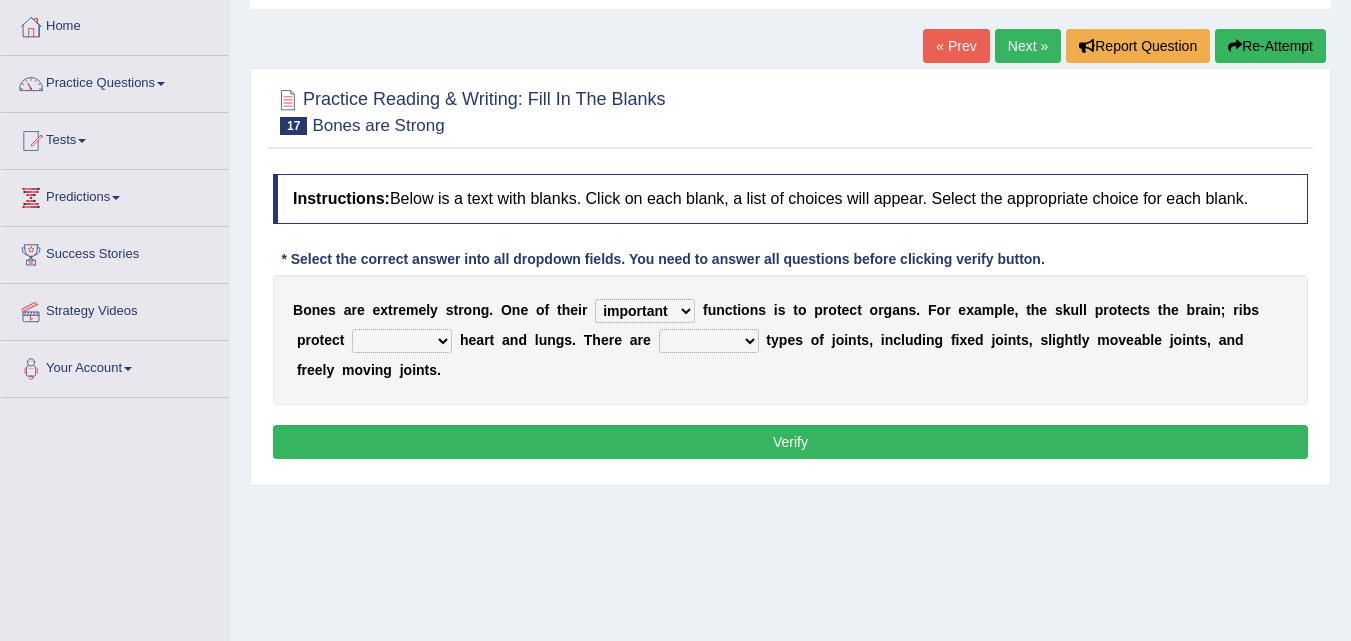 click on "first main stable important" at bounding box center (645, 311) 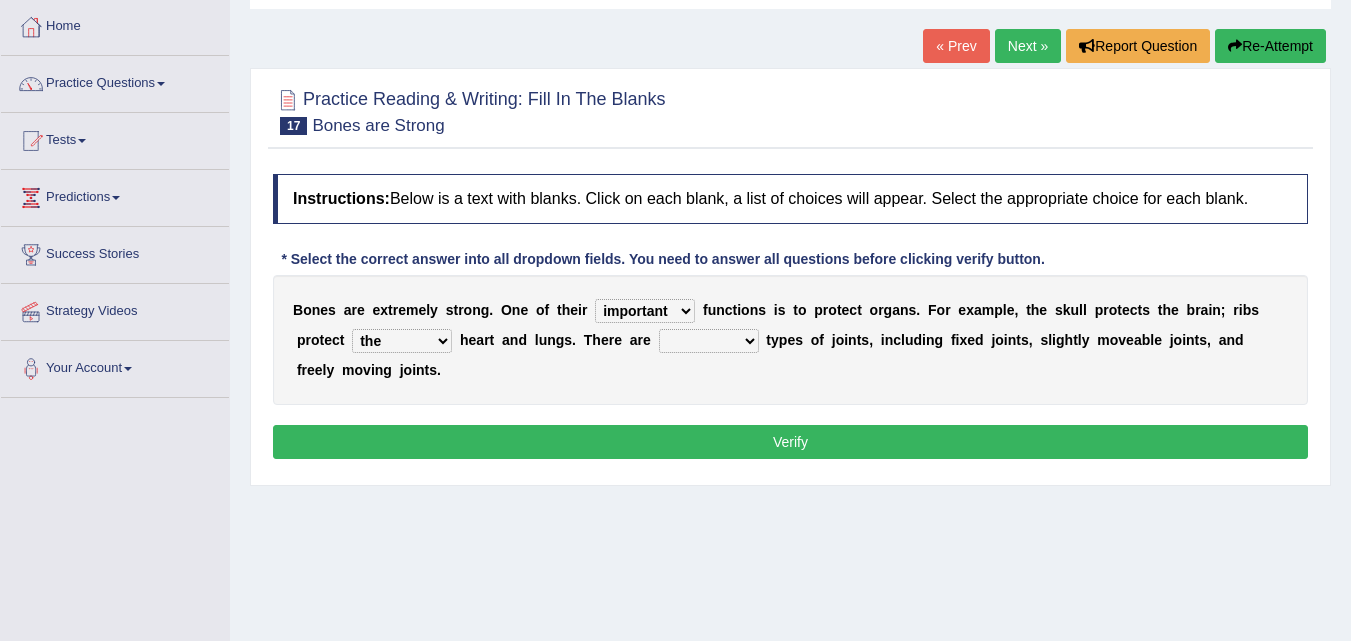 click on "then there this the" at bounding box center (402, 341) 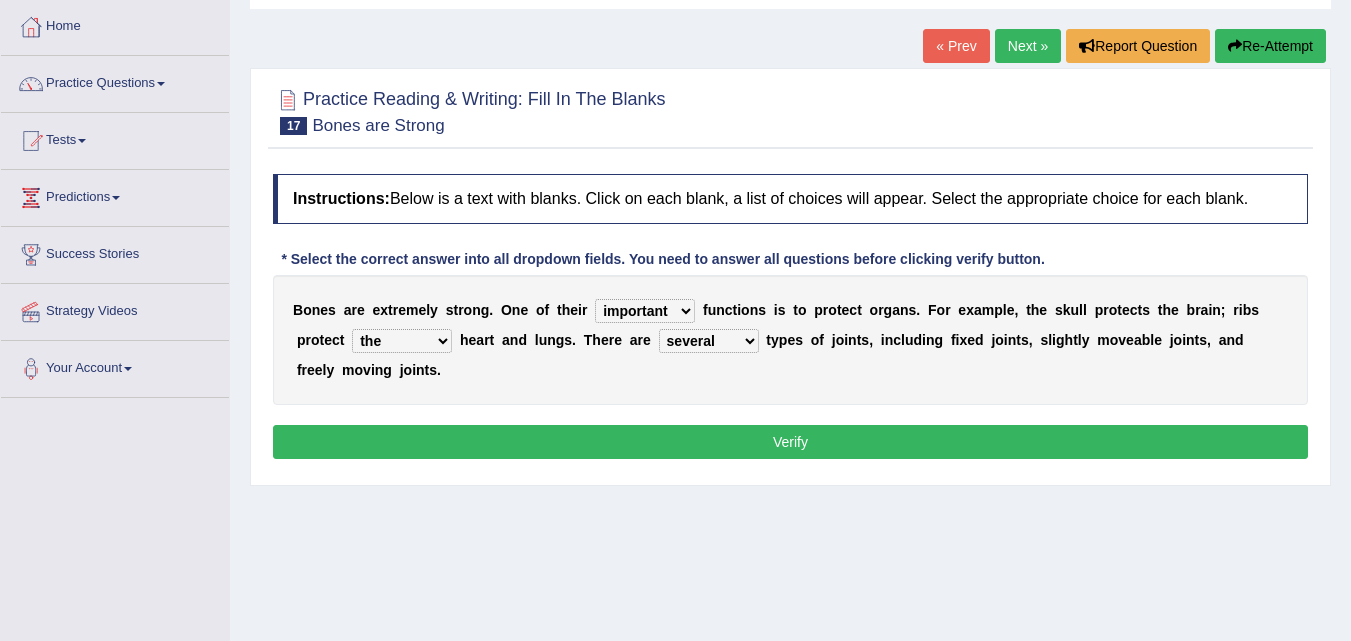 click on "n" at bounding box center (720, 310) 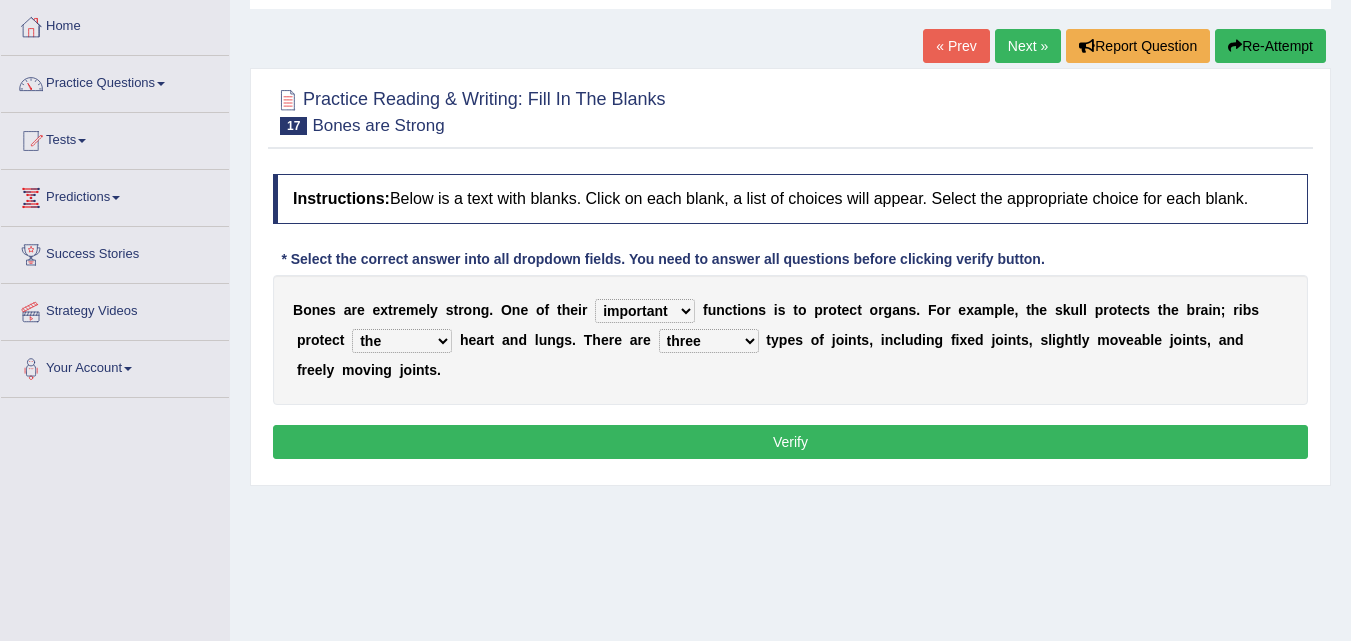 click on "Verify" at bounding box center (790, 442) 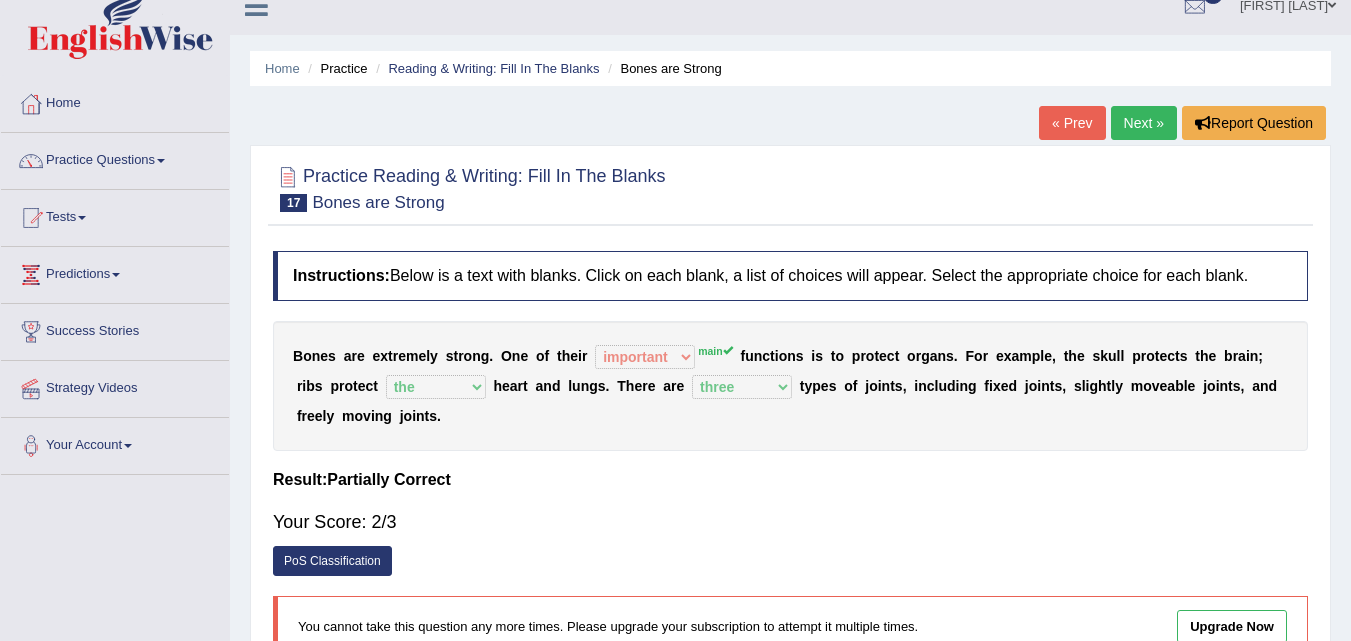 scroll, scrollTop: 0, scrollLeft: 0, axis: both 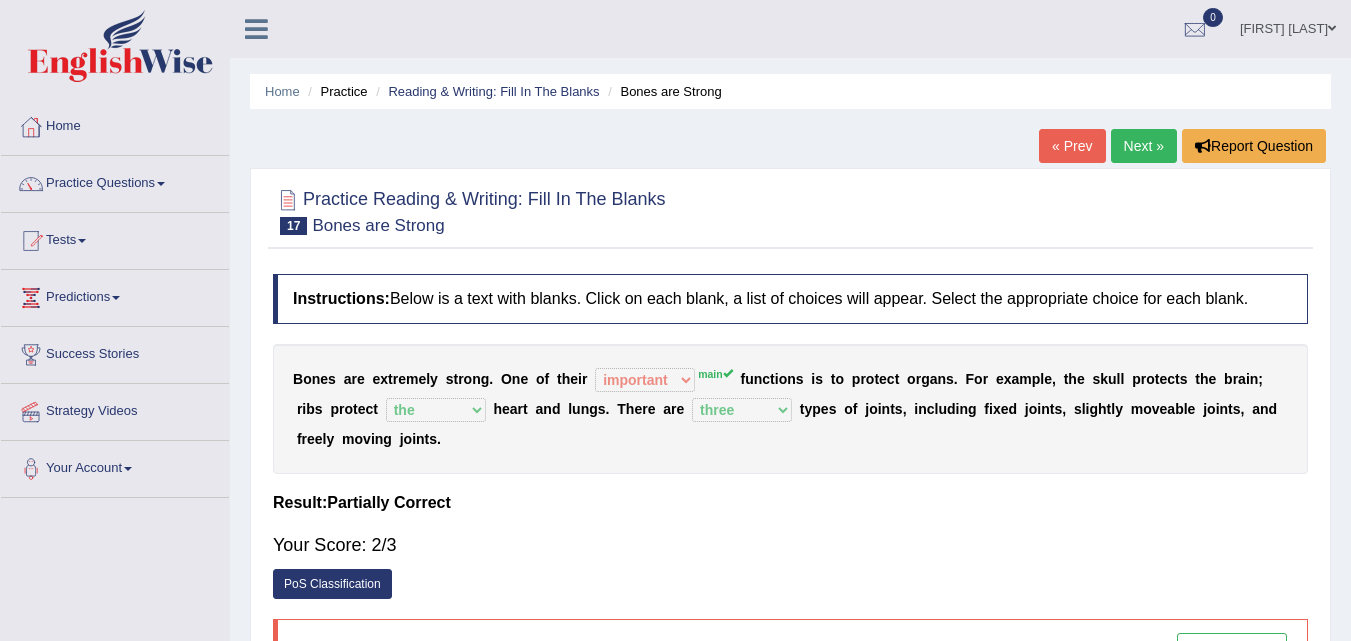 click on "Next »" at bounding box center [1144, 146] 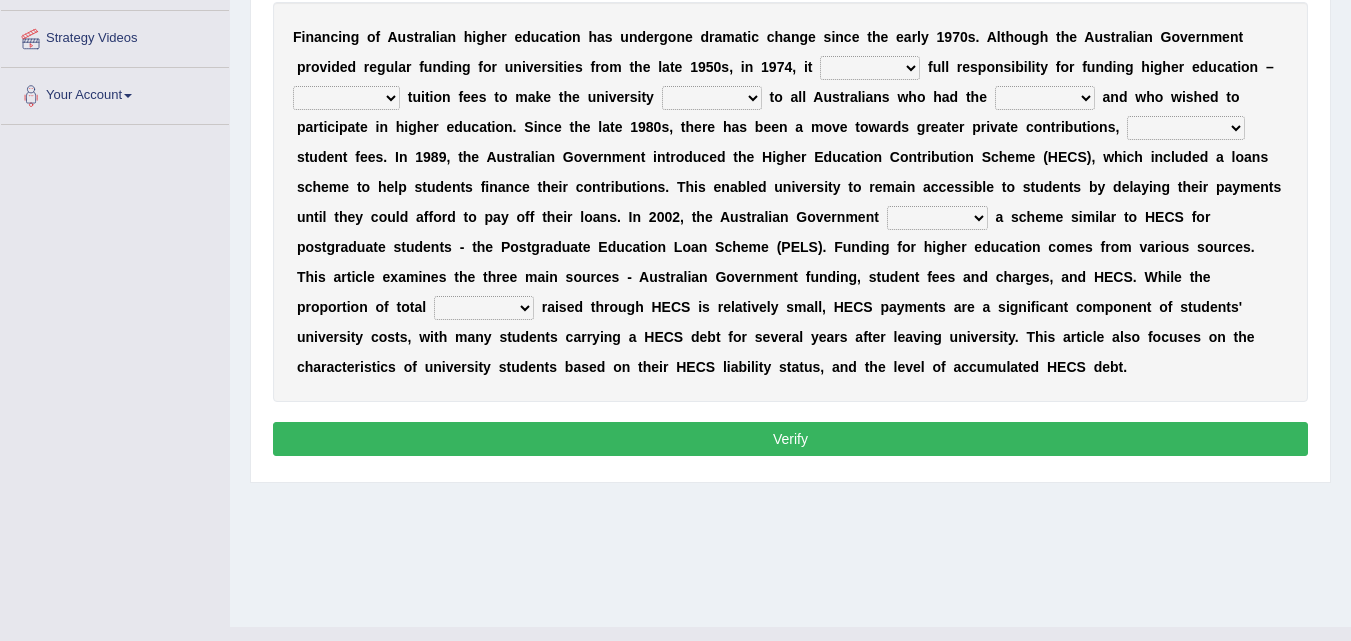 scroll, scrollTop: 409, scrollLeft: 0, axis: vertical 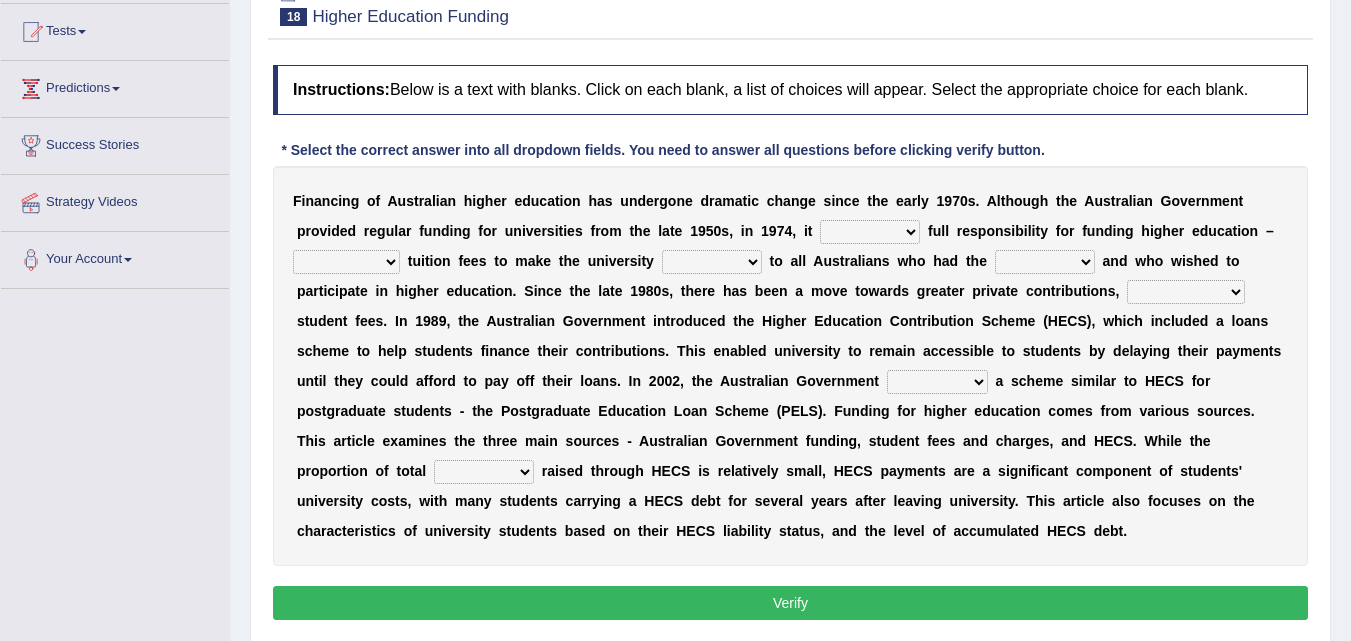drag, startPoint x: 6, startPoint y: 143, endPoint x: 0, endPoint y: 271, distance: 128.14055 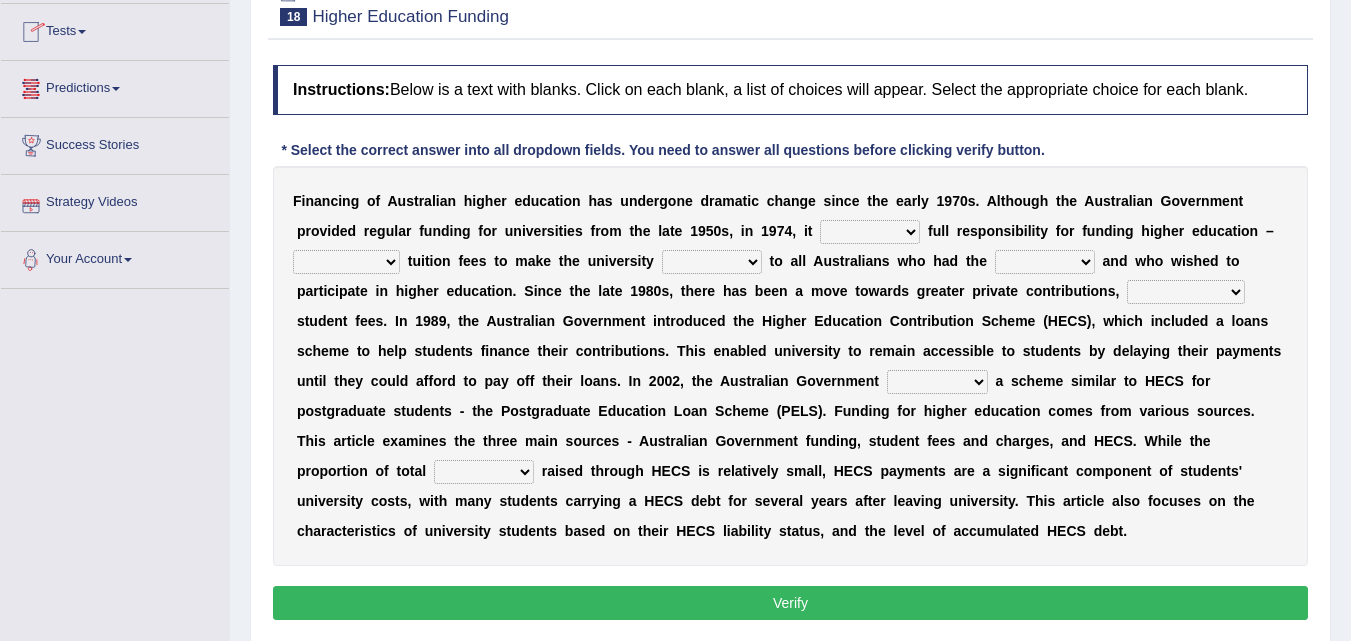 click on "Tests" at bounding box center (115, 29) 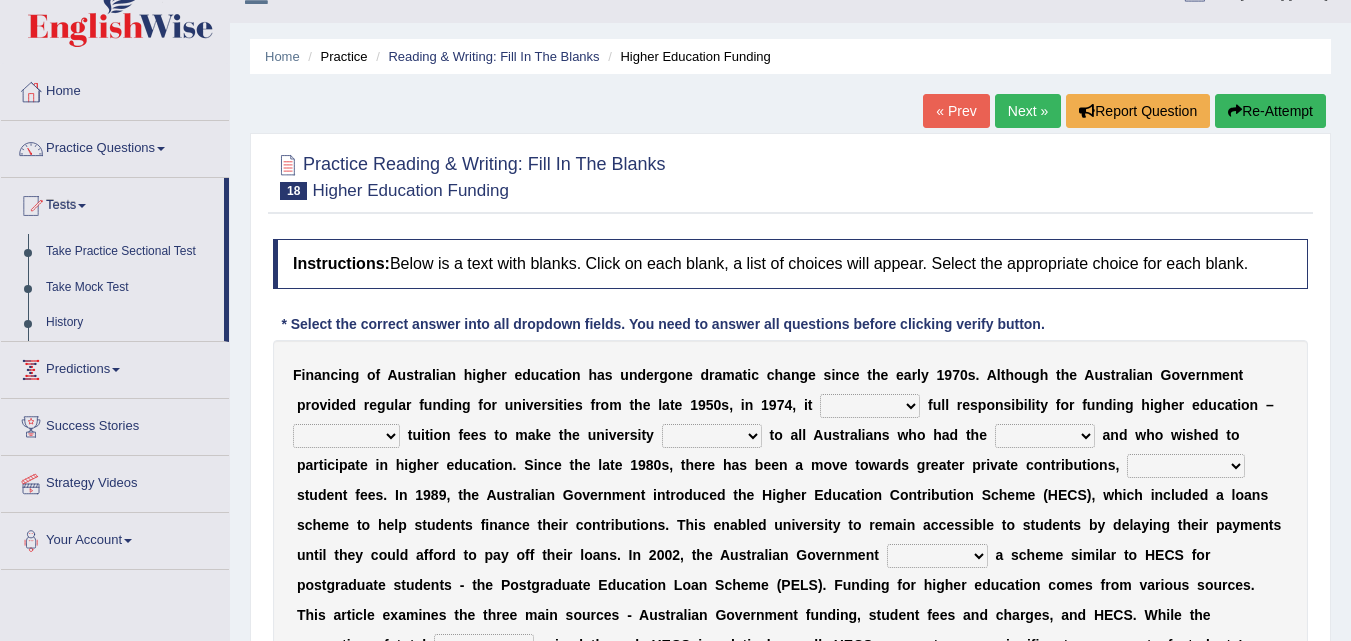 scroll, scrollTop: 0, scrollLeft: 0, axis: both 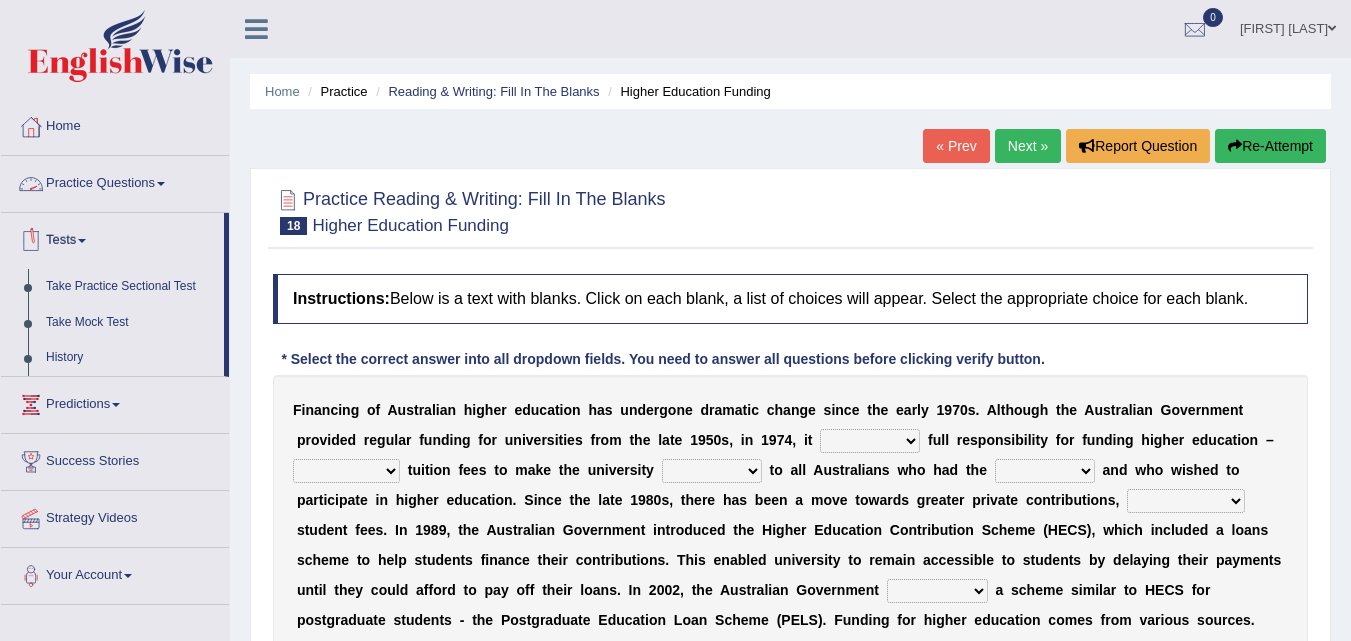 click on "Practice Questions" at bounding box center [115, 181] 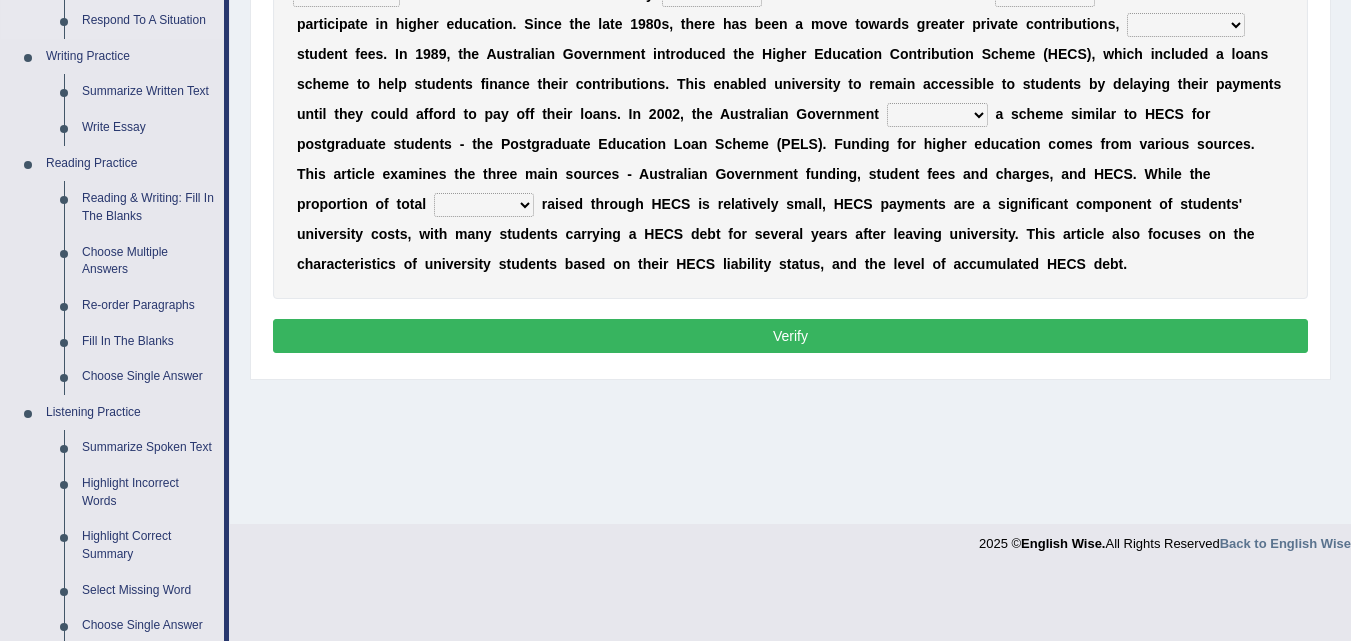 scroll, scrollTop: 500, scrollLeft: 0, axis: vertical 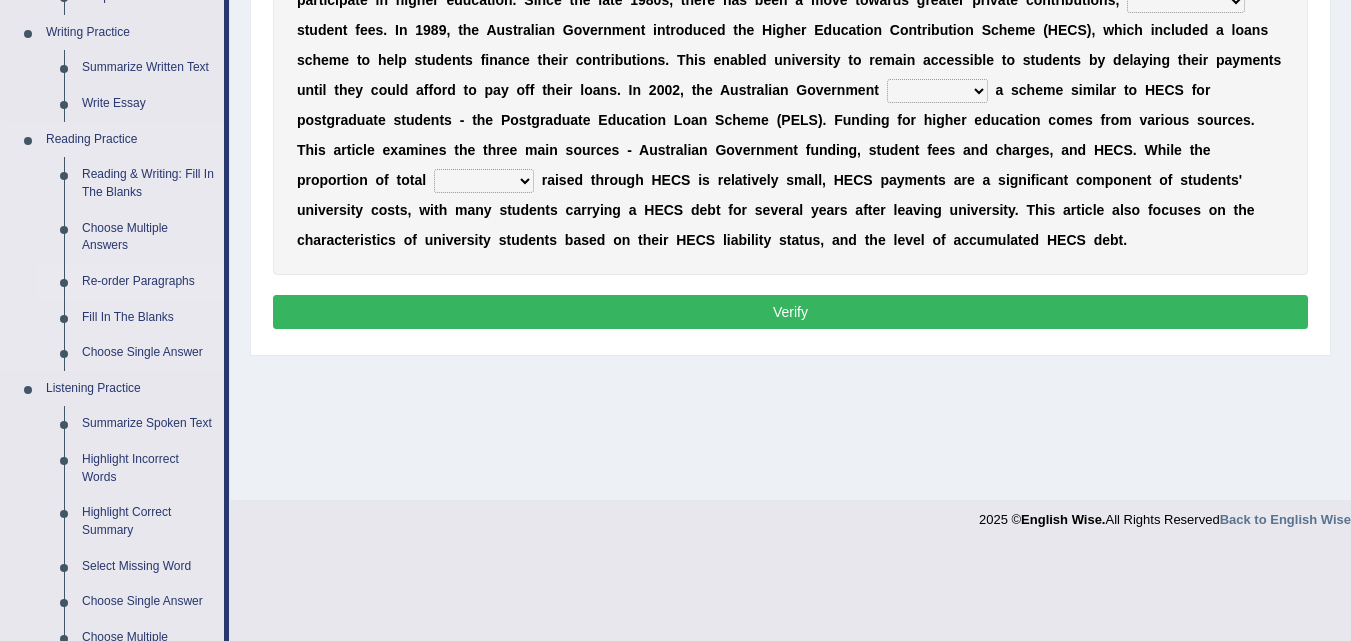 click on "Re-order Paragraphs" at bounding box center [148, 282] 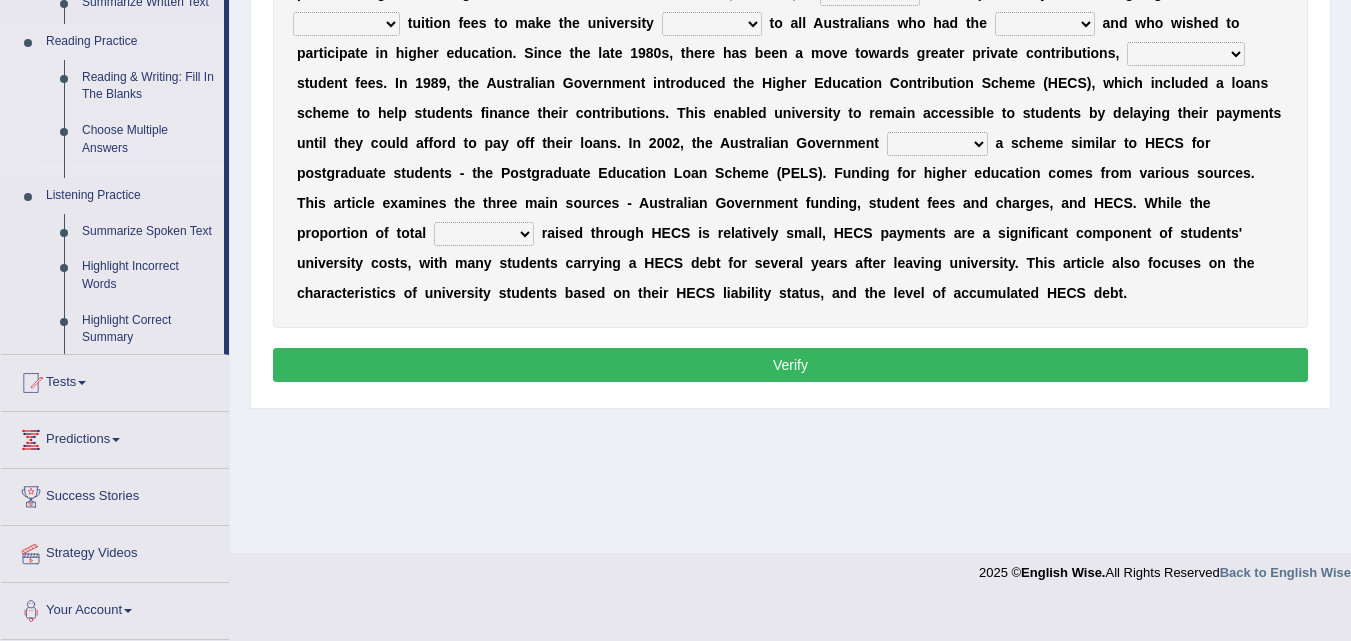 scroll, scrollTop: 409, scrollLeft: 0, axis: vertical 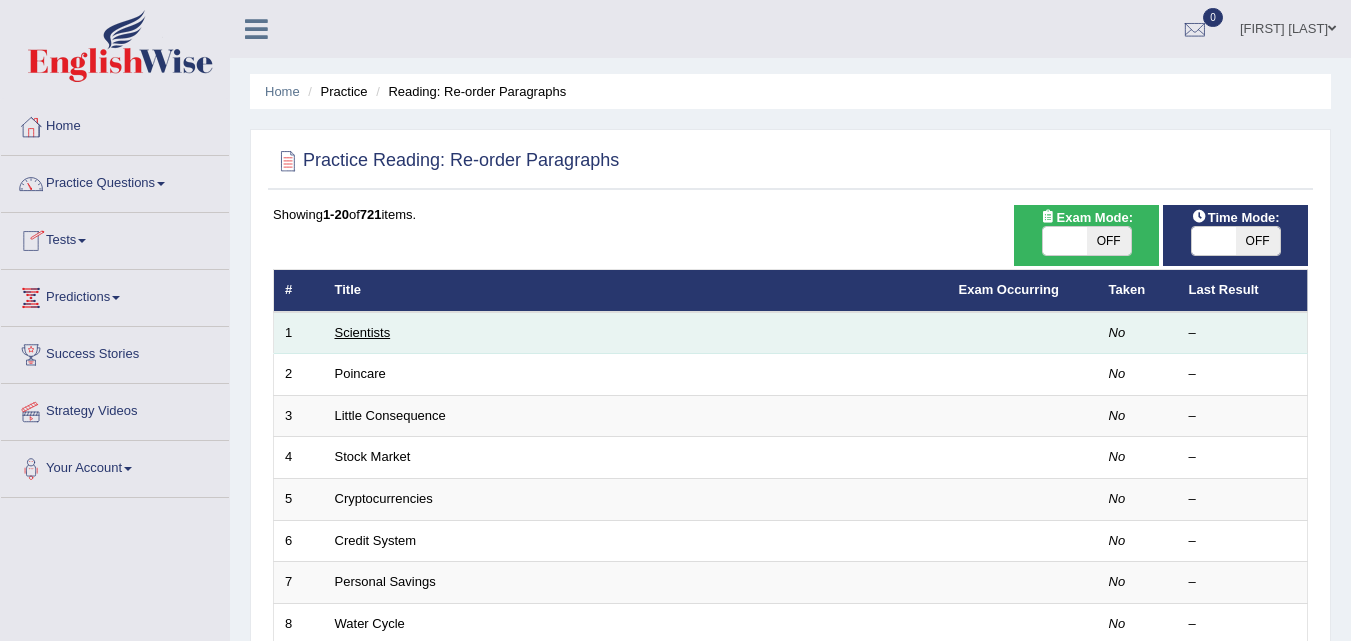 click on "Scientists" at bounding box center (363, 332) 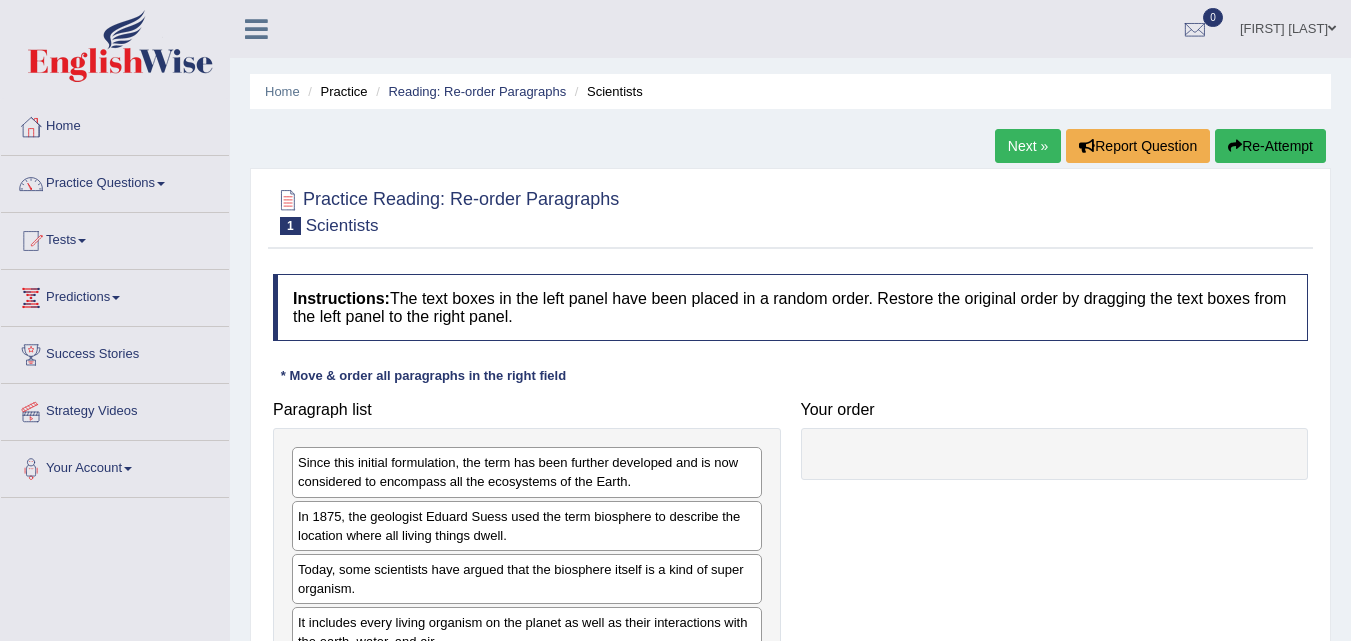 scroll, scrollTop: 0, scrollLeft: 0, axis: both 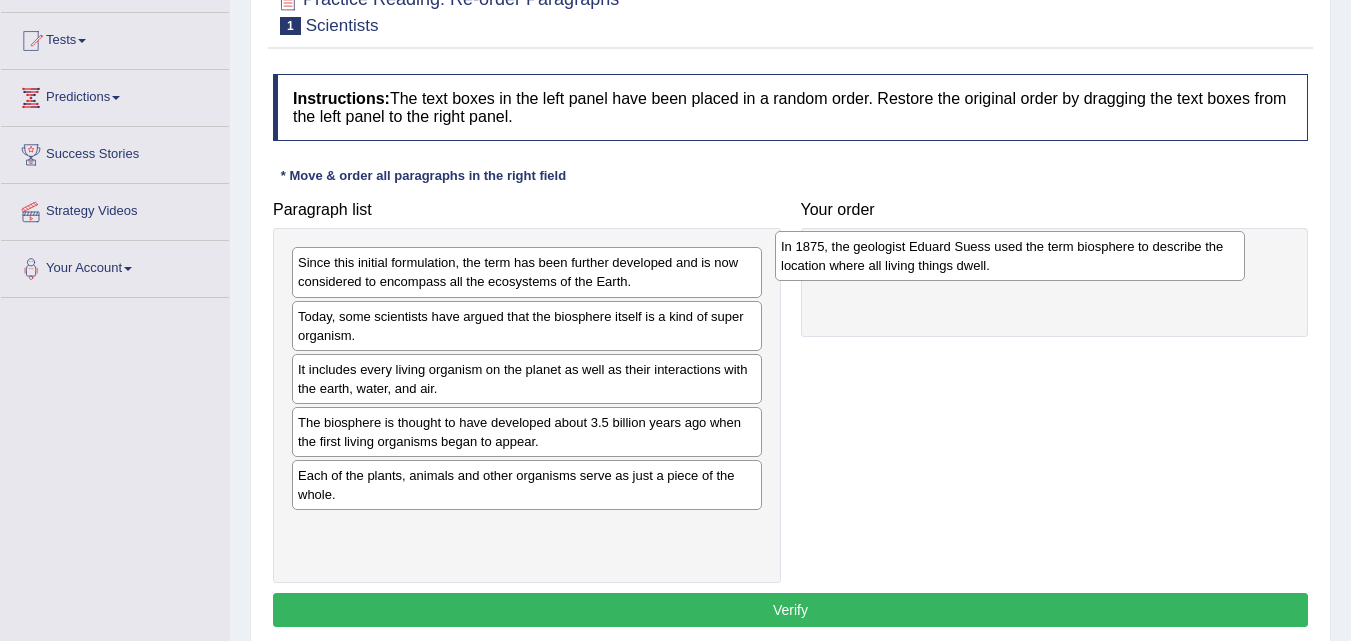 drag, startPoint x: 0, startPoint y: 0, endPoint x: 861, endPoint y: 257, distance: 898.5377 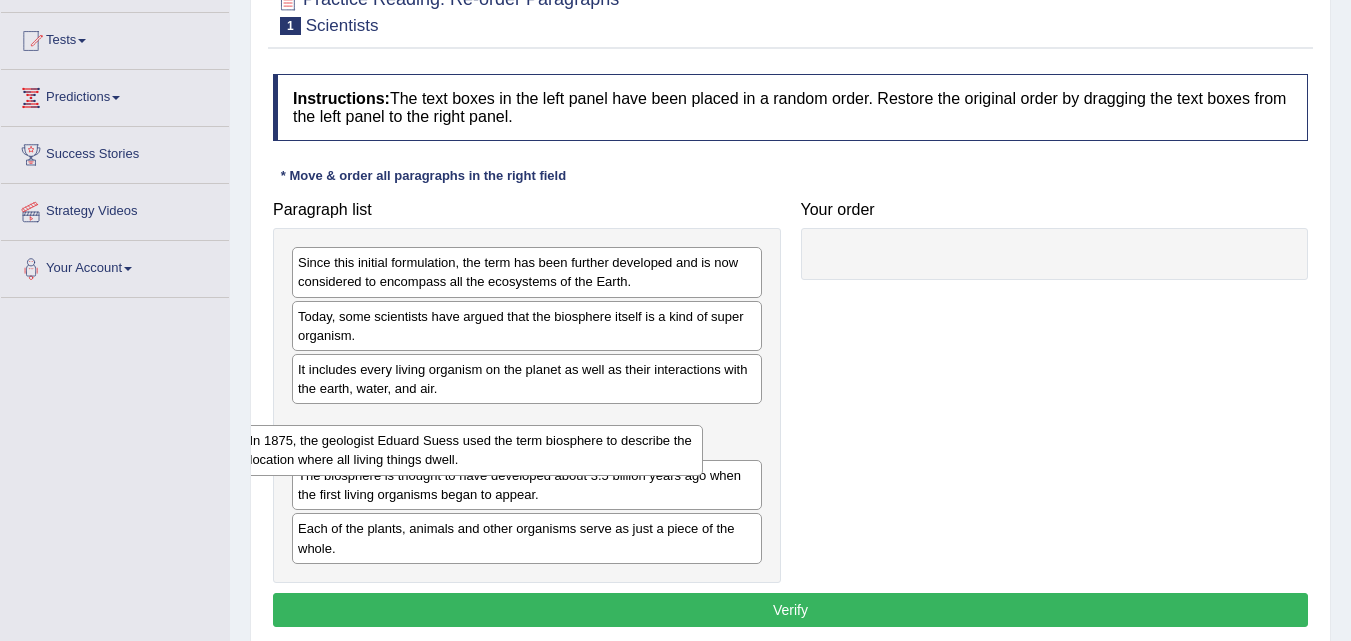 drag, startPoint x: 1009, startPoint y: 282, endPoint x: 423, endPoint y: 460, distance: 612.43774 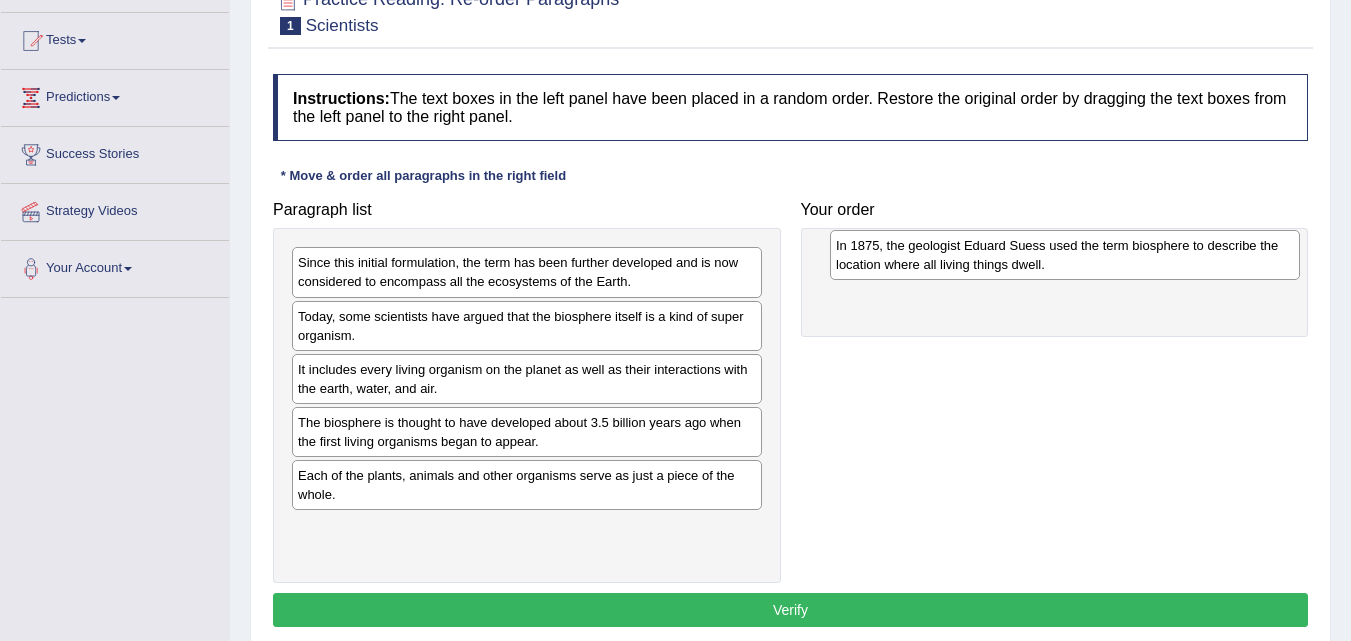 drag, startPoint x: 702, startPoint y: 427, endPoint x: 1239, endPoint y: 250, distance: 565.41846 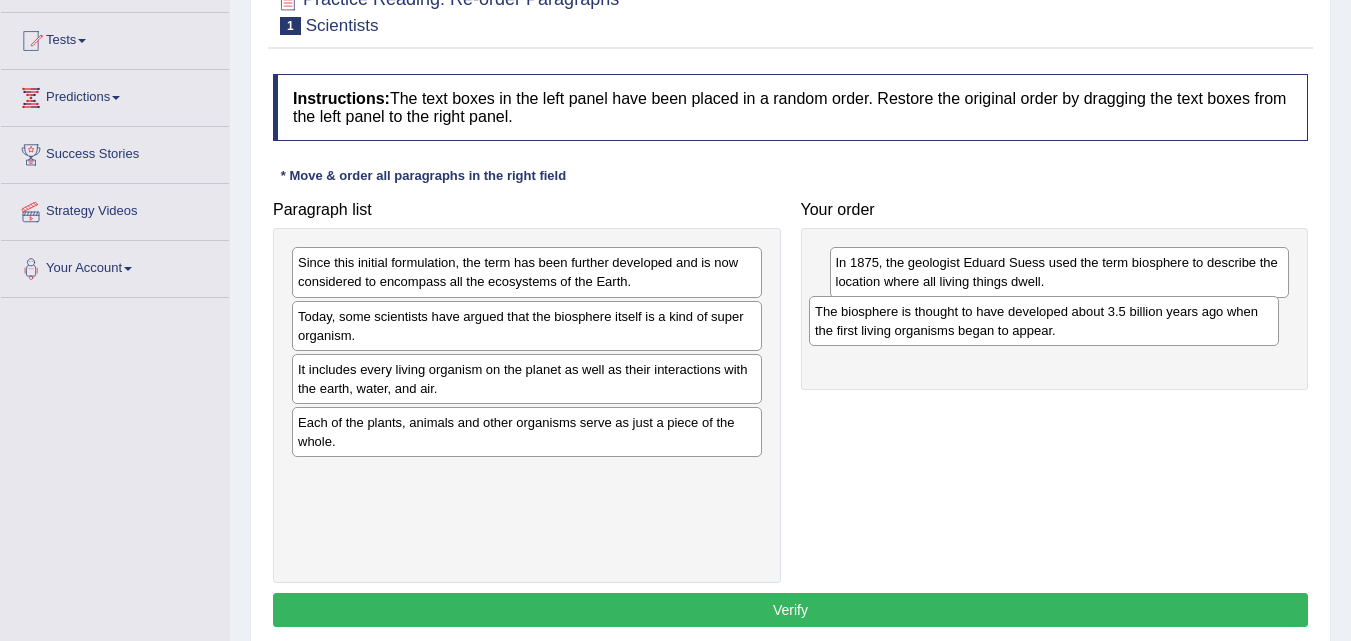 drag, startPoint x: 644, startPoint y: 434, endPoint x: 1161, endPoint y: 323, distance: 528.7816 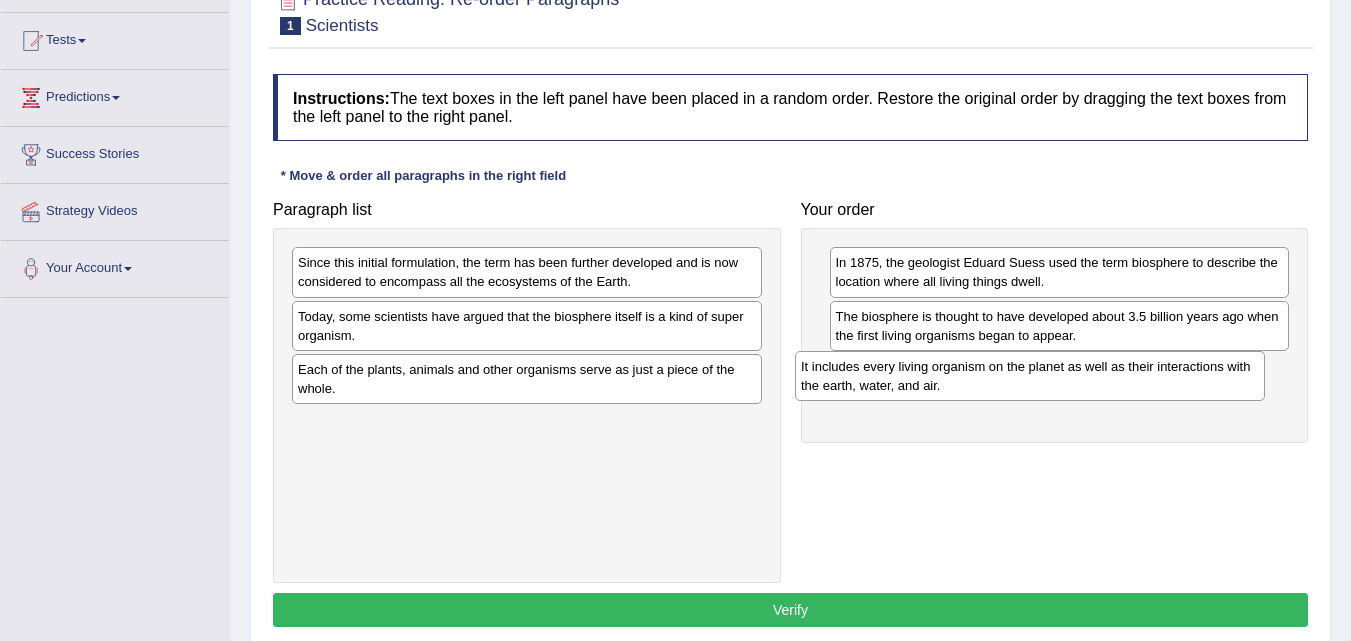 drag, startPoint x: 587, startPoint y: 384, endPoint x: 1090, endPoint y: 381, distance: 503.00894 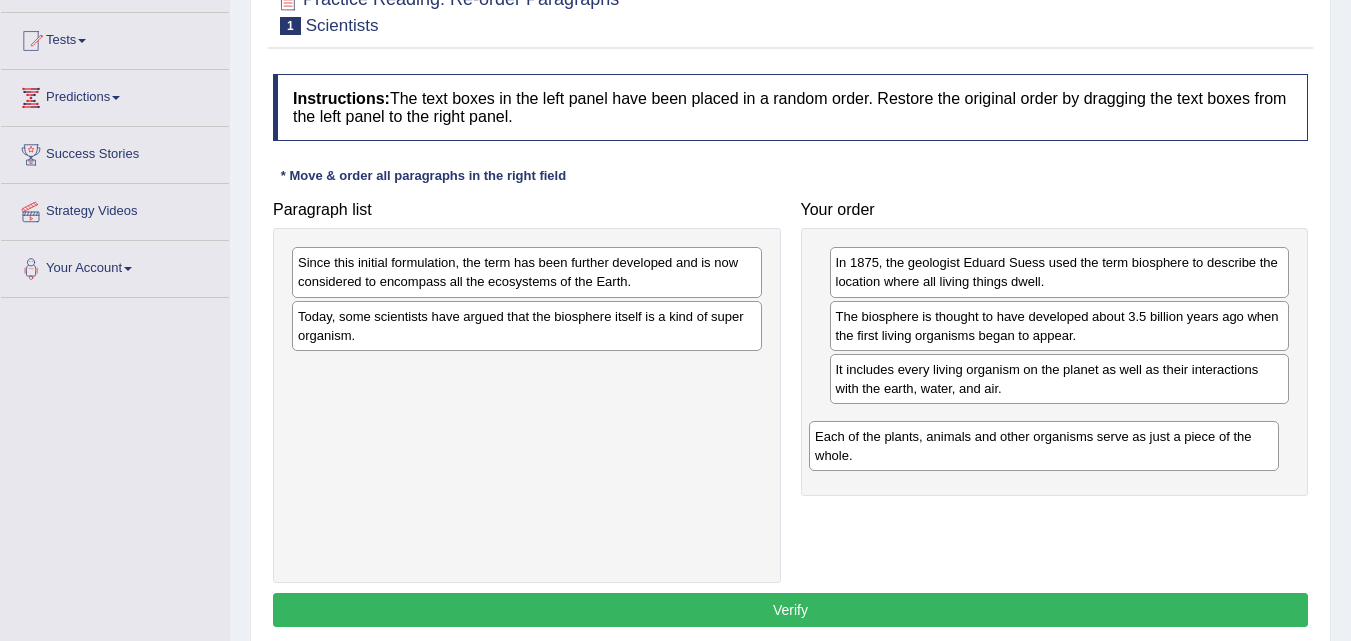 drag, startPoint x: 666, startPoint y: 385, endPoint x: 1186, endPoint y: 450, distance: 524.04675 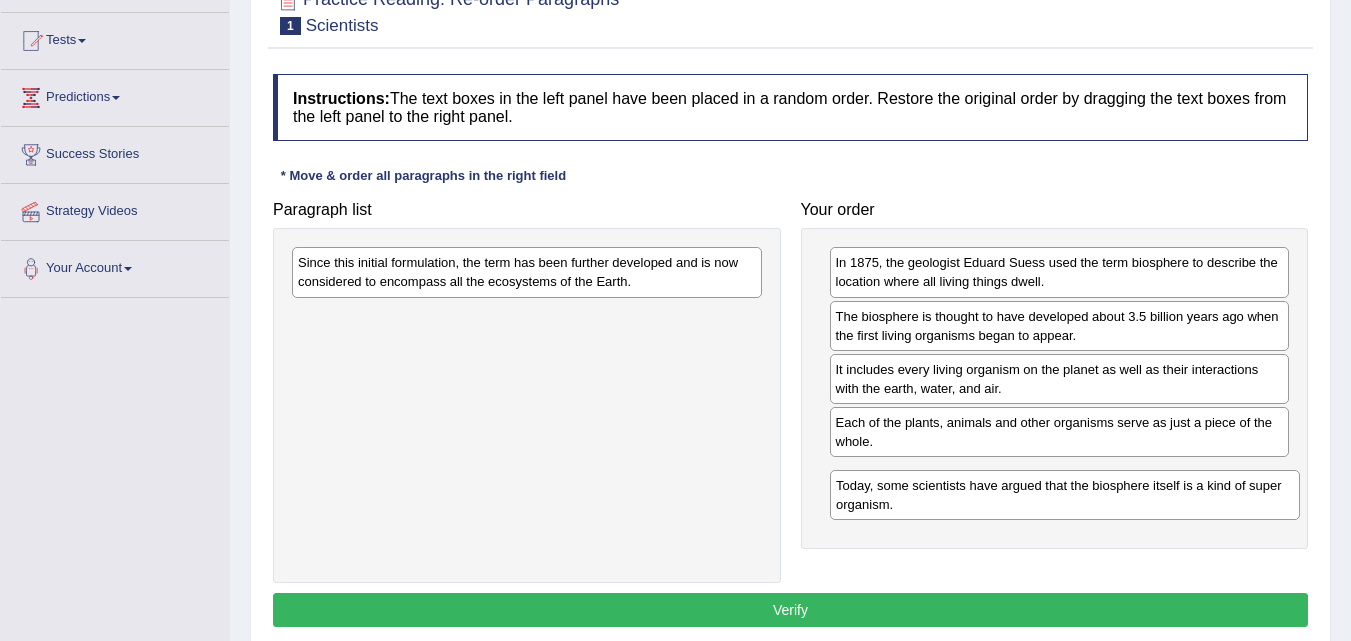 drag, startPoint x: 533, startPoint y: 329, endPoint x: 1062, endPoint y: 480, distance: 550.1291 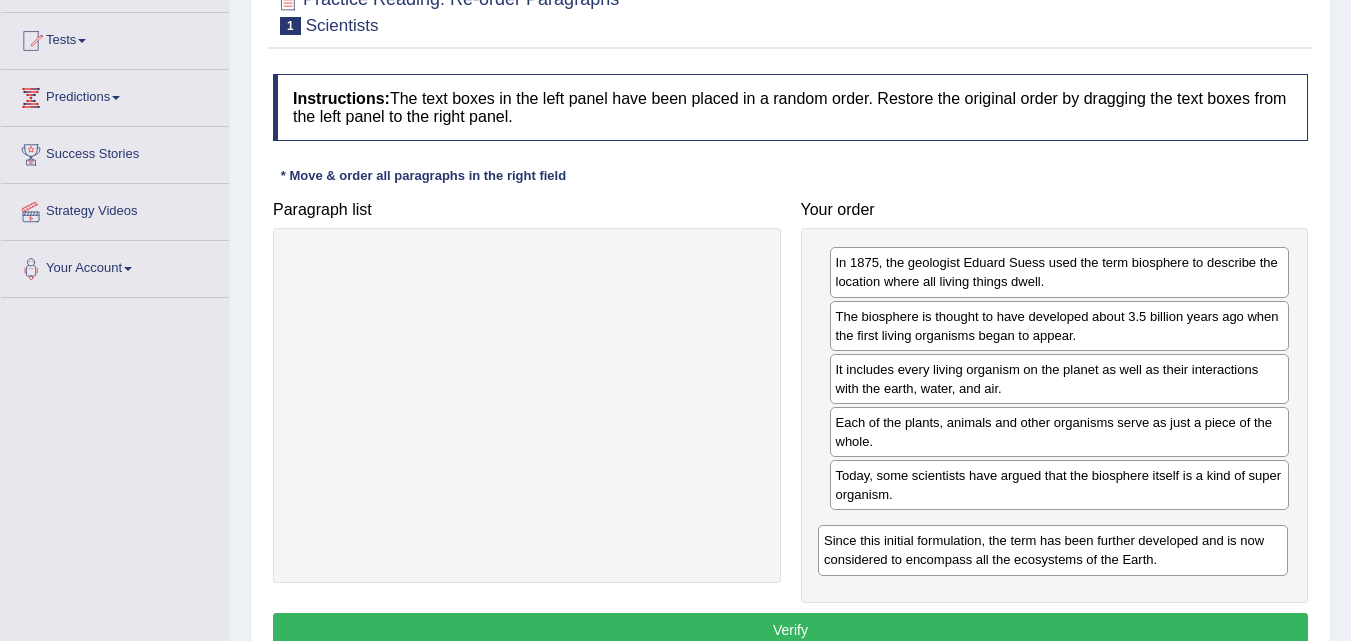 drag, startPoint x: 698, startPoint y: 265, endPoint x: 1224, endPoint y: 541, distance: 594.0135 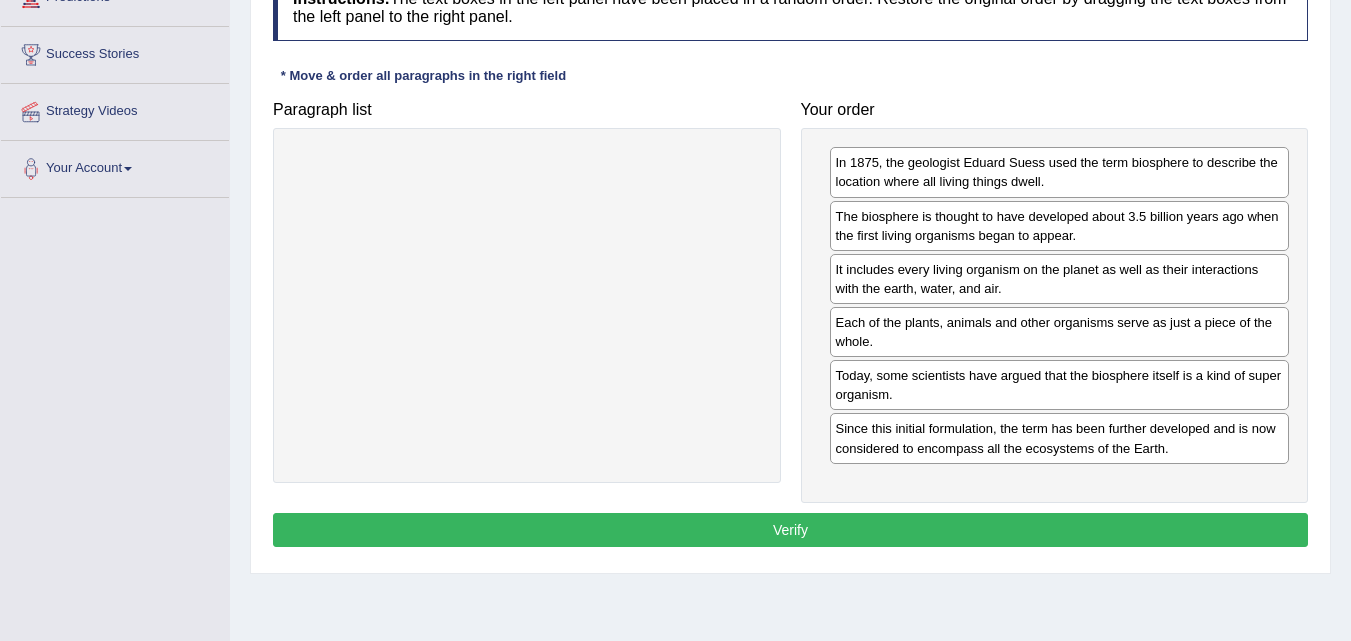 scroll, scrollTop: 200, scrollLeft: 0, axis: vertical 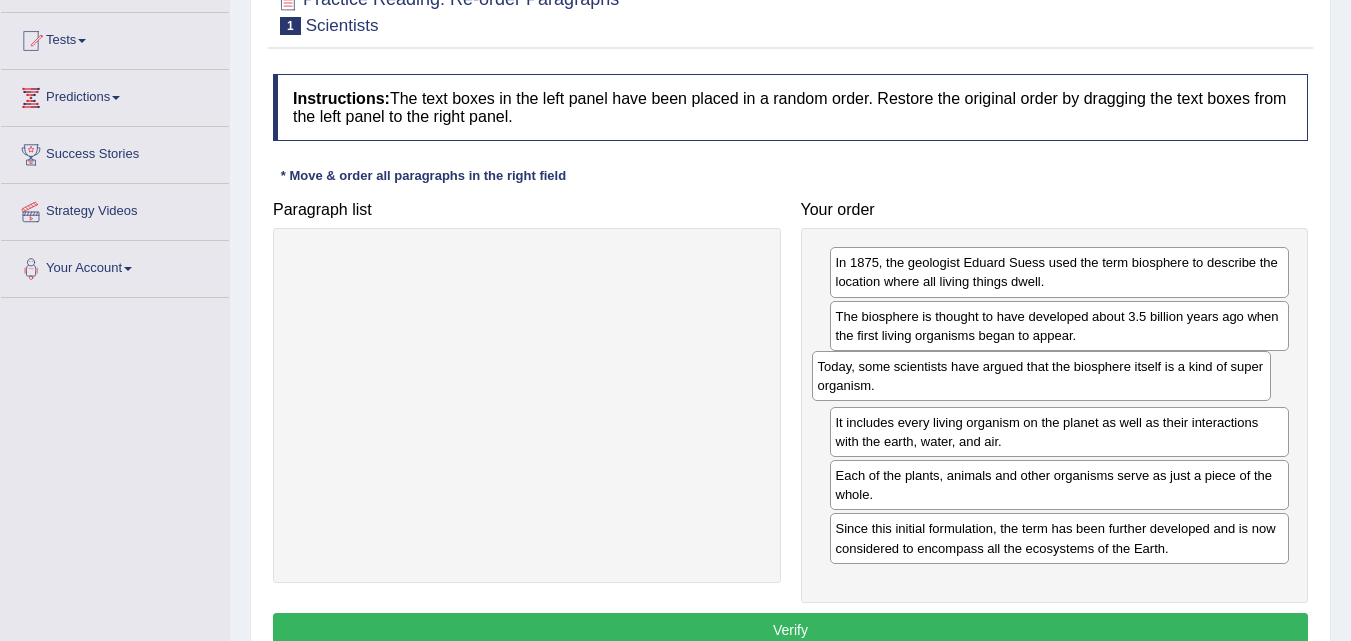 drag, startPoint x: 1003, startPoint y: 493, endPoint x: 985, endPoint y: 384, distance: 110.47624 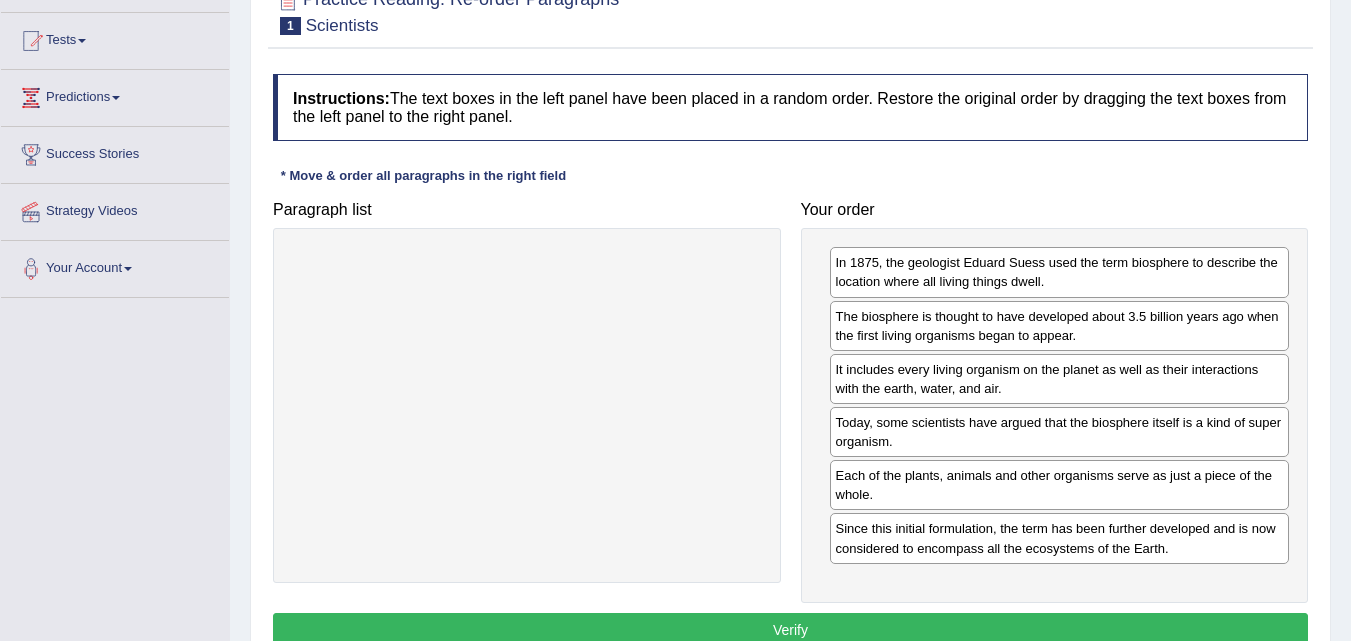 drag, startPoint x: 989, startPoint y: 424, endPoint x: 989, endPoint y: 371, distance: 53 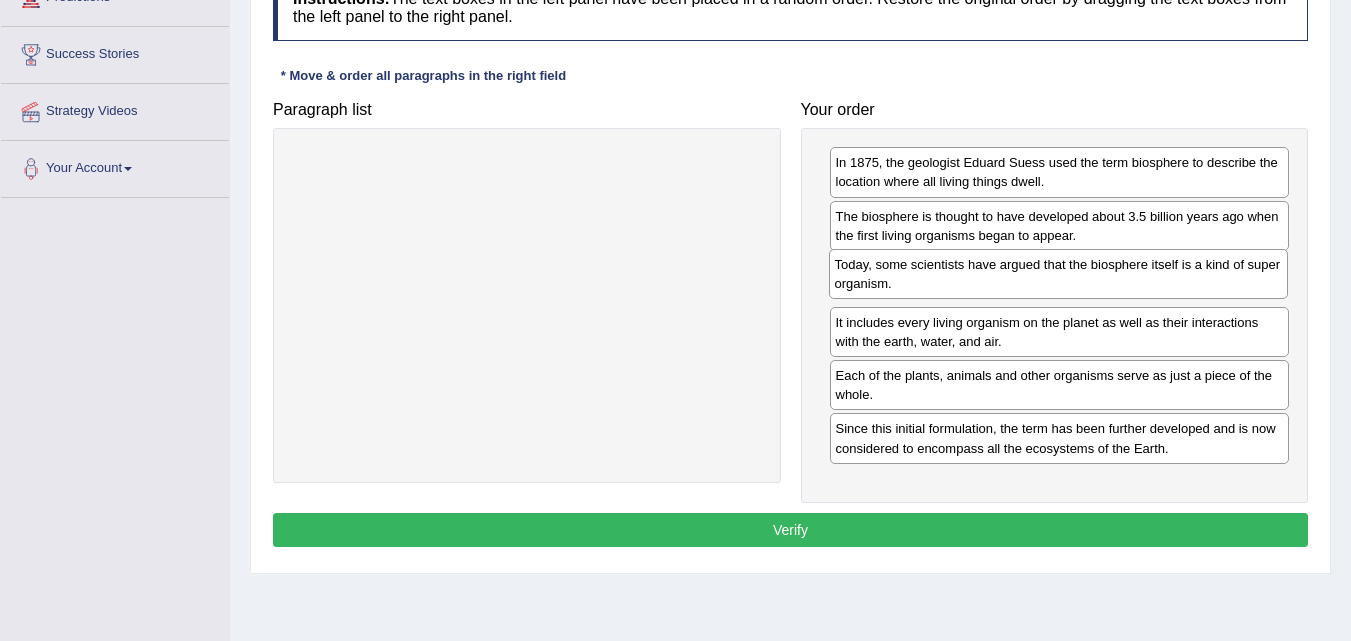 drag, startPoint x: 912, startPoint y: 327, endPoint x: 911, endPoint y: 269, distance: 58.00862 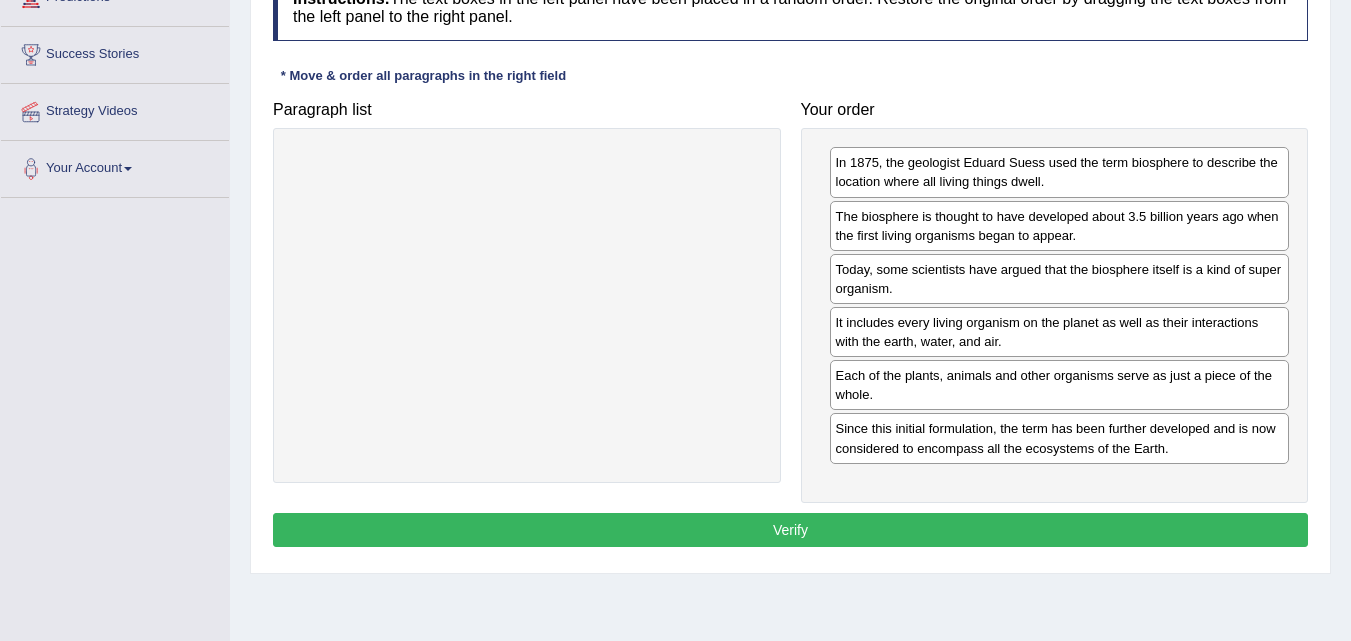 click on "Verify" at bounding box center (790, 530) 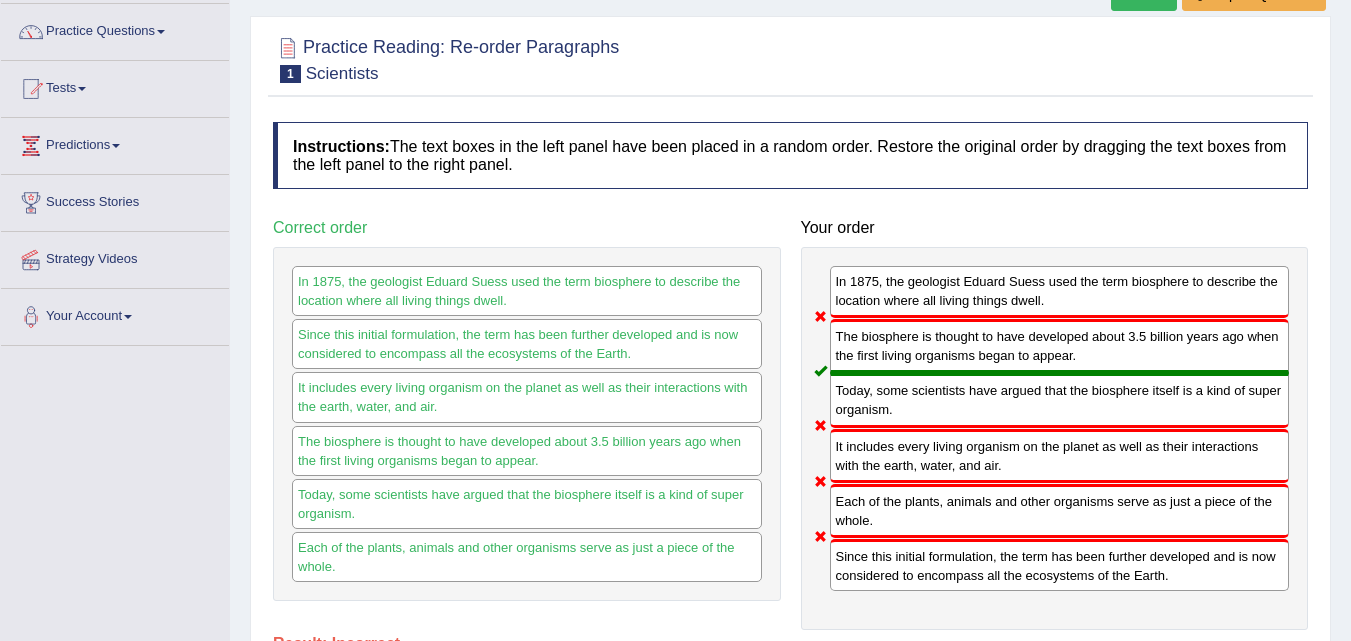 scroll, scrollTop: 100, scrollLeft: 0, axis: vertical 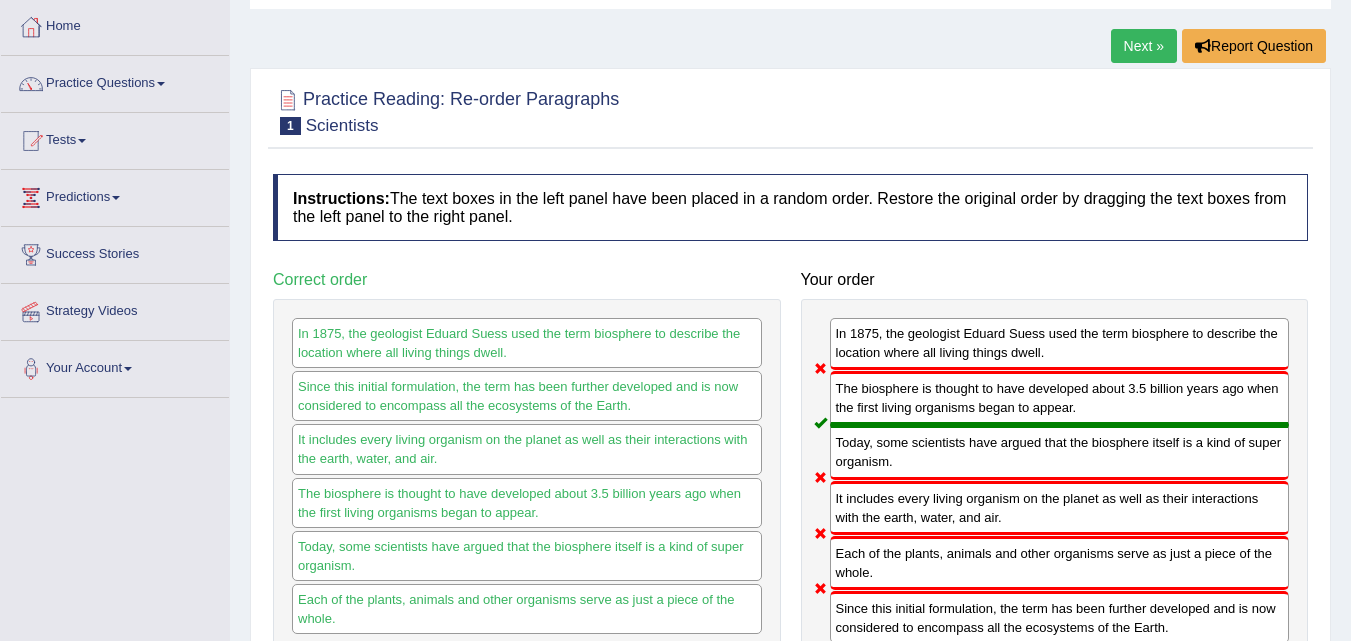 click on "Next »" at bounding box center (1144, 46) 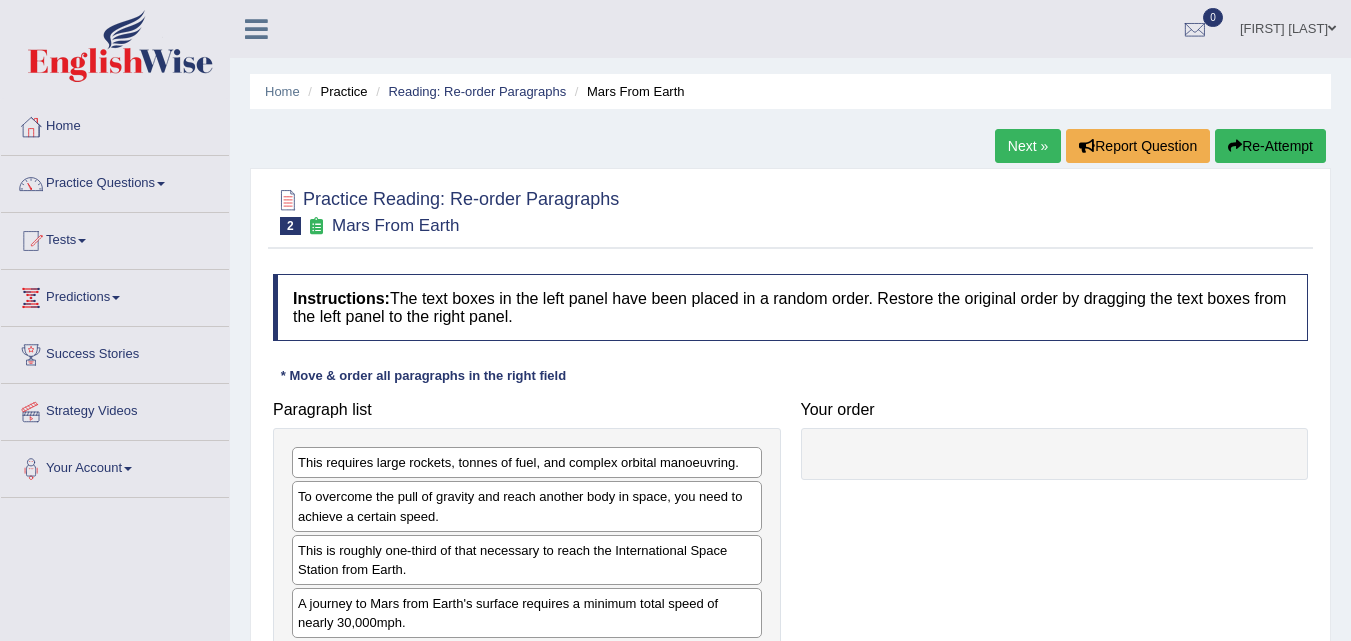scroll, scrollTop: 0, scrollLeft: 0, axis: both 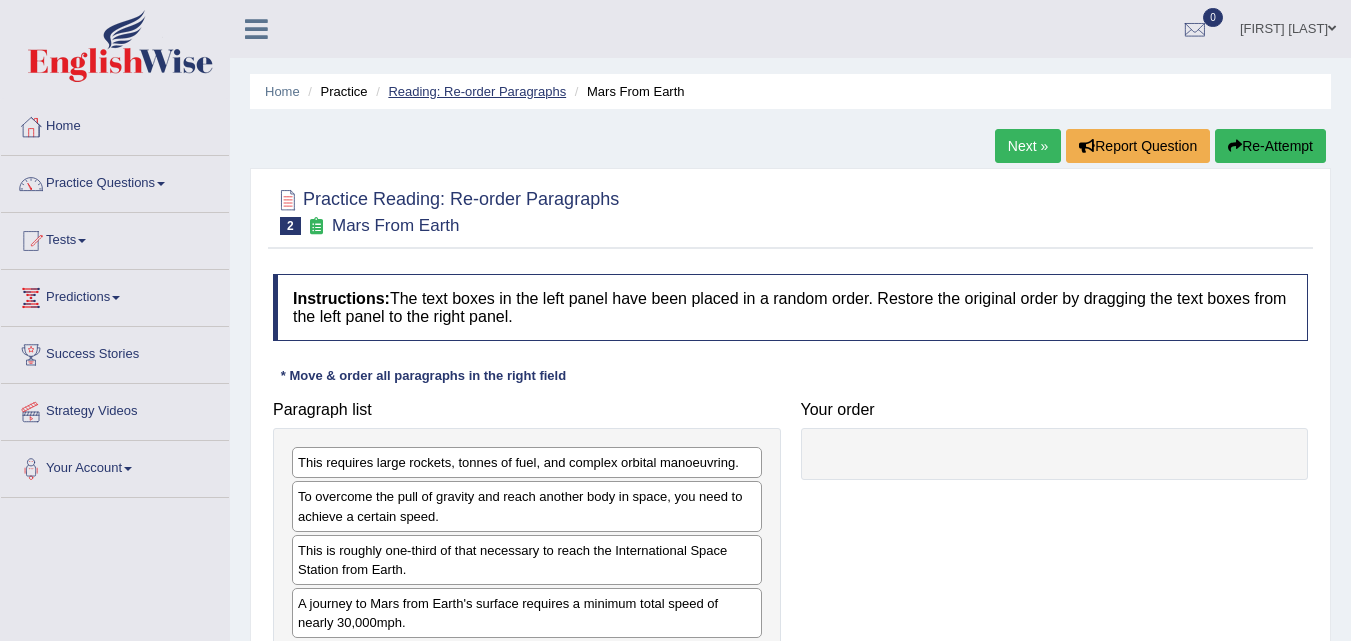 click on "Reading: Re-order Paragraphs" at bounding box center [477, 91] 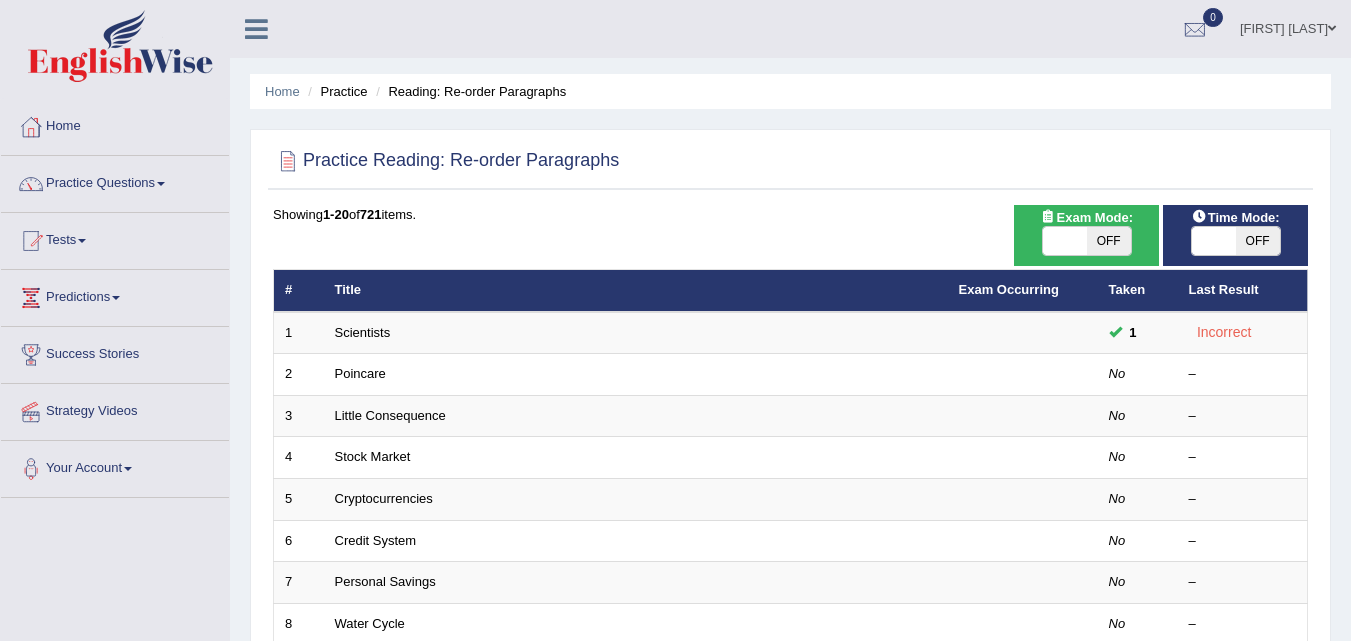 scroll, scrollTop: 0, scrollLeft: 0, axis: both 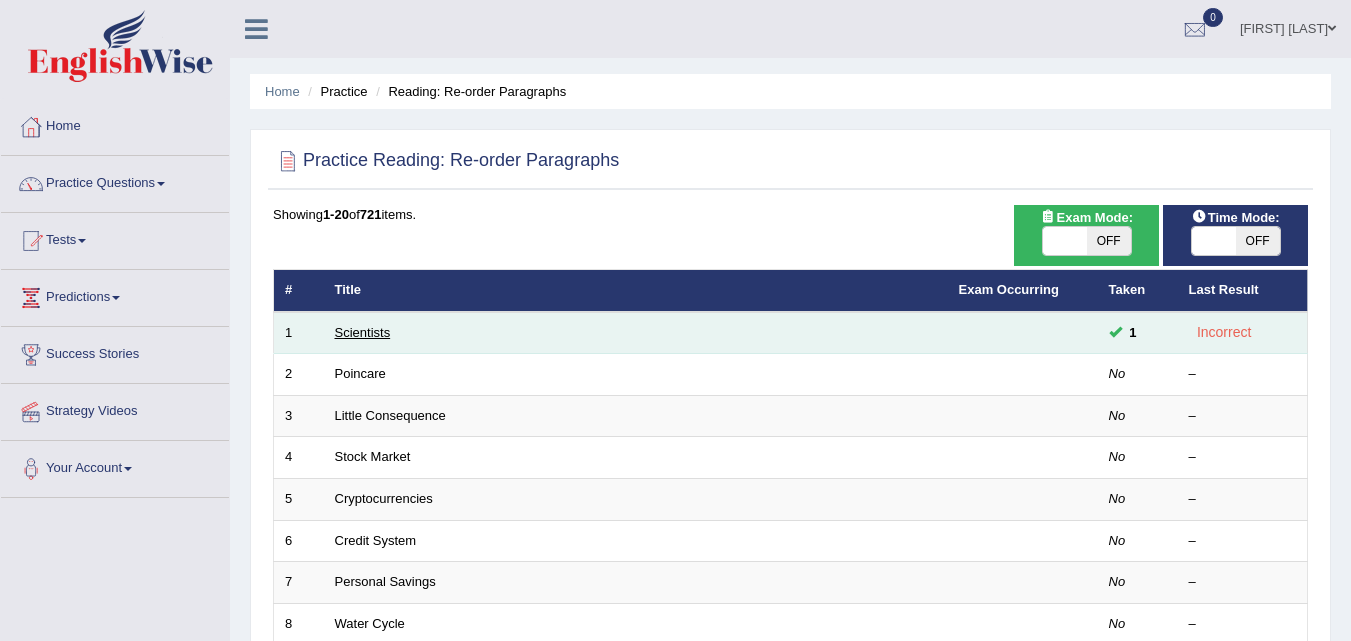 click on "Scientists" at bounding box center [363, 332] 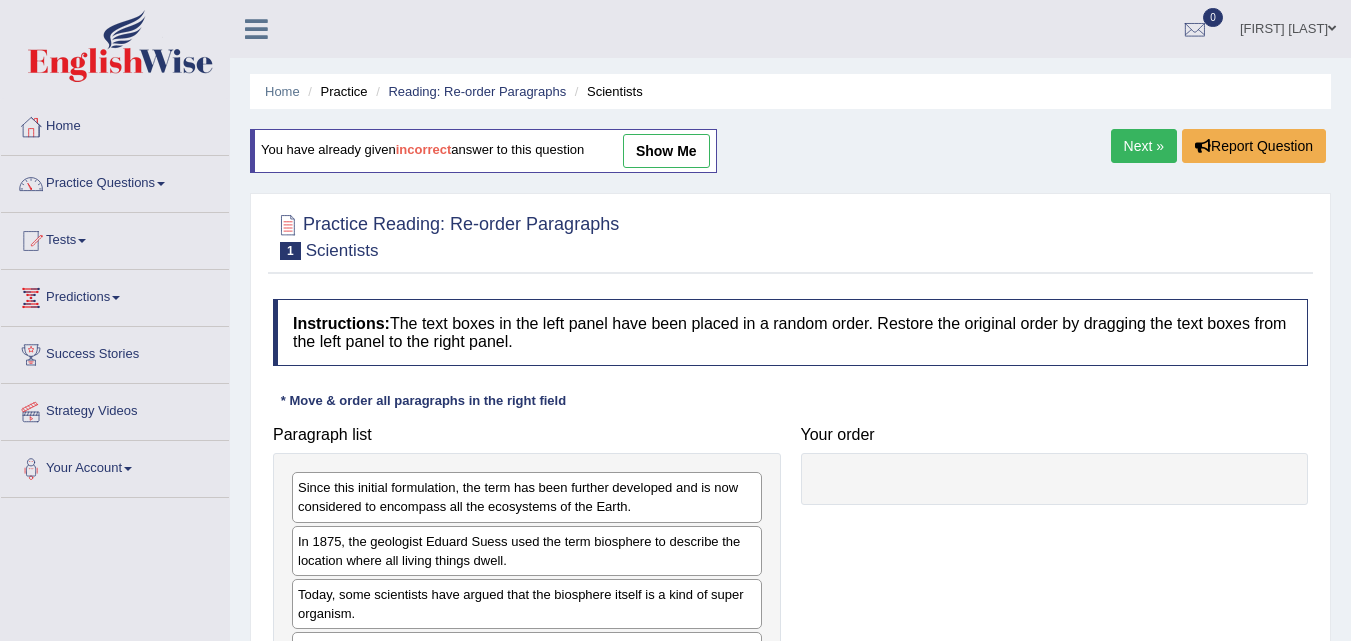 scroll, scrollTop: 200, scrollLeft: 0, axis: vertical 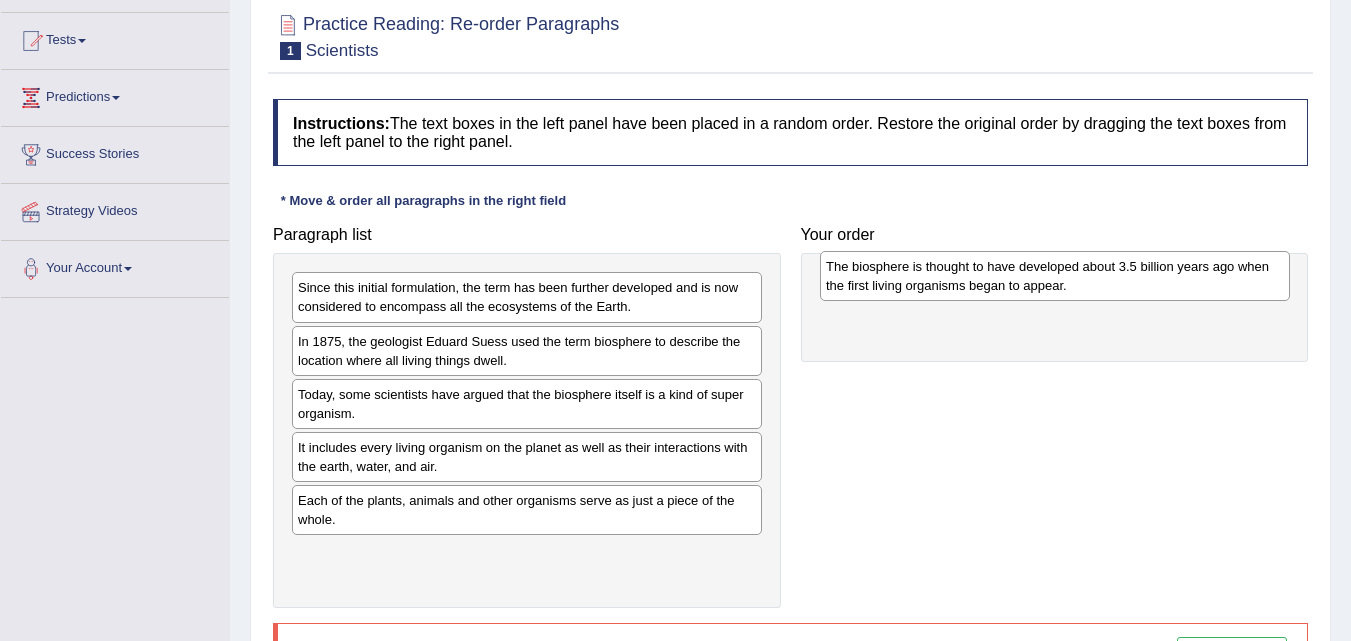 drag, startPoint x: 523, startPoint y: 510, endPoint x: 1051, endPoint y: 276, distance: 577.52924 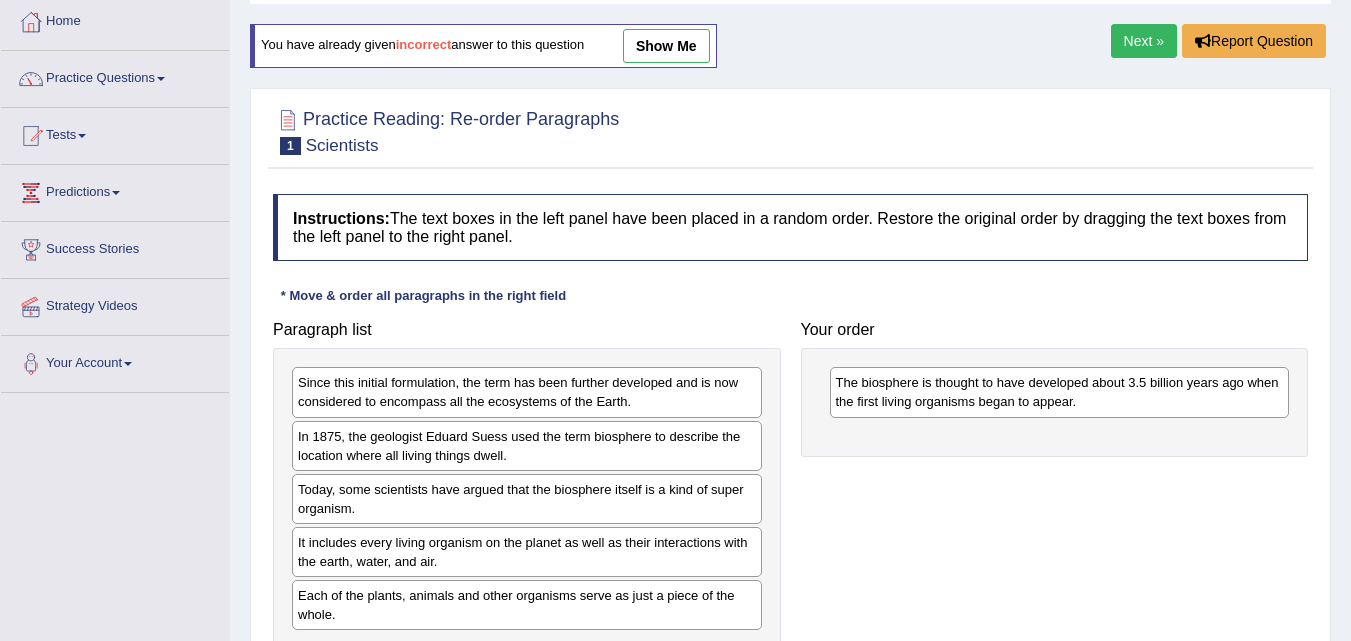 scroll, scrollTop: 0, scrollLeft: 0, axis: both 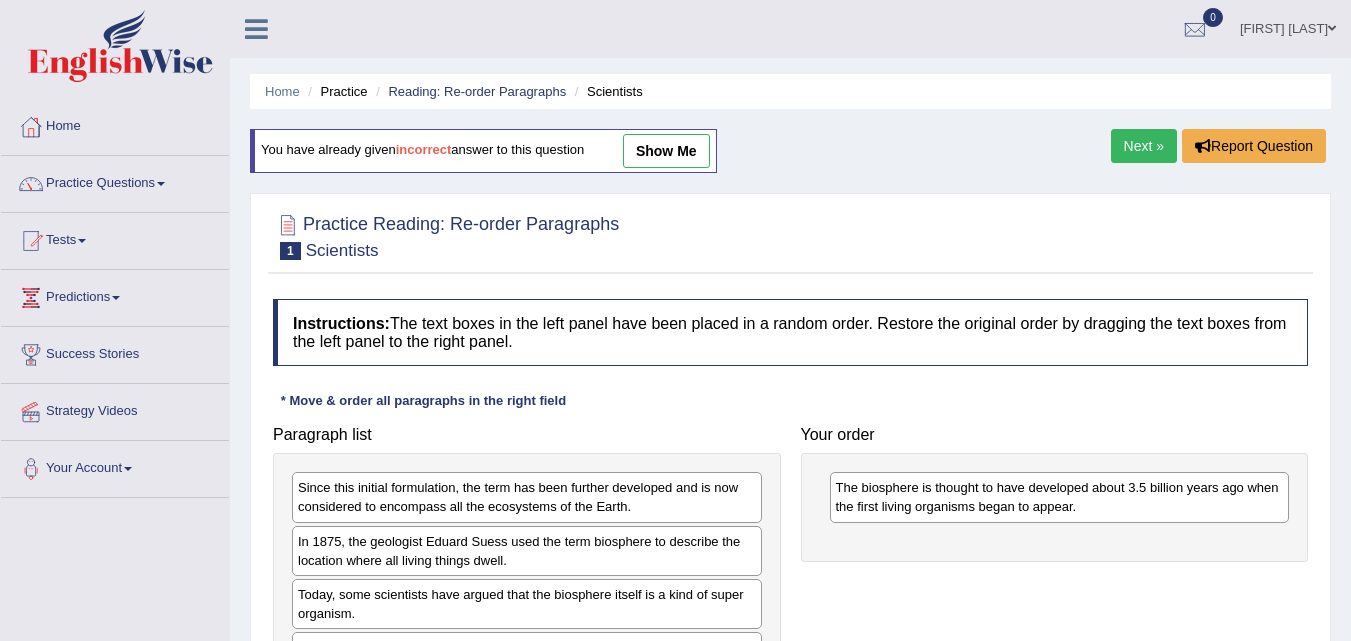 click on "show me" at bounding box center (666, 151) 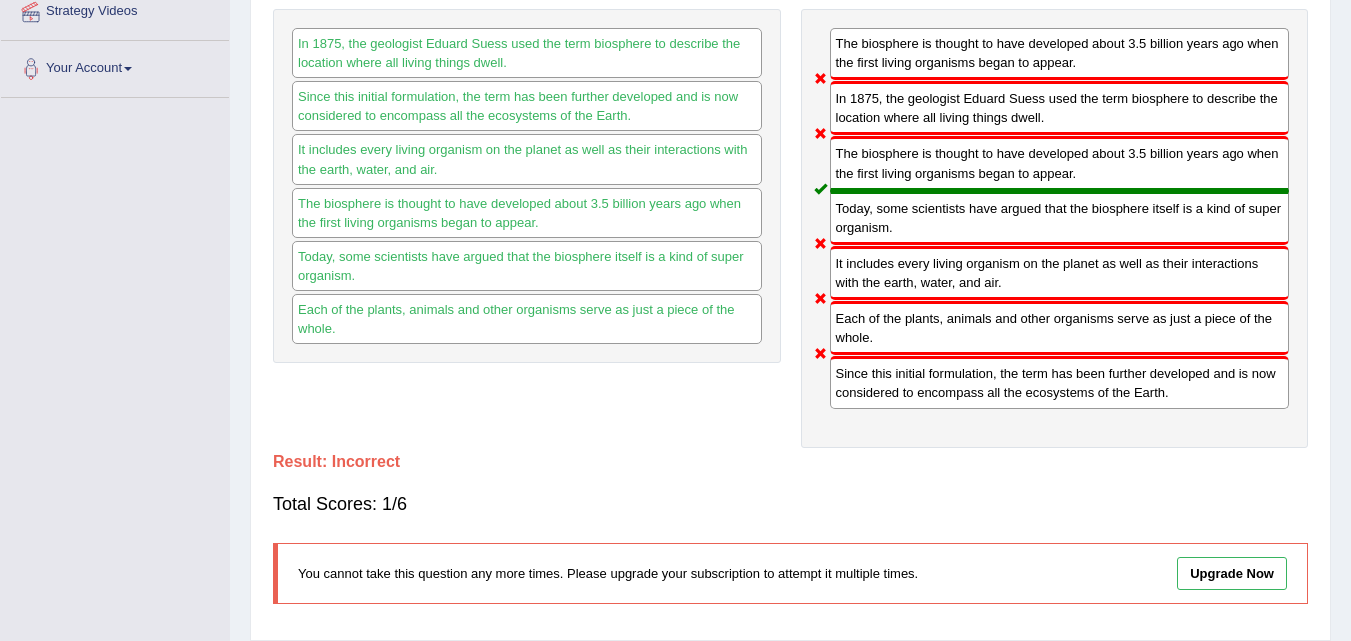 scroll, scrollTop: 300, scrollLeft: 0, axis: vertical 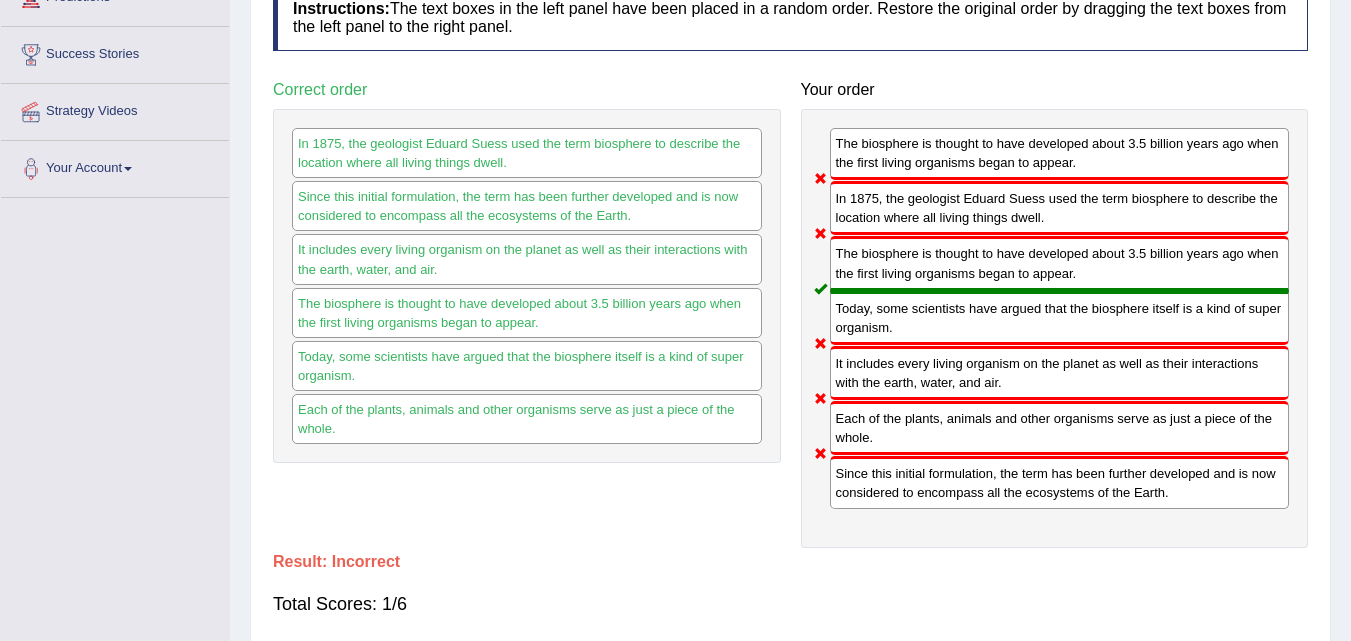 drag, startPoint x: 1001, startPoint y: 211, endPoint x: 1004, endPoint y: 175, distance: 36.124783 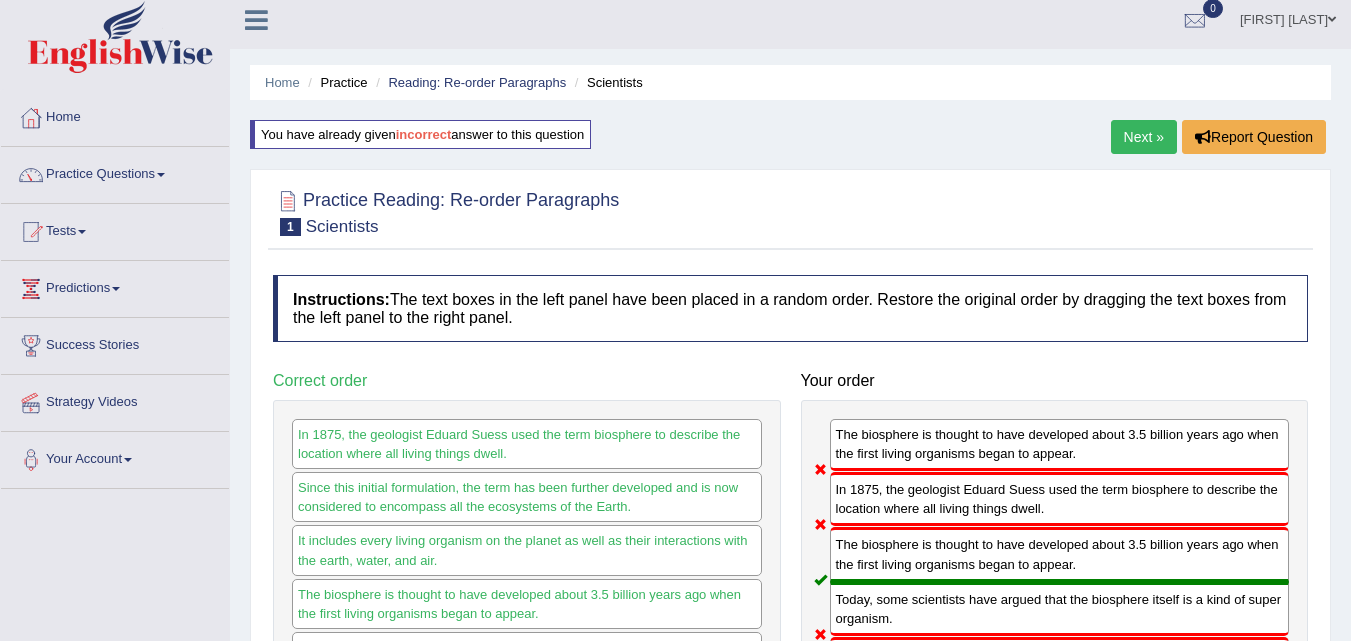 scroll, scrollTop: 0, scrollLeft: 0, axis: both 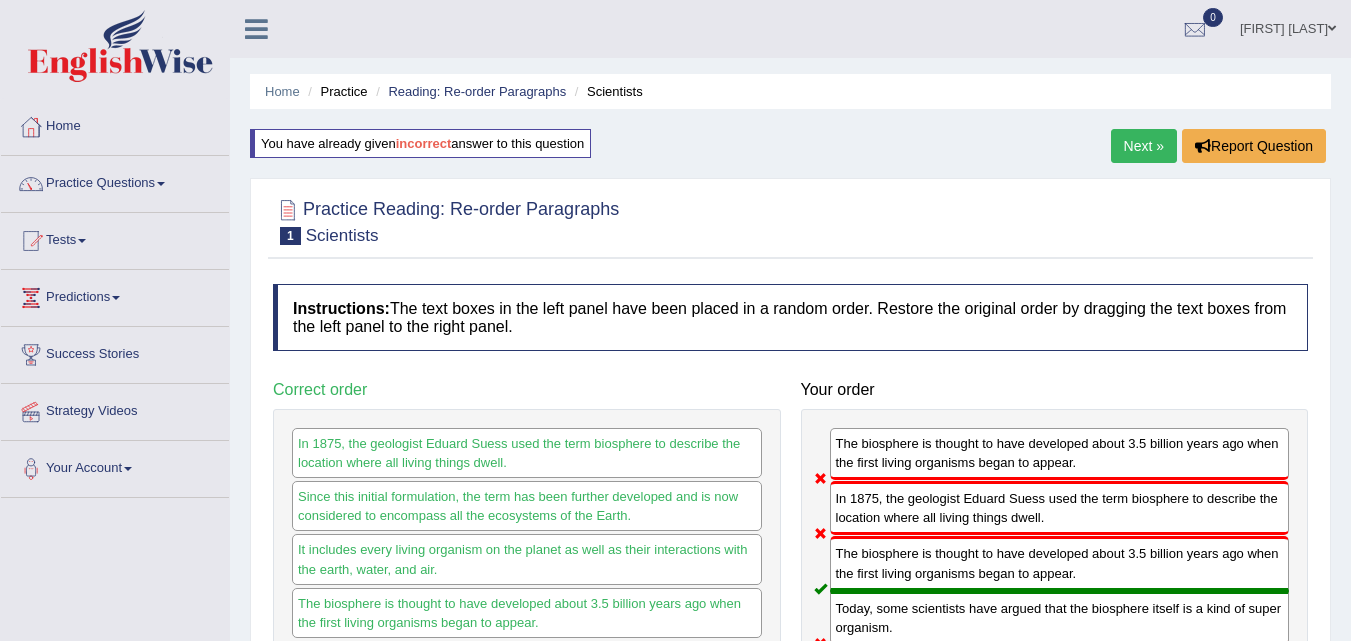 click on "Next »" at bounding box center [1144, 146] 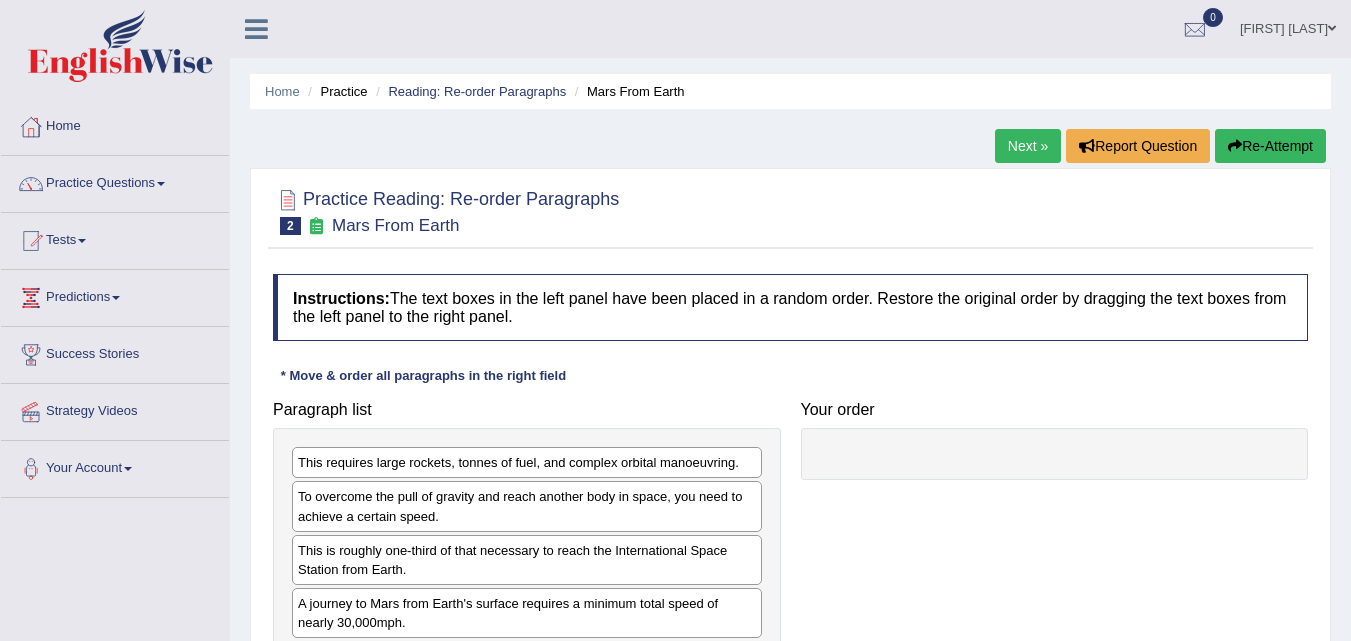 scroll, scrollTop: 200, scrollLeft: 0, axis: vertical 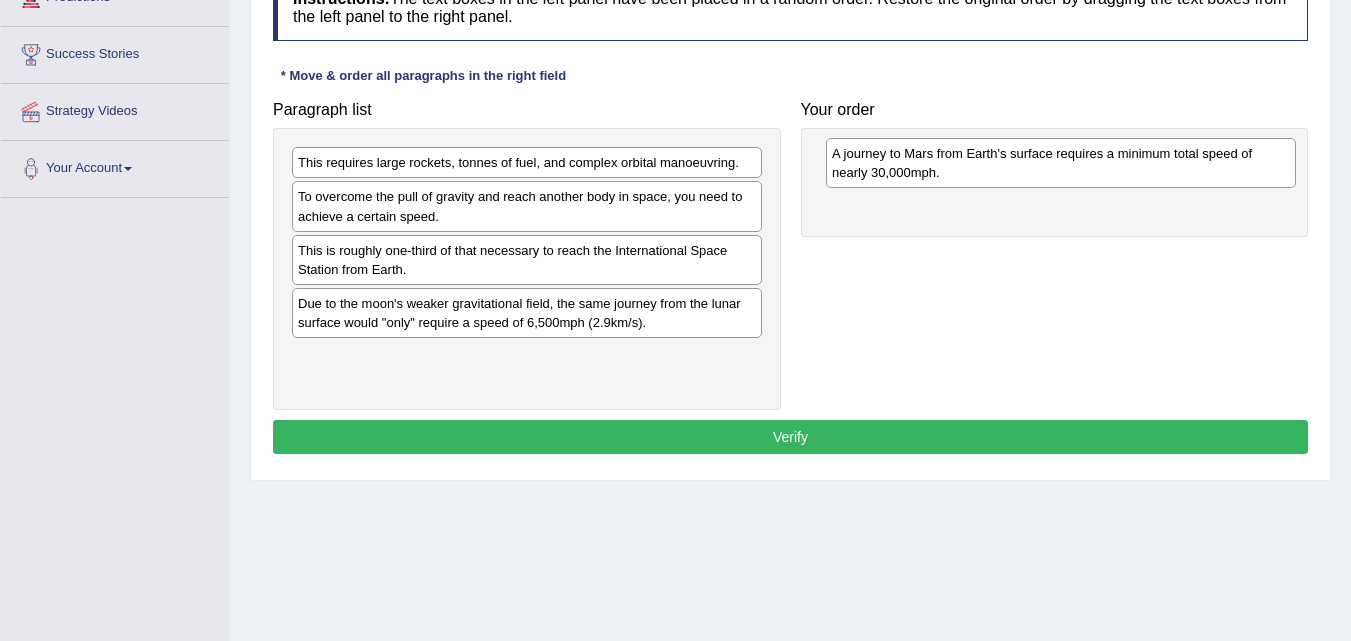drag, startPoint x: 516, startPoint y: 320, endPoint x: 1050, endPoint y: 167, distance: 555.48627 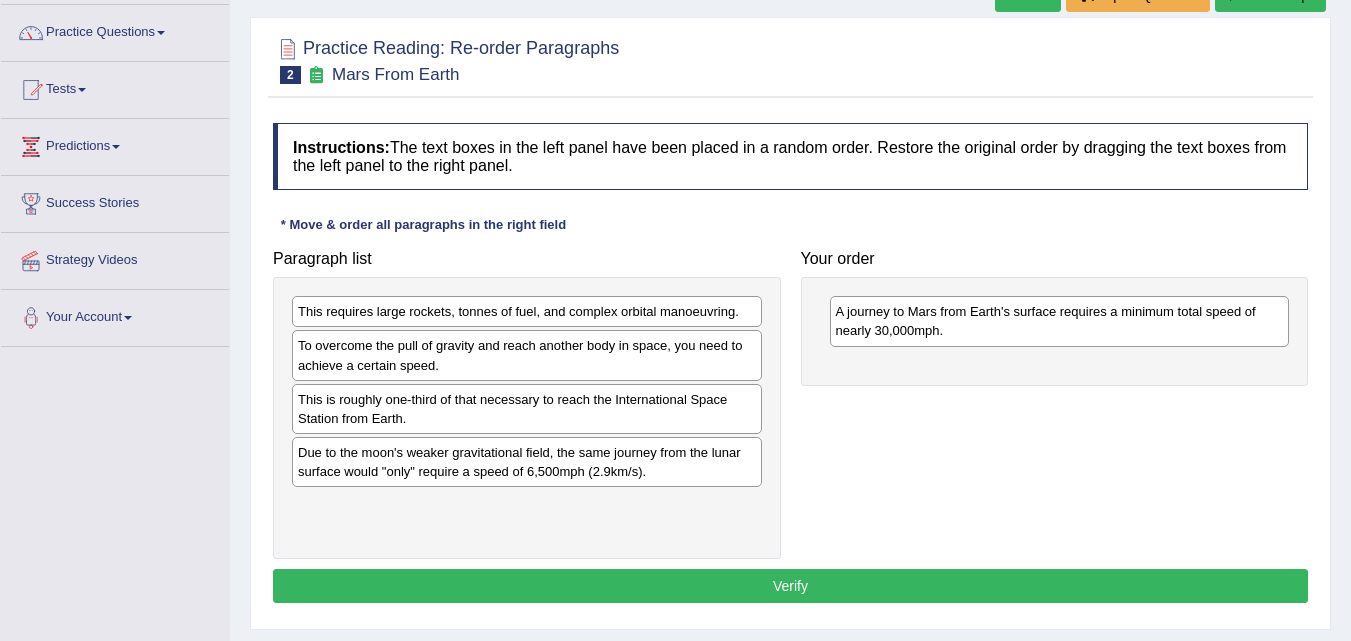 scroll, scrollTop: 200, scrollLeft: 0, axis: vertical 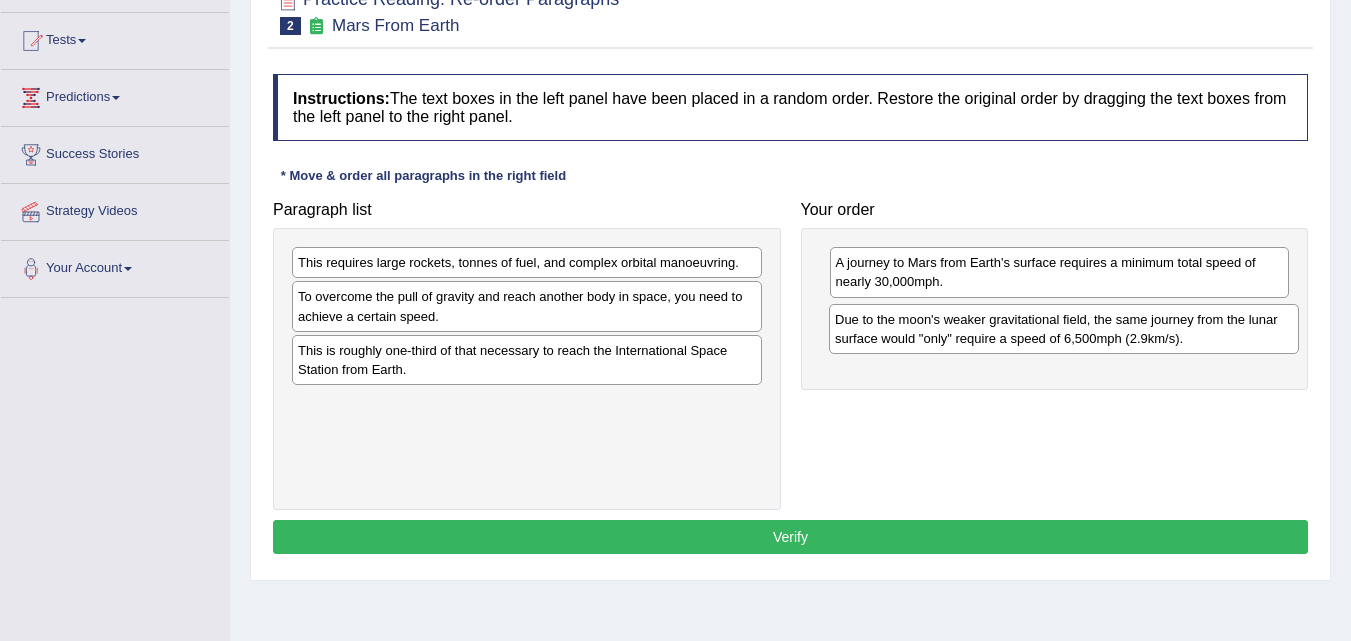 drag, startPoint x: 634, startPoint y: 415, endPoint x: 1171, endPoint y: 331, distance: 543.53015 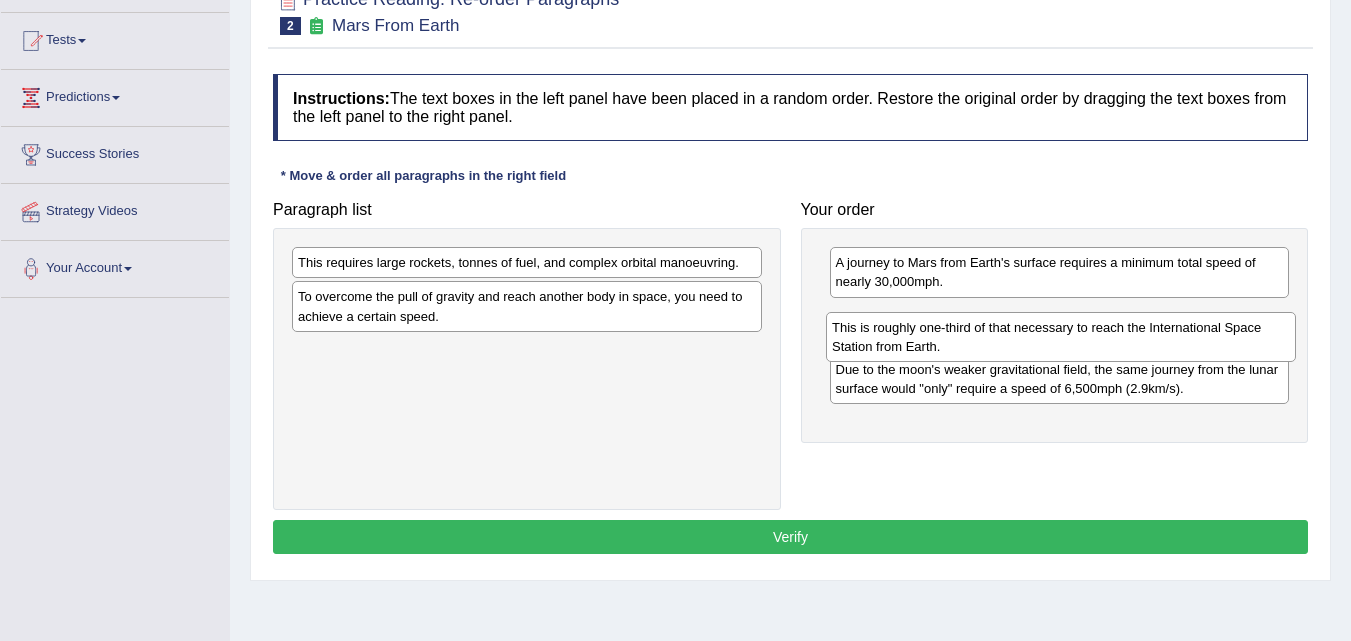 drag, startPoint x: 590, startPoint y: 364, endPoint x: 1124, endPoint y: 341, distance: 534.4951 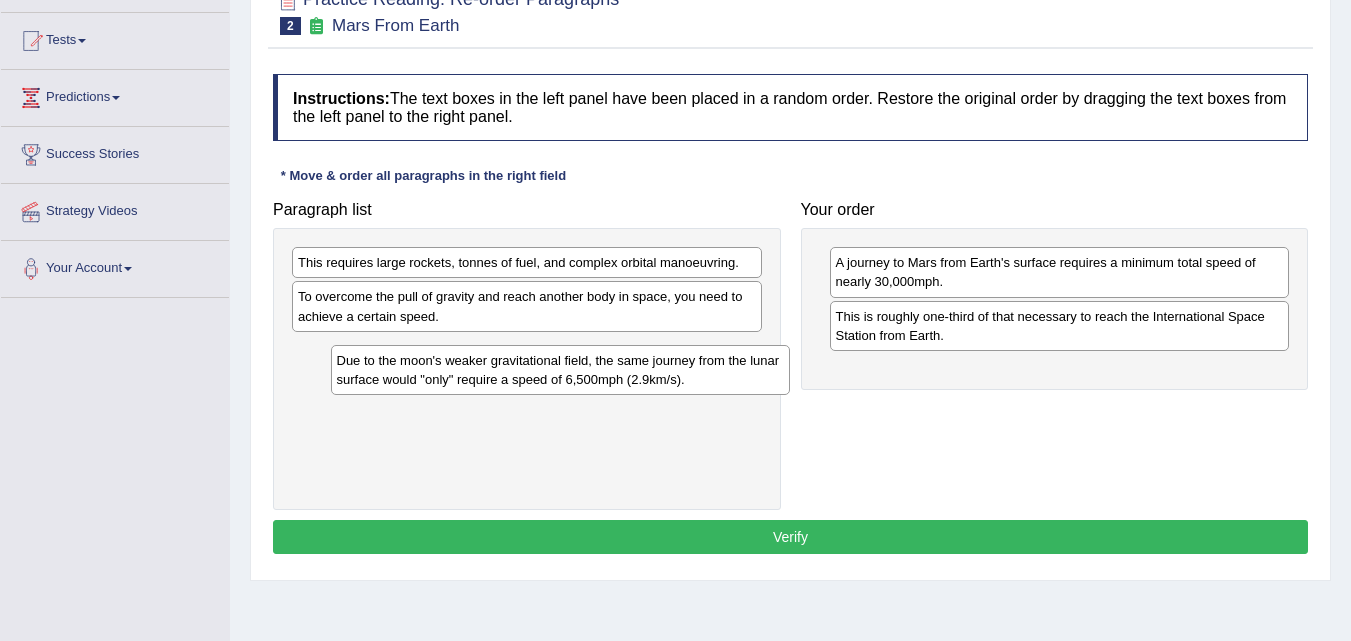drag, startPoint x: 1081, startPoint y: 380, endPoint x: 581, endPoint y: 374, distance: 500.036 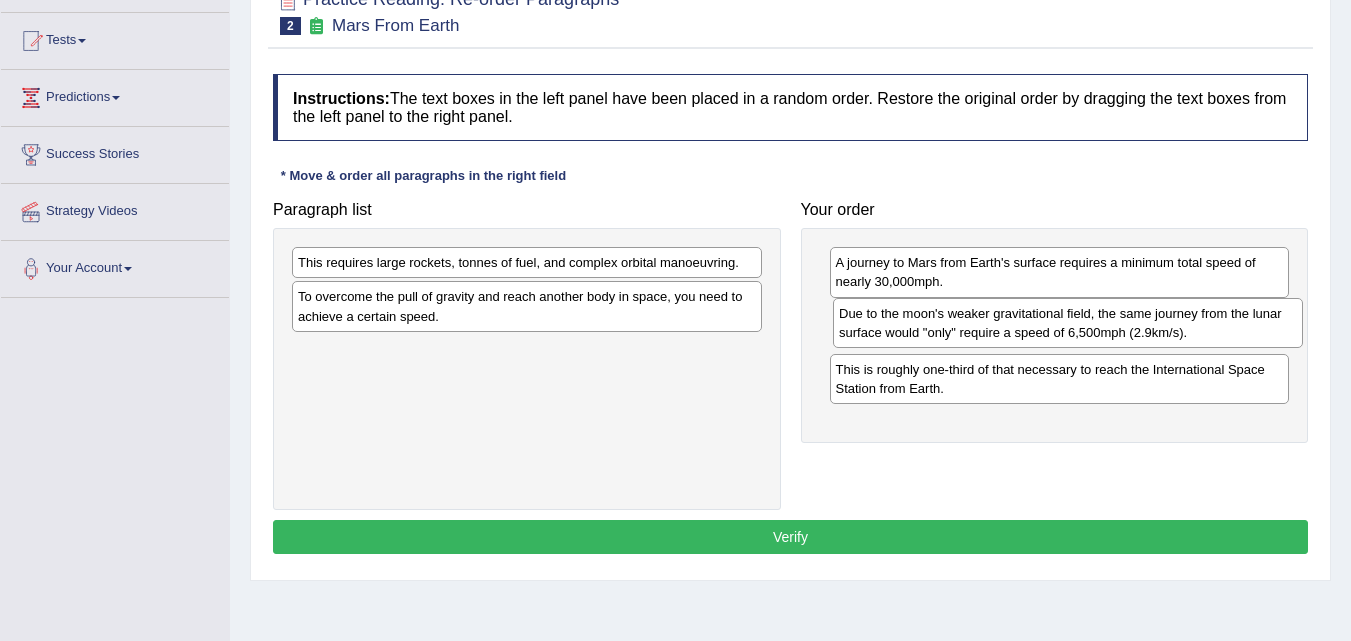 drag, startPoint x: 513, startPoint y: 370, endPoint x: 1054, endPoint y: 333, distance: 542.2638 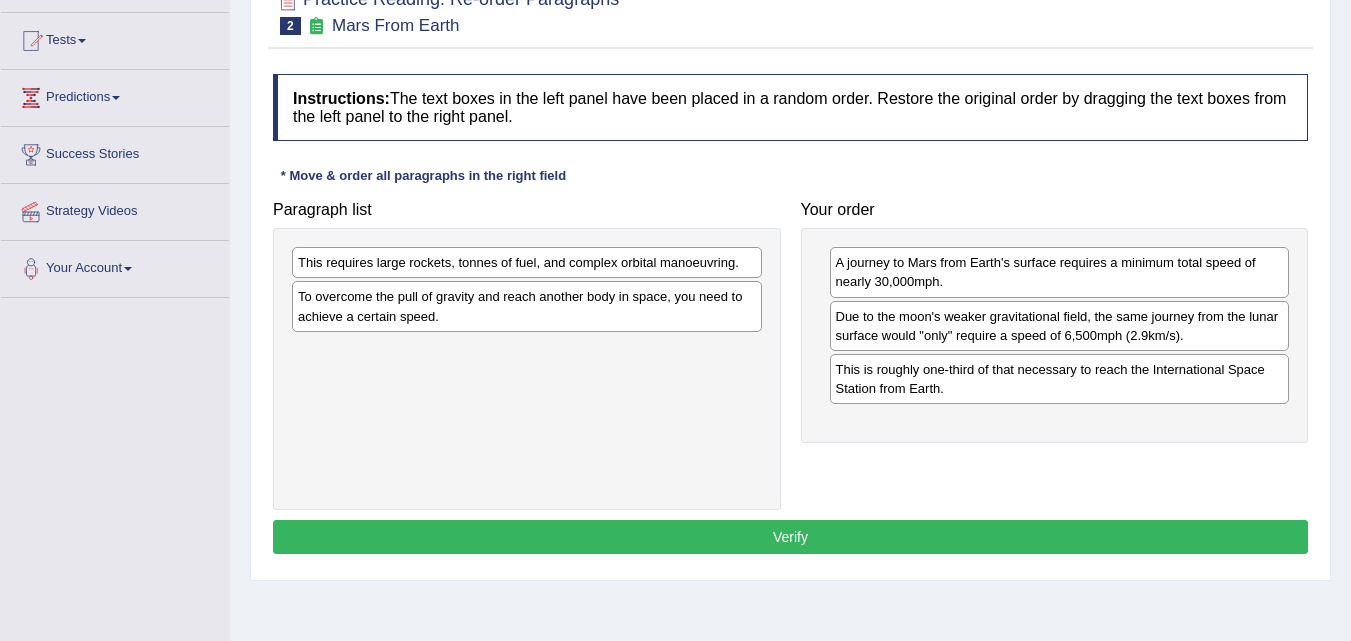 click on "To overcome the pull of gravity and reach another body in space, you need to achieve a certain speed." at bounding box center (527, 306) 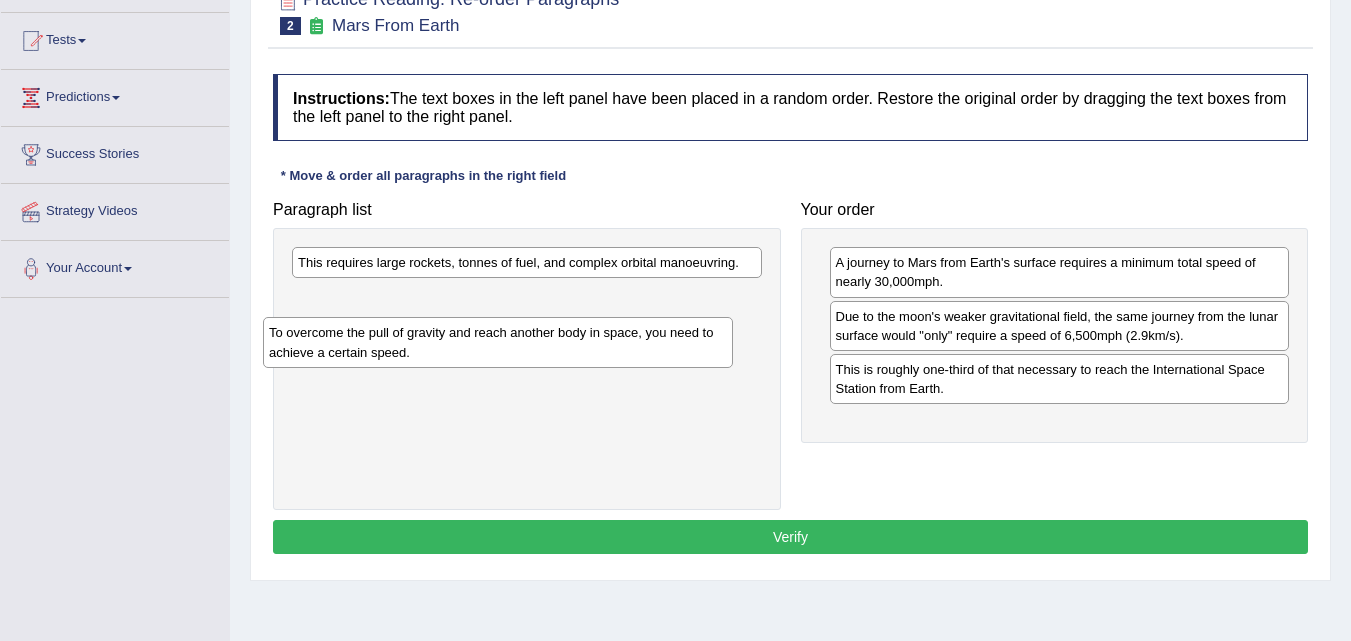 drag, startPoint x: 527, startPoint y: 313, endPoint x: 498, endPoint y: 349, distance: 46.227695 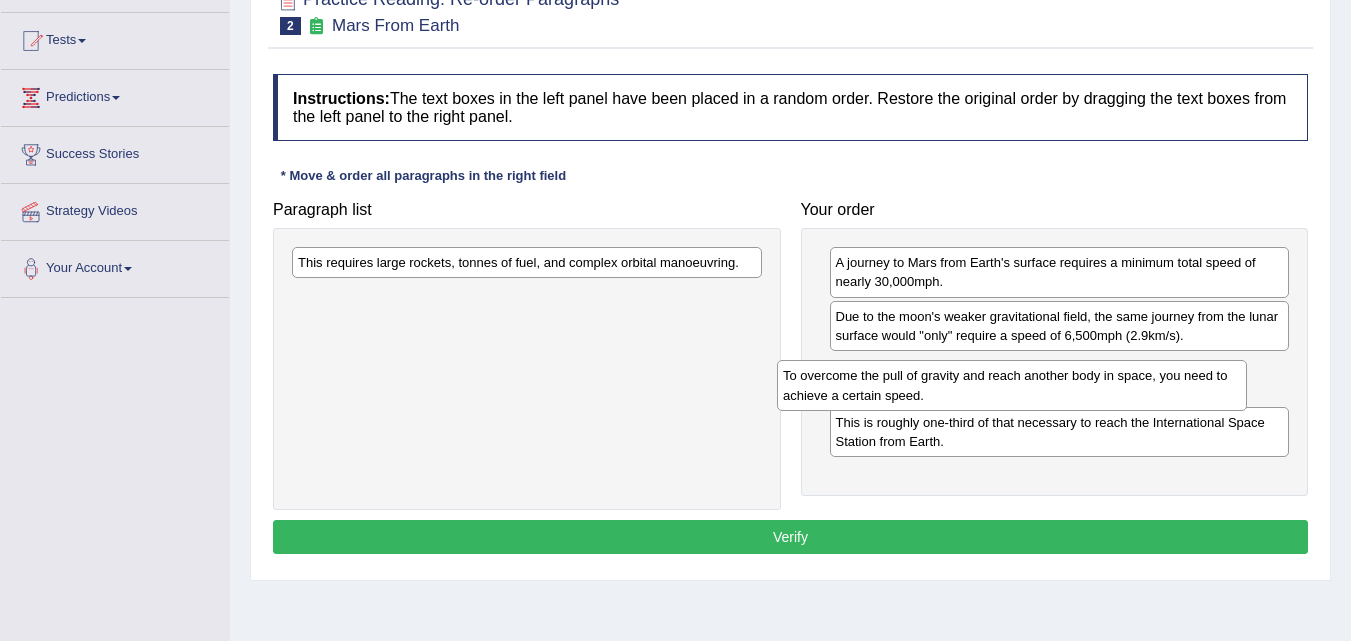 drag, startPoint x: 530, startPoint y: 303, endPoint x: 1034, endPoint y: 386, distance: 510.7886 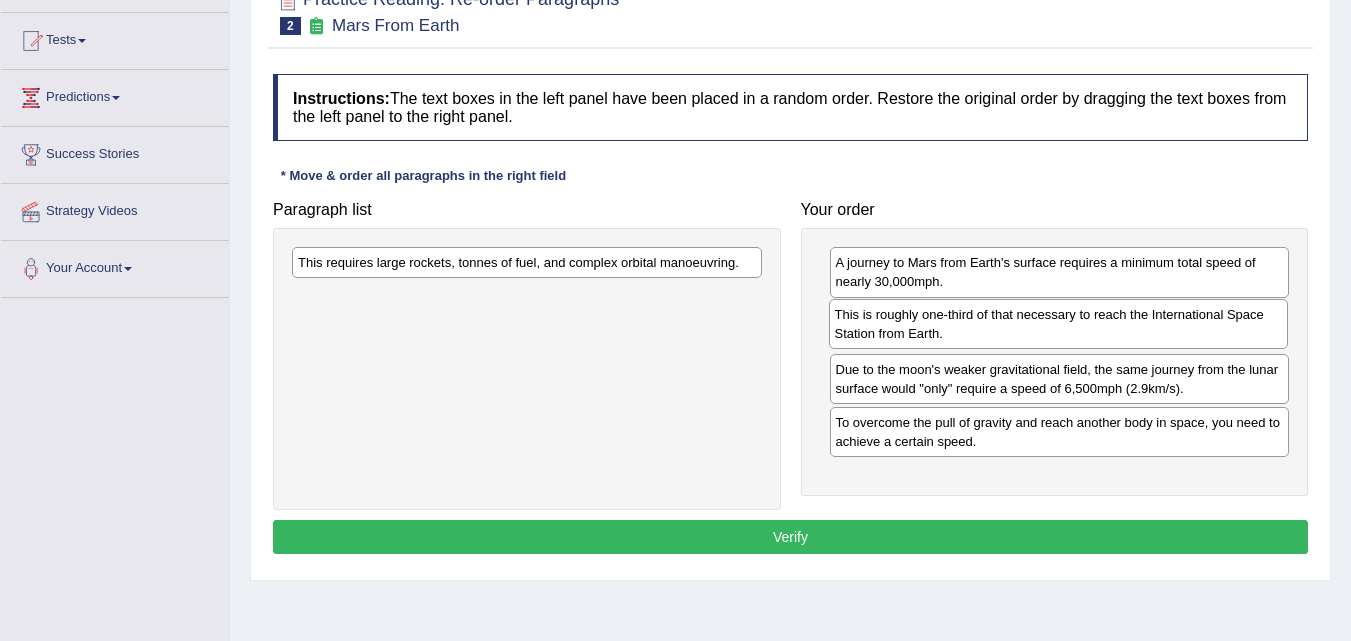 drag, startPoint x: 1024, startPoint y: 434, endPoint x: 1023, endPoint y: 326, distance: 108.00463 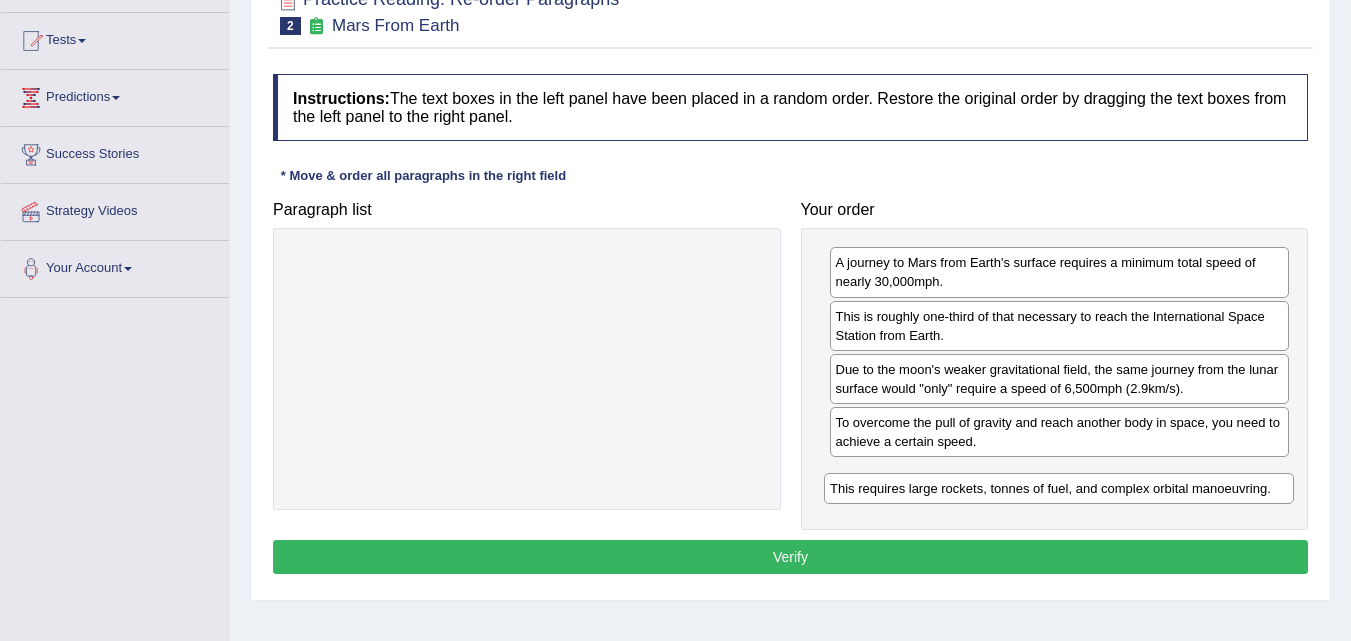 drag, startPoint x: 634, startPoint y: 268, endPoint x: 1150, endPoint y: 494, distance: 563.32227 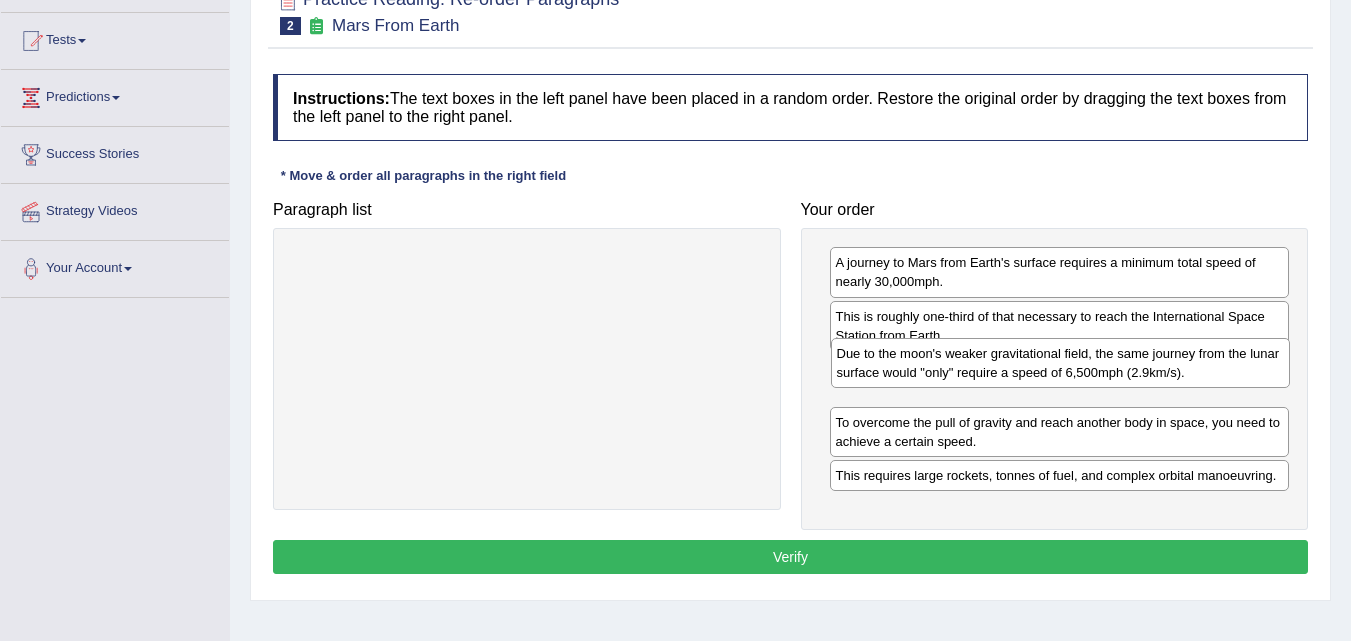 drag, startPoint x: 880, startPoint y: 368, endPoint x: 881, endPoint y: 352, distance: 16.03122 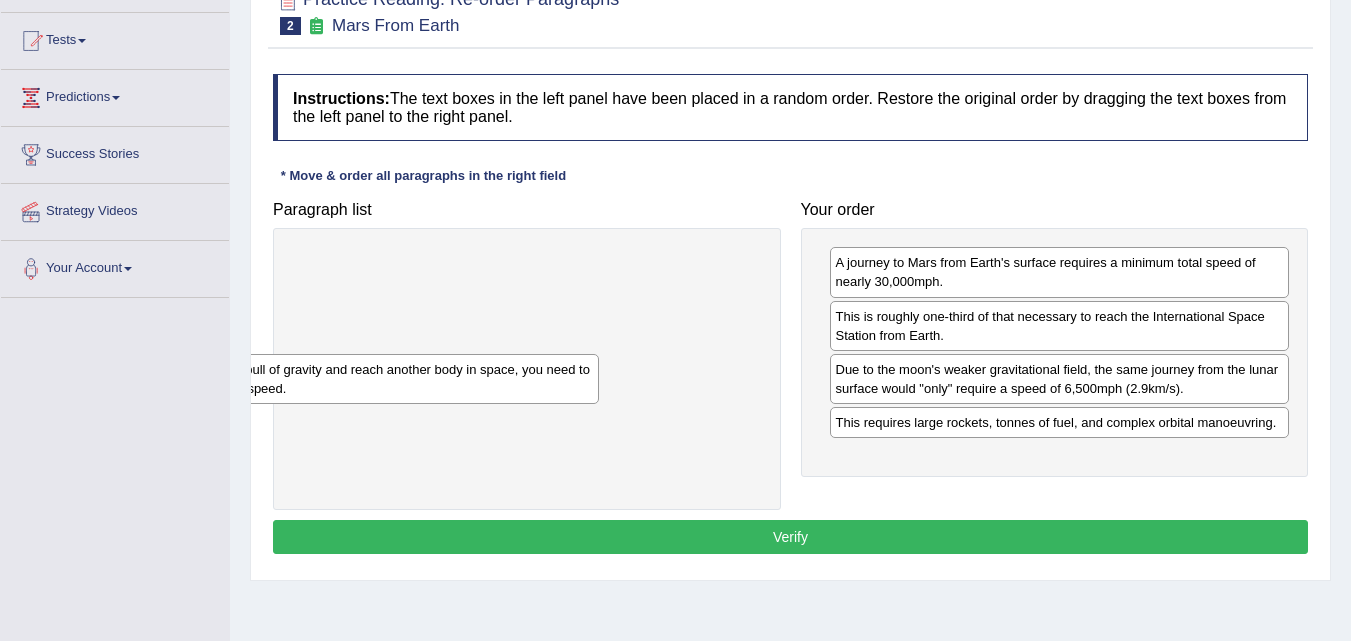 drag, startPoint x: 1071, startPoint y: 437, endPoint x: 442, endPoint y: 386, distance: 631.0642 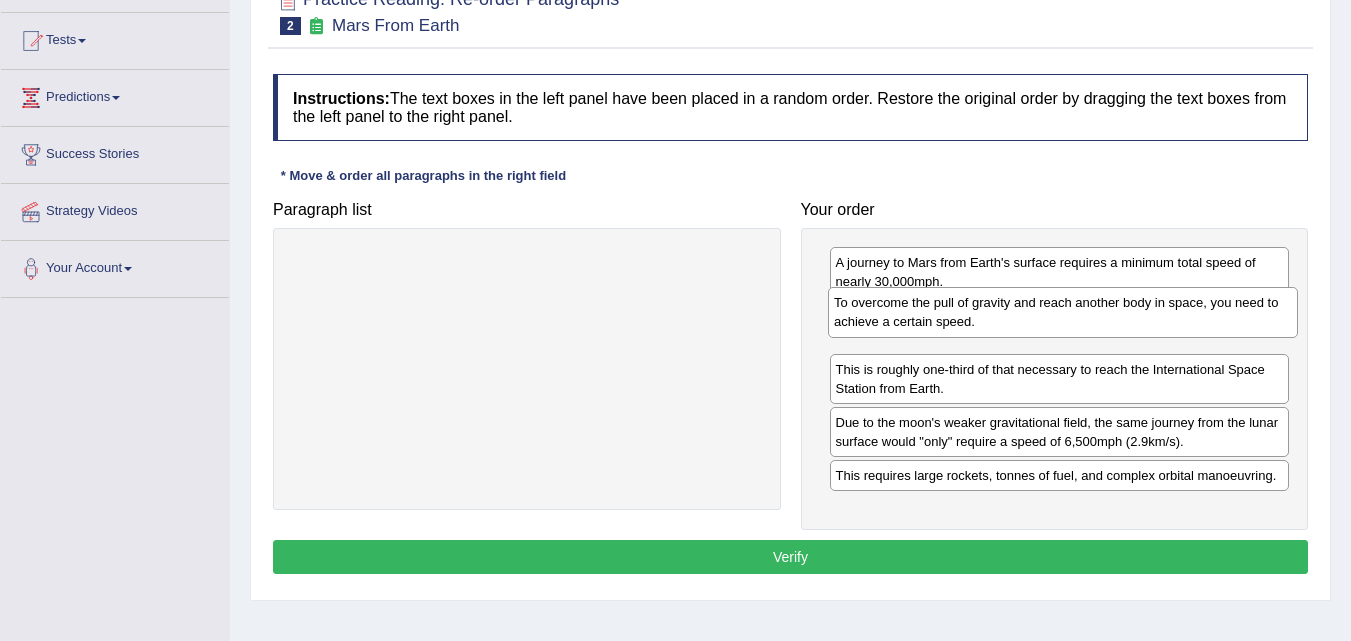 drag, startPoint x: 410, startPoint y: 275, endPoint x: 946, endPoint y: 319, distance: 537.8029 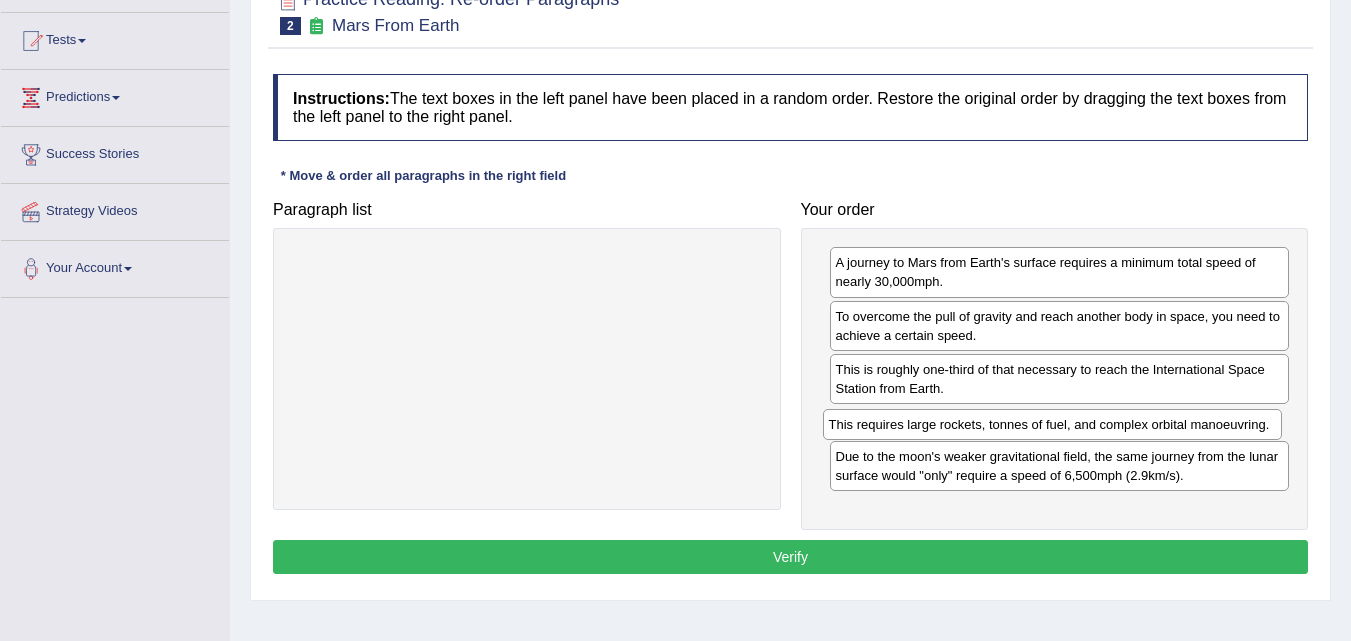 drag, startPoint x: 964, startPoint y: 479, endPoint x: 957, endPoint y: 428, distance: 51.47815 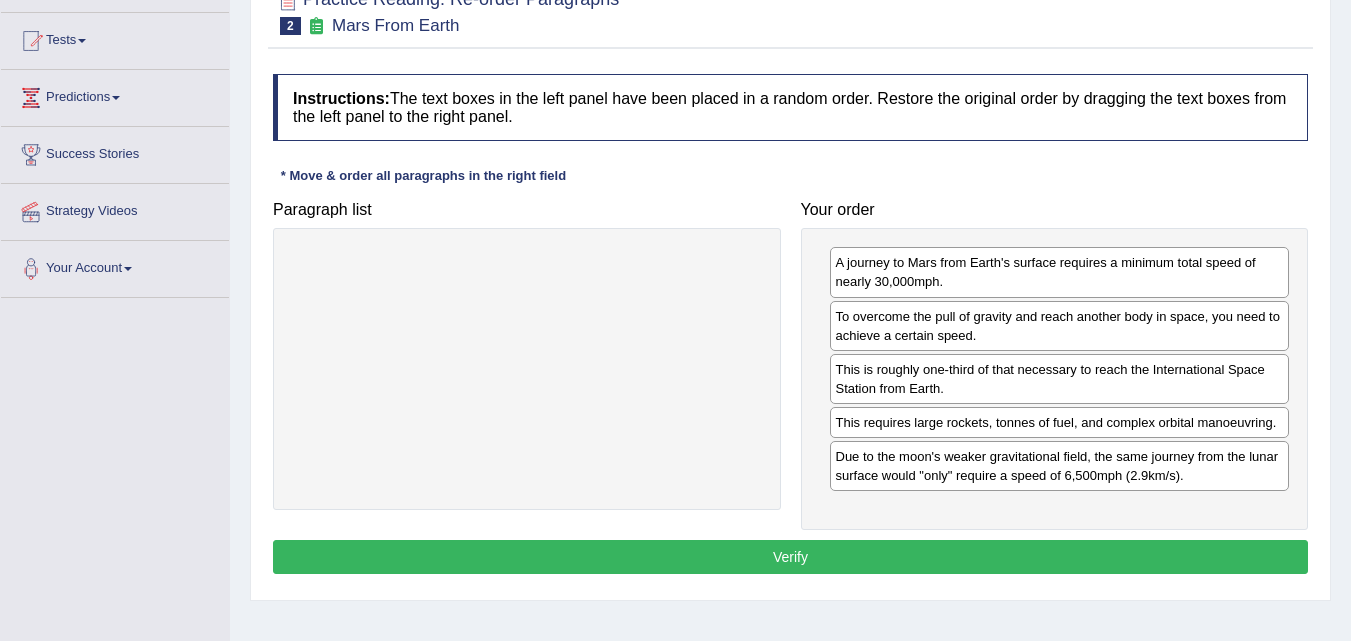 click on "Verify" at bounding box center (790, 557) 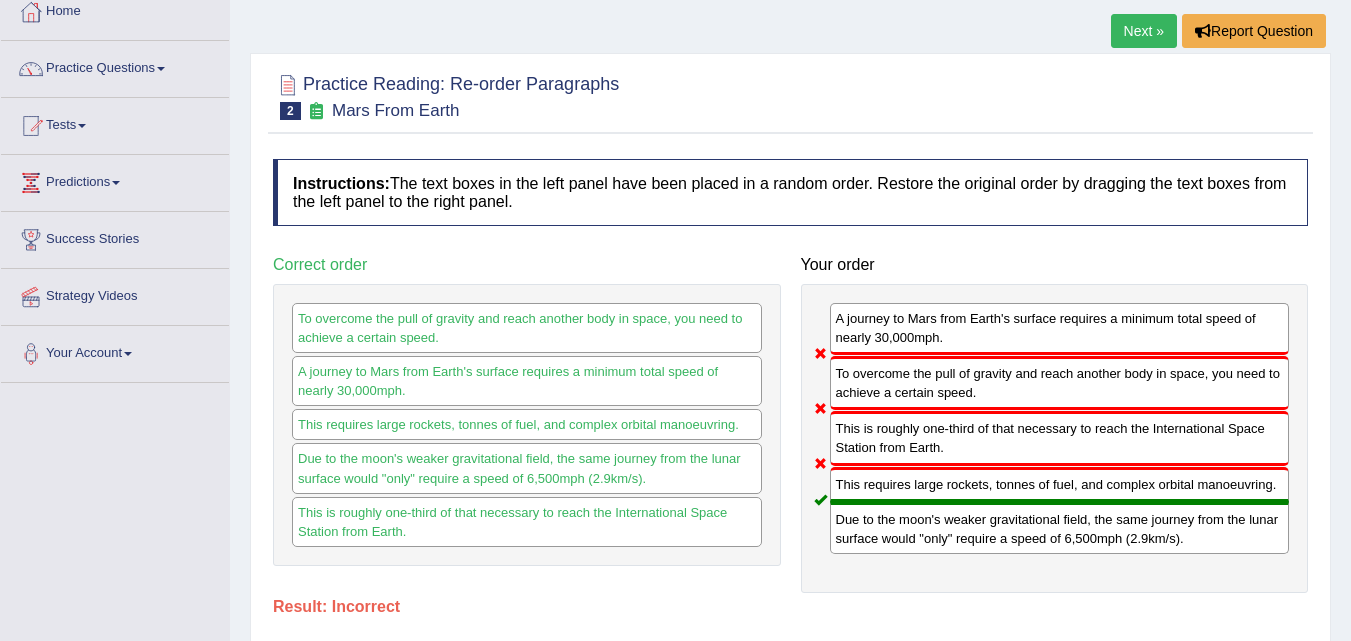 scroll, scrollTop: 109, scrollLeft: 0, axis: vertical 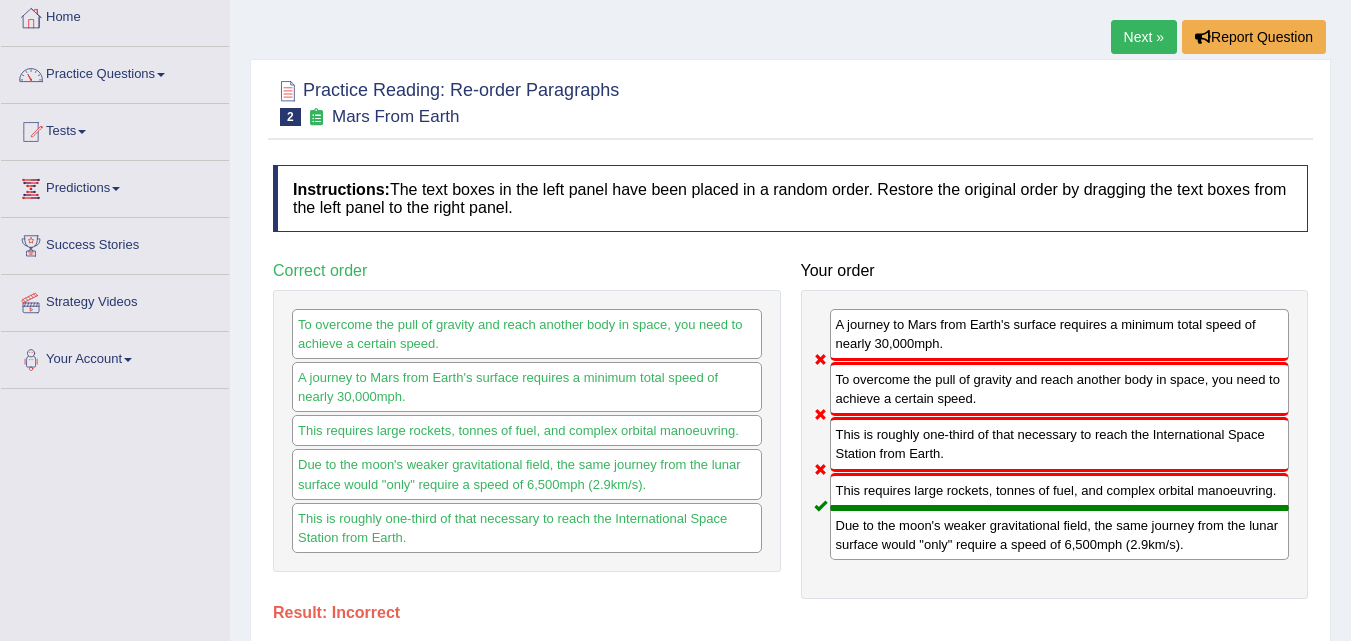 drag, startPoint x: 919, startPoint y: 402, endPoint x: 883, endPoint y: 352, distance: 61.611687 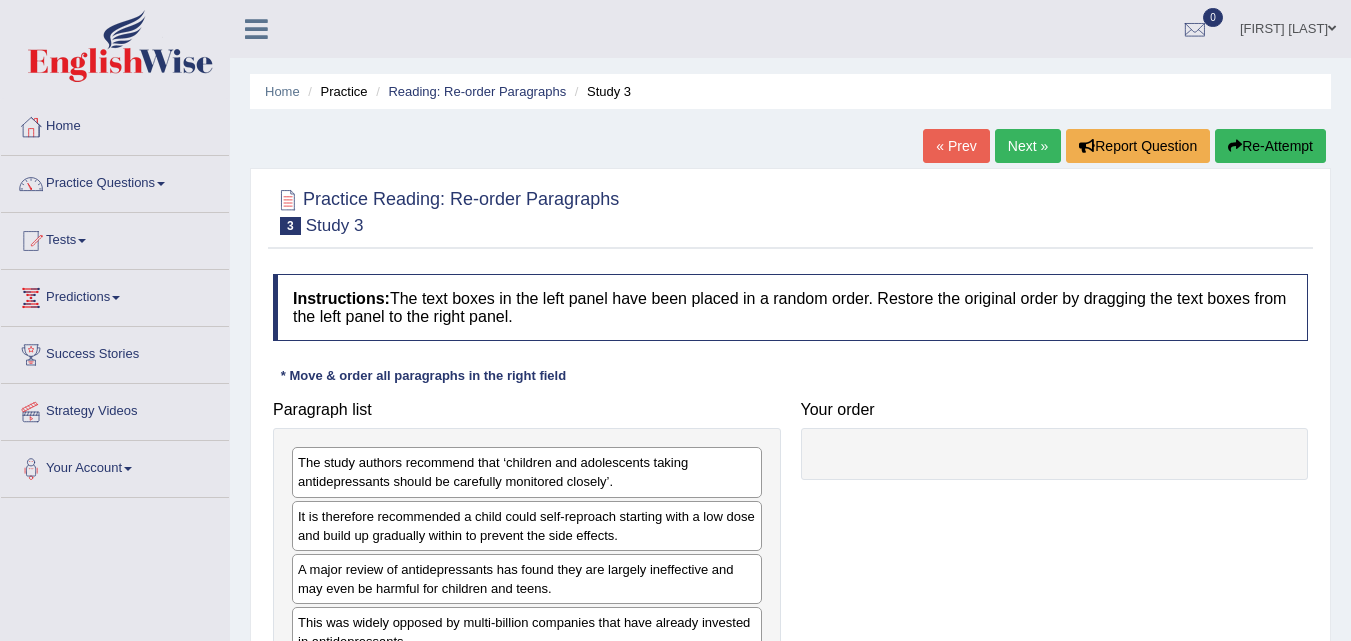 scroll, scrollTop: 200, scrollLeft: 0, axis: vertical 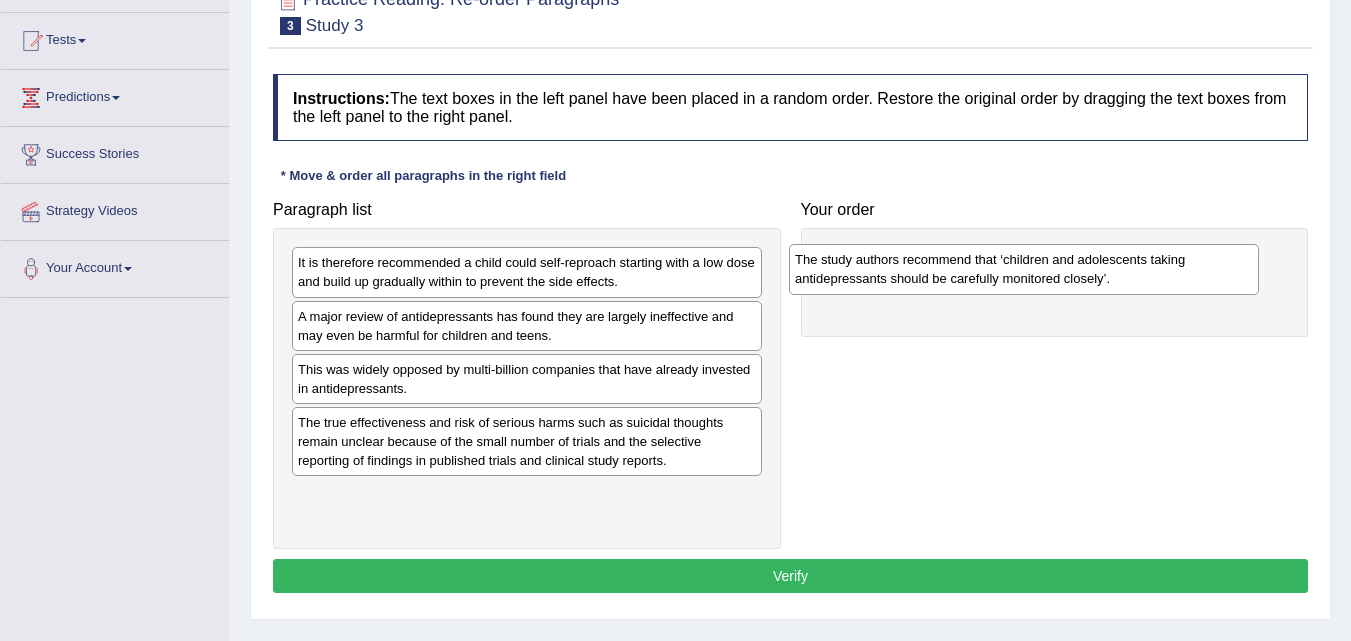 drag, startPoint x: 431, startPoint y: 276, endPoint x: 928, endPoint y: 273, distance: 497.00906 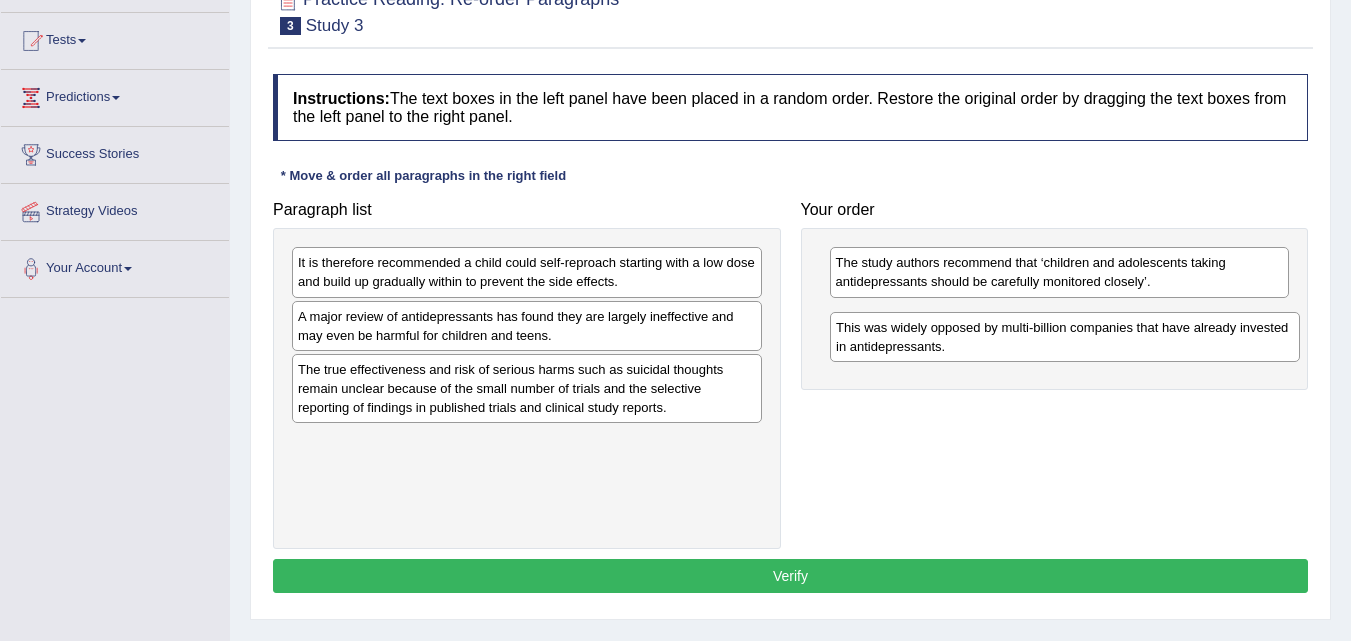 drag, startPoint x: 356, startPoint y: 384, endPoint x: 894, endPoint y: 342, distance: 539.6369 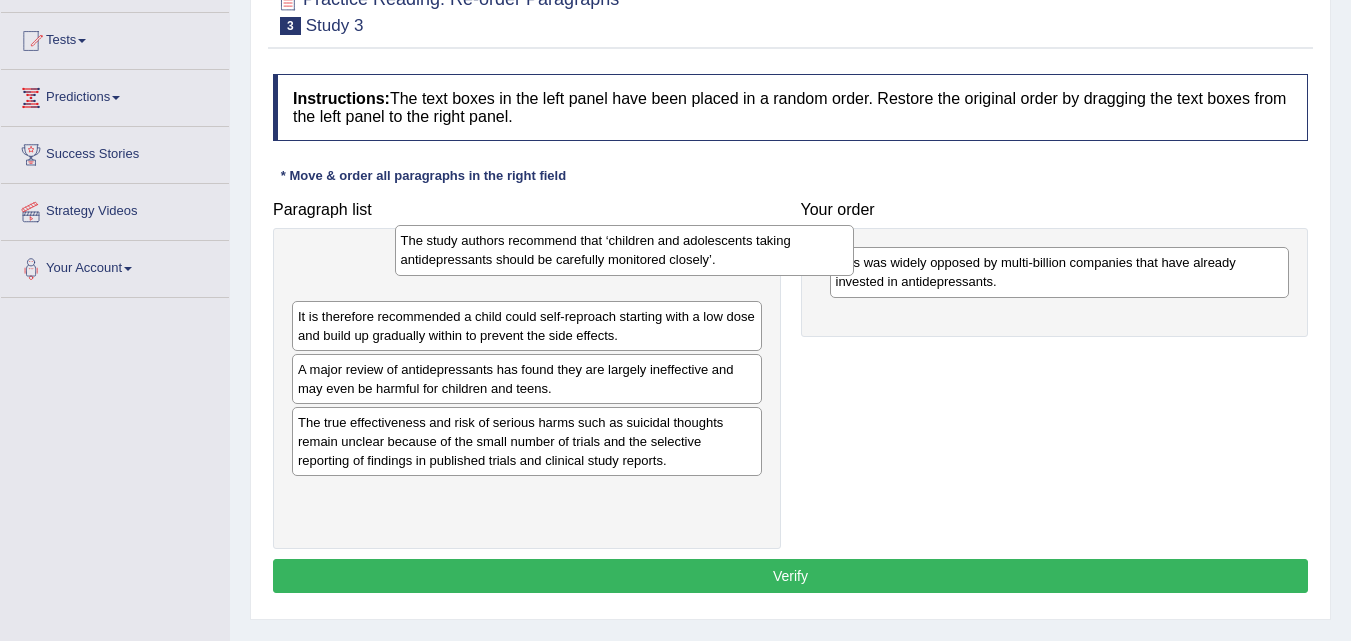 drag, startPoint x: 911, startPoint y: 263, endPoint x: 476, endPoint y: 241, distance: 435.55597 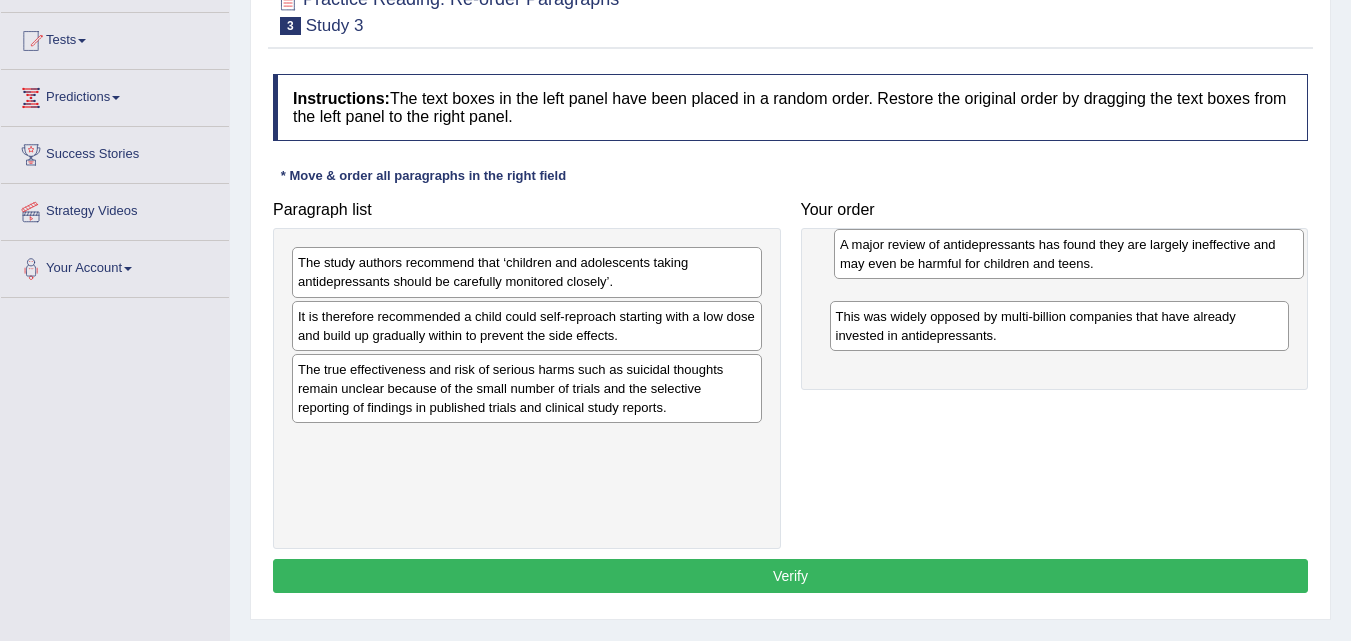 drag, startPoint x: 361, startPoint y: 387, endPoint x: 903, endPoint y: 267, distance: 555.1252 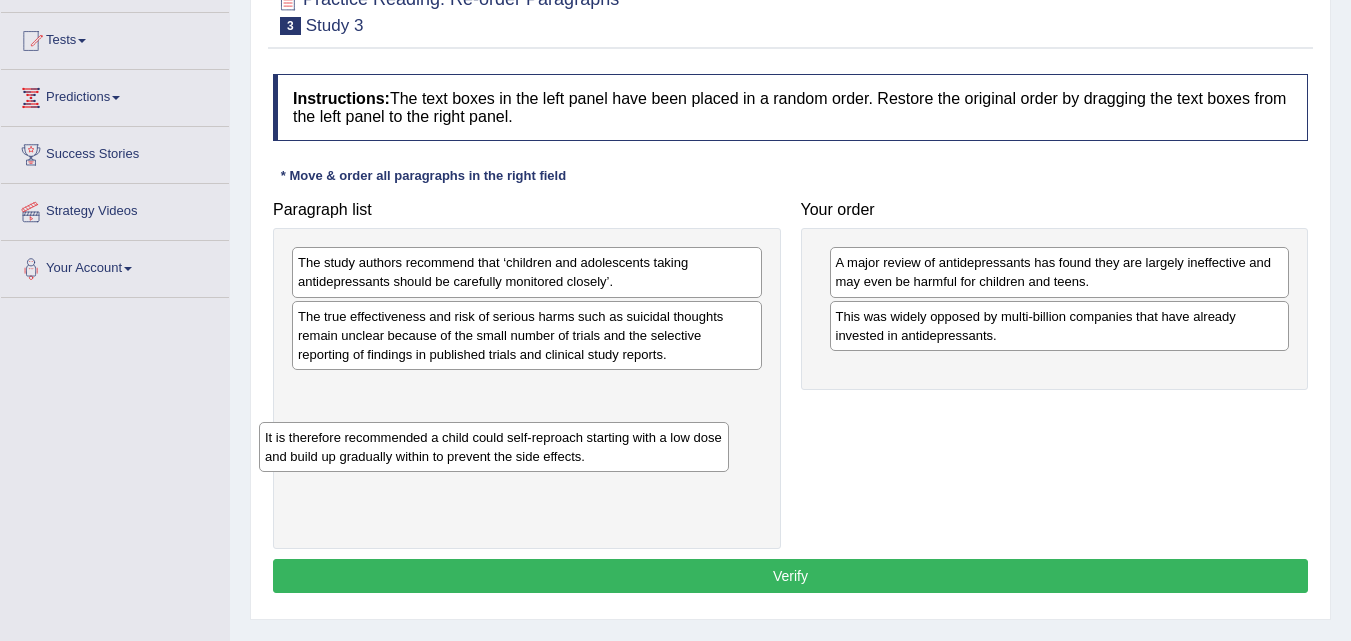 drag, startPoint x: 454, startPoint y: 328, endPoint x: 420, endPoint y: 449, distance: 125.68612 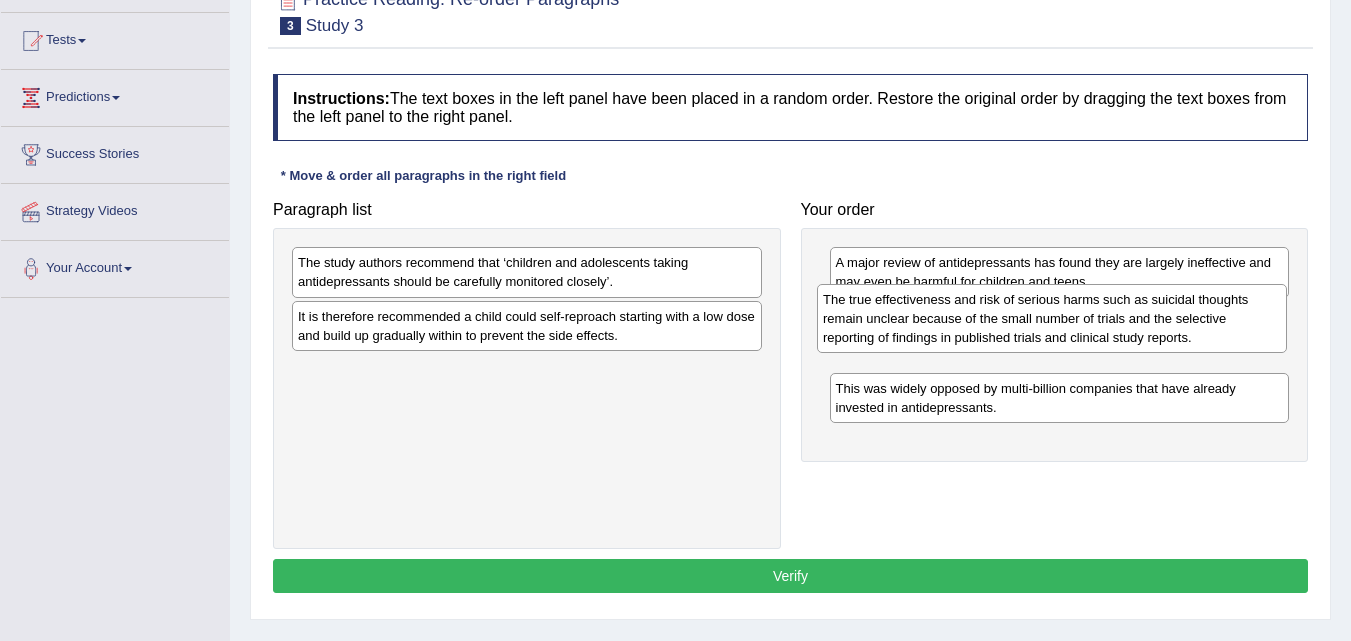 drag, startPoint x: 411, startPoint y: 341, endPoint x: 936, endPoint y: 324, distance: 525.27515 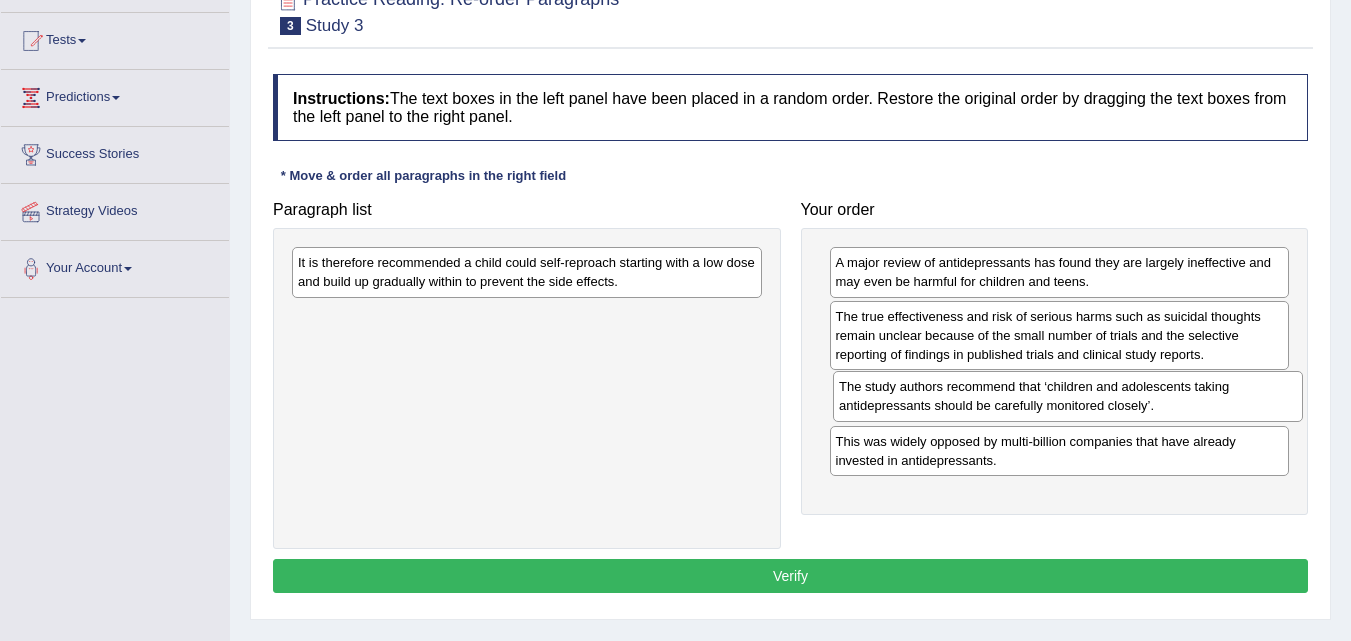 drag, startPoint x: 482, startPoint y: 270, endPoint x: 1023, endPoint y: 393, distance: 554.8063 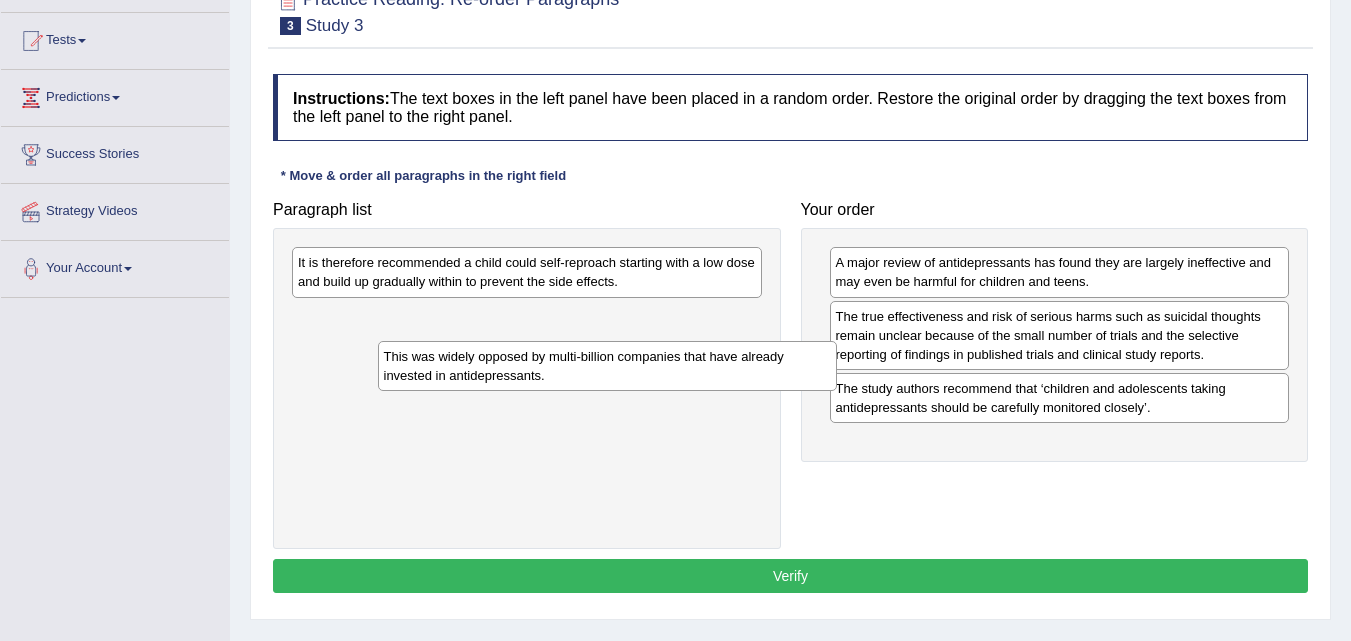drag, startPoint x: 937, startPoint y: 457, endPoint x: 474, endPoint y: 367, distance: 471.6662 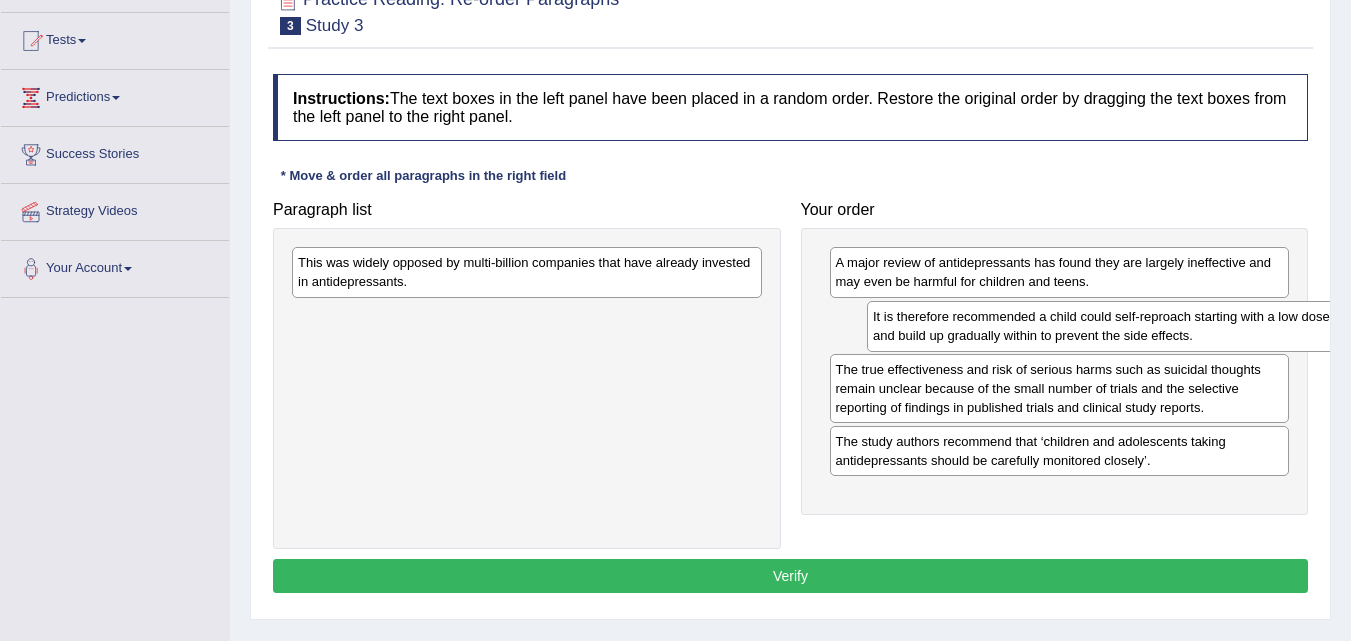 drag, startPoint x: 426, startPoint y: 265, endPoint x: 1001, endPoint y: 319, distance: 577.5301 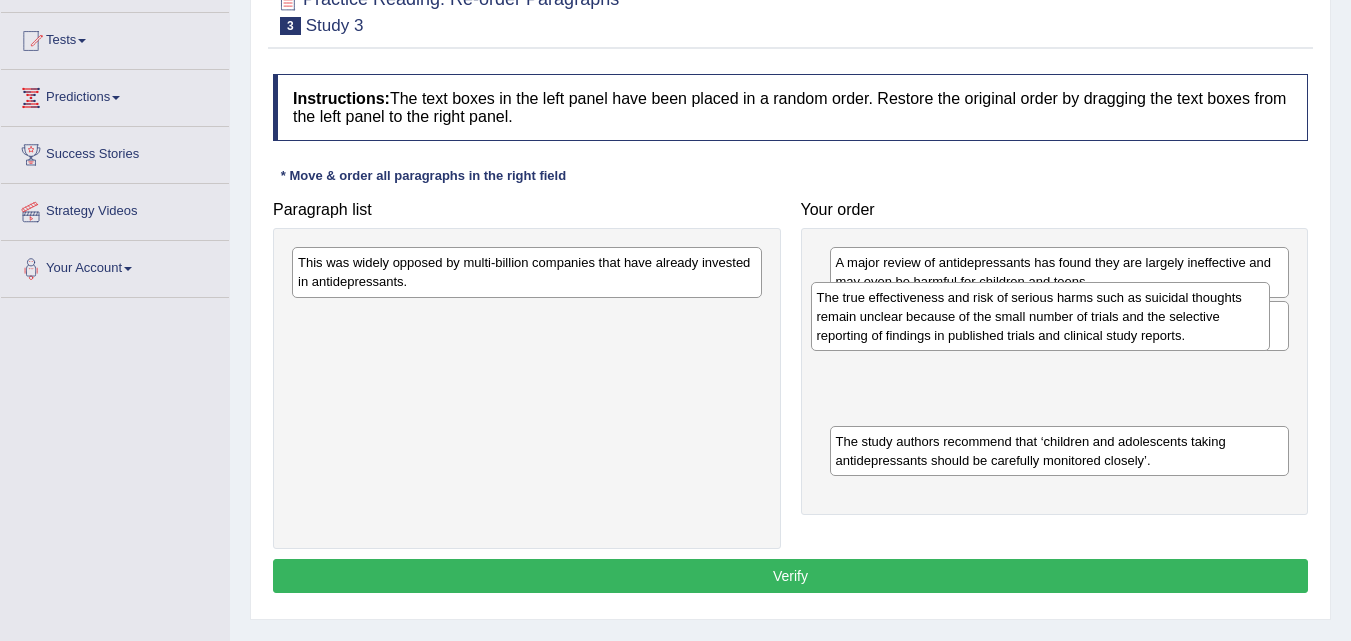 drag, startPoint x: 1144, startPoint y: 398, endPoint x: 1125, endPoint y: 326, distance: 74.46476 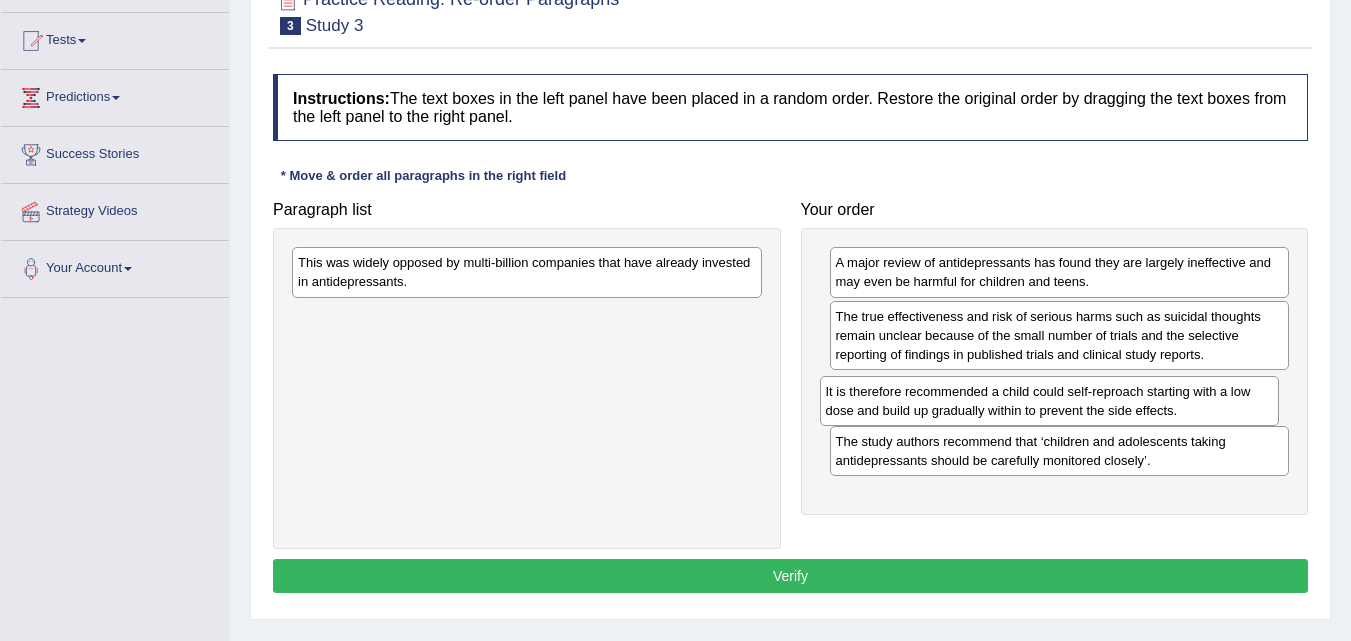 drag, startPoint x: 1101, startPoint y: 358, endPoint x: 1094, endPoint y: 387, distance: 29.832869 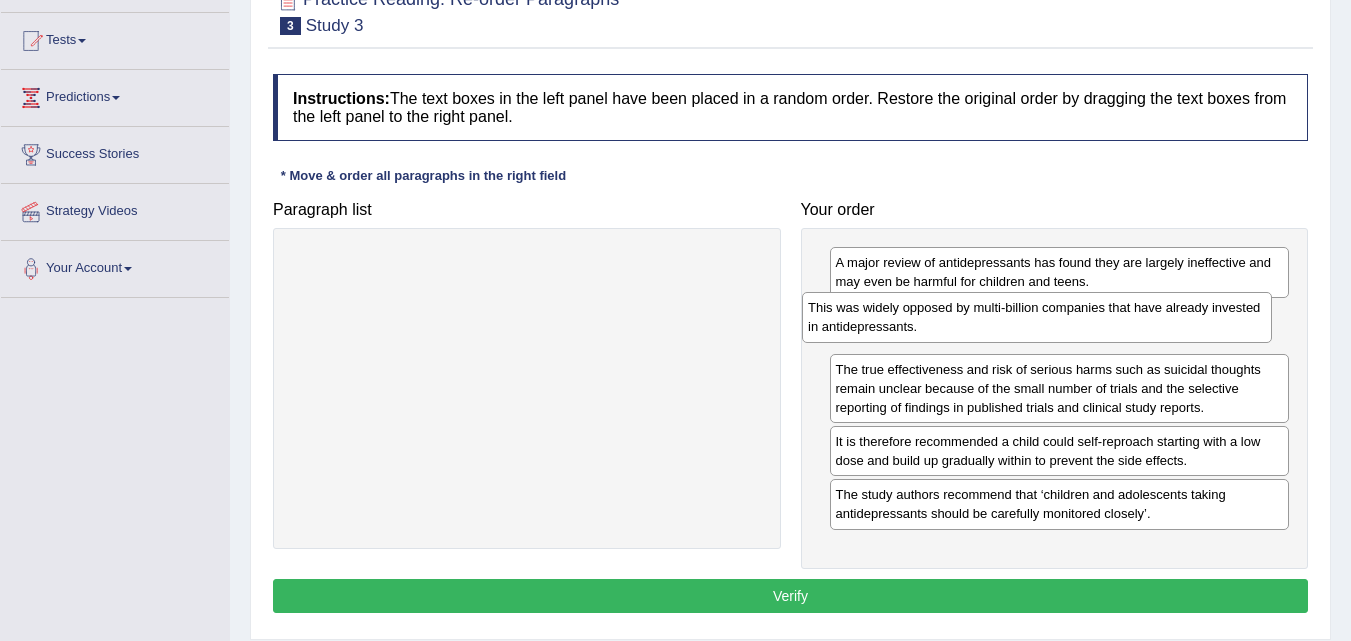 drag, startPoint x: 508, startPoint y: 278, endPoint x: 1018, endPoint y: 323, distance: 511.98145 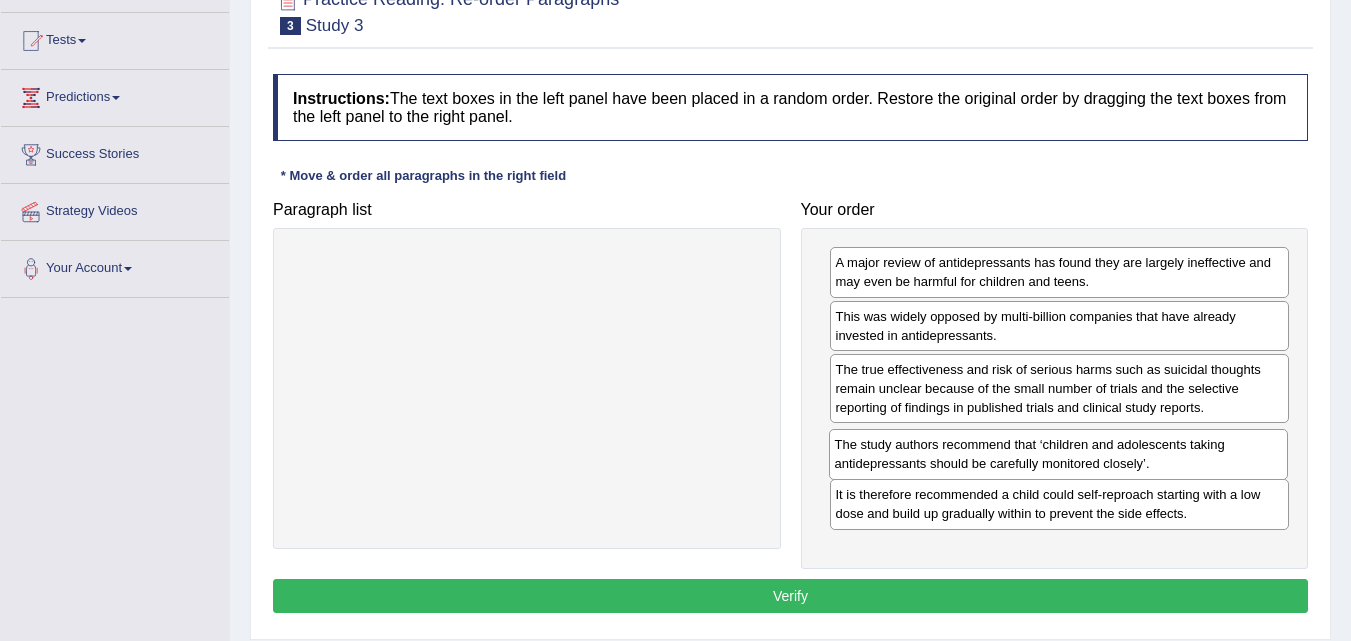 drag, startPoint x: 978, startPoint y: 517, endPoint x: 977, endPoint y: 467, distance: 50.01 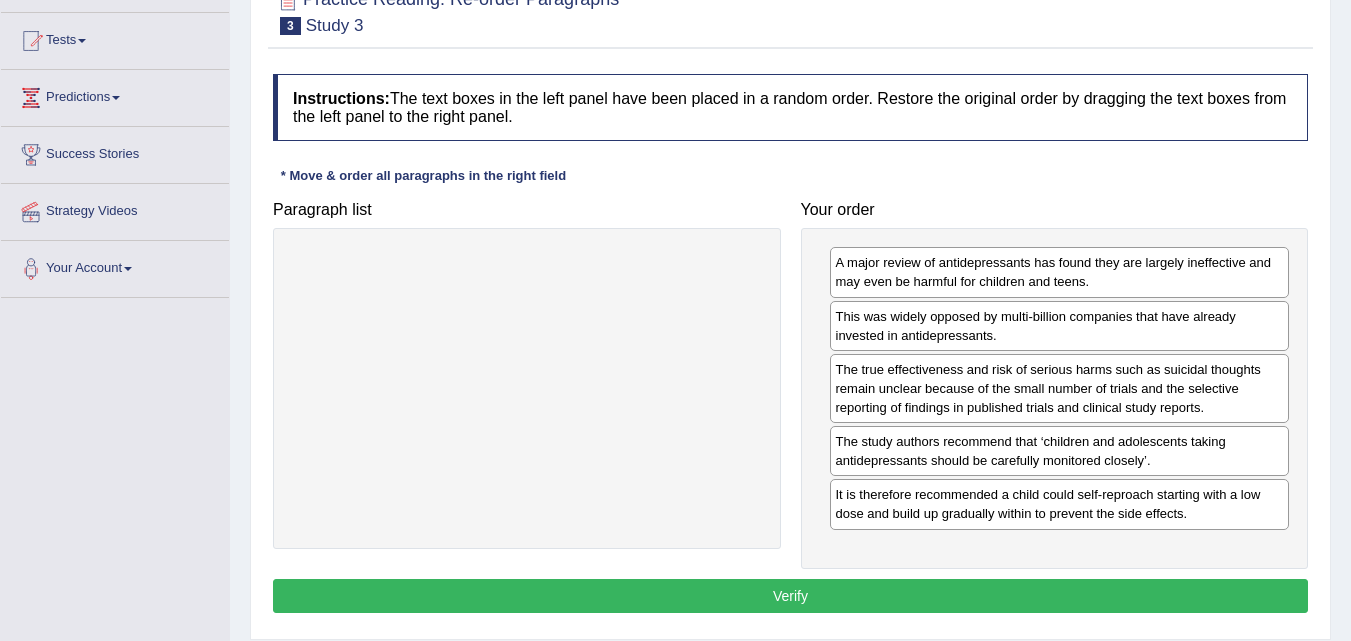 click on "Verify" at bounding box center [790, 596] 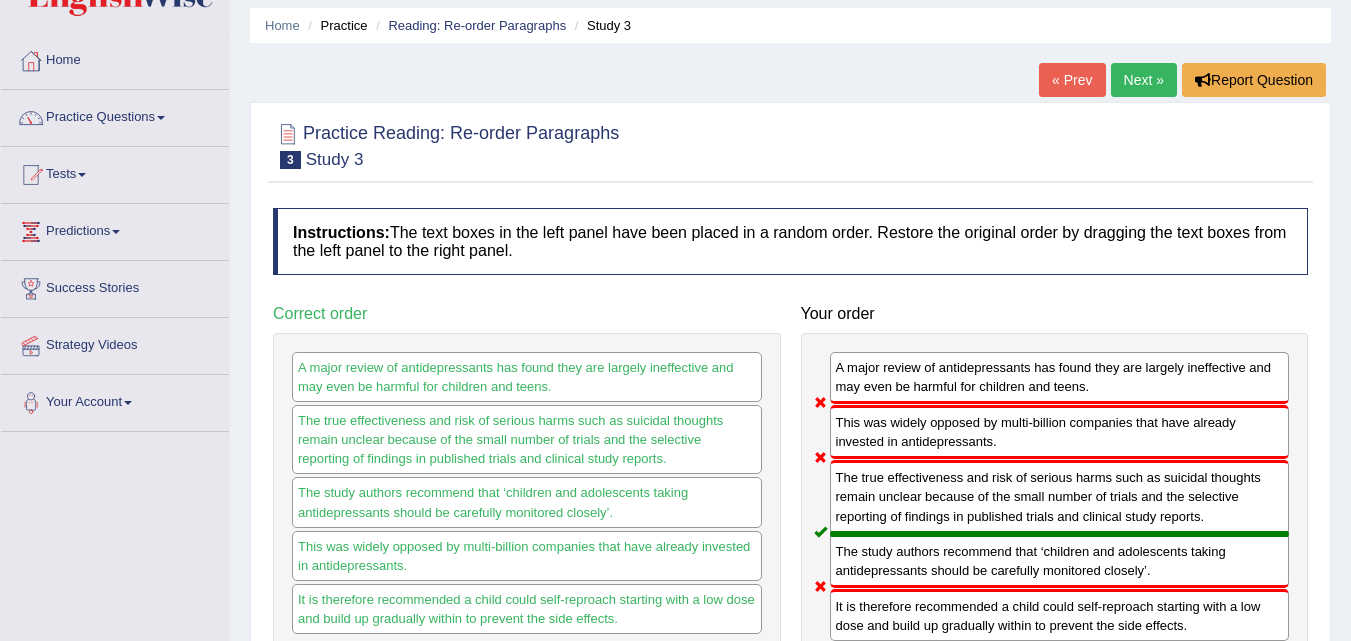 scroll, scrollTop: 0, scrollLeft: 0, axis: both 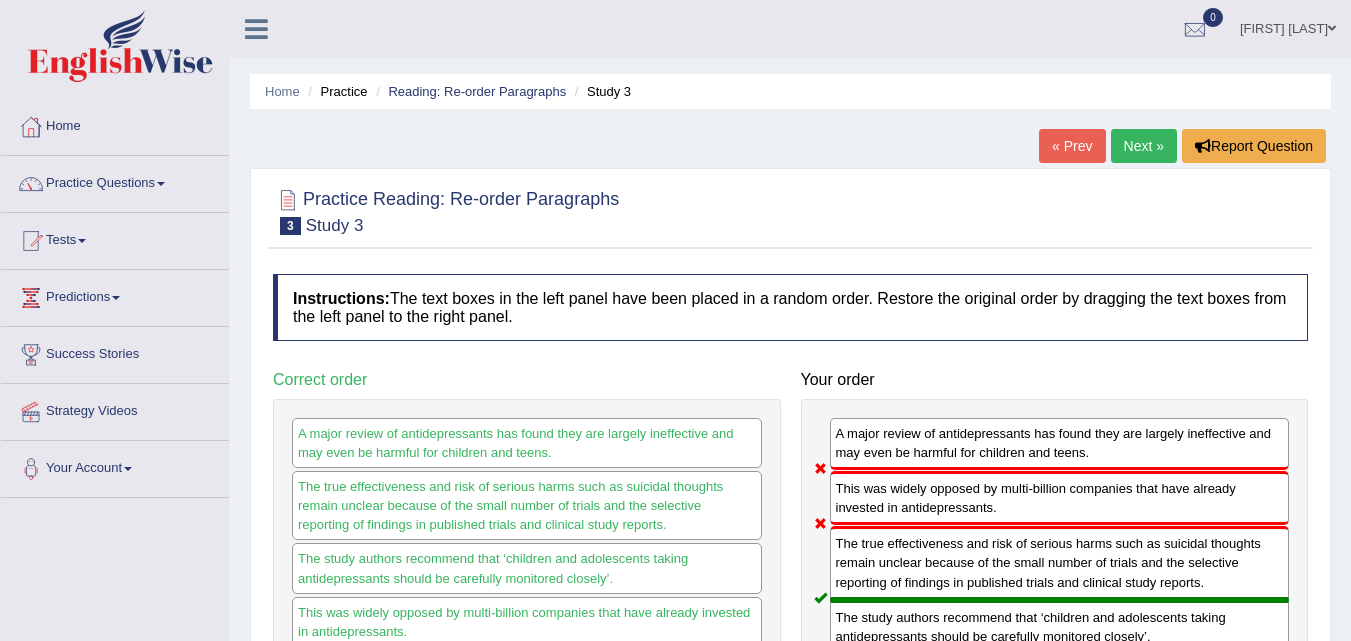 click on "Next »" at bounding box center [1144, 146] 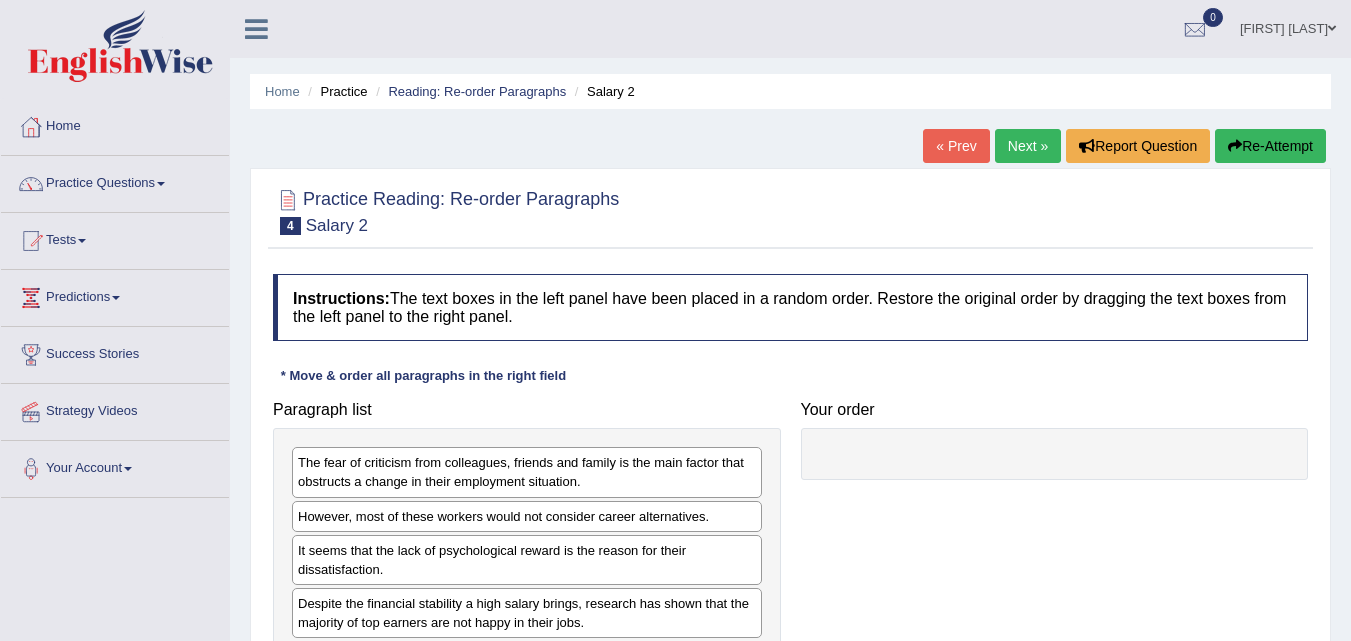 scroll, scrollTop: 200, scrollLeft: 0, axis: vertical 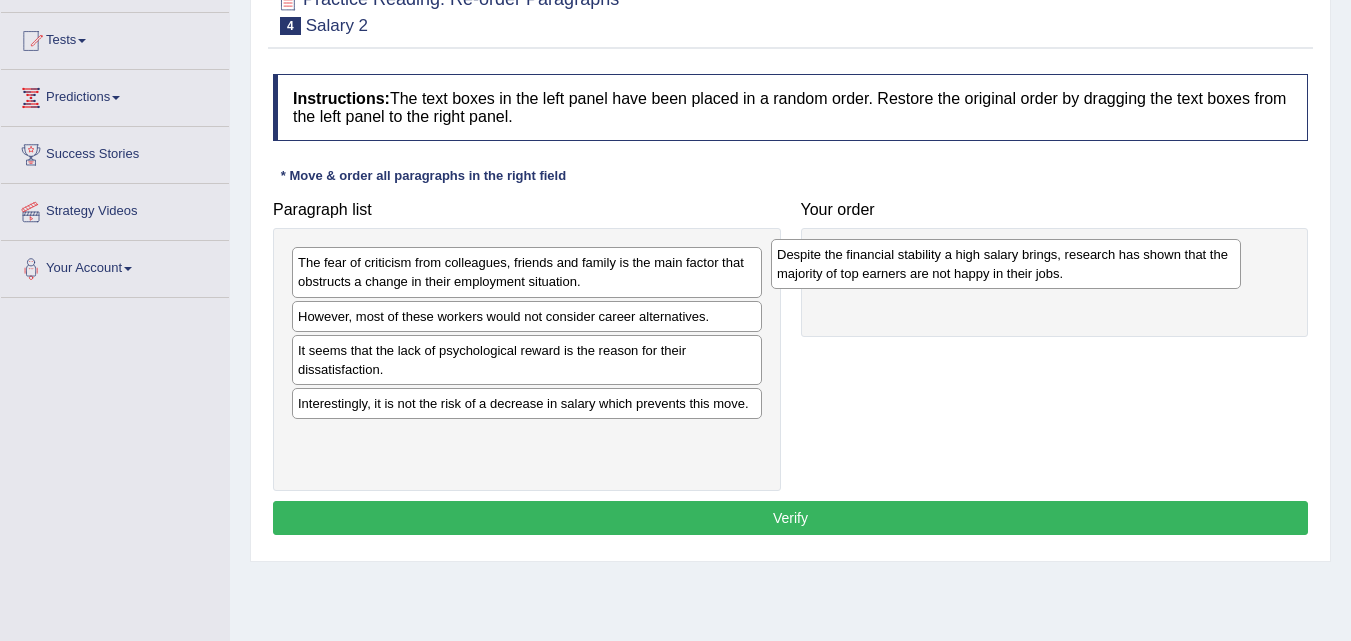 drag, startPoint x: 577, startPoint y: 411, endPoint x: 1074, endPoint y: 262, distance: 518.8545 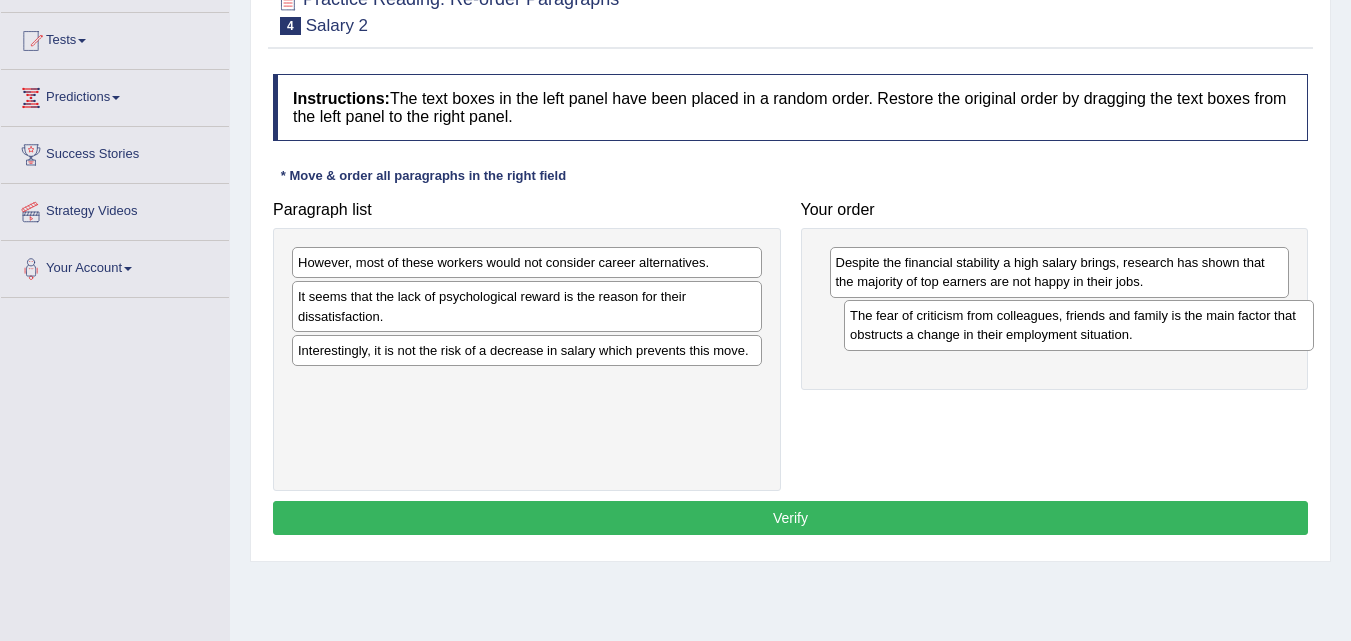 drag, startPoint x: 351, startPoint y: 272, endPoint x: 903, endPoint y: 325, distance: 554.5386 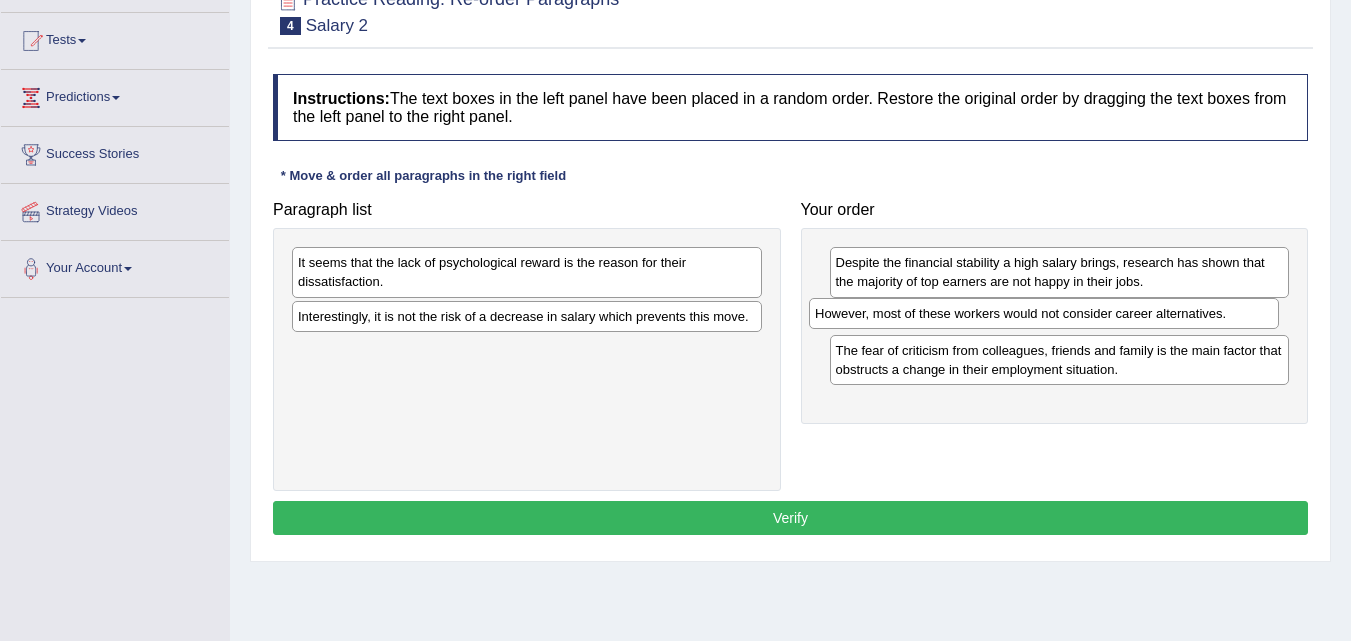 drag, startPoint x: 549, startPoint y: 265, endPoint x: 1066, endPoint y: 316, distance: 519.5094 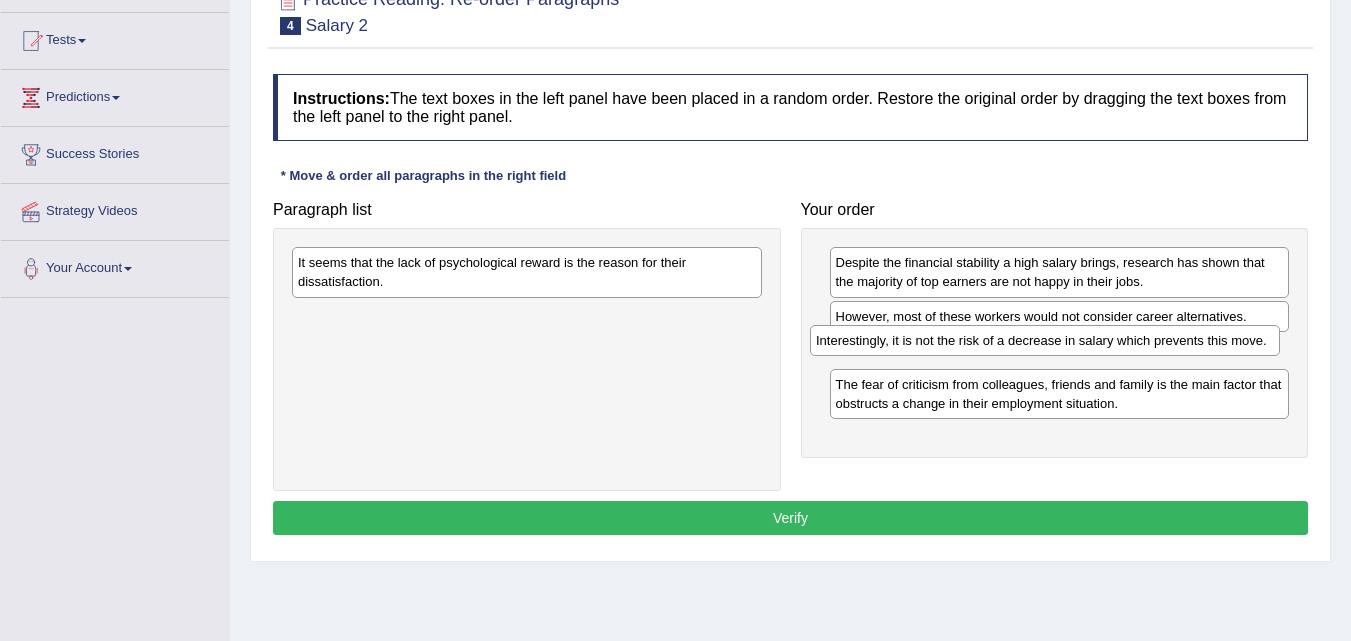 drag, startPoint x: 447, startPoint y: 329, endPoint x: 965, endPoint y: 353, distance: 518.55566 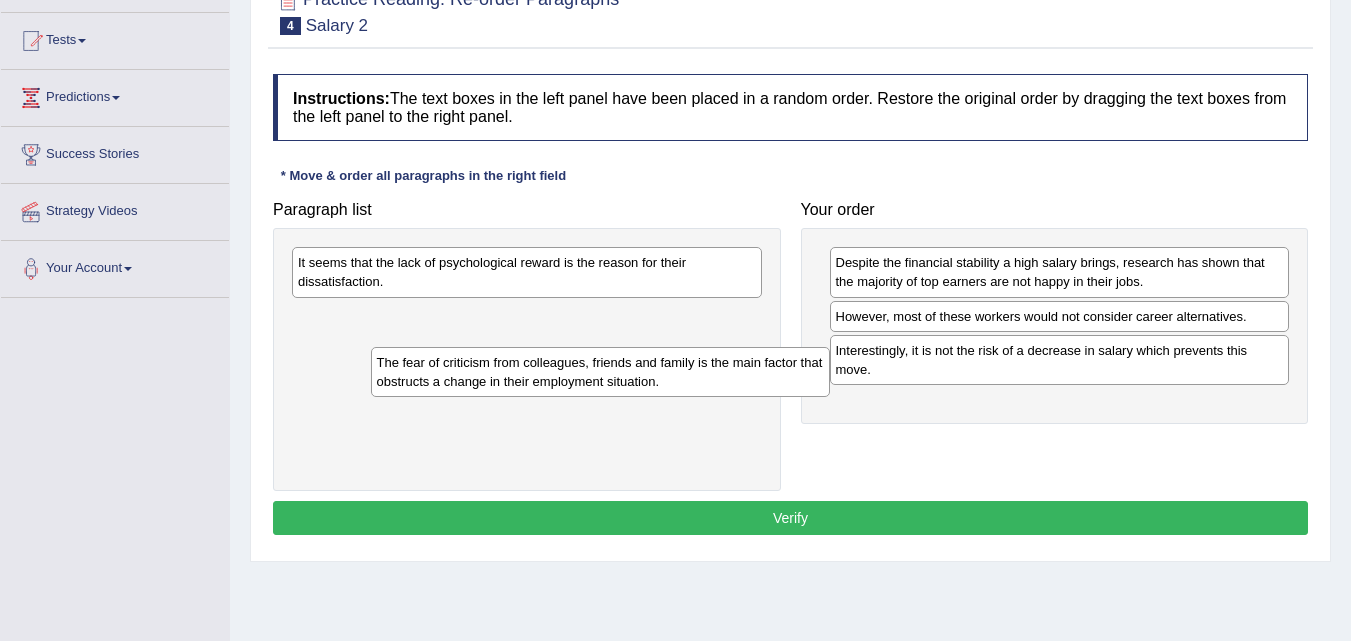 drag, startPoint x: 958, startPoint y: 417, endPoint x: 499, endPoint y: 376, distance: 460.8275 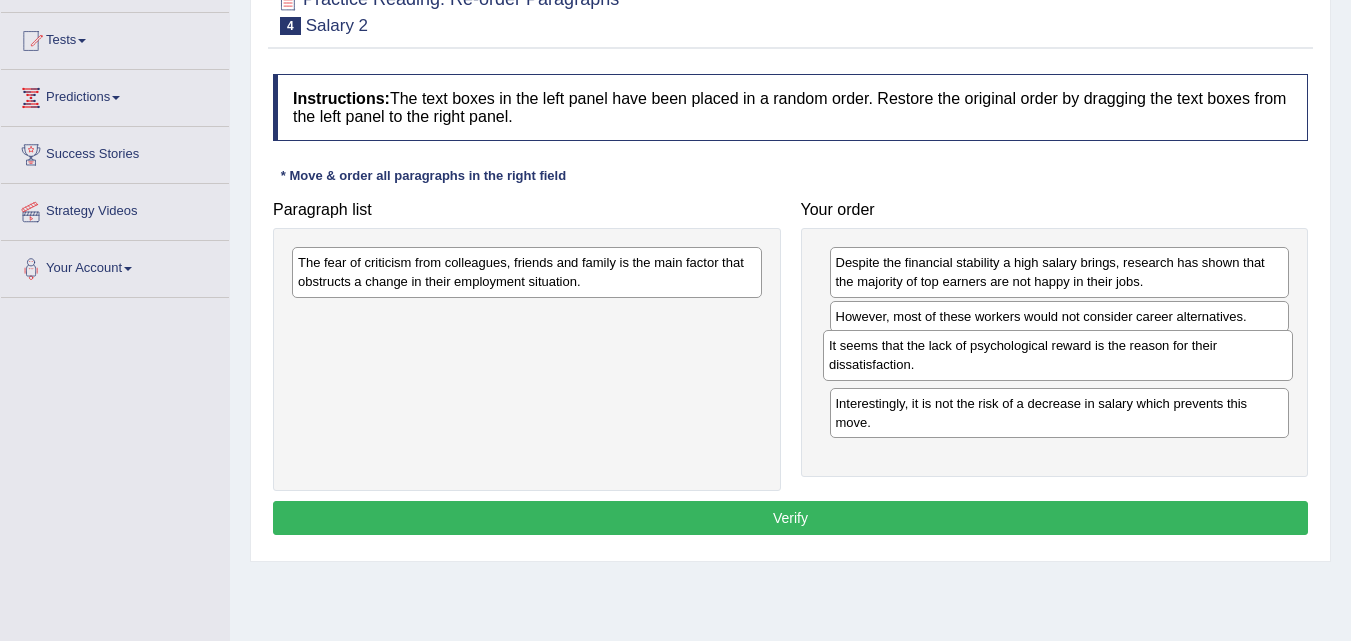 drag, startPoint x: 401, startPoint y: 276, endPoint x: 925, endPoint y: 361, distance: 530.8493 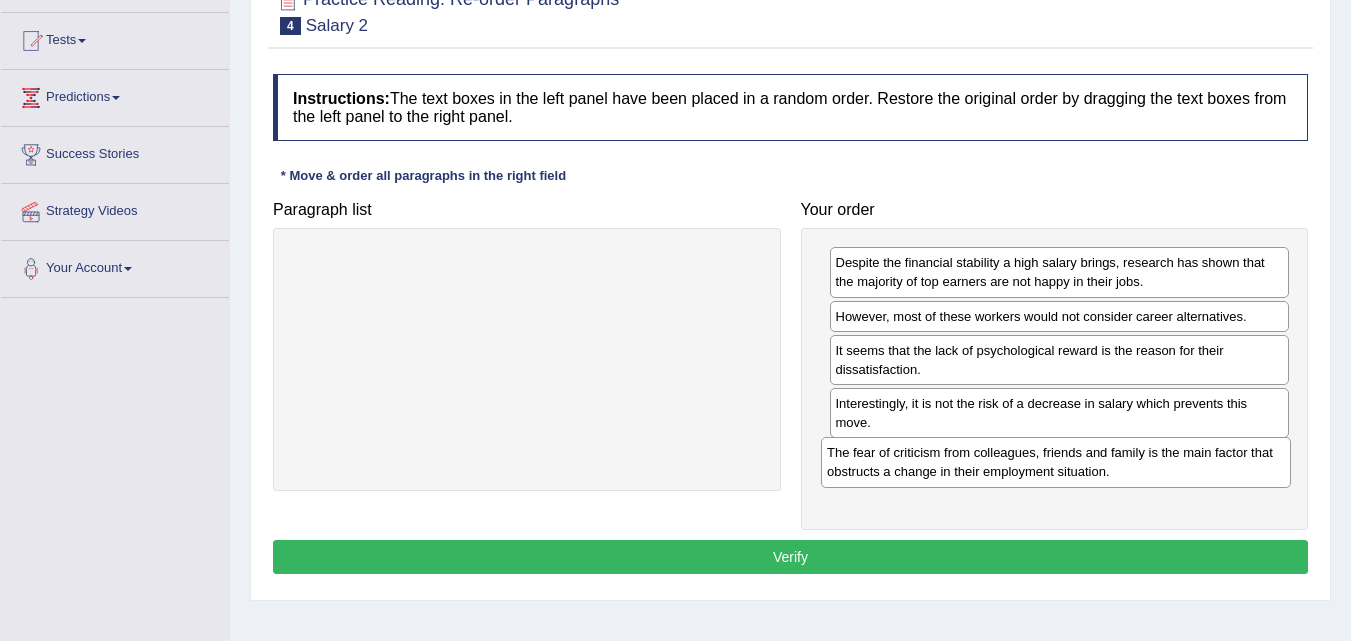 drag, startPoint x: 397, startPoint y: 274, endPoint x: 911, endPoint y: 464, distance: 547.9927 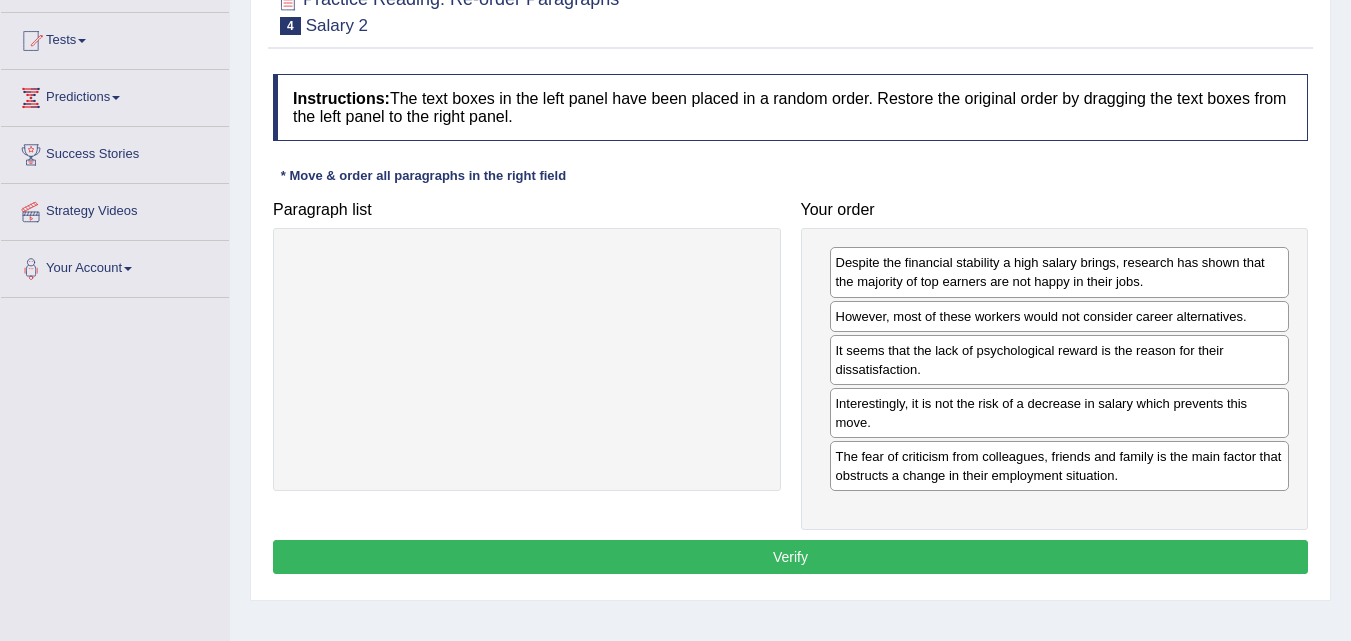 click on "Verify" at bounding box center [790, 557] 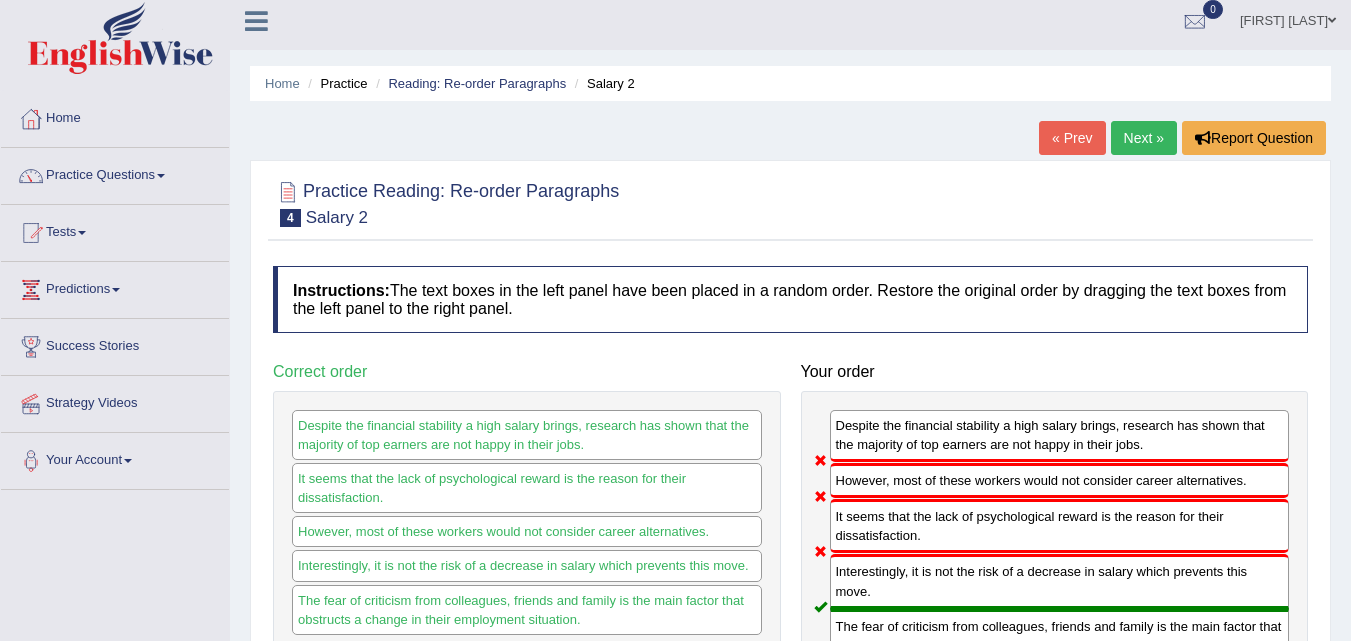 scroll, scrollTop: 0, scrollLeft: 0, axis: both 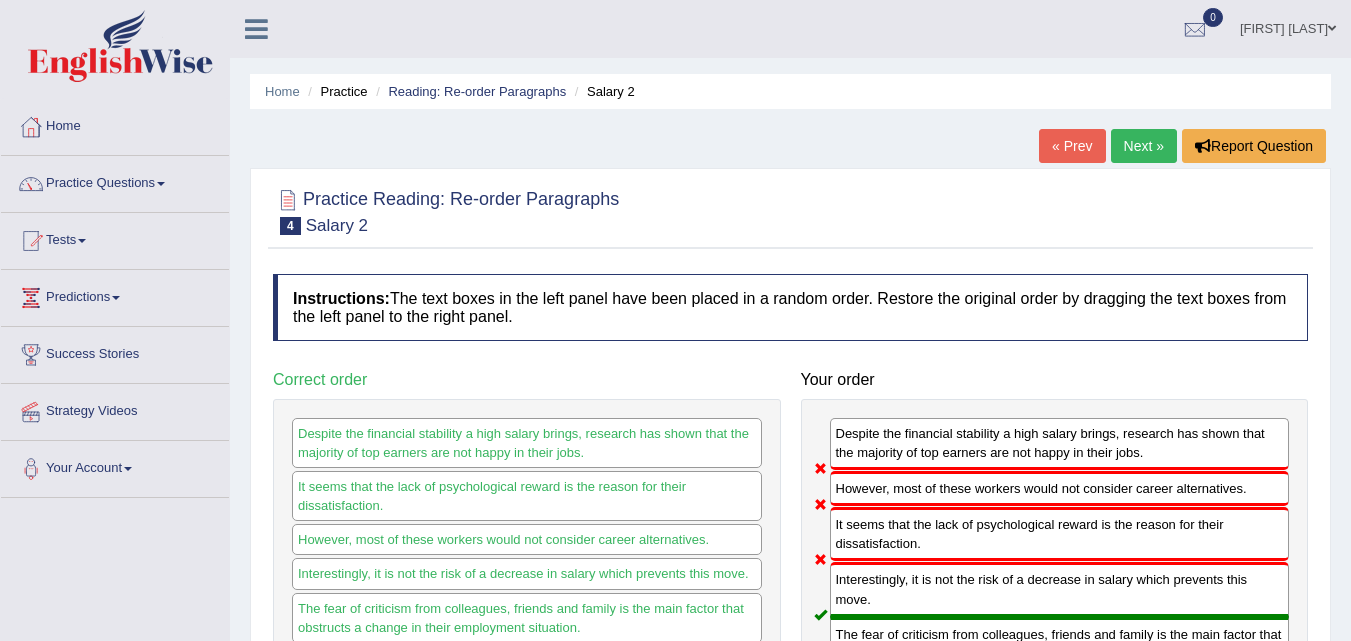click on "Next »" at bounding box center (1144, 146) 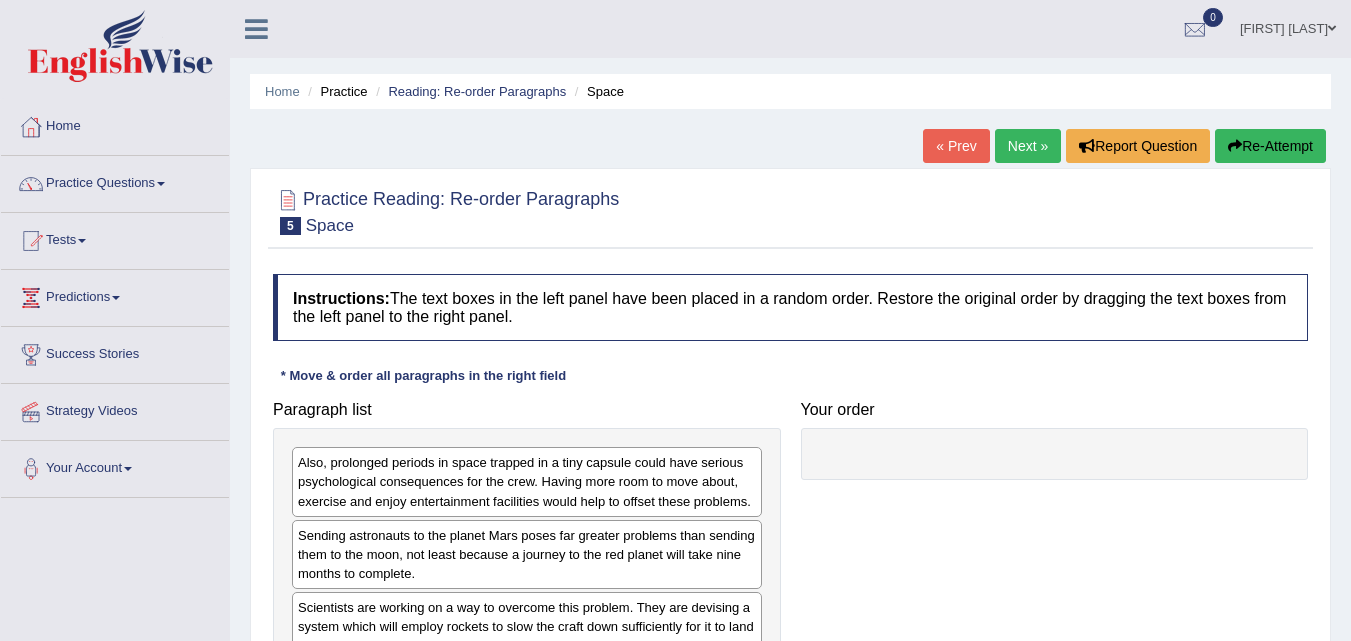 scroll, scrollTop: 300, scrollLeft: 0, axis: vertical 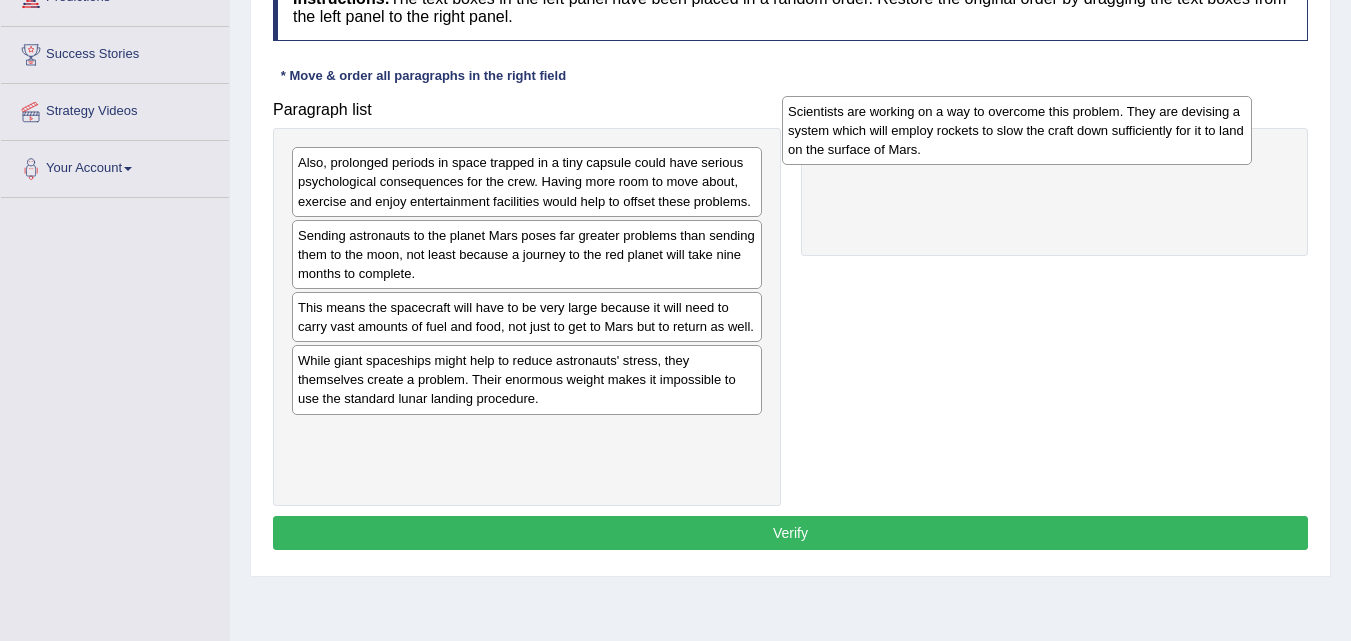 drag, startPoint x: 464, startPoint y: 326, endPoint x: 954, endPoint y: 130, distance: 527.74615 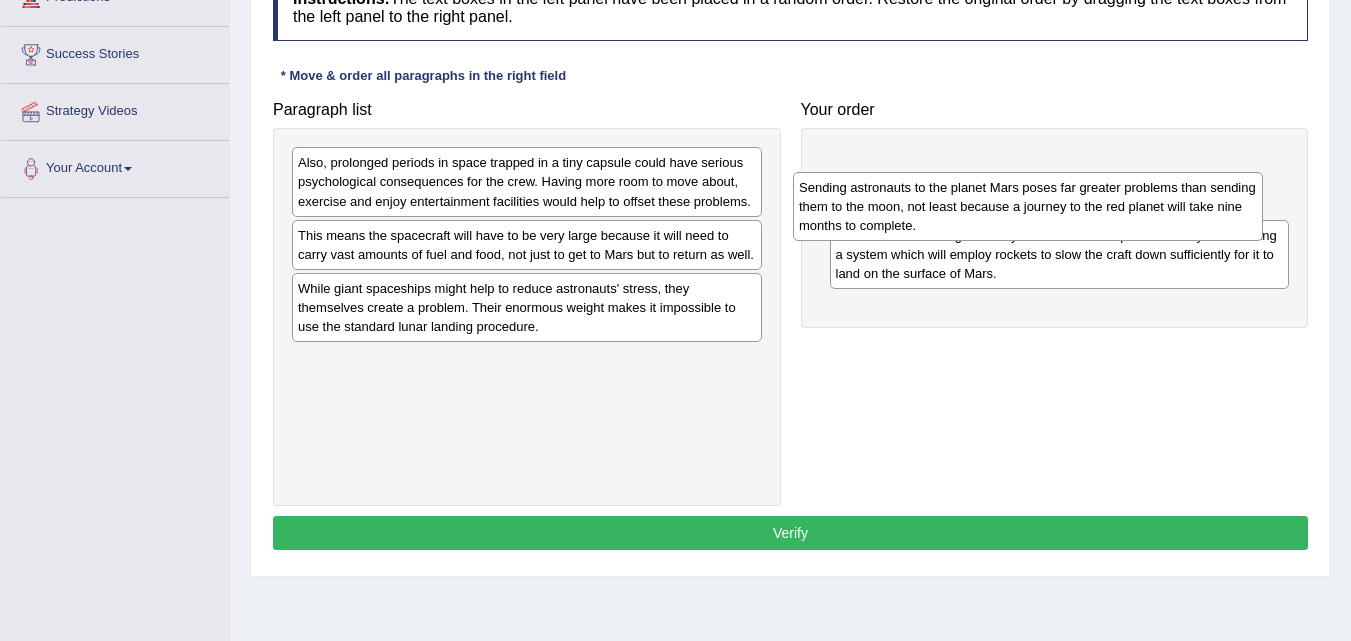 drag, startPoint x: 437, startPoint y: 266, endPoint x: 925, endPoint y: 189, distance: 494.03745 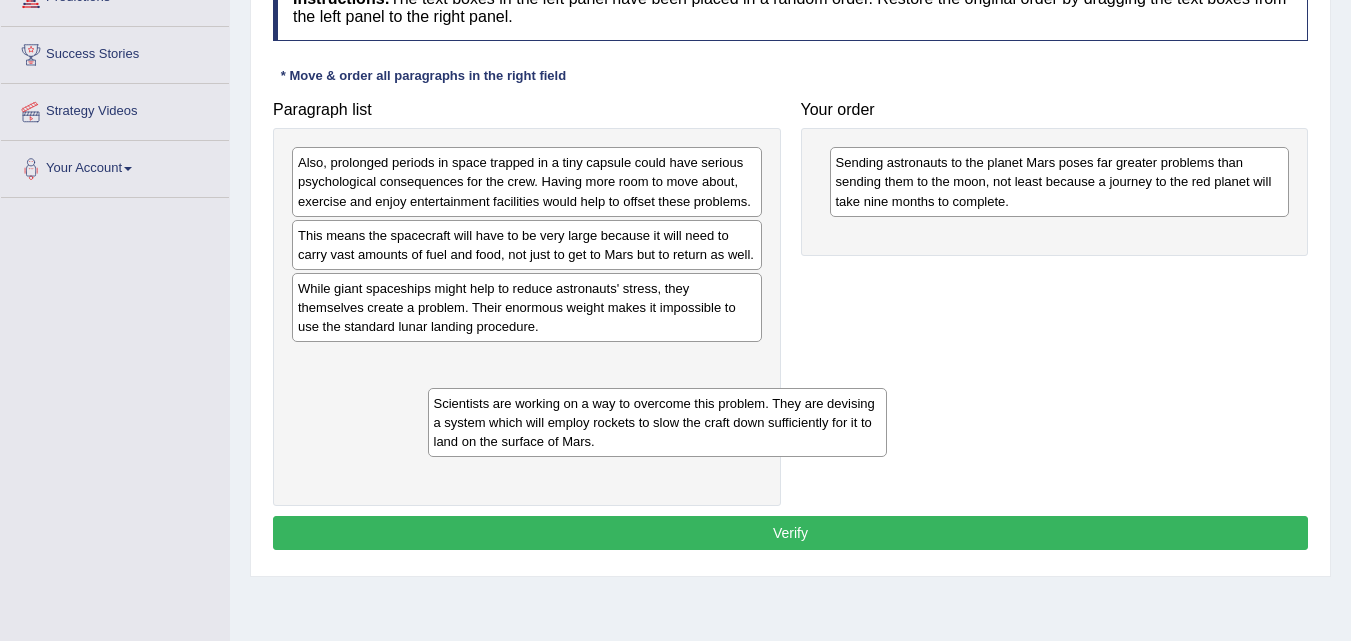 drag, startPoint x: 979, startPoint y: 240, endPoint x: 564, endPoint y: 405, distance: 446.59827 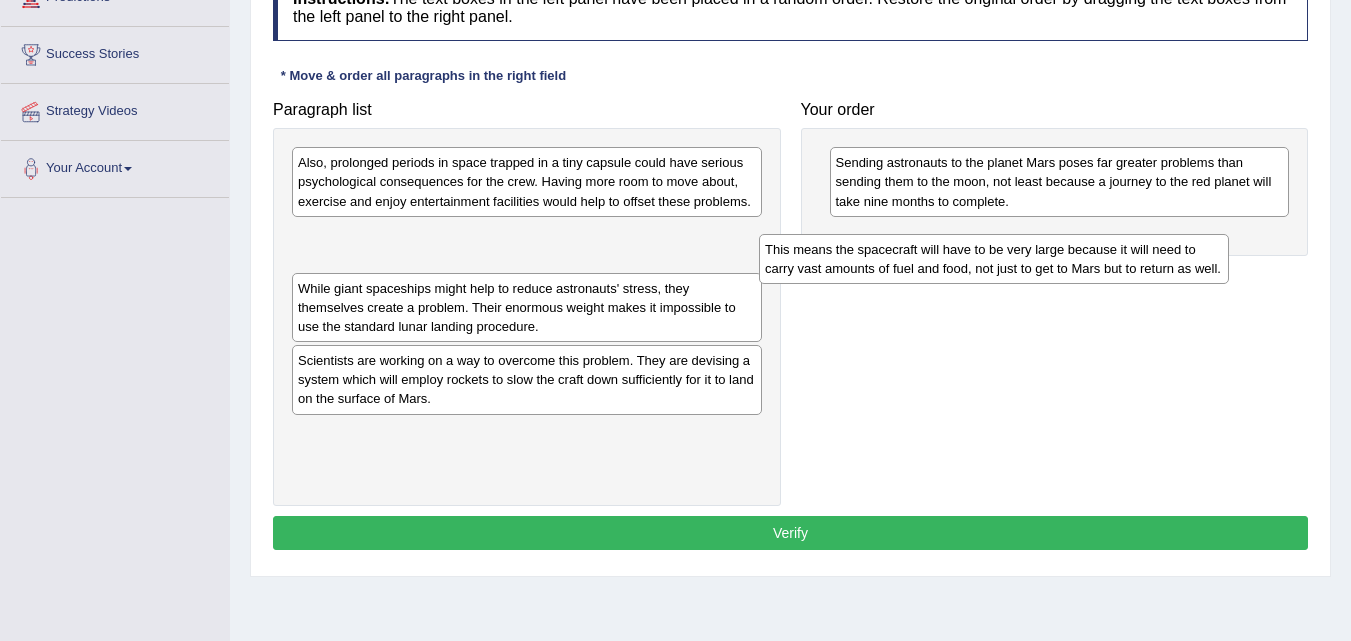 drag, startPoint x: 383, startPoint y: 246, endPoint x: 850, endPoint y: 260, distance: 467.2098 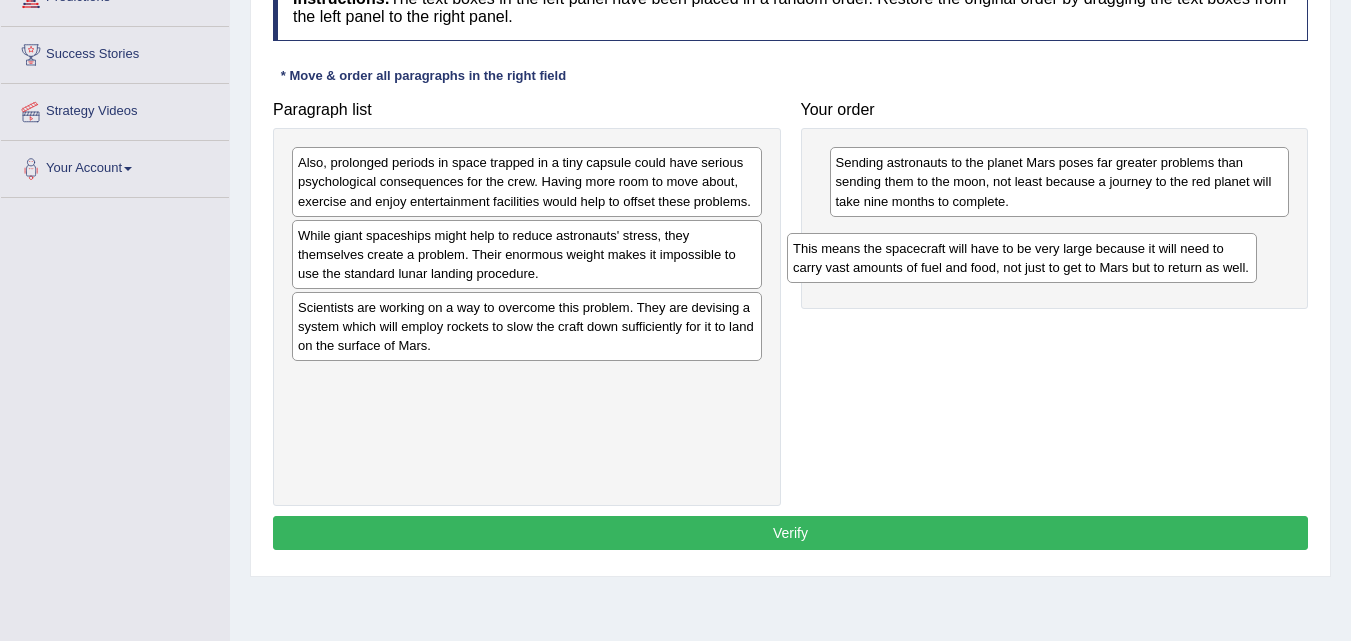 drag, startPoint x: 500, startPoint y: 243, endPoint x: 1000, endPoint y: 252, distance: 500.081 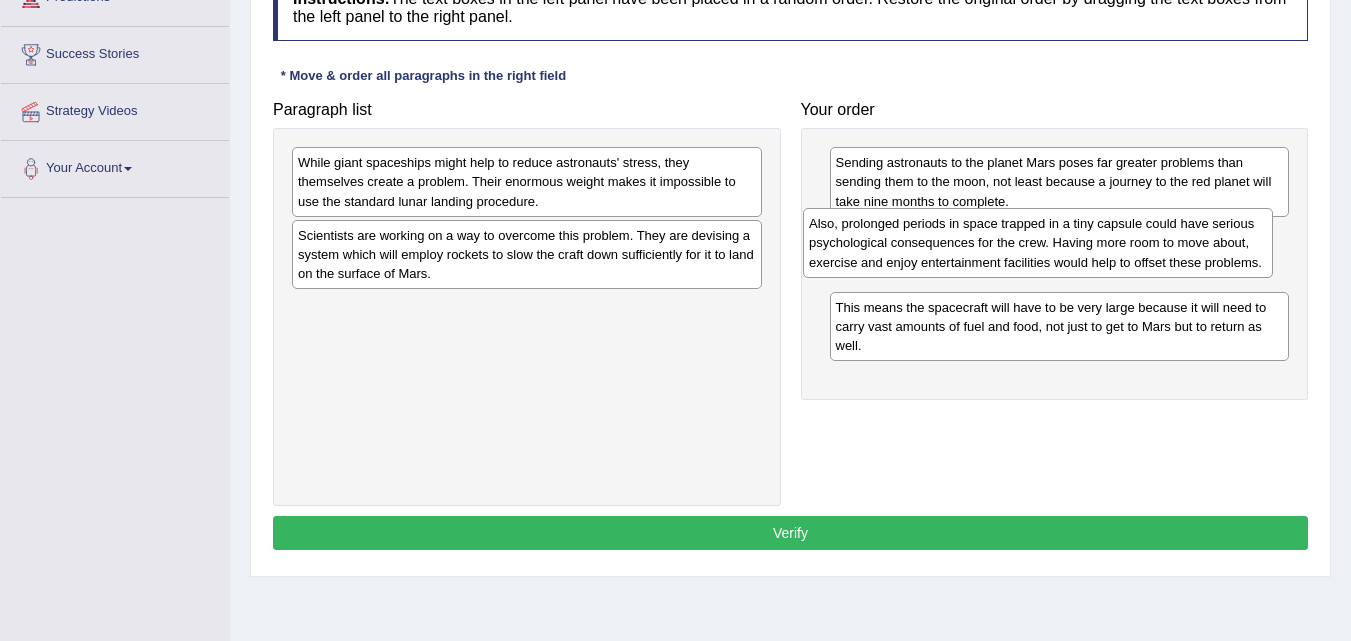 drag, startPoint x: 626, startPoint y: 177, endPoint x: 1152, endPoint y: 244, distance: 530.24994 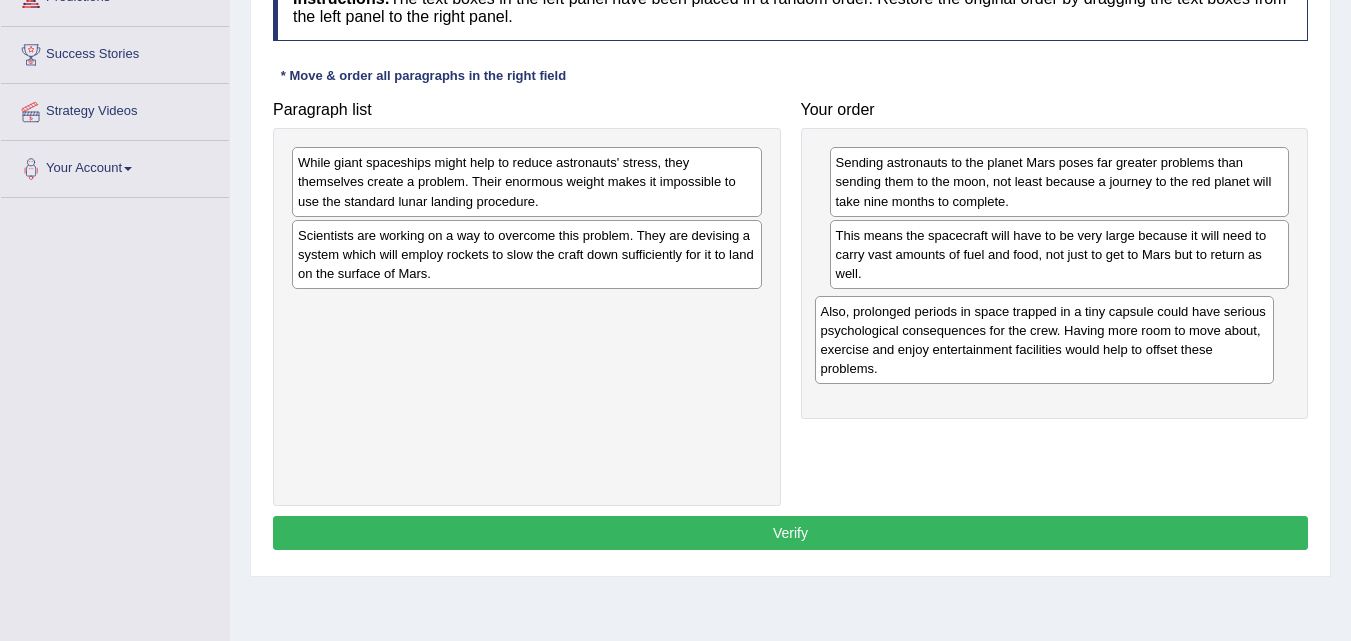 drag, startPoint x: 1087, startPoint y: 264, endPoint x: 1071, endPoint y: 334, distance: 71.80529 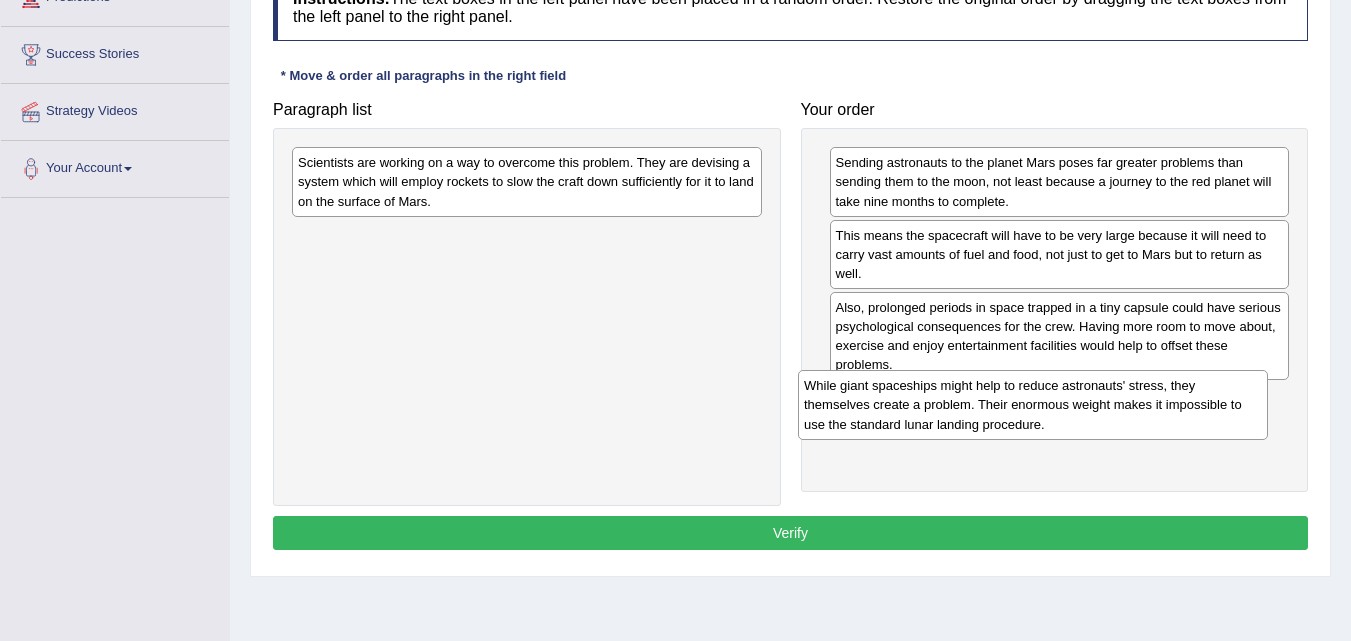 drag, startPoint x: 474, startPoint y: 180, endPoint x: 980, endPoint y: 403, distance: 552.9602 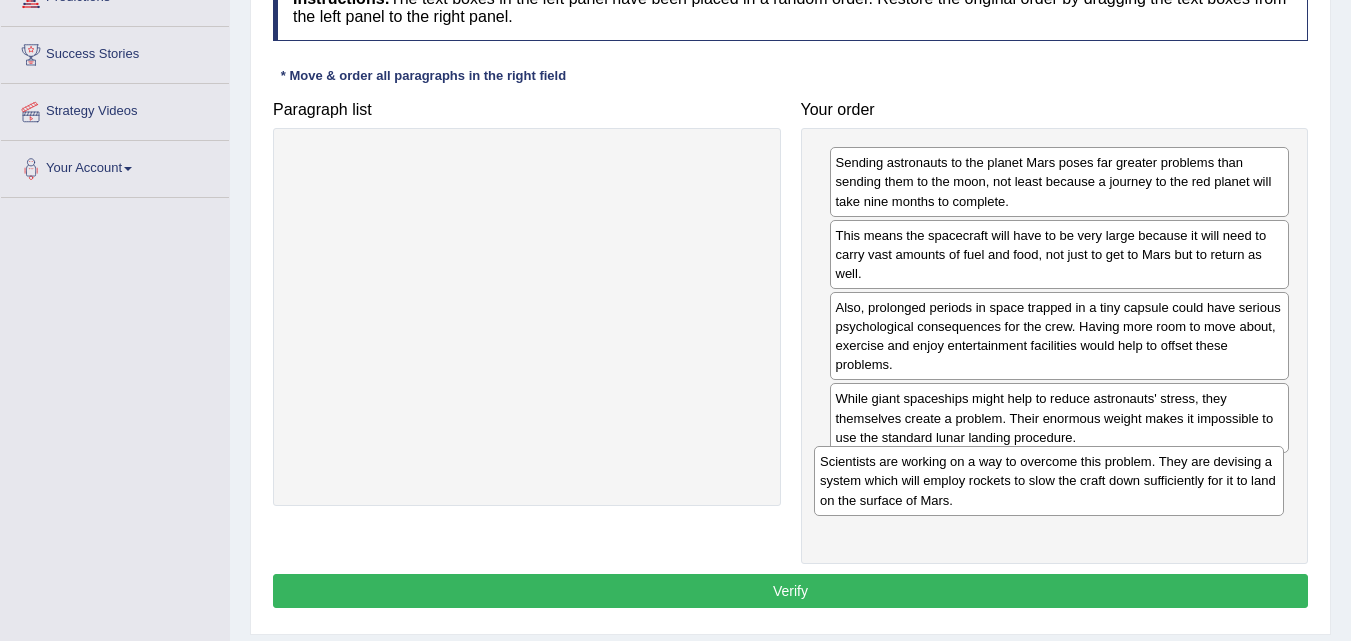 drag, startPoint x: 441, startPoint y: 165, endPoint x: 963, endPoint y: 464, distance: 601.5688 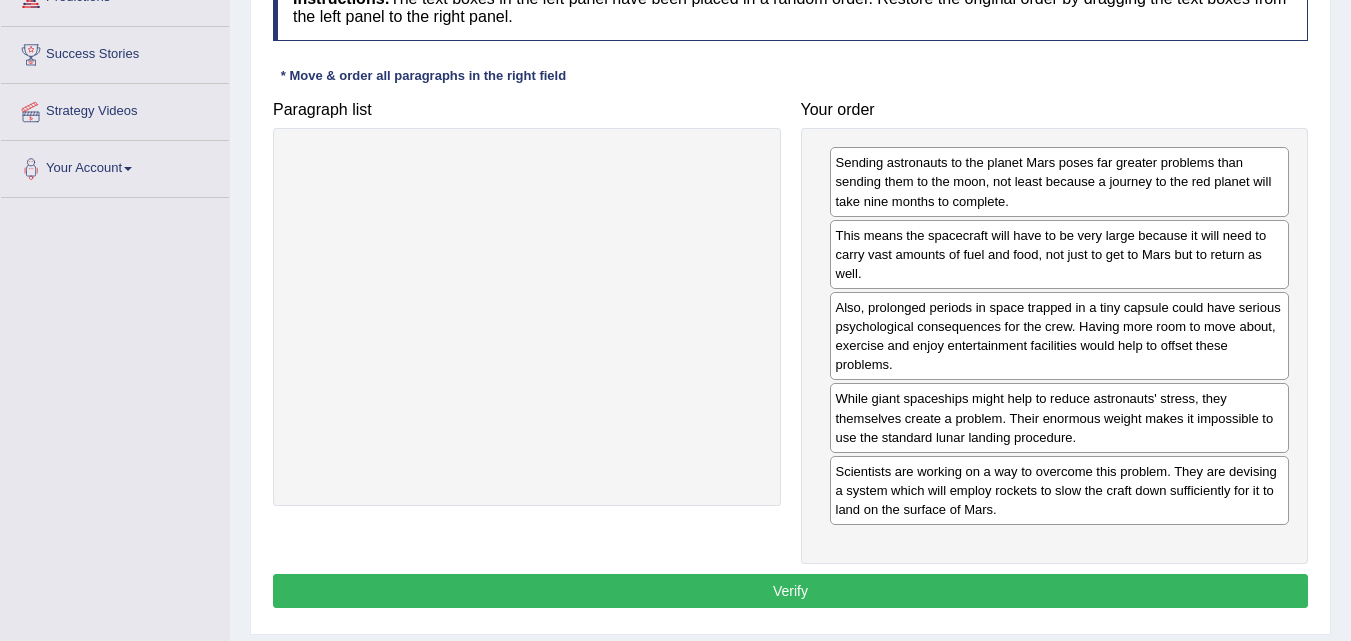 click on "Verify" at bounding box center (790, 591) 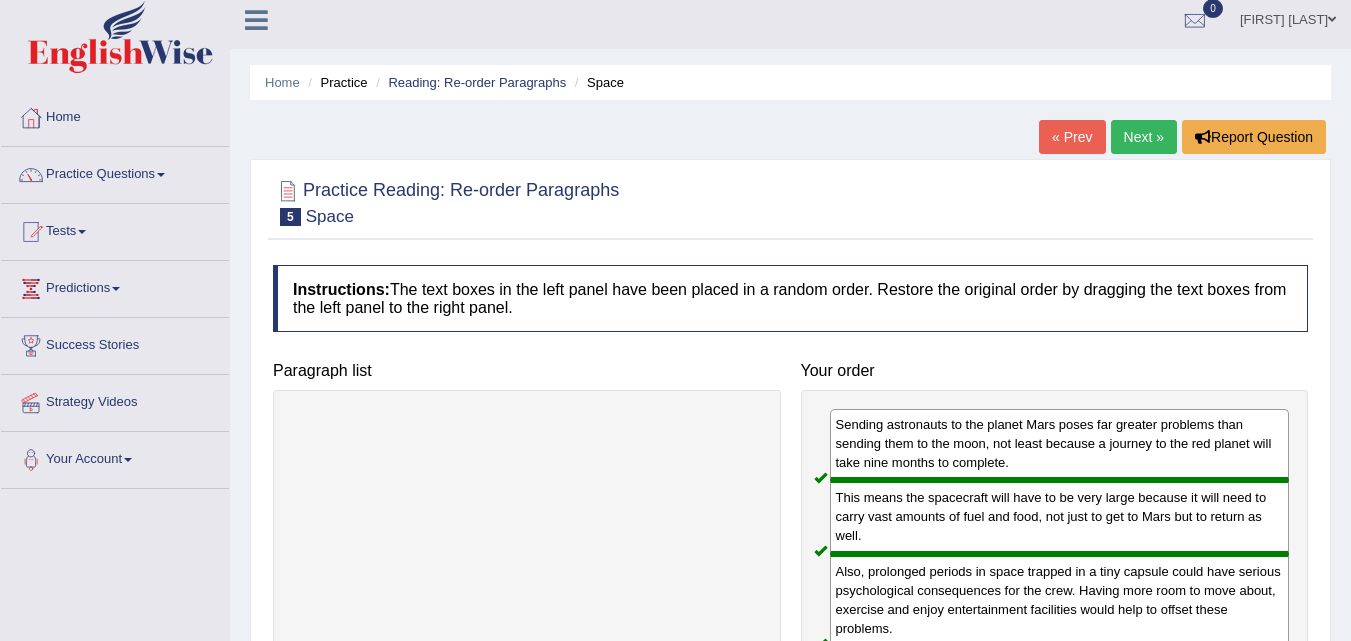 scroll, scrollTop: 0, scrollLeft: 0, axis: both 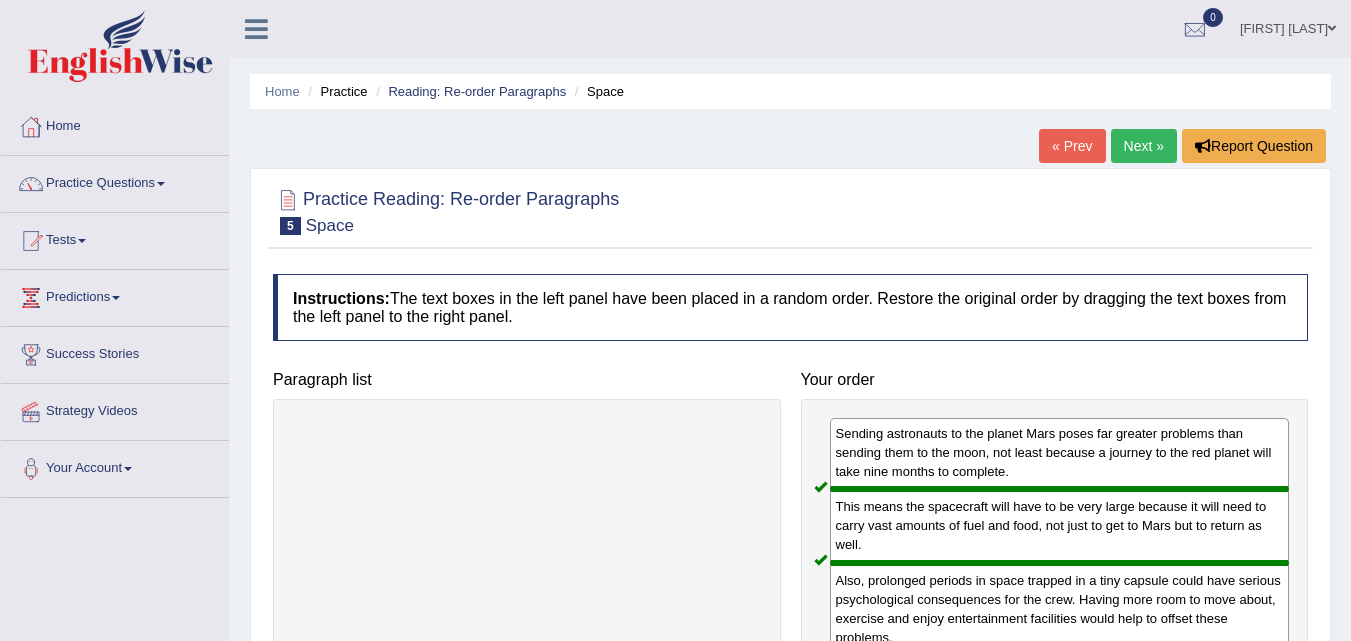 click on "Next »" at bounding box center (1144, 146) 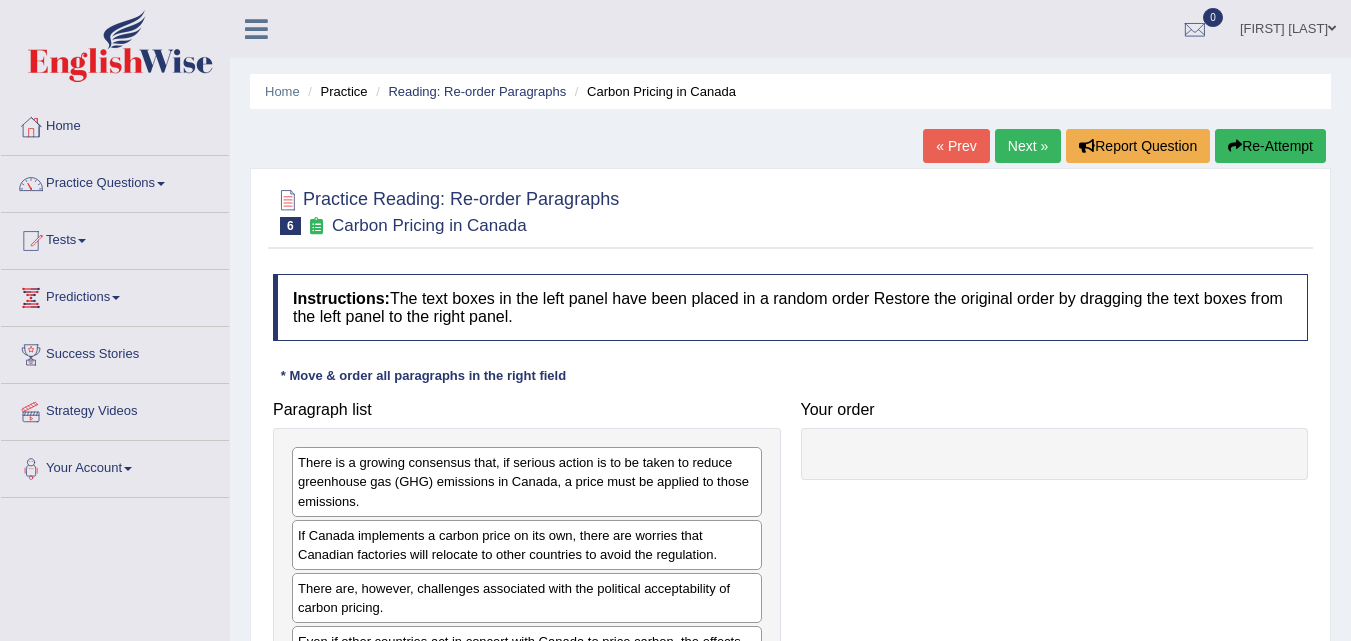 scroll, scrollTop: 0, scrollLeft: 0, axis: both 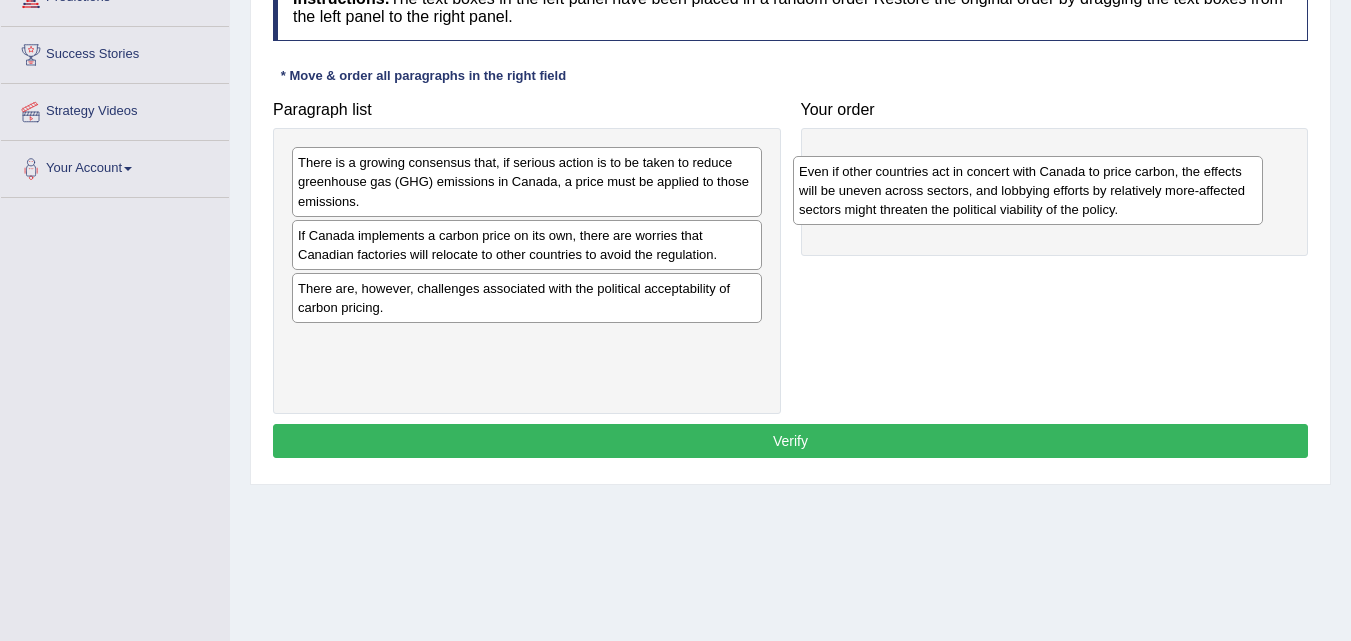 drag, startPoint x: 394, startPoint y: 363, endPoint x: 907, endPoint y: 180, distance: 544.6632 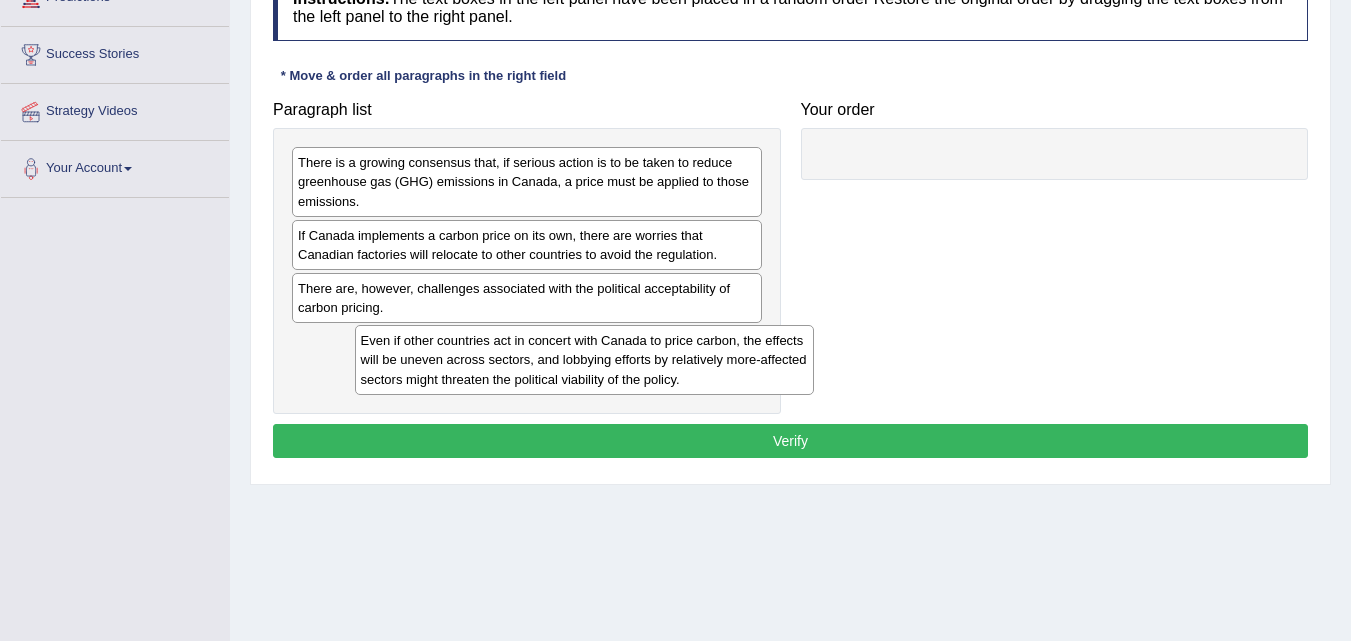drag, startPoint x: 1036, startPoint y: 193, endPoint x: 549, endPoint y: 355, distance: 513.23773 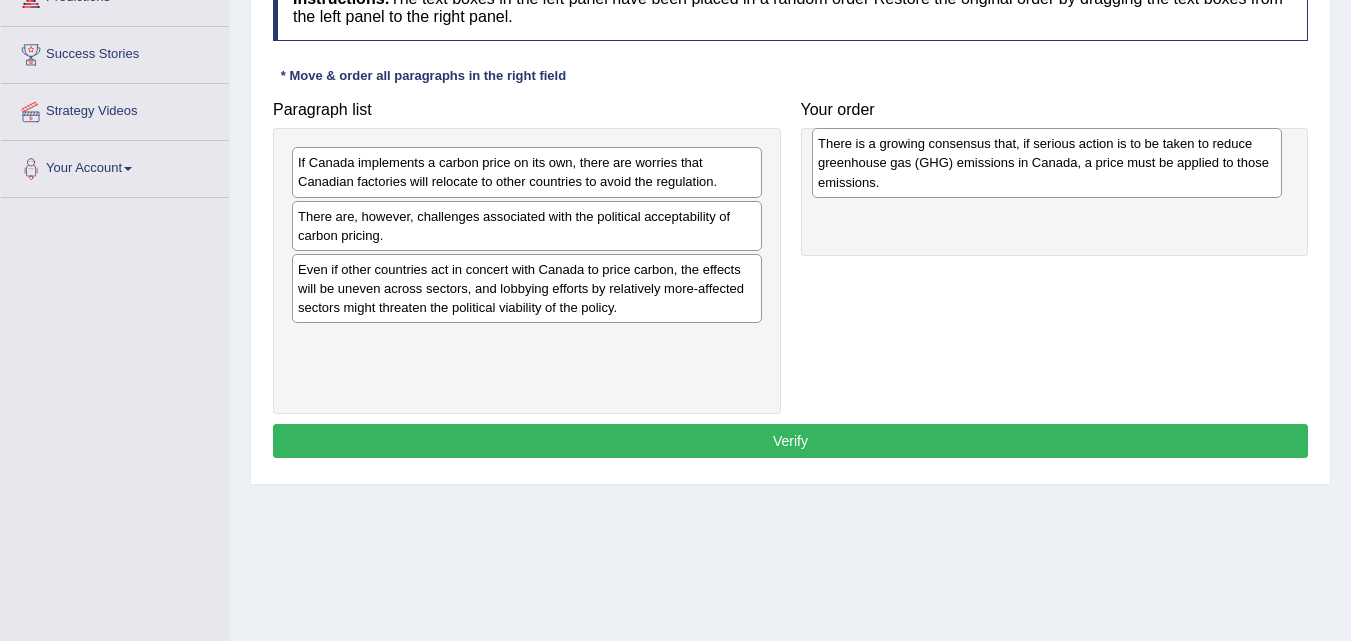 drag, startPoint x: 460, startPoint y: 190, endPoint x: 980, endPoint y: 171, distance: 520.347 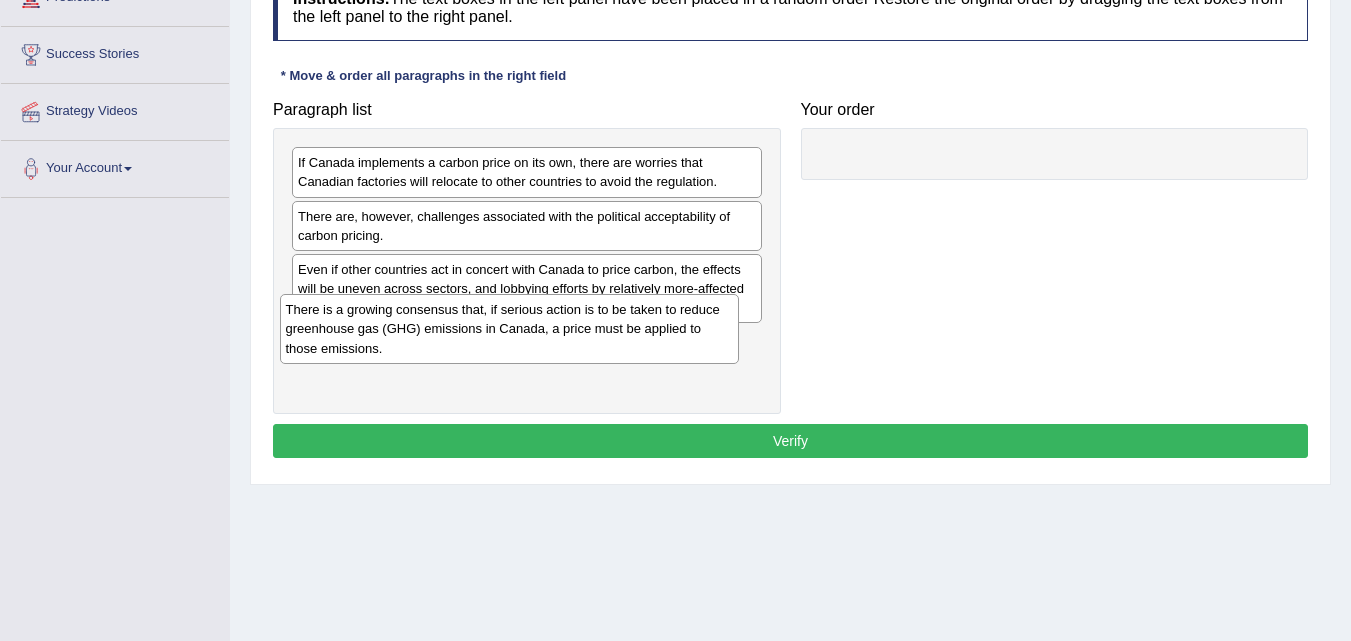 drag, startPoint x: 995, startPoint y: 169, endPoint x: 440, endPoint y: 315, distance: 573.8824 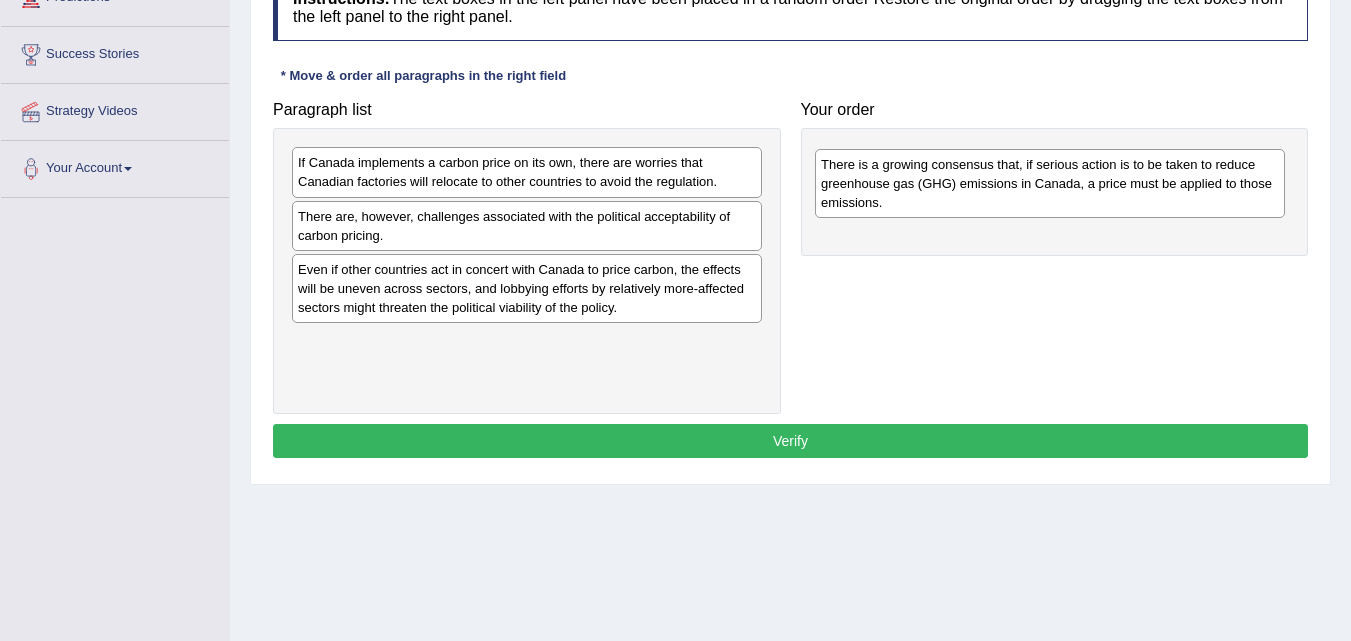 drag, startPoint x: 506, startPoint y: 357, endPoint x: 1029, endPoint y: 180, distance: 552.13947 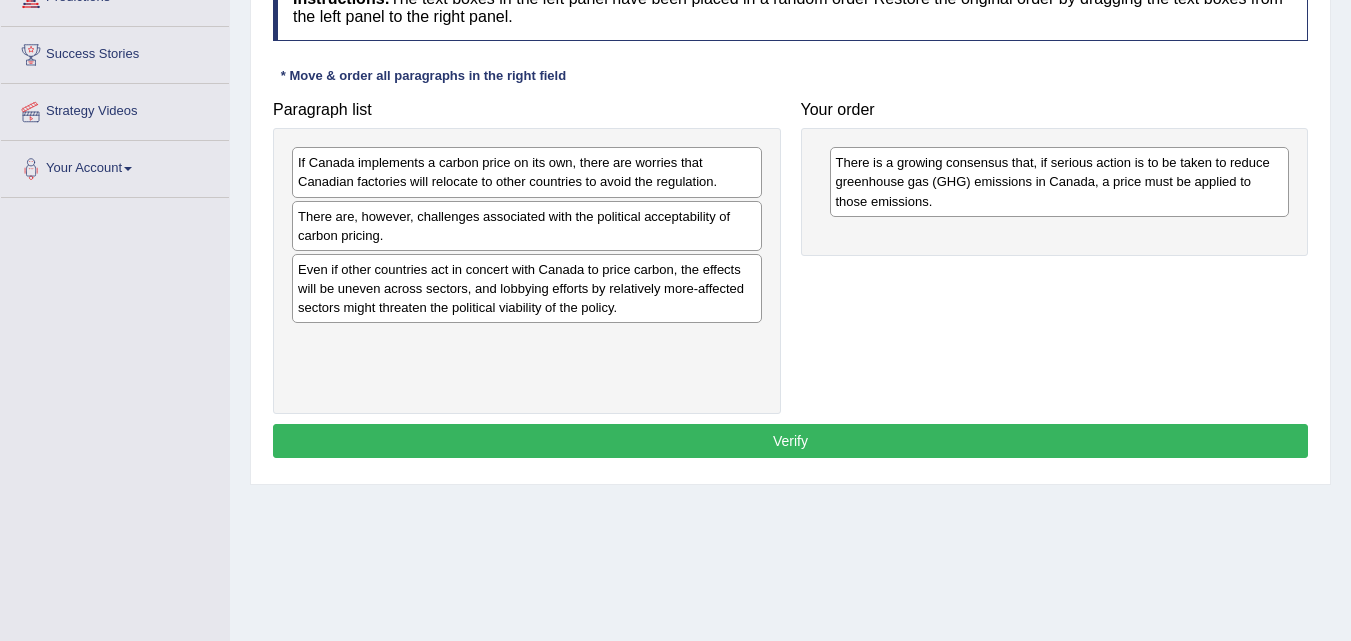 drag, startPoint x: 858, startPoint y: 175, endPoint x: 870, endPoint y: 175, distance: 12 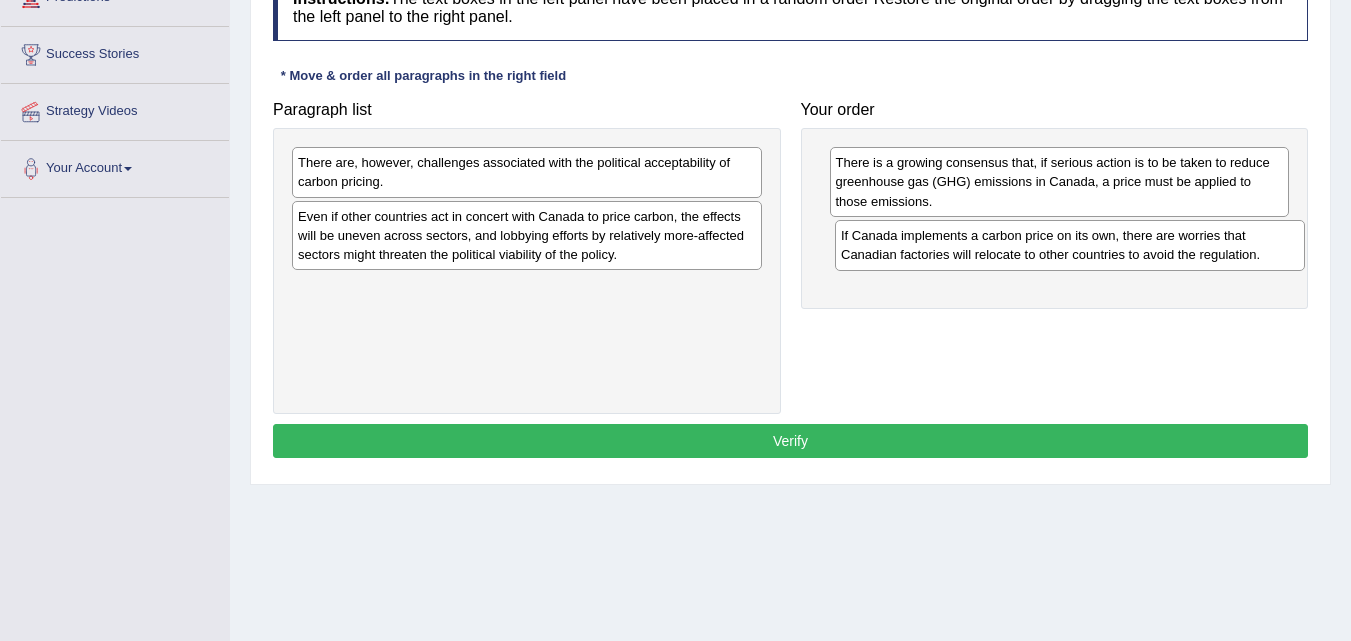 drag, startPoint x: 346, startPoint y: 182, endPoint x: 889, endPoint y: 255, distance: 547.885 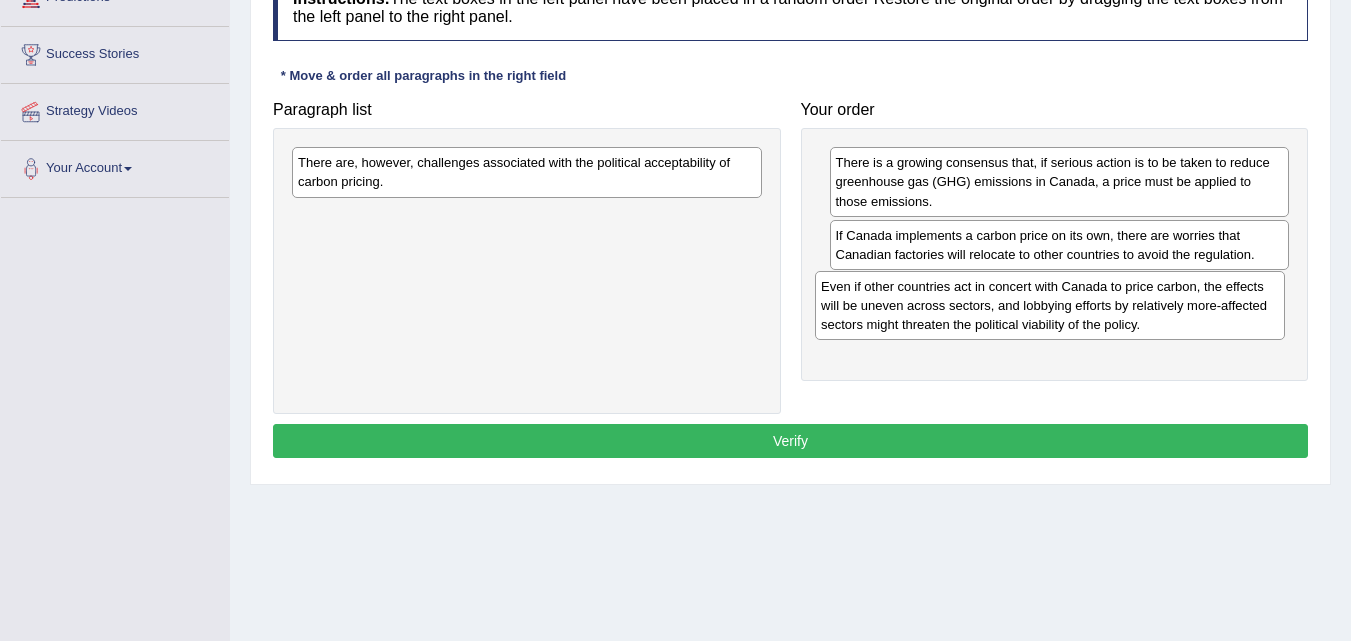 drag, startPoint x: 375, startPoint y: 220, endPoint x: 898, endPoint y: 290, distance: 527.6637 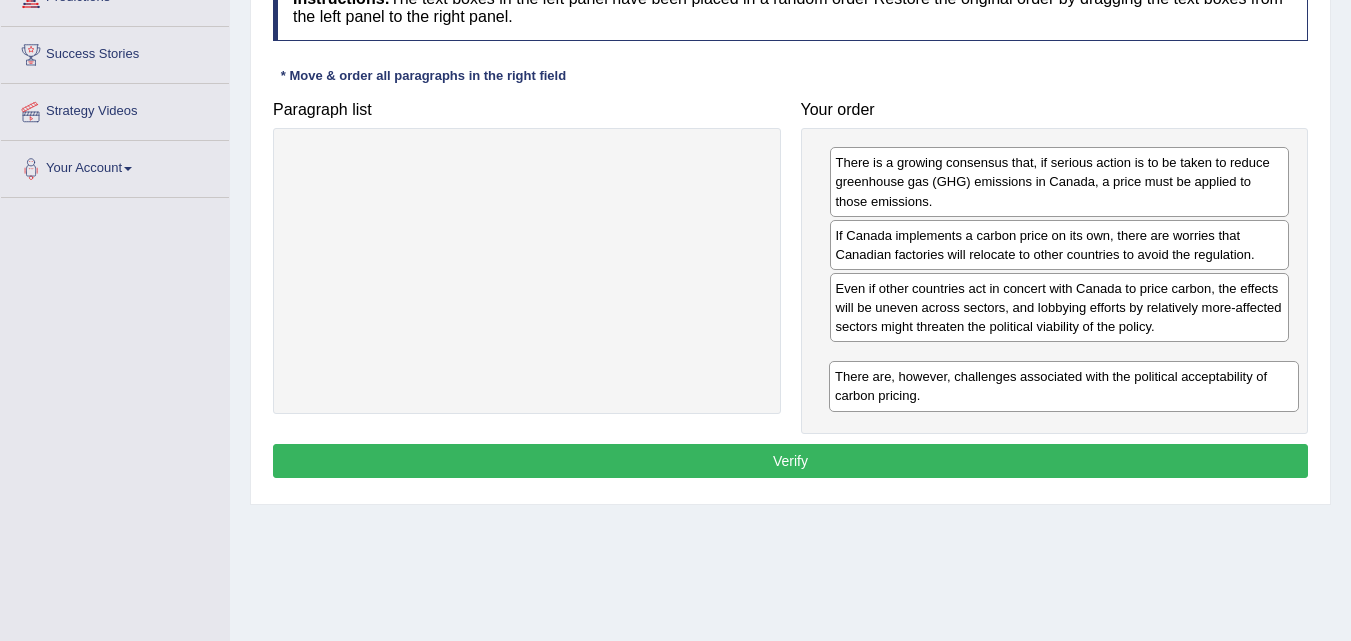 drag, startPoint x: 340, startPoint y: 163, endPoint x: 877, endPoint y: 377, distance: 578.07007 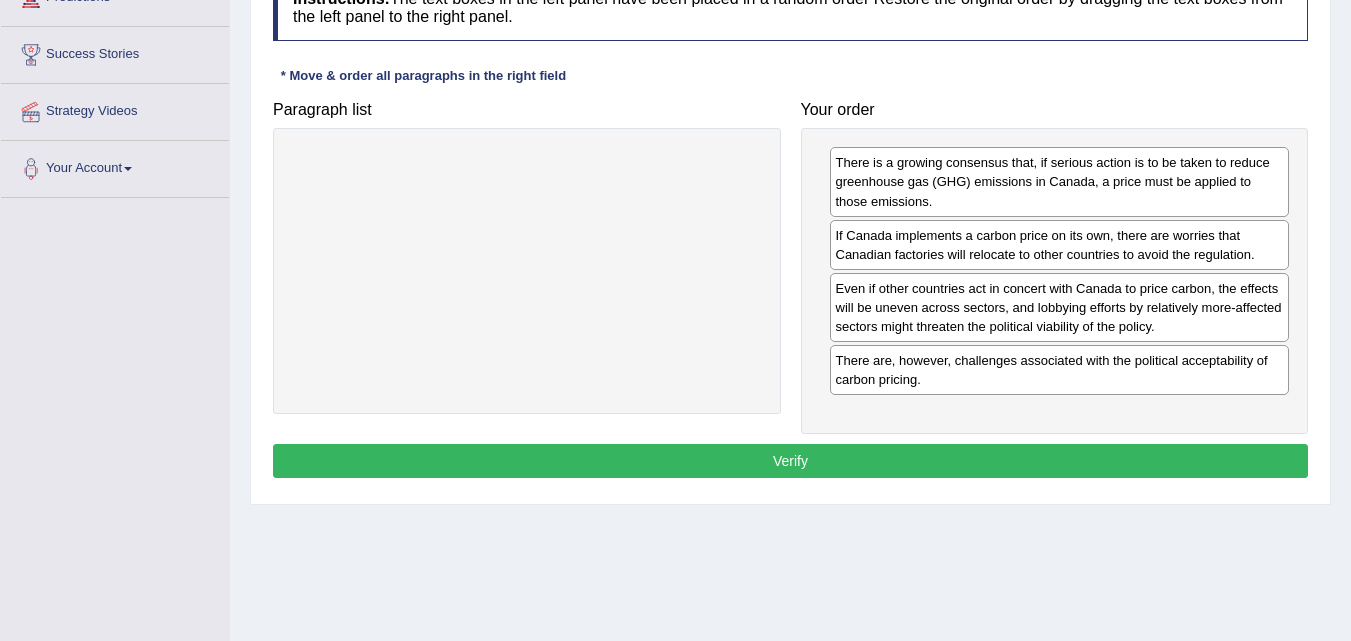 click on "Verify" at bounding box center [790, 461] 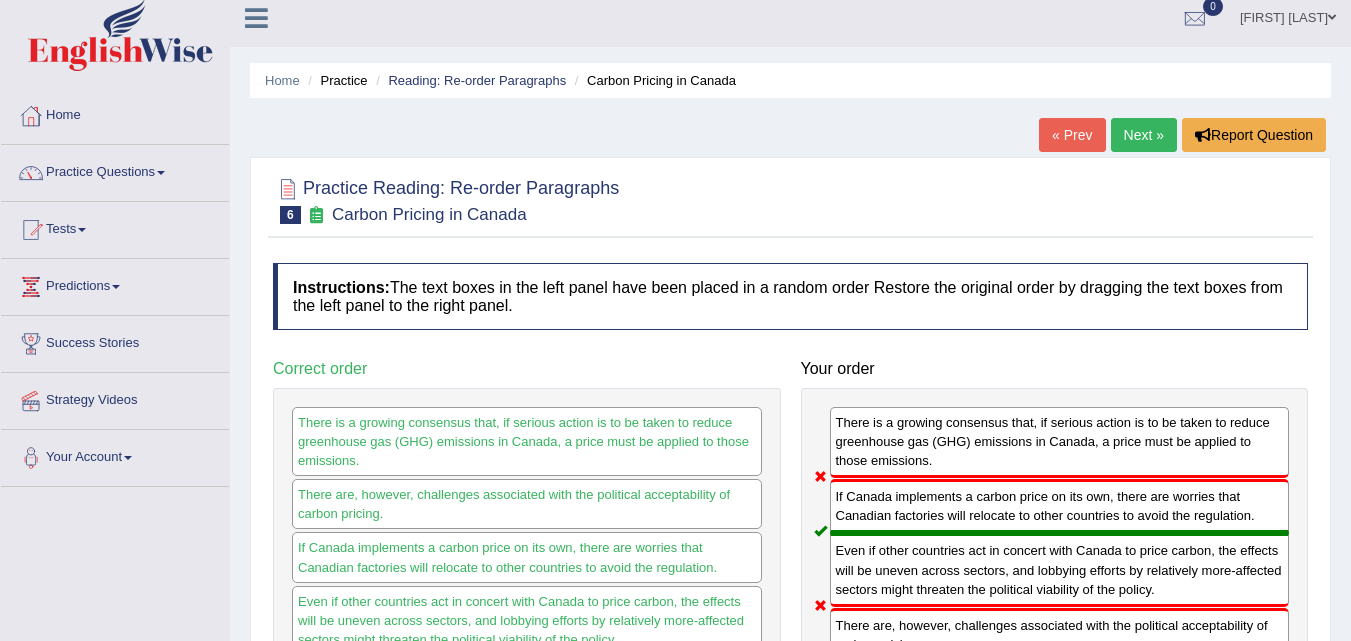 scroll, scrollTop: 0, scrollLeft: 0, axis: both 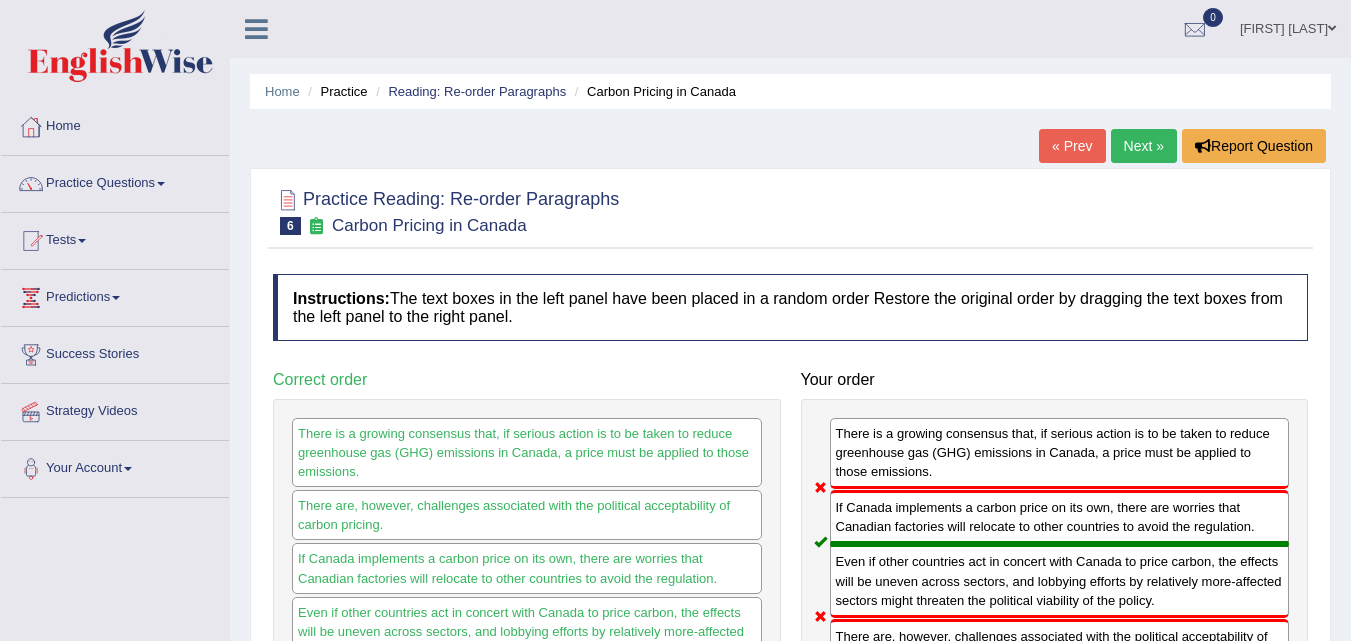 click on "Next »" at bounding box center (1144, 146) 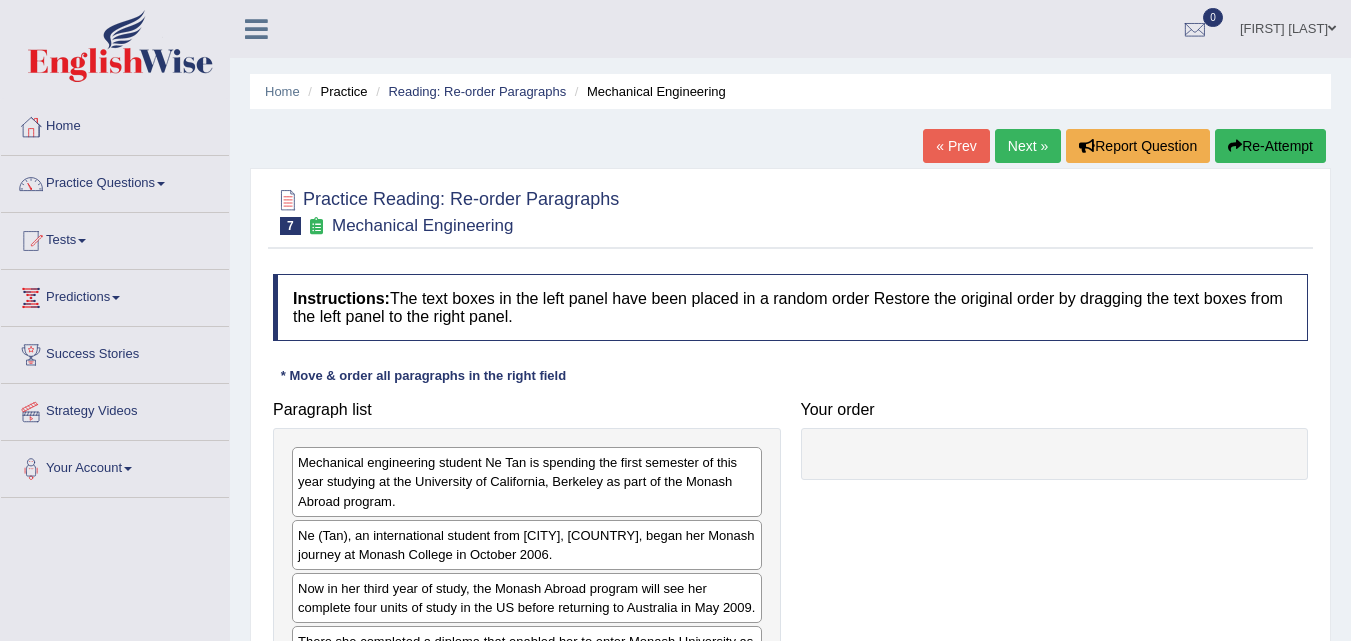 scroll, scrollTop: 300, scrollLeft: 0, axis: vertical 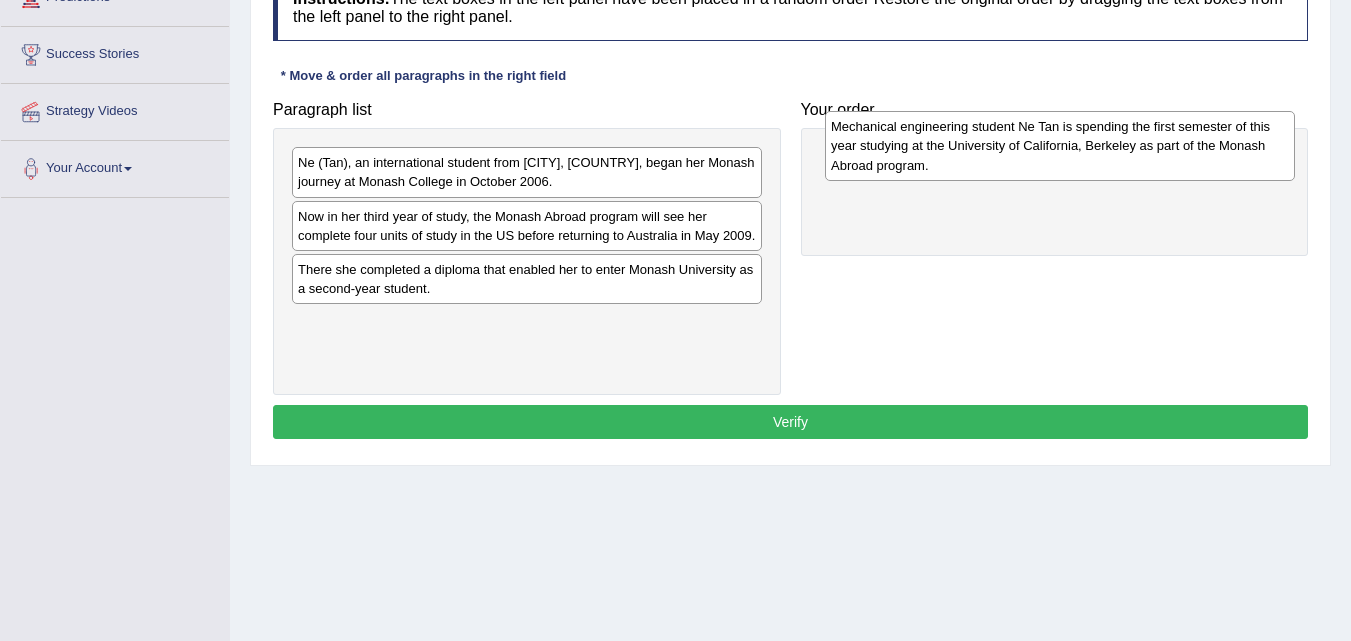 drag, startPoint x: 414, startPoint y: 187, endPoint x: 947, endPoint y: 151, distance: 534.21436 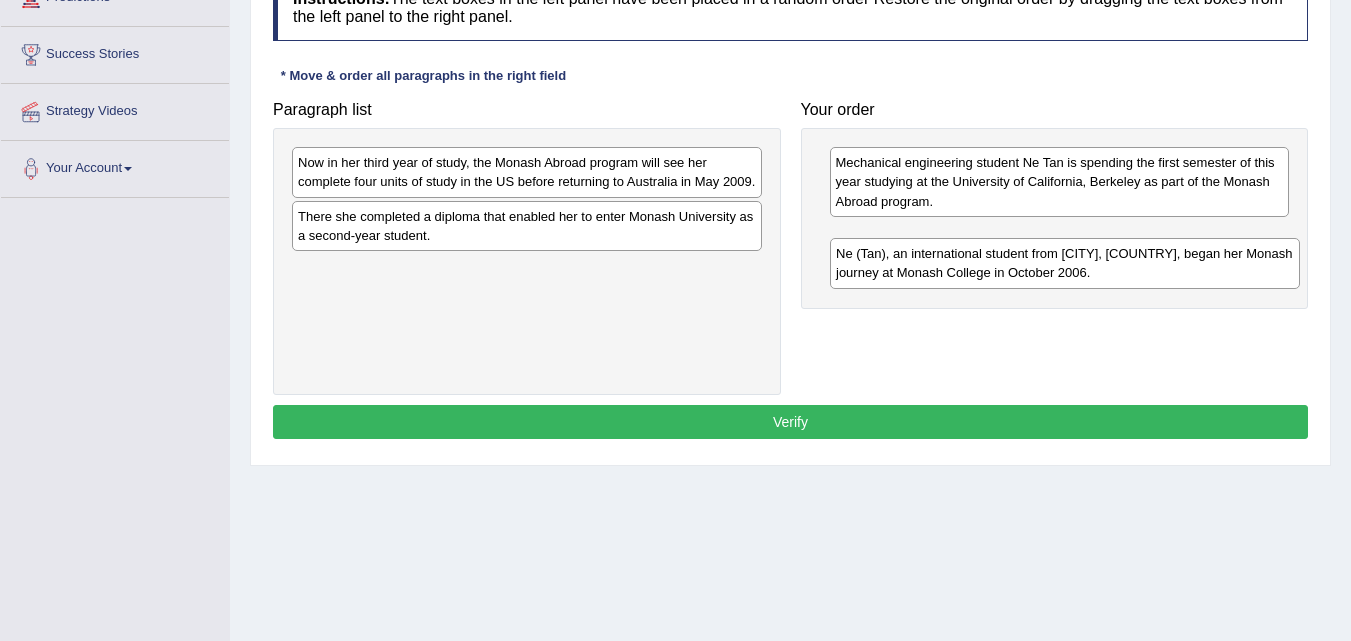 drag, startPoint x: 446, startPoint y: 184, endPoint x: 984, endPoint y: 275, distance: 545.64185 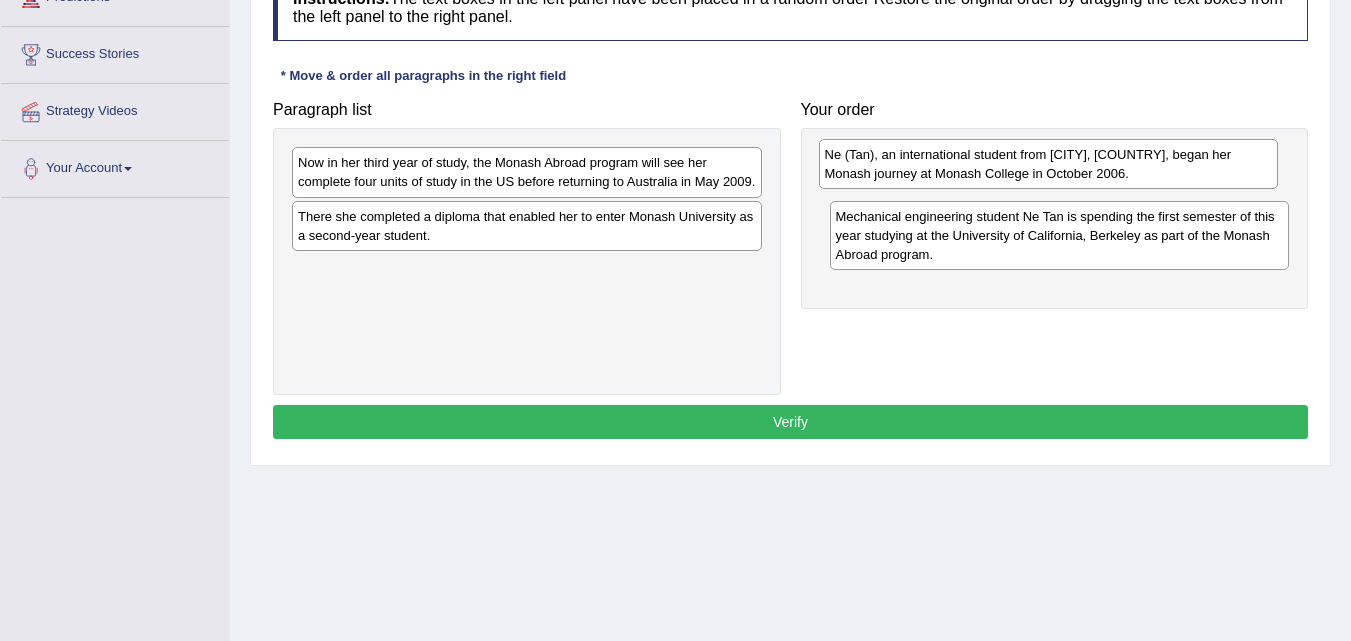 drag, startPoint x: 983, startPoint y: 250, endPoint x: 972, endPoint y: 169, distance: 81.7435 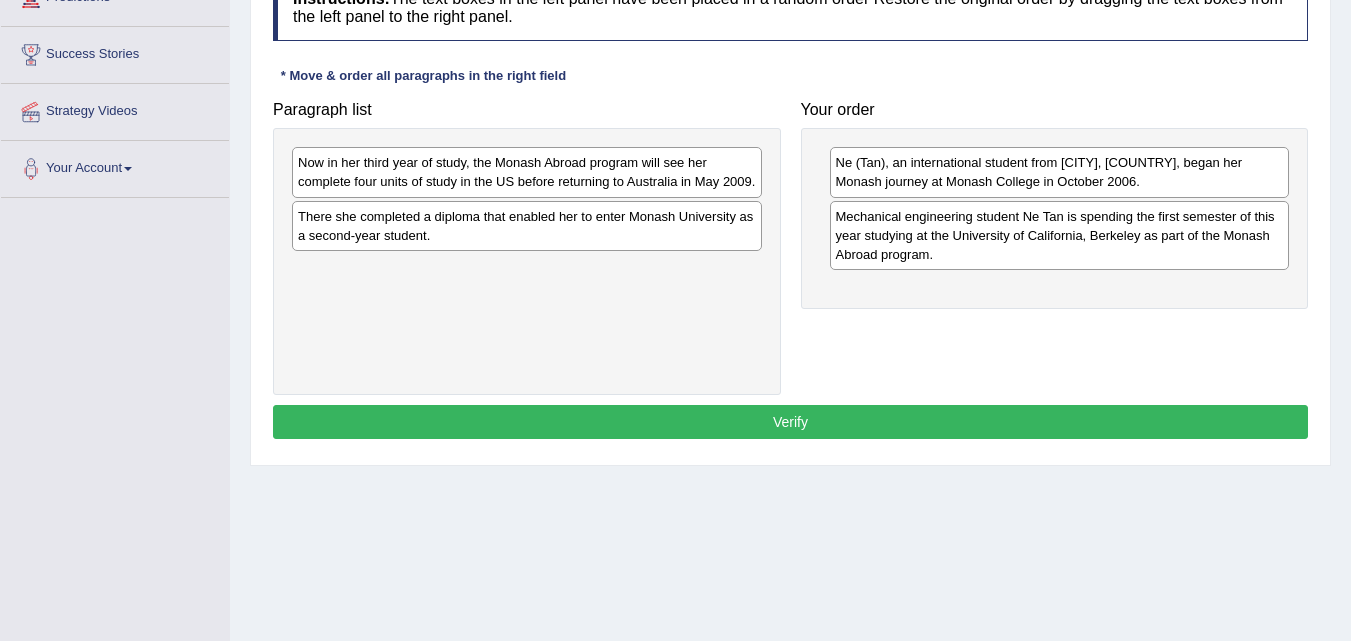 click on "There she completed a diploma that enabled her to enter Monash University as a second-year student." at bounding box center (527, 226) 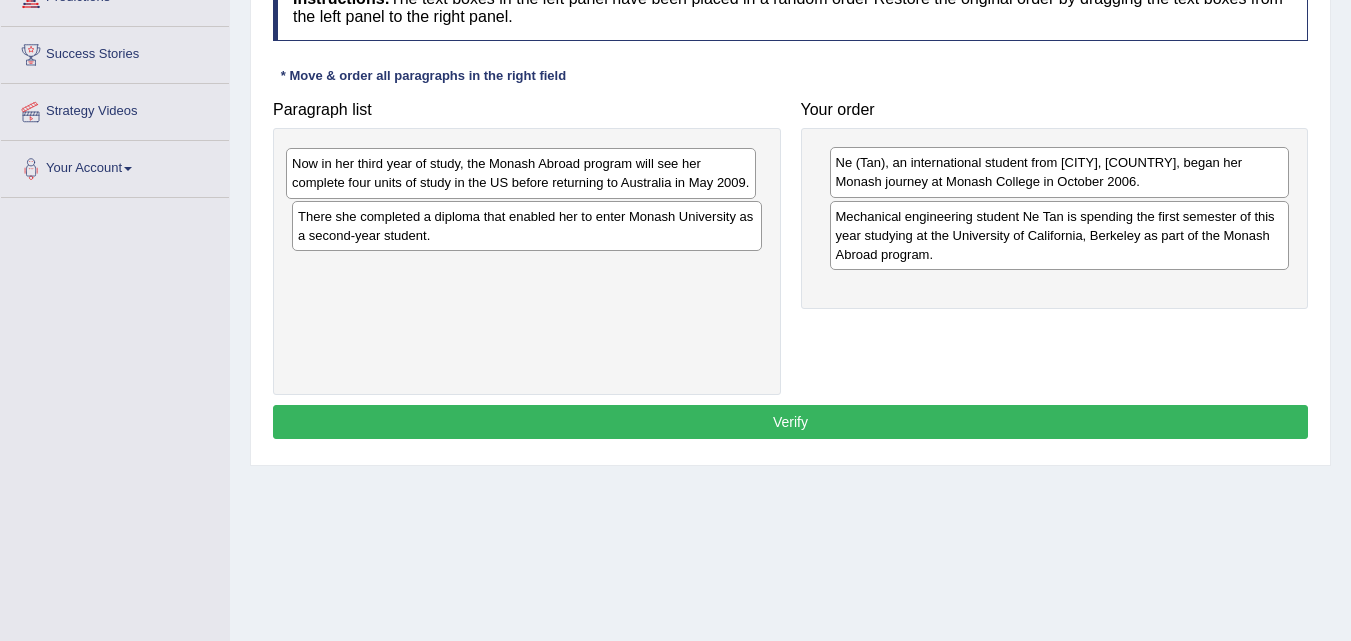 click on "Now in her third year of study, the Monash Abroad program will see her complete four units of study in the US before returning to Australia in May 2009." at bounding box center (521, 173) 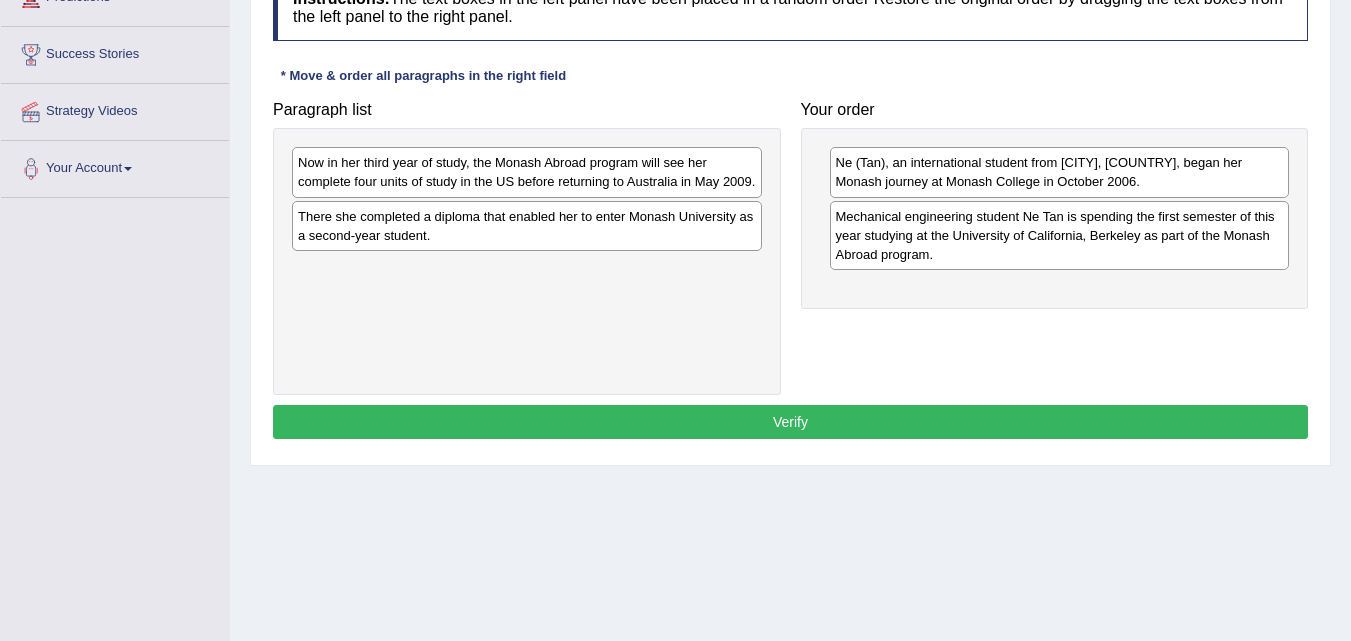 click on "Now in her third year of study, the Monash Abroad program will see her complete four units of study in the US before returning to Australia in May 2009." at bounding box center (527, 172) 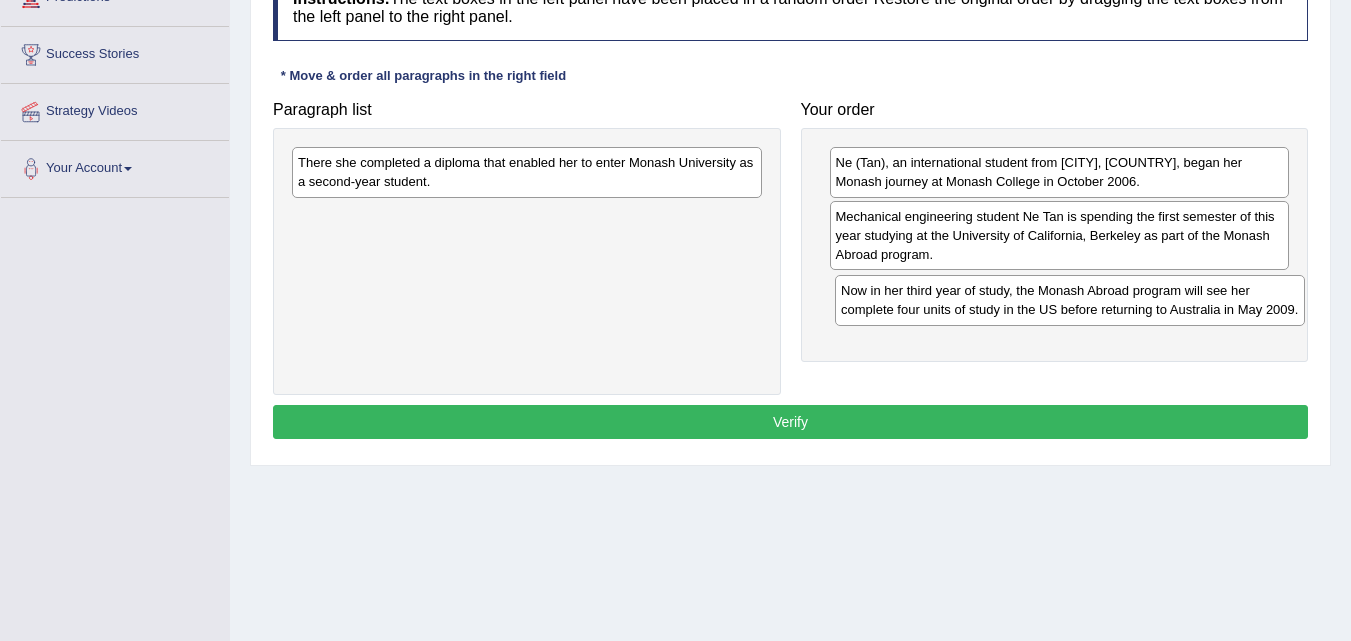 drag, startPoint x: 472, startPoint y: 174, endPoint x: 1015, endPoint y: 302, distance: 557.8826 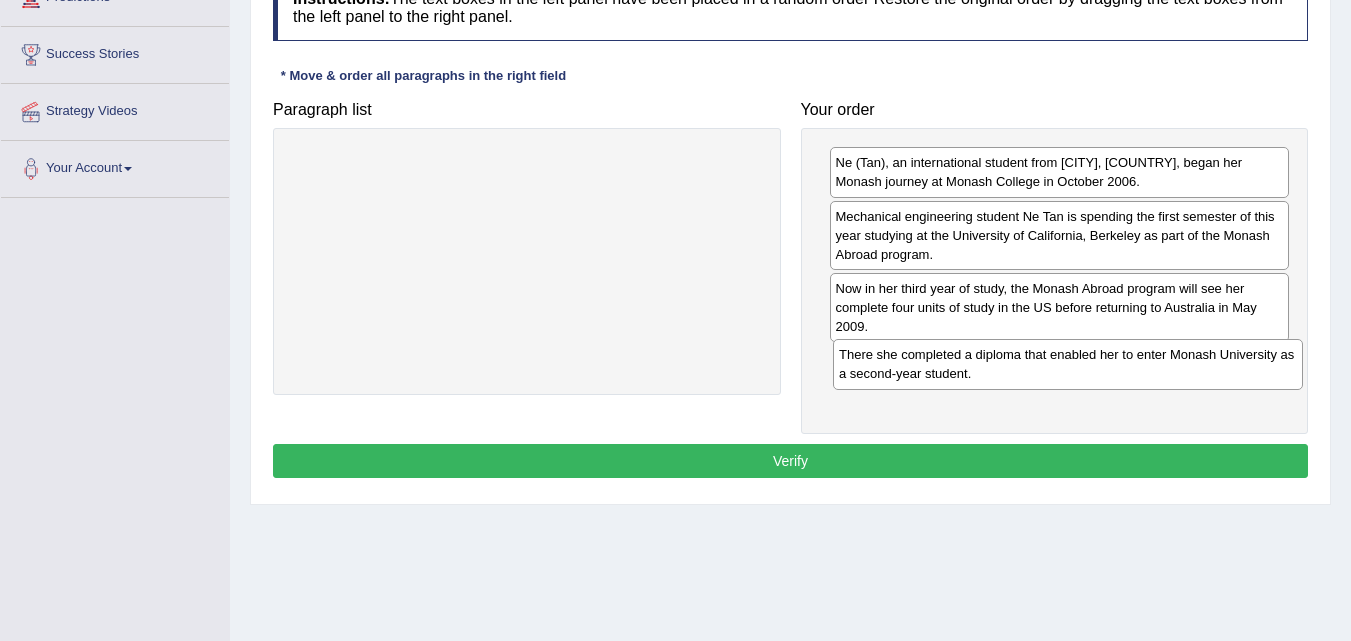 drag, startPoint x: 455, startPoint y: 173, endPoint x: 996, endPoint y: 365, distance: 574.0601 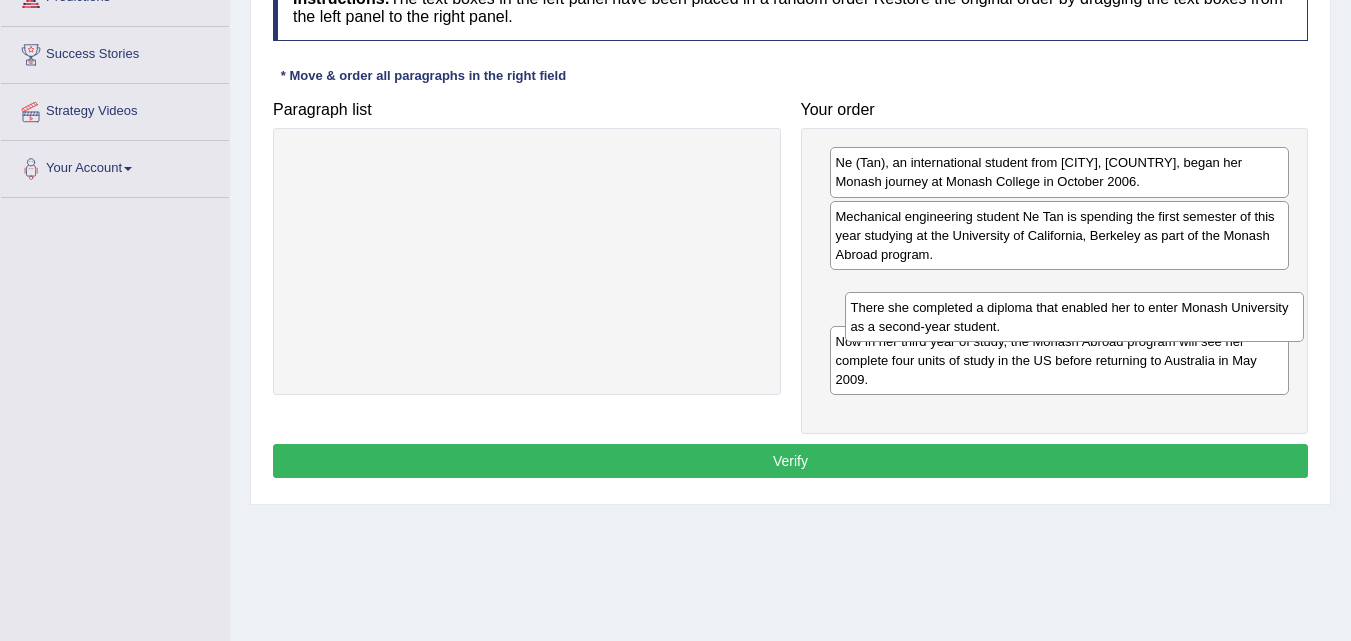 drag, startPoint x: 869, startPoint y: 370, endPoint x: 884, endPoint y: 317, distance: 55.081757 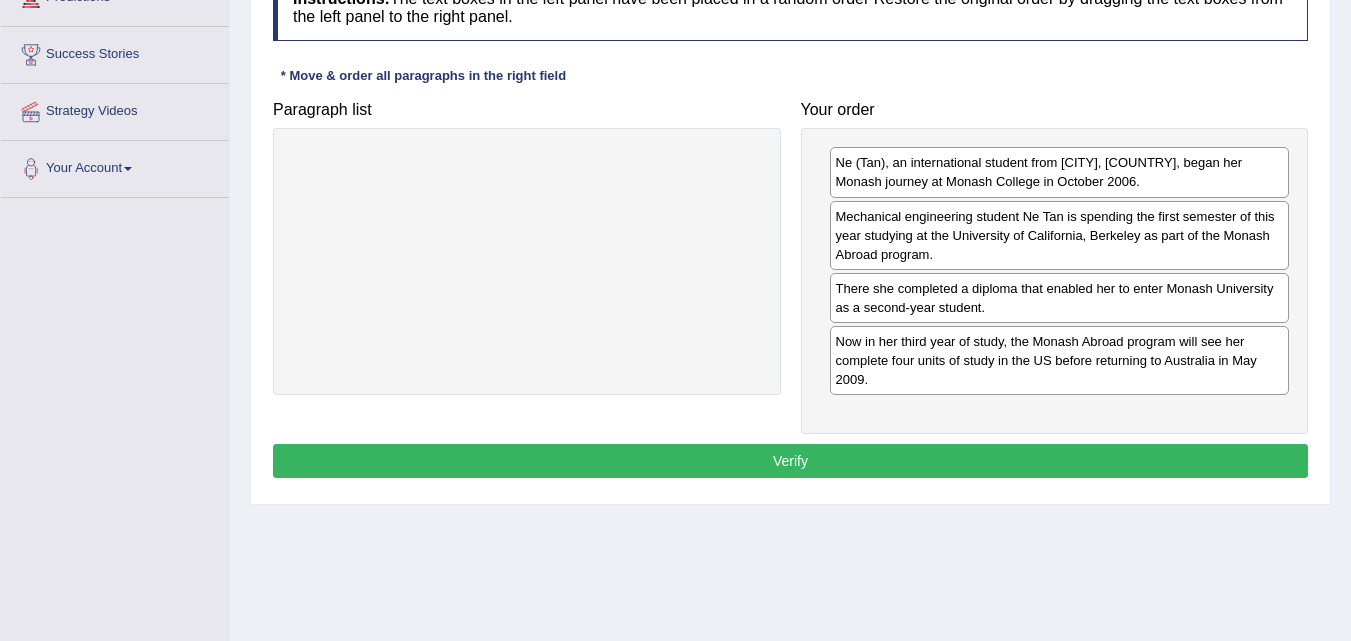 click on "Verify" at bounding box center [790, 461] 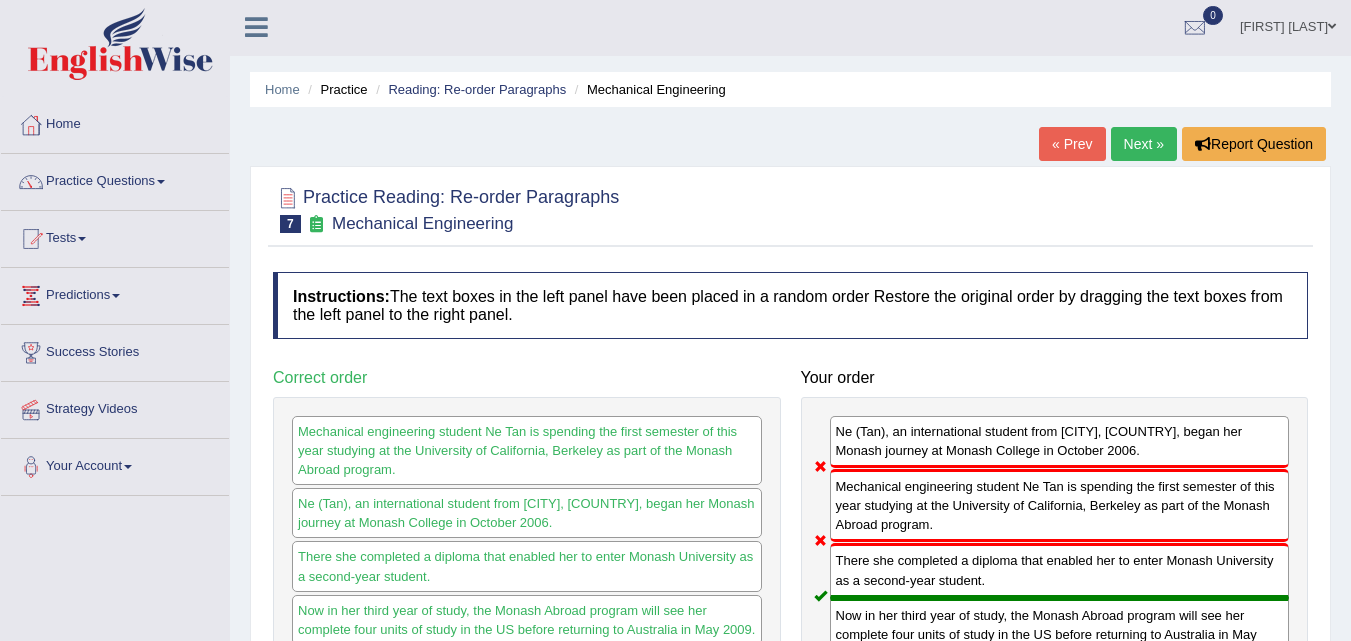scroll, scrollTop: 0, scrollLeft: 0, axis: both 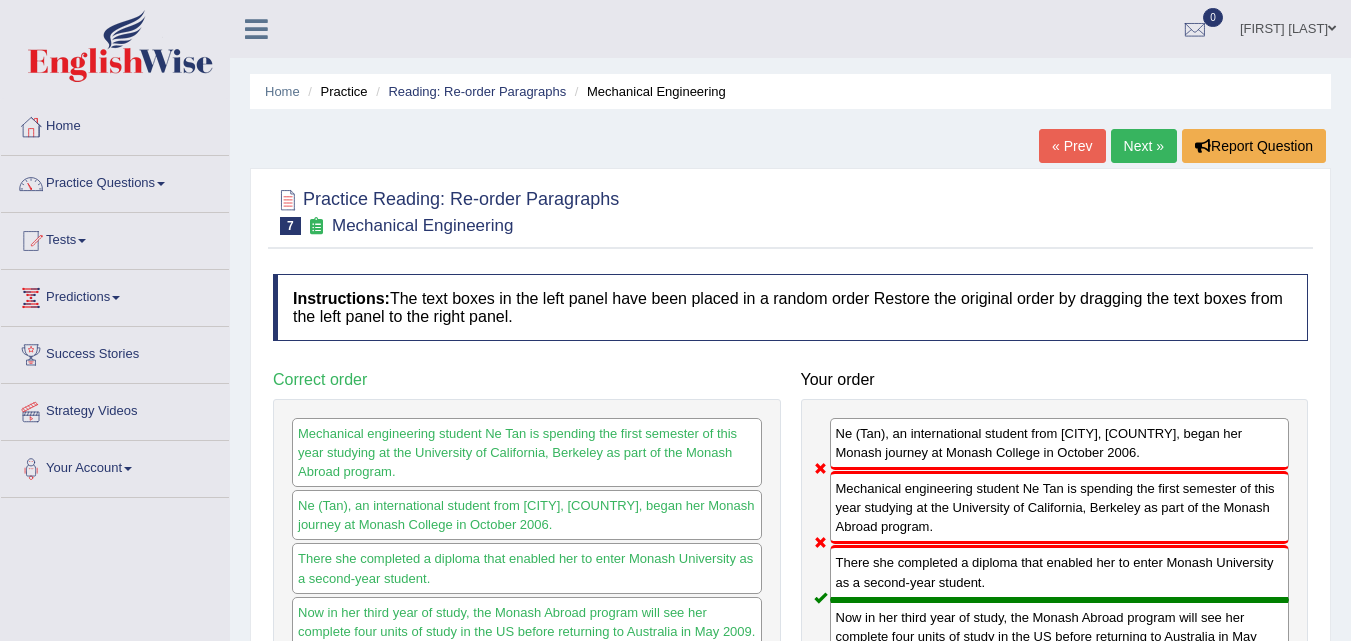 click on "Next »" at bounding box center (1144, 146) 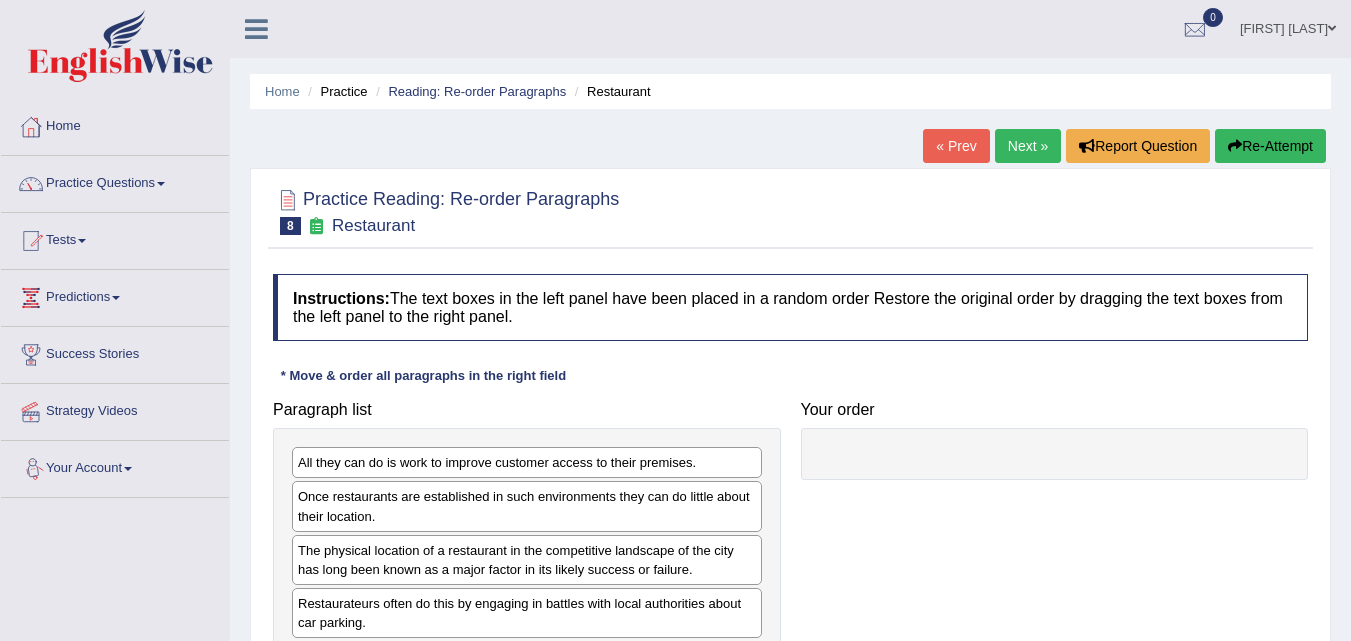 scroll, scrollTop: 200, scrollLeft: 0, axis: vertical 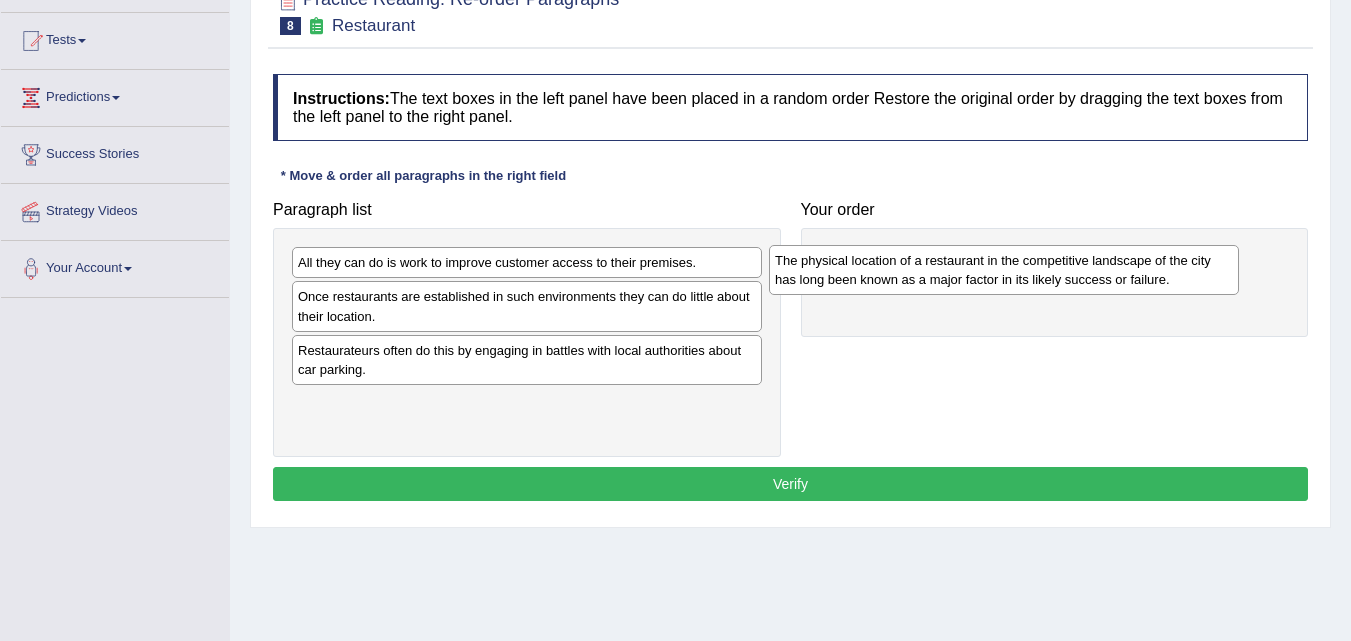 drag, startPoint x: 454, startPoint y: 355, endPoint x: 954, endPoint y: 251, distance: 510.70148 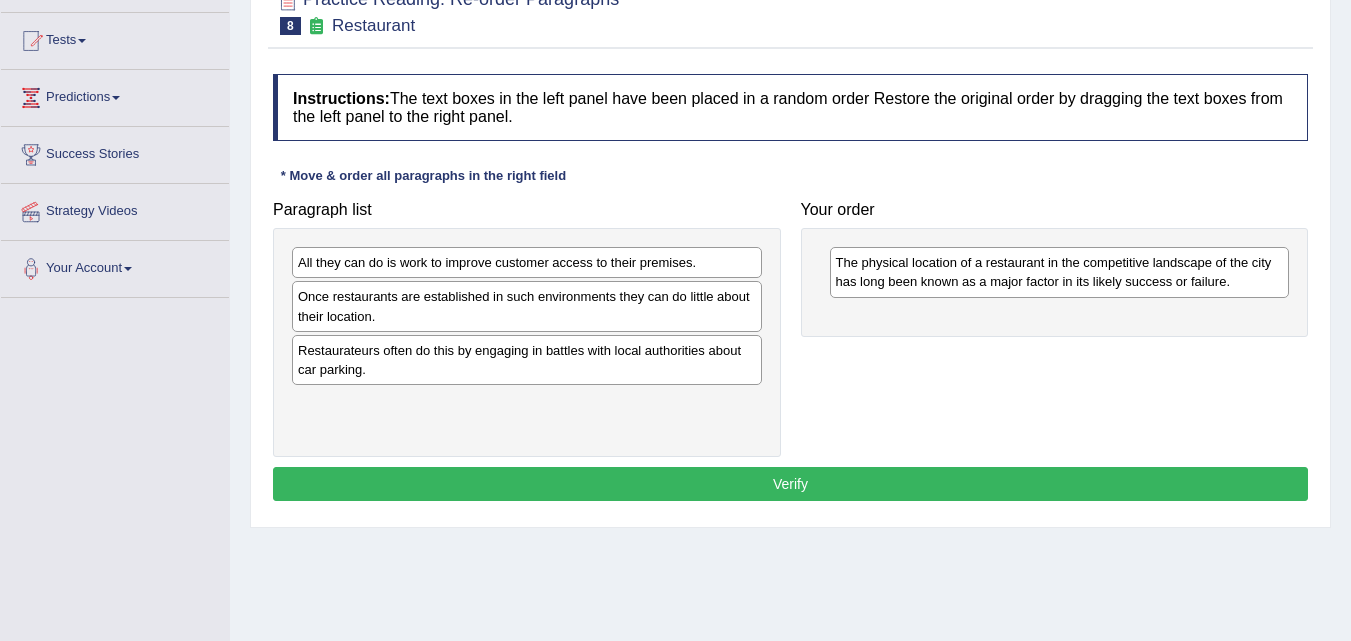 click on "The physical location of a restaurant in the competitive landscape of the city has long been known as a major factor in its likely success or failure." at bounding box center (1060, 272) 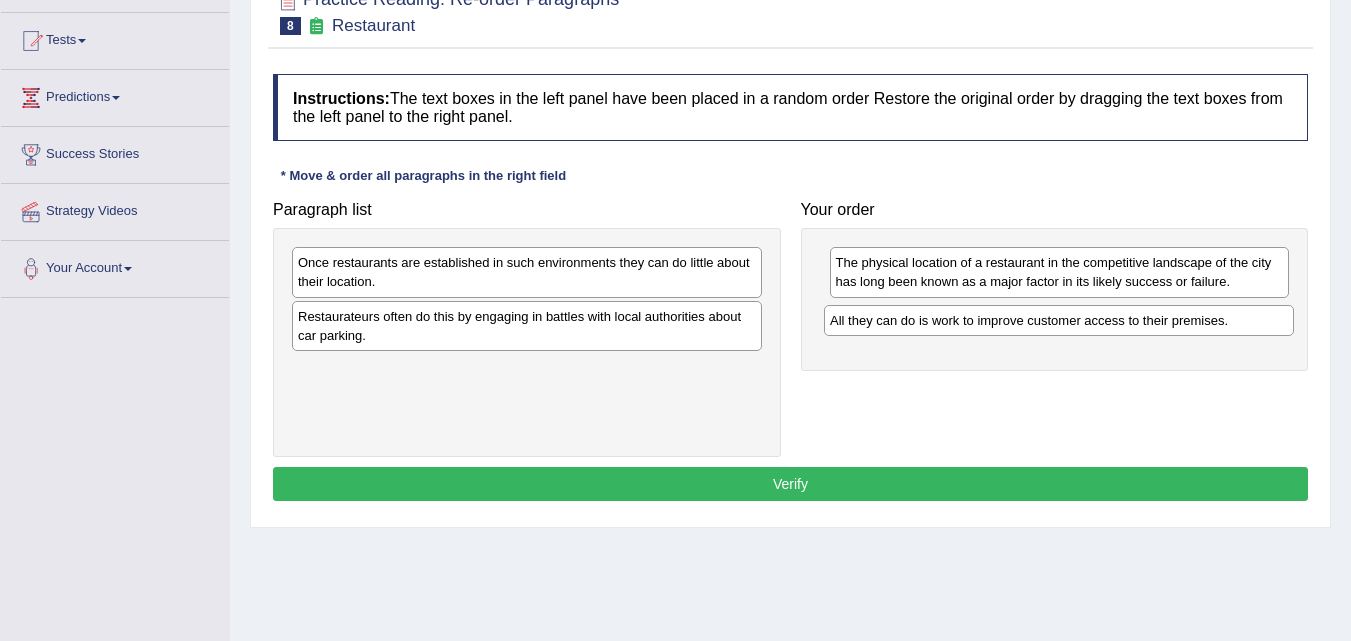 drag, startPoint x: 612, startPoint y: 264, endPoint x: 1144, endPoint y: 322, distance: 535.15234 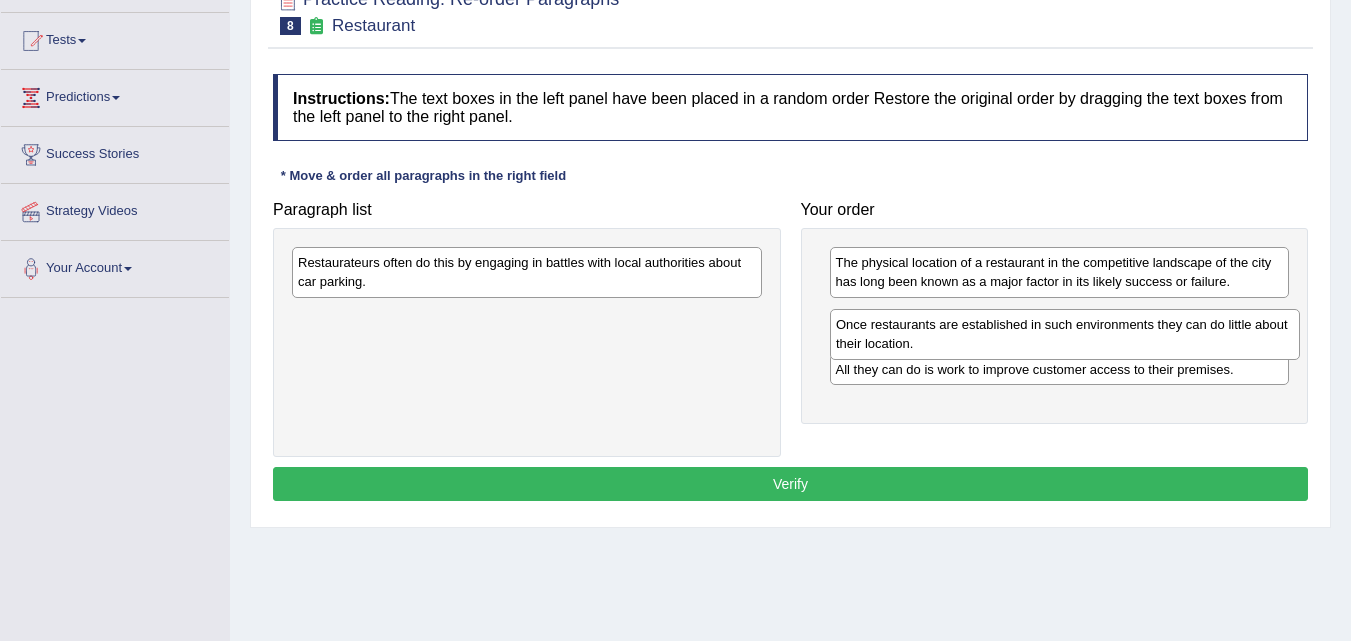 drag, startPoint x: 359, startPoint y: 270, endPoint x: 897, endPoint y: 332, distance: 541.5607 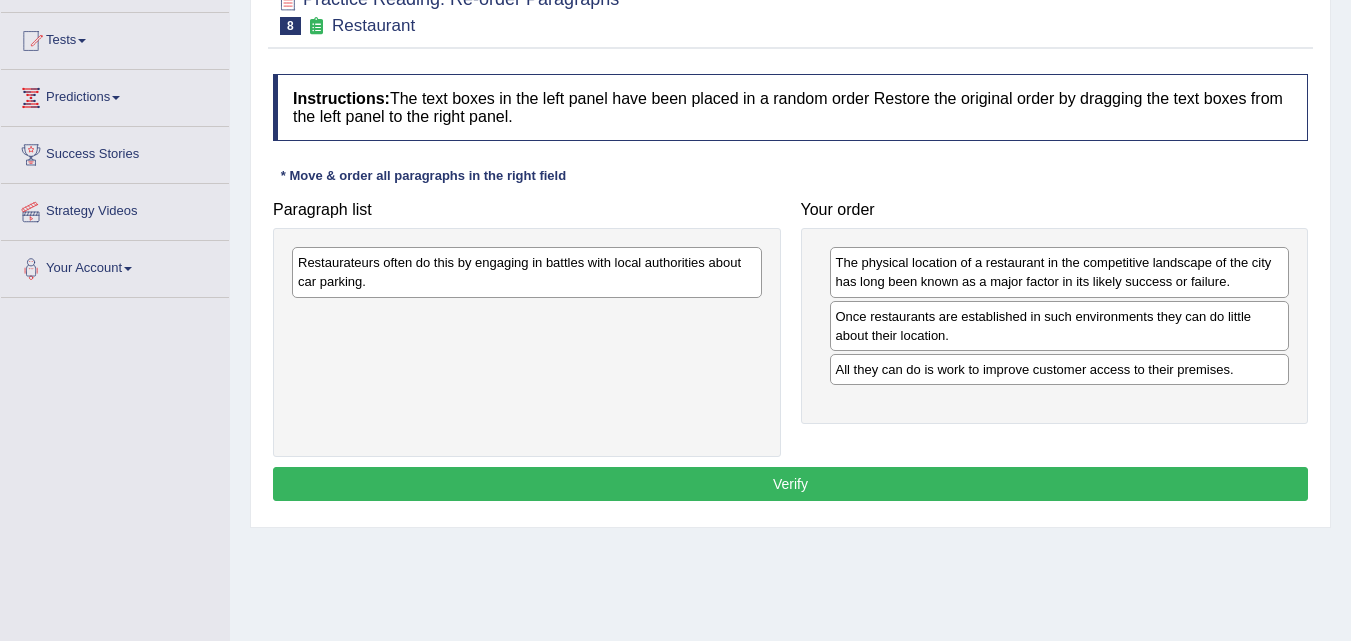 click on "Restaurateurs often do this by engaging in battles with local authorities about car parking." at bounding box center [527, 272] 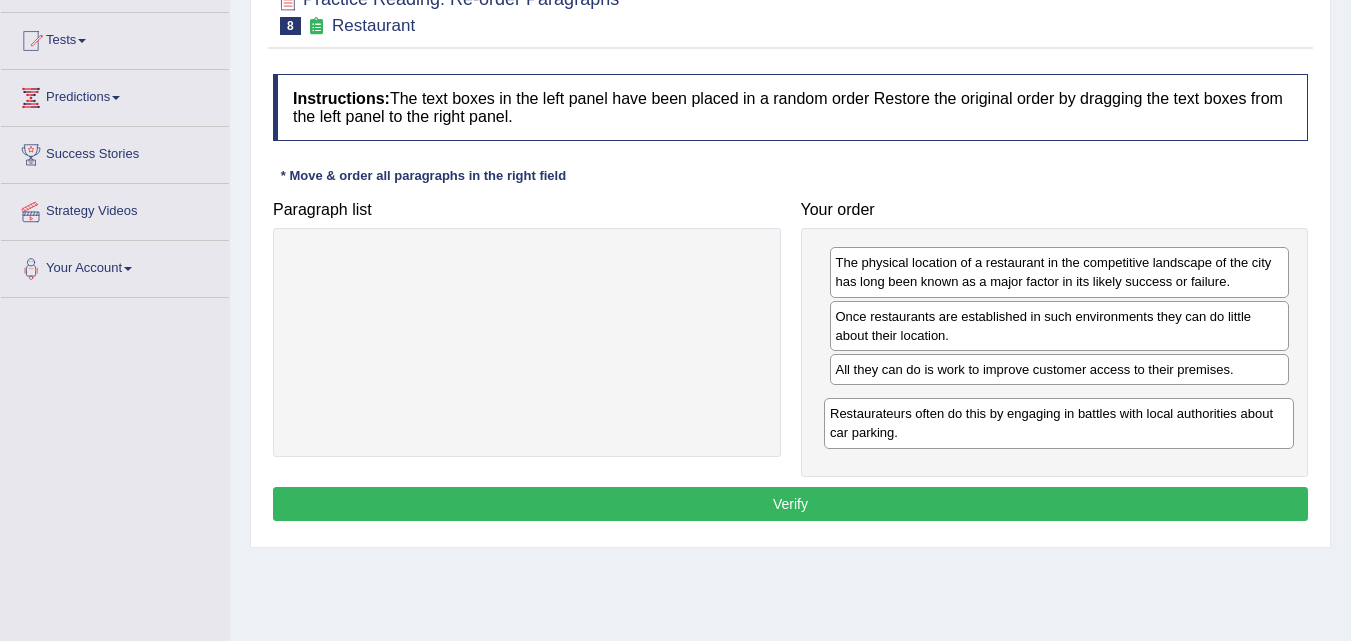 drag, startPoint x: 656, startPoint y: 268, endPoint x: 1188, endPoint y: 419, distance: 553.01447 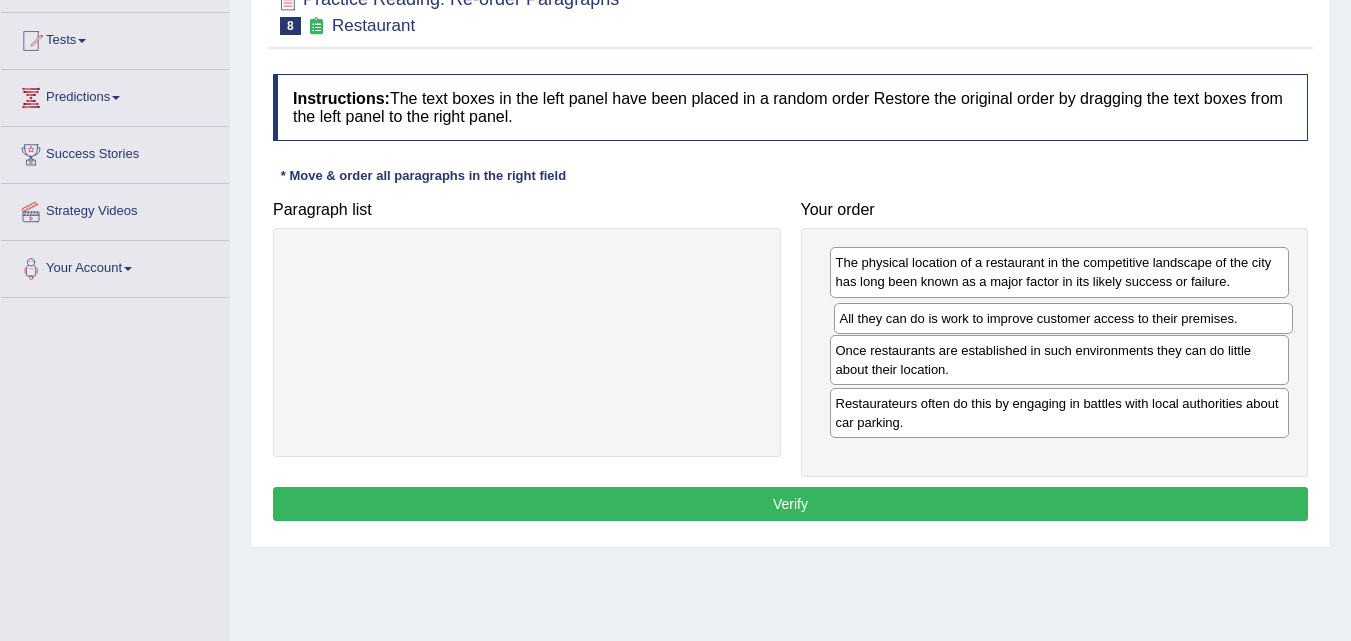 drag, startPoint x: 931, startPoint y: 374, endPoint x: 935, endPoint y: 323, distance: 51.156624 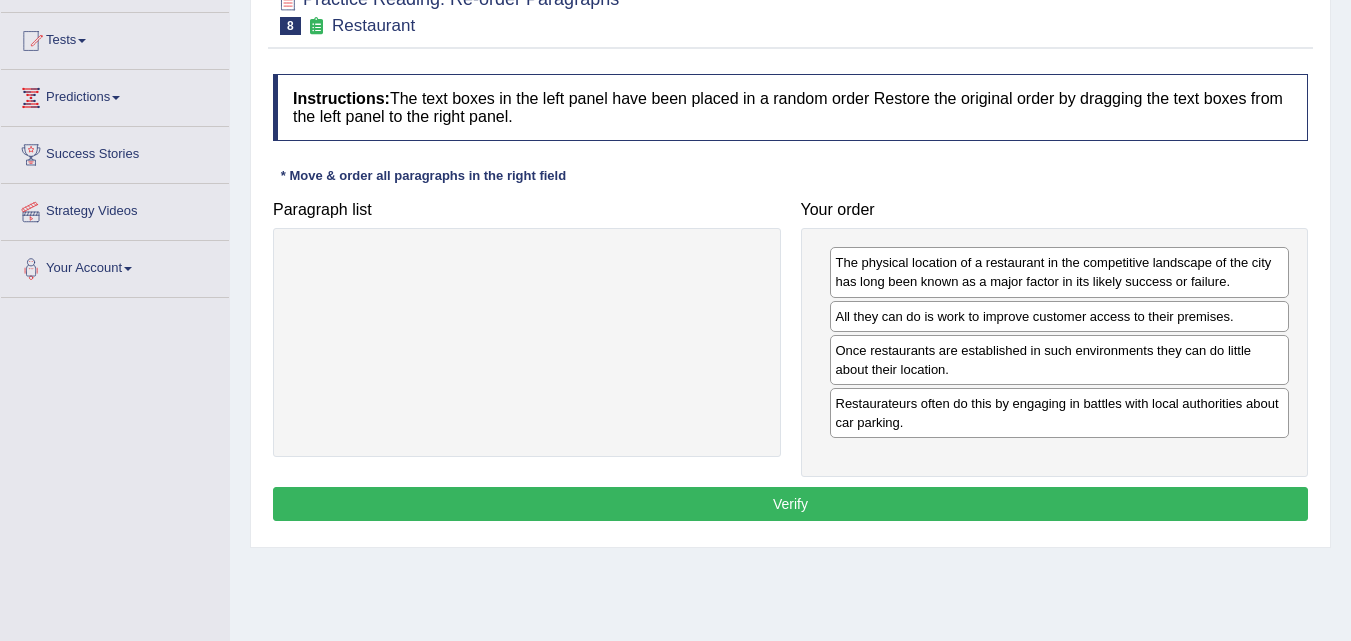 click on "Verify" at bounding box center [790, 504] 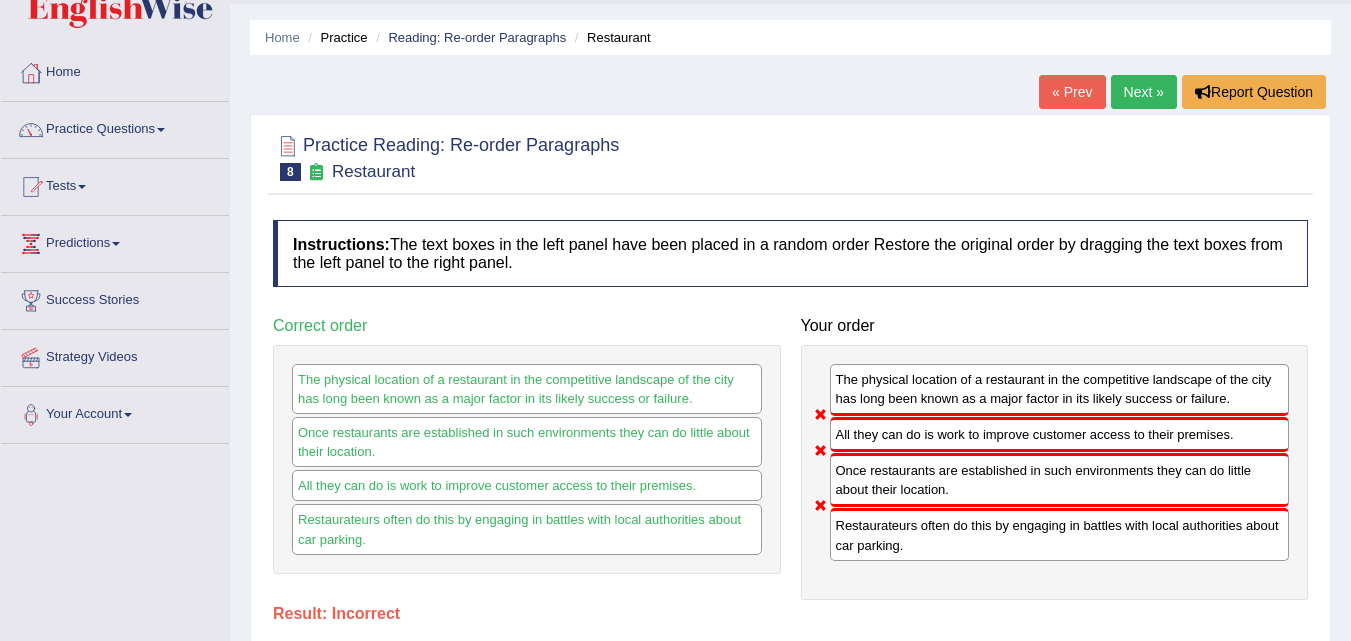 scroll, scrollTop: 0, scrollLeft: 0, axis: both 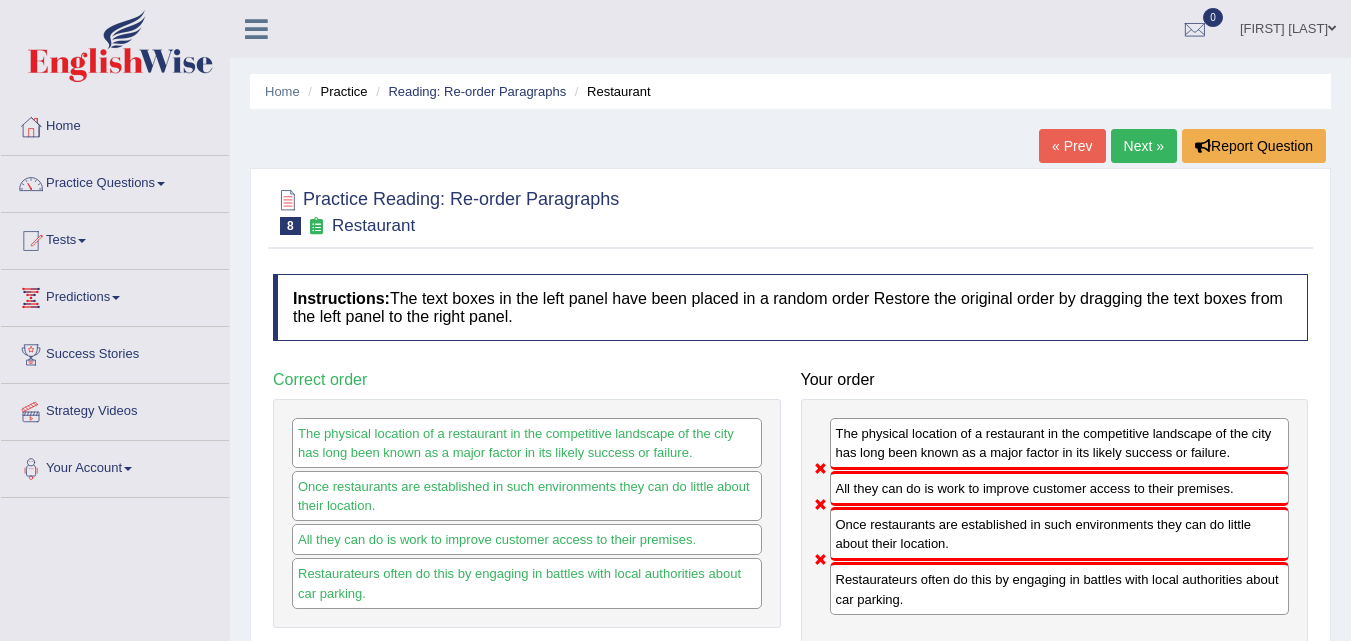 click on "Next »" at bounding box center (1144, 146) 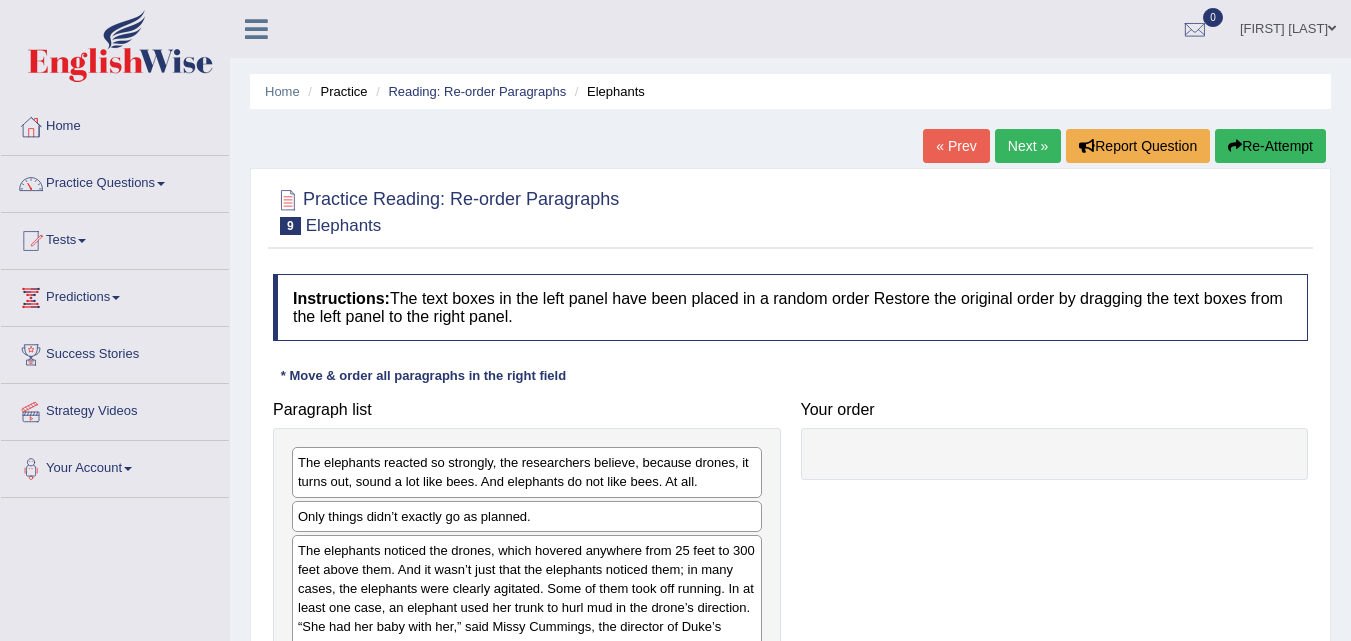 scroll, scrollTop: 200, scrollLeft: 0, axis: vertical 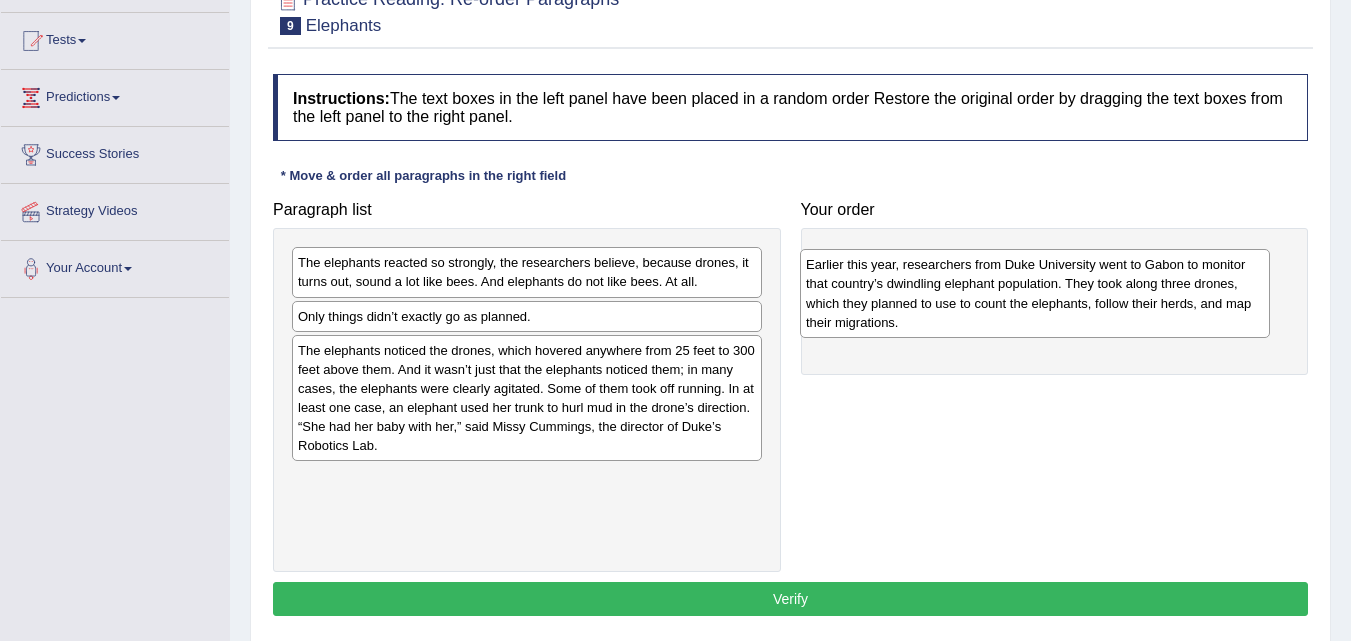 drag, startPoint x: 672, startPoint y: 517, endPoint x: 1180, endPoint y: 302, distance: 551.62396 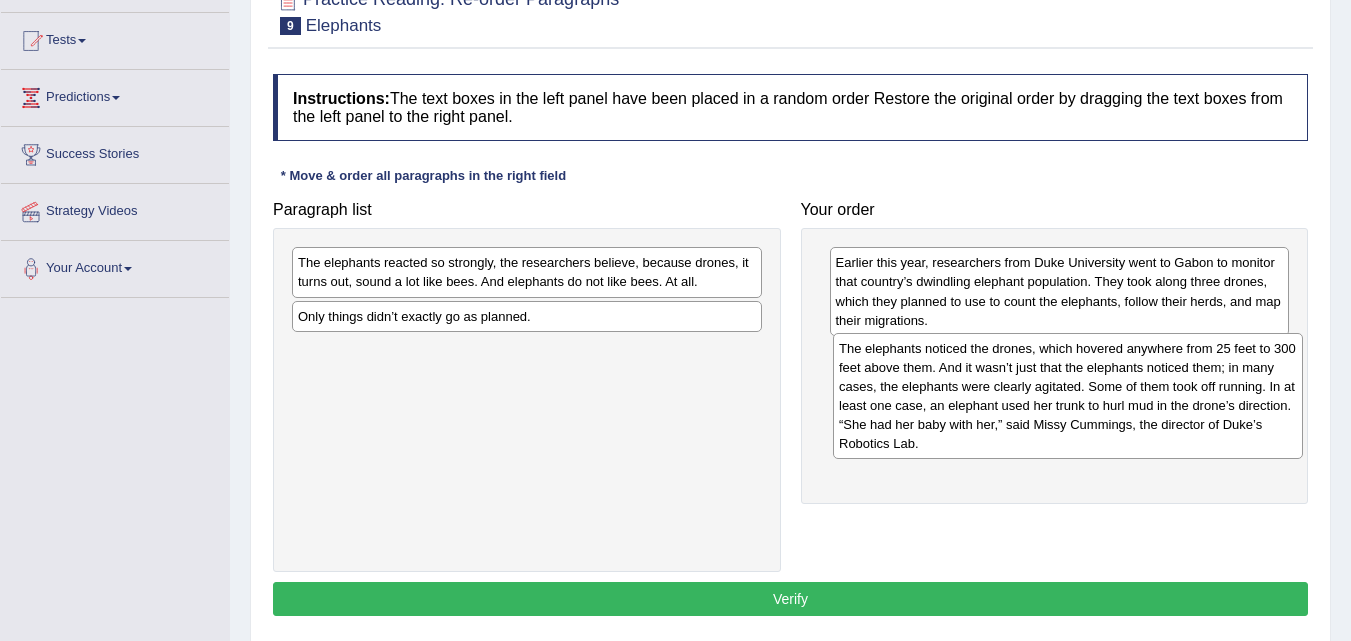 drag, startPoint x: 463, startPoint y: 392, endPoint x: 997, endPoint y: 390, distance: 534.0037 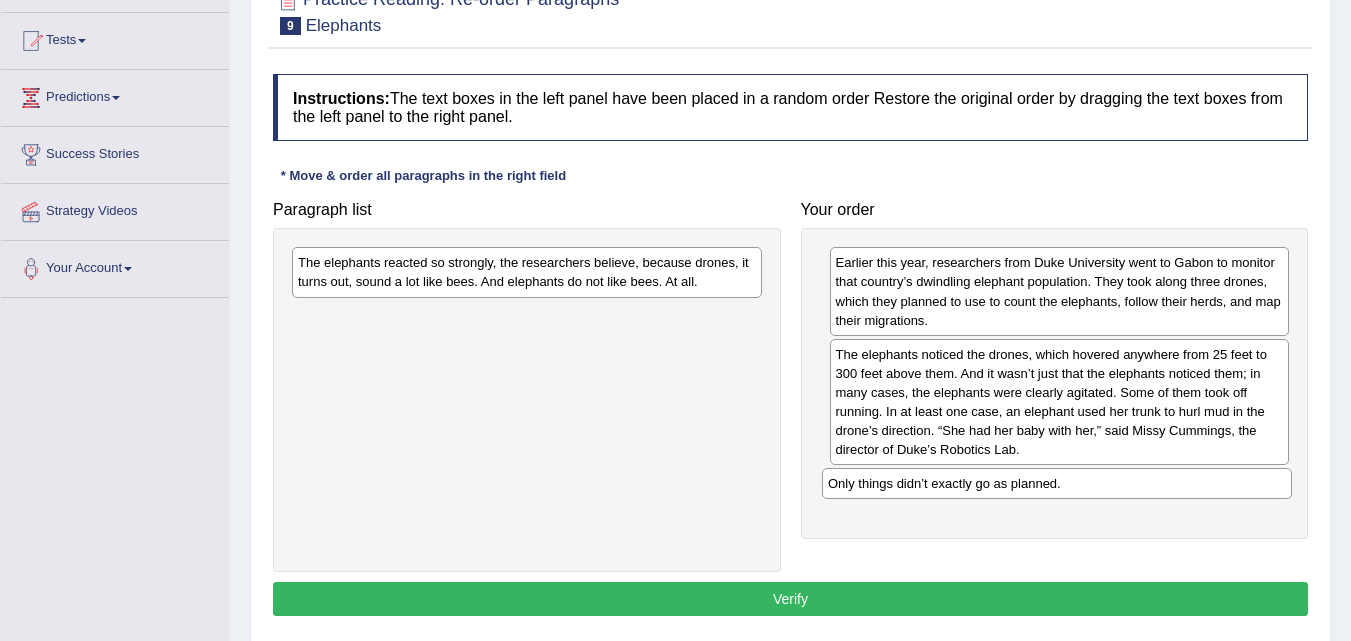 drag, startPoint x: 555, startPoint y: 320, endPoint x: 1085, endPoint y: 487, distance: 555.68787 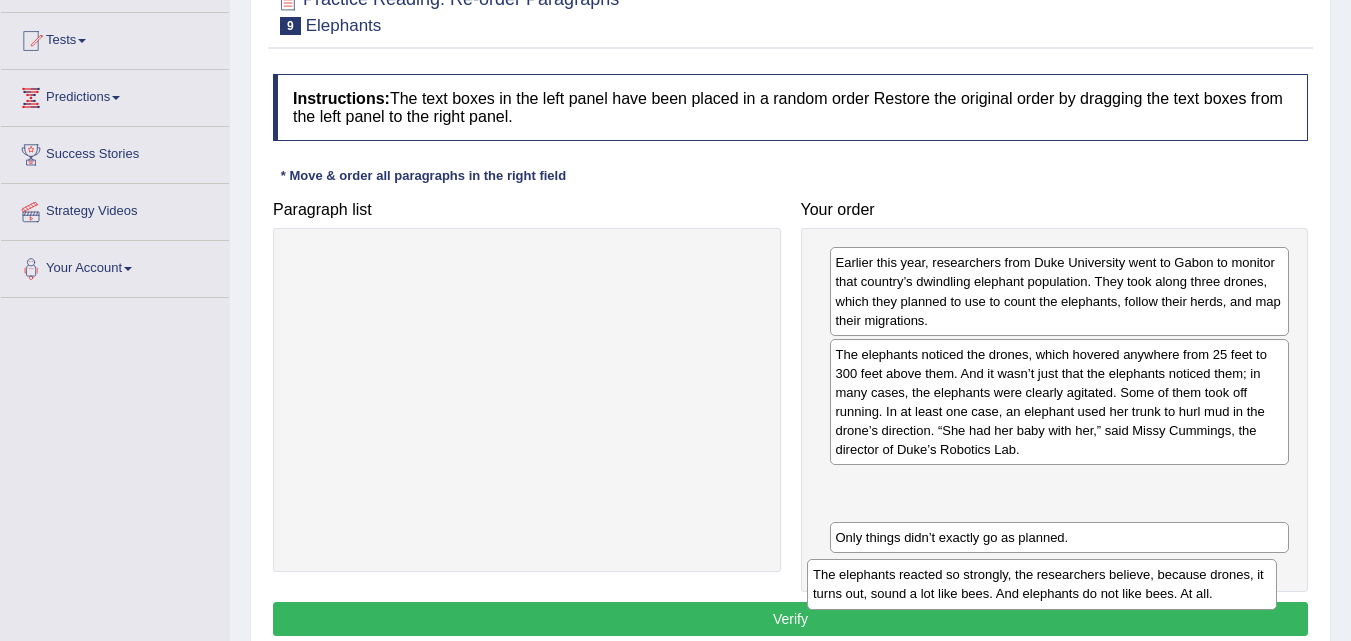 drag, startPoint x: 682, startPoint y: 289, endPoint x: 1197, endPoint y: 601, distance: 602.137 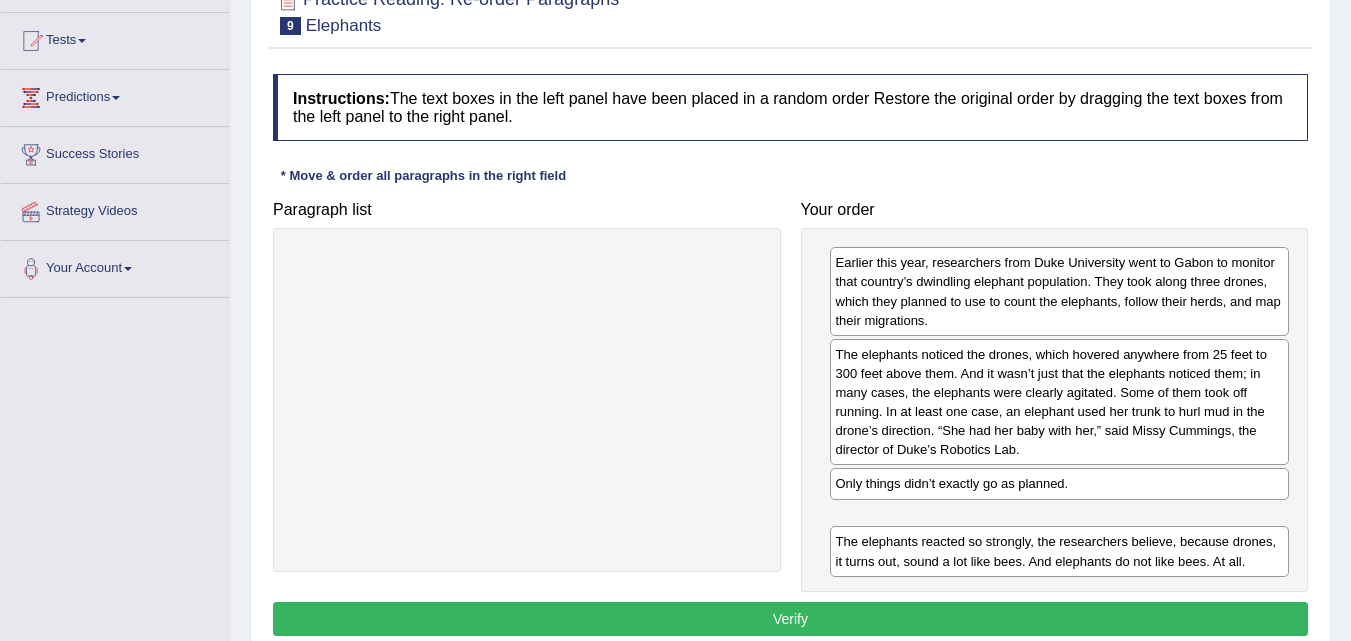 drag, startPoint x: 1086, startPoint y: 484, endPoint x: 1086, endPoint y: 542, distance: 58 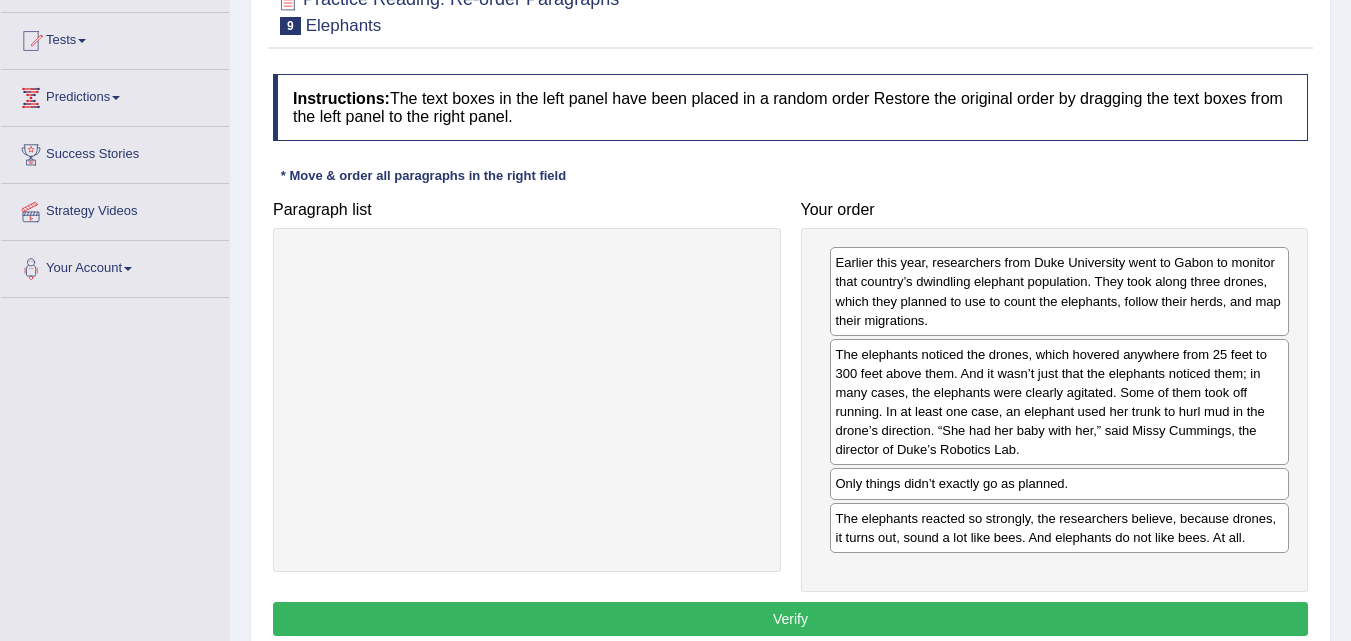 click on "Verify" at bounding box center [790, 619] 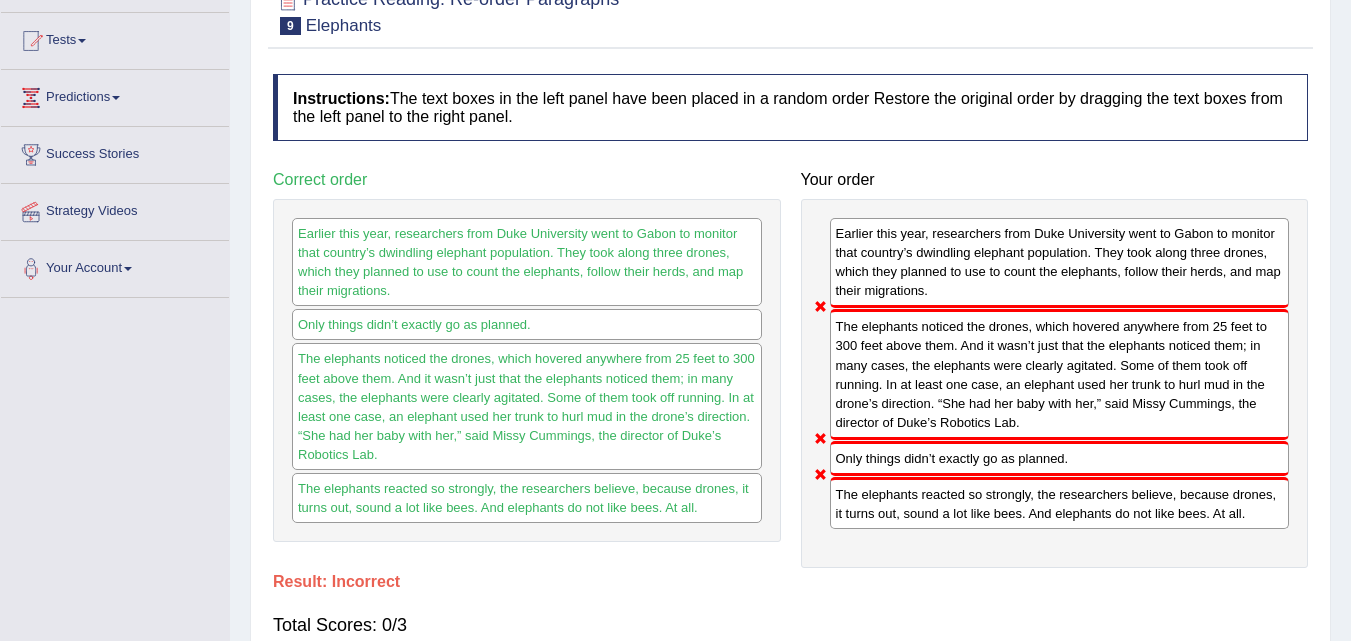 scroll, scrollTop: 100, scrollLeft: 0, axis: vertical 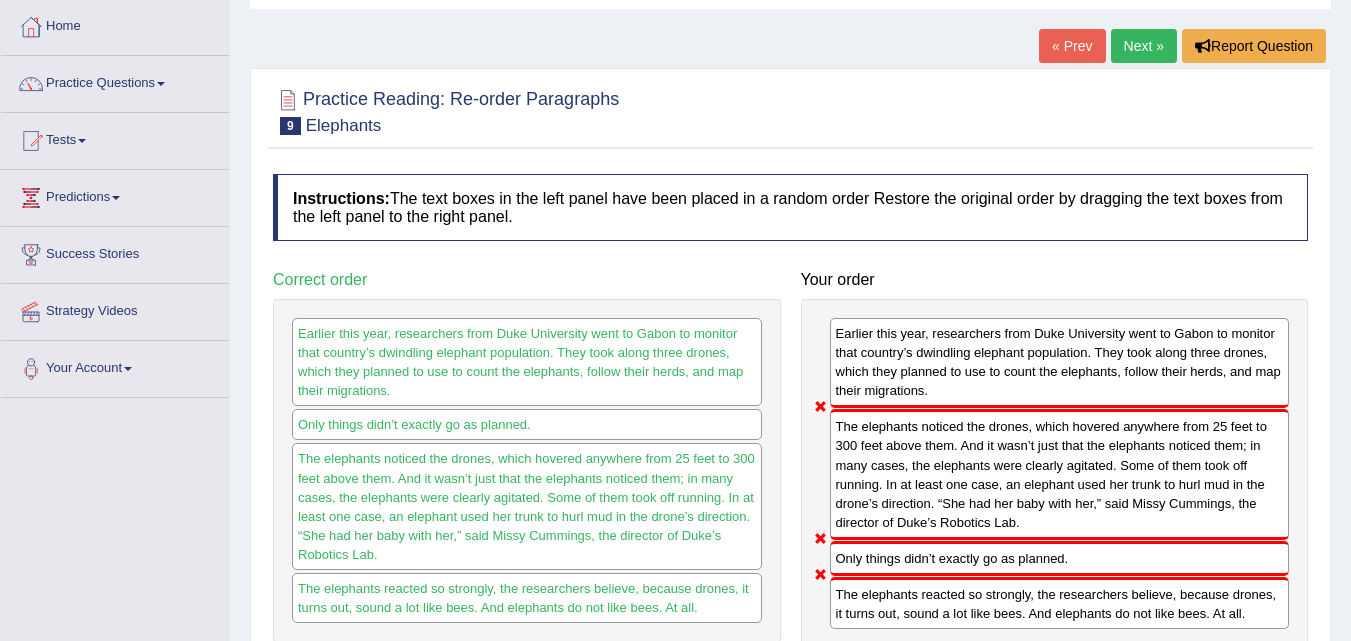 click on "Next »" at bounding box center [1144, 46] 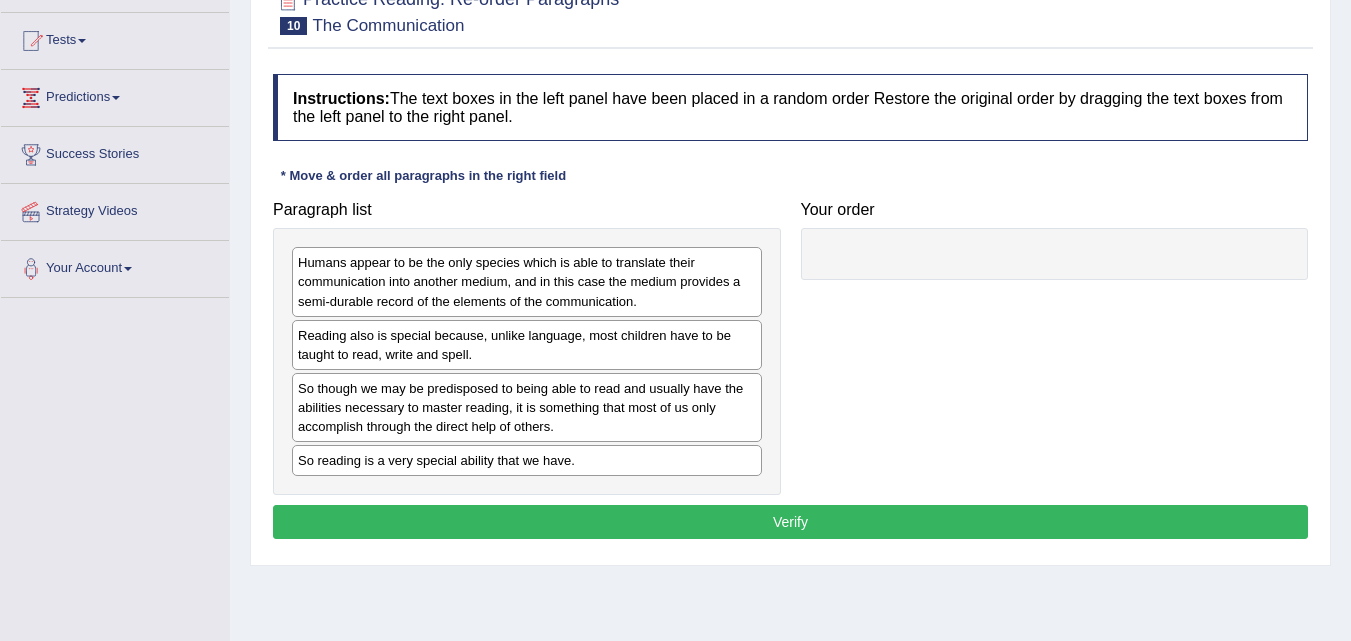 scroll, scrollTop: 200, scrollLeft: 0, axis: vertical 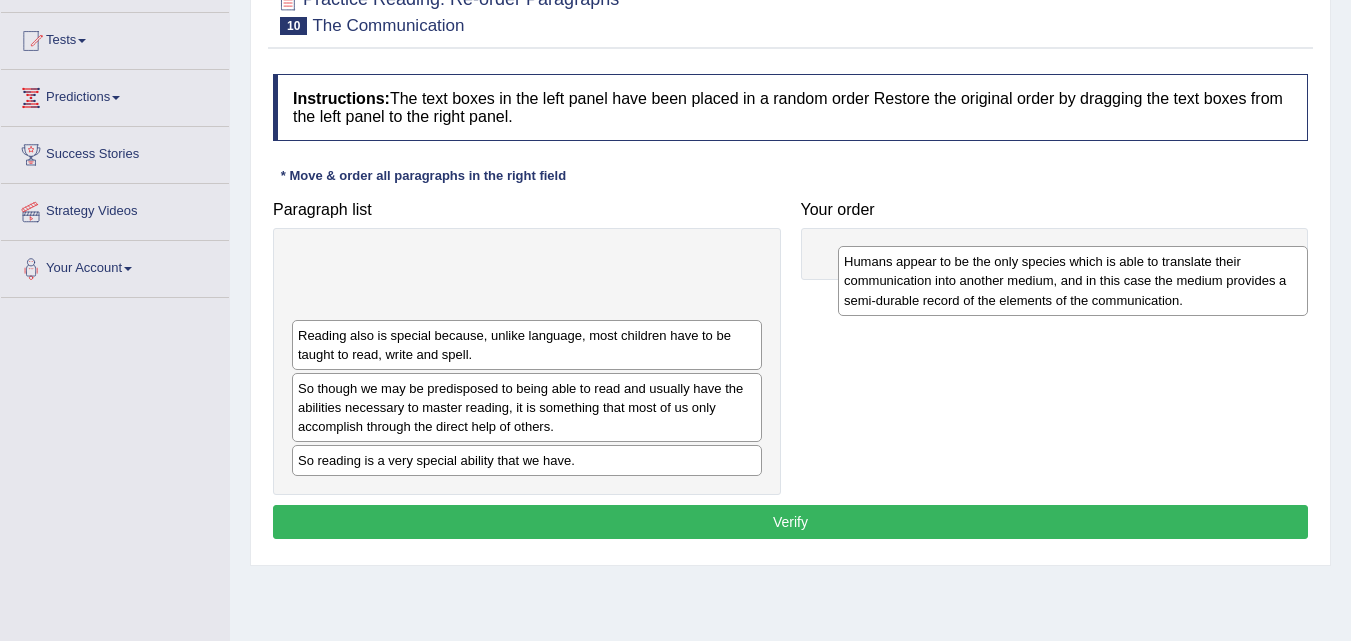 drag, startPoint x: 391, startPoint y: 290, endPoint x: 937, endPoint y: 289, distance: 546.0009 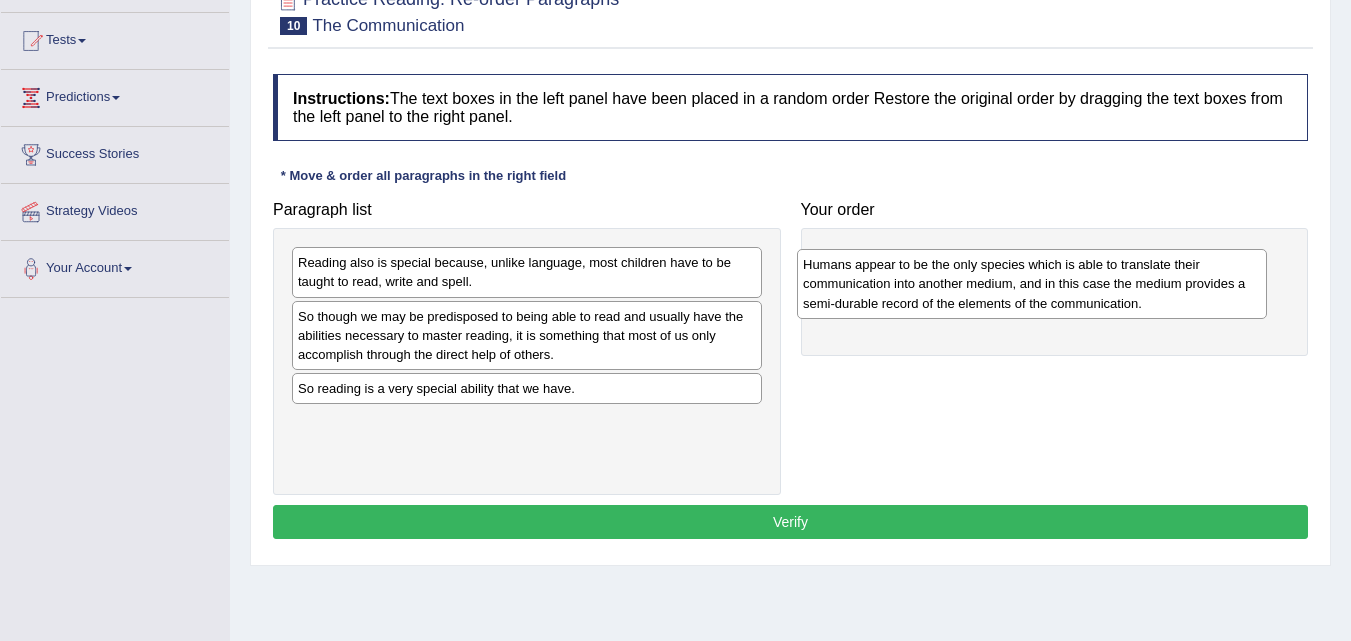drag, startPoint x: 576, startPoint y: 291, endPoint x: 1081, endPoint y: 293, distance: 505.00397 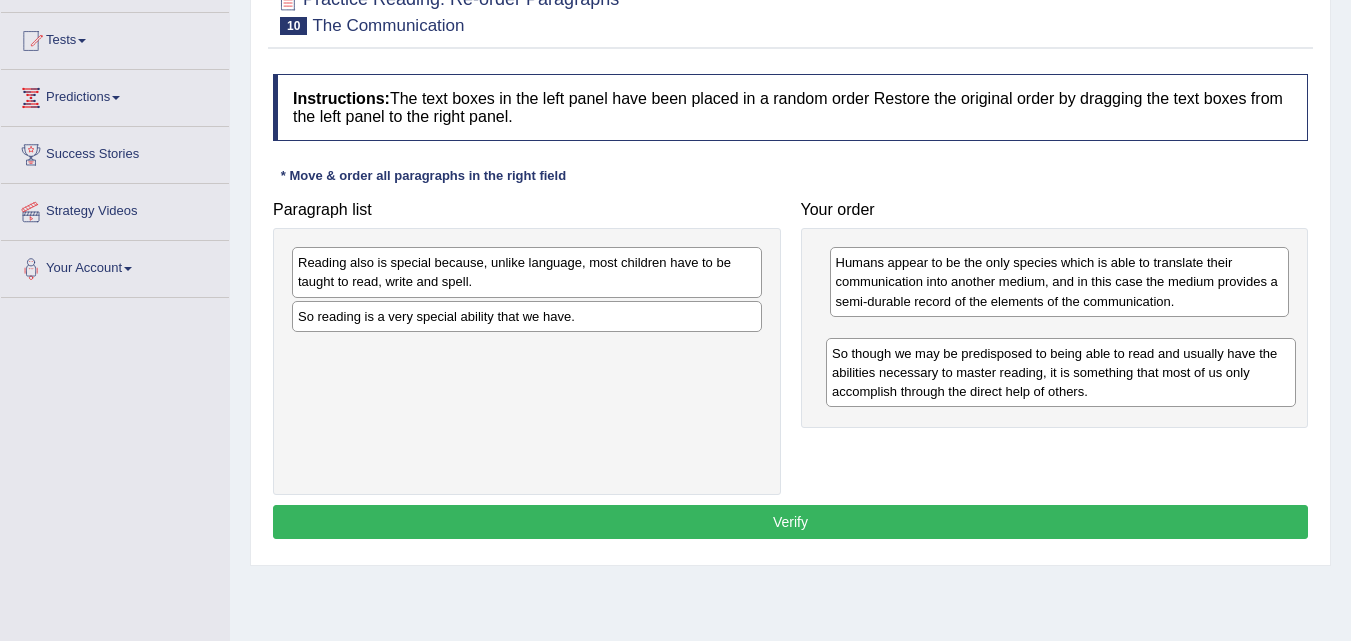 drag, startPoint x: 591, startPoint y: 337, endPoint x: 1129, endPoint y: 373, distance: 539.2031 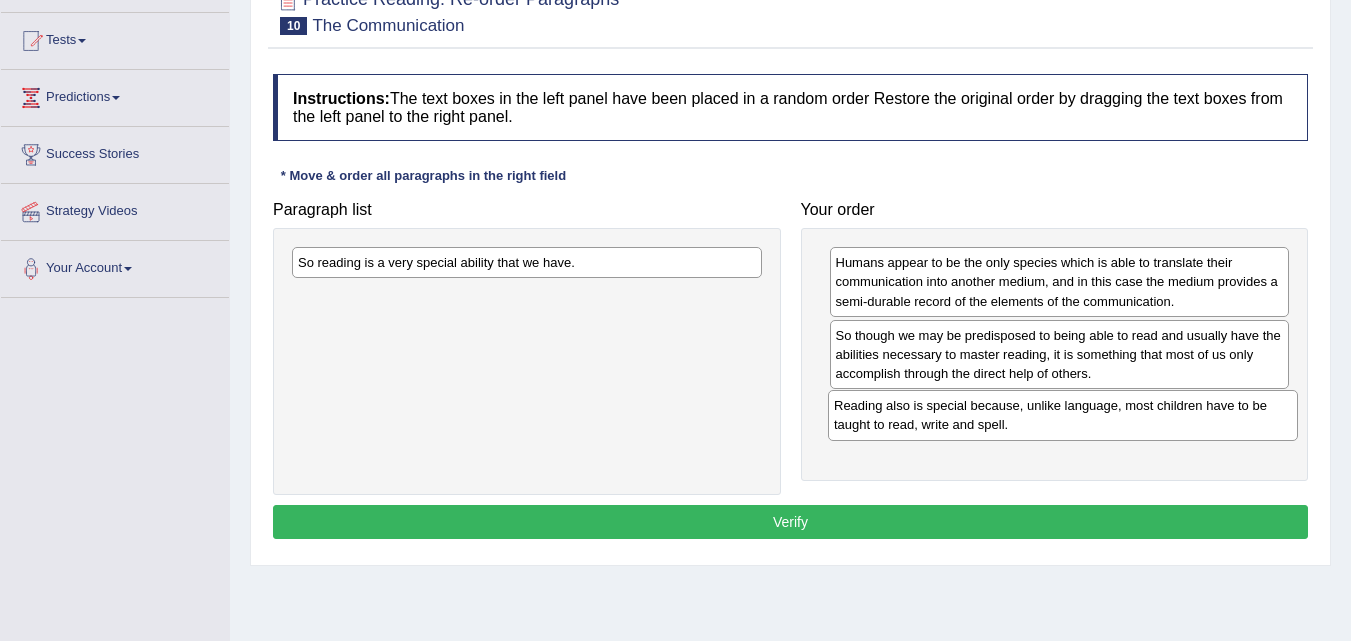 drag, startPoint x: 376, startPoint y: 266, endPoint x: 912, endPoint y: 409, distance: 554.7477 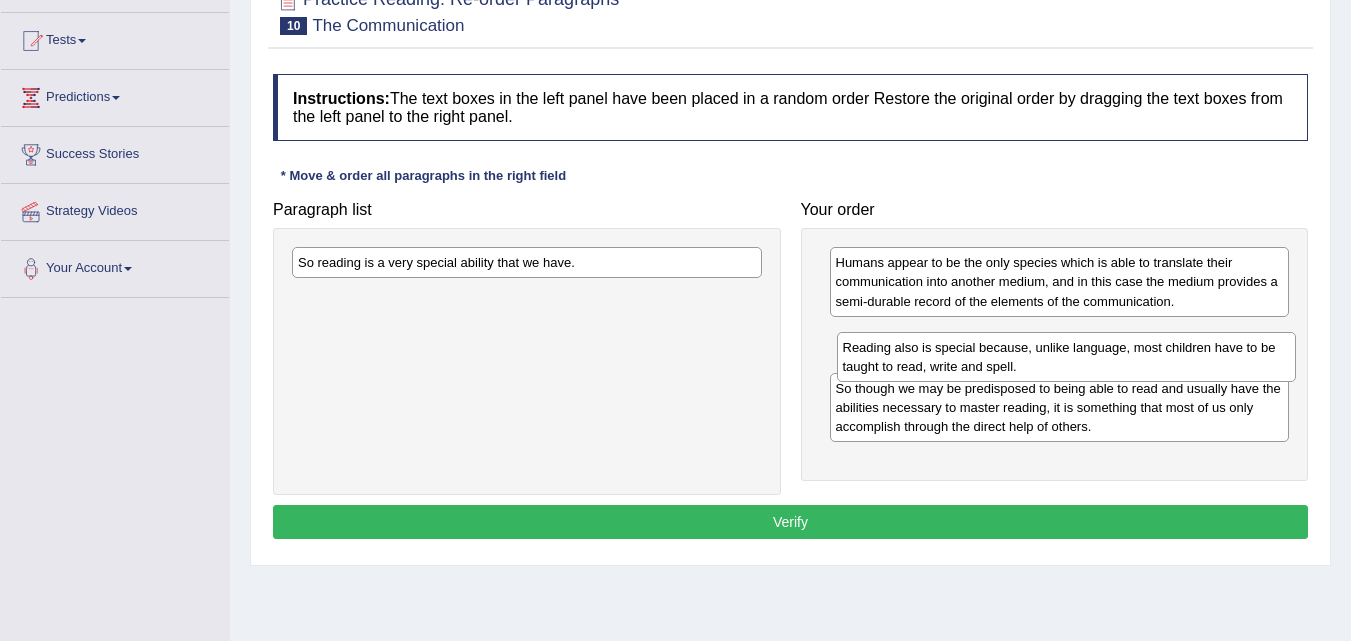 drag, startPoint x: 916, startPoint y: 424, endPoint x: 923, endPoint y: 364, distance: 60.40695 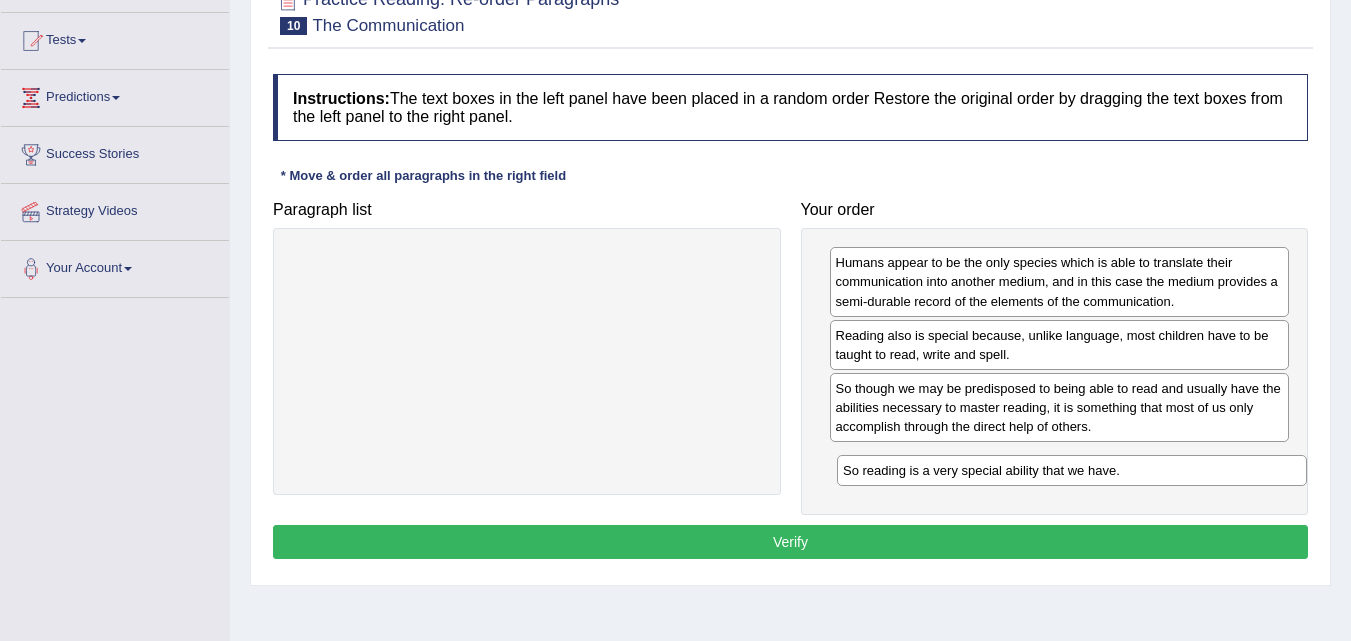 drag, startPoint x: 567, startPoint y: 256, endPoint x: 1112, endPoint y: 464, distance: 583.34296 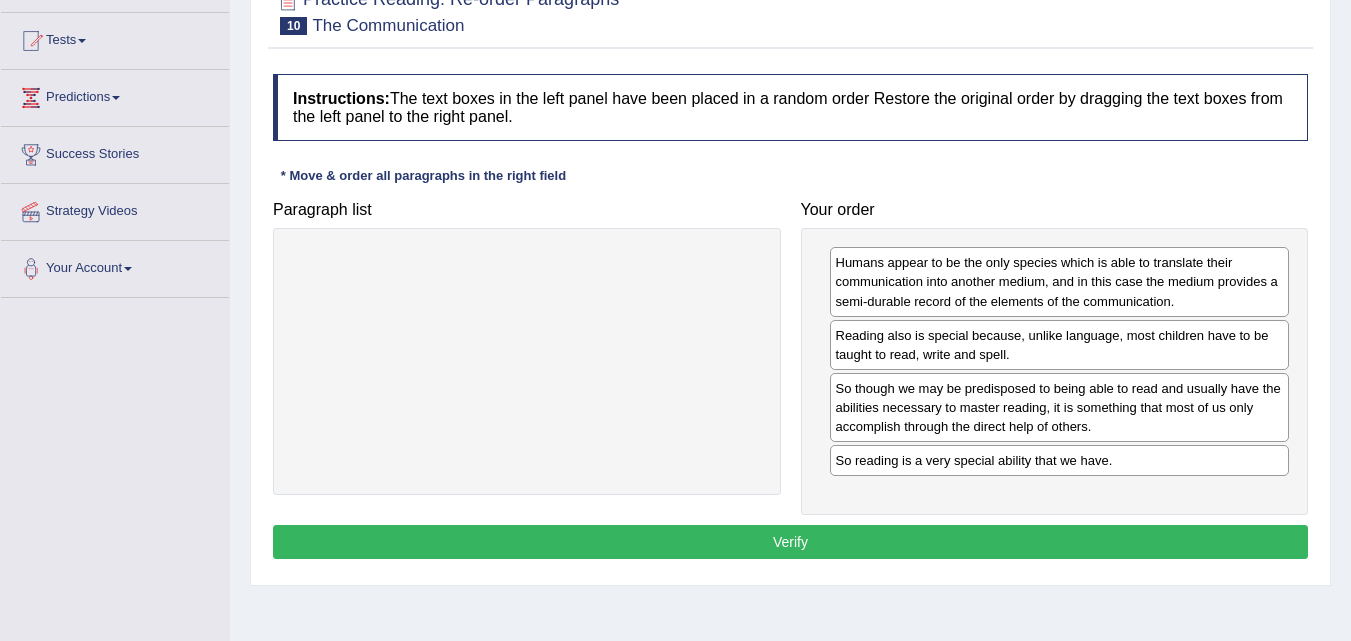 click on "Verify" at bounding box center (790, 542) 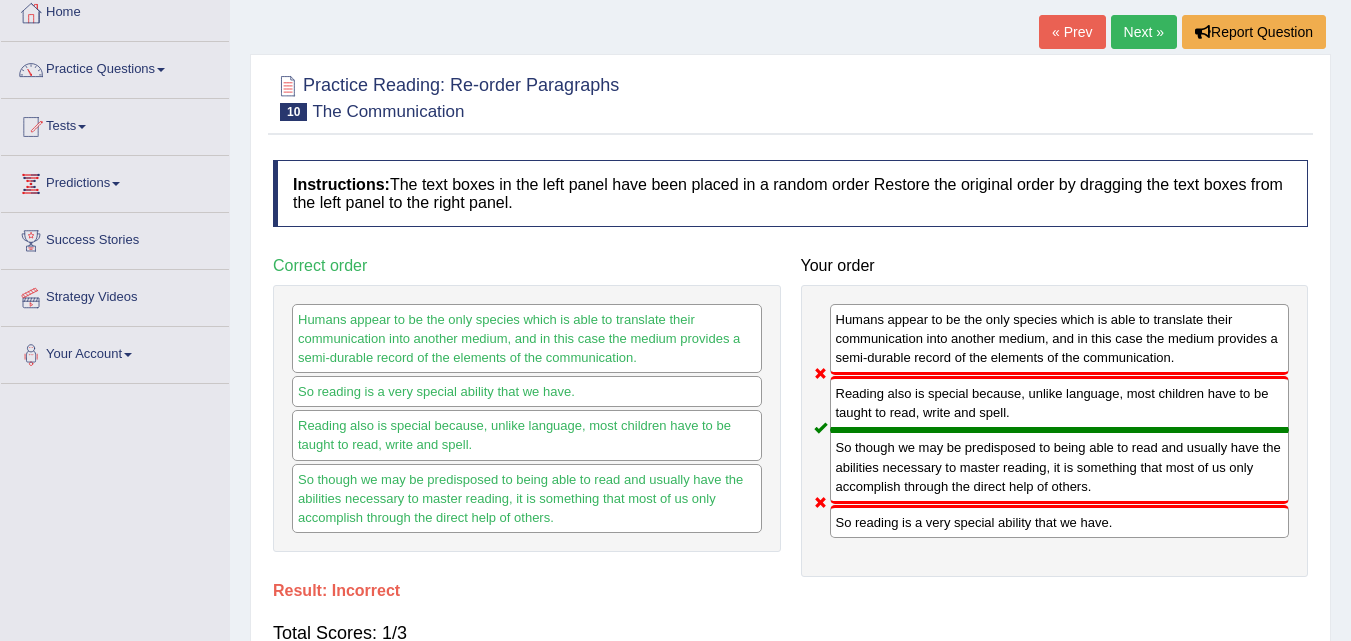 scroll, scrollTop: 0, scrollLeft: 0, axis: both 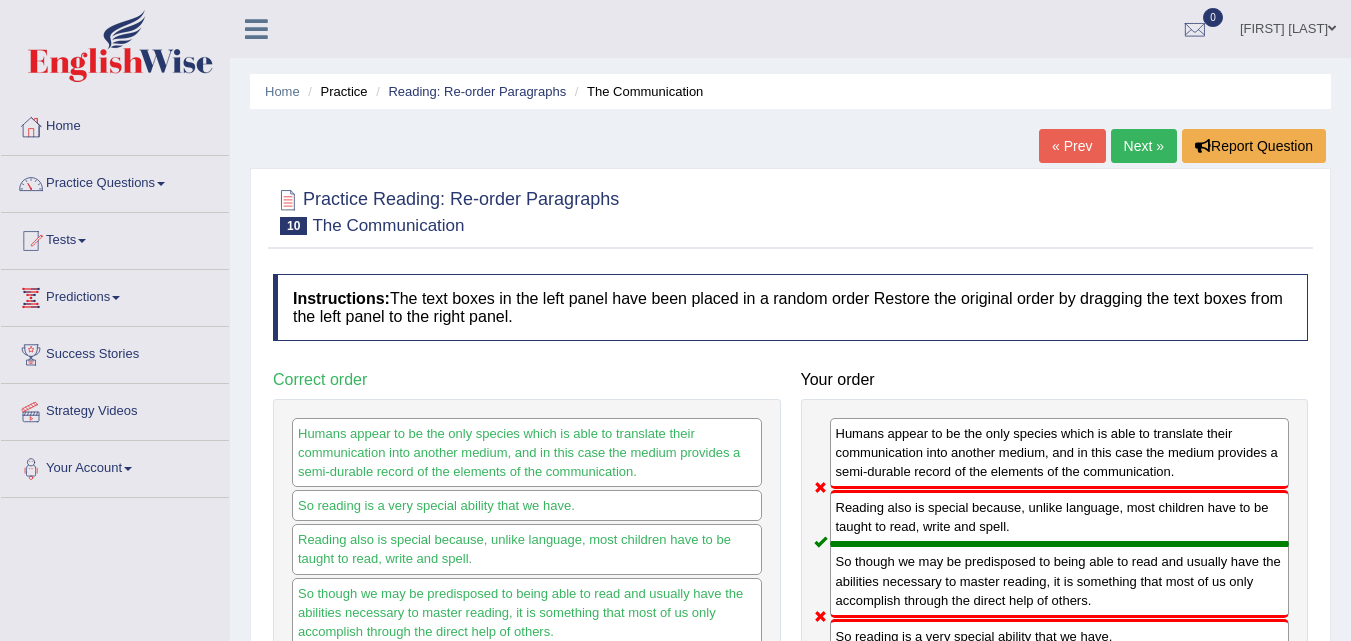 click on "Next »" at bounding box center [1144, 146] 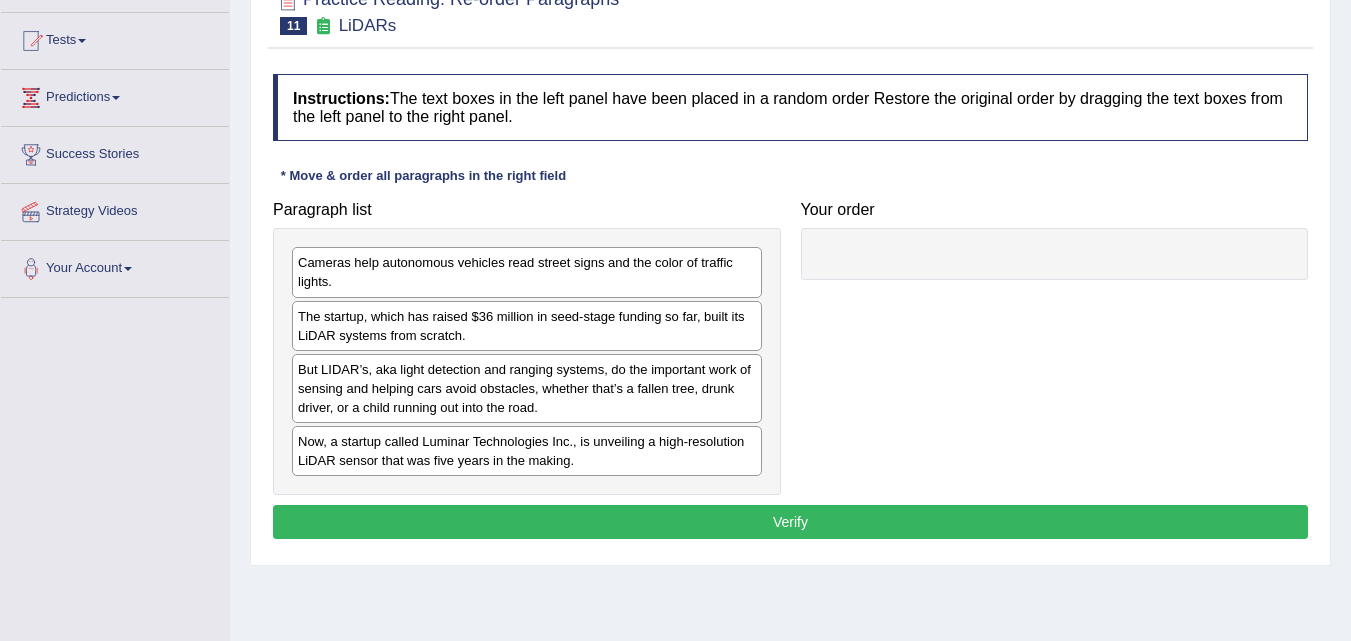 scroll, scrollTop: 200, scrollLeft: 0, axis: vertical 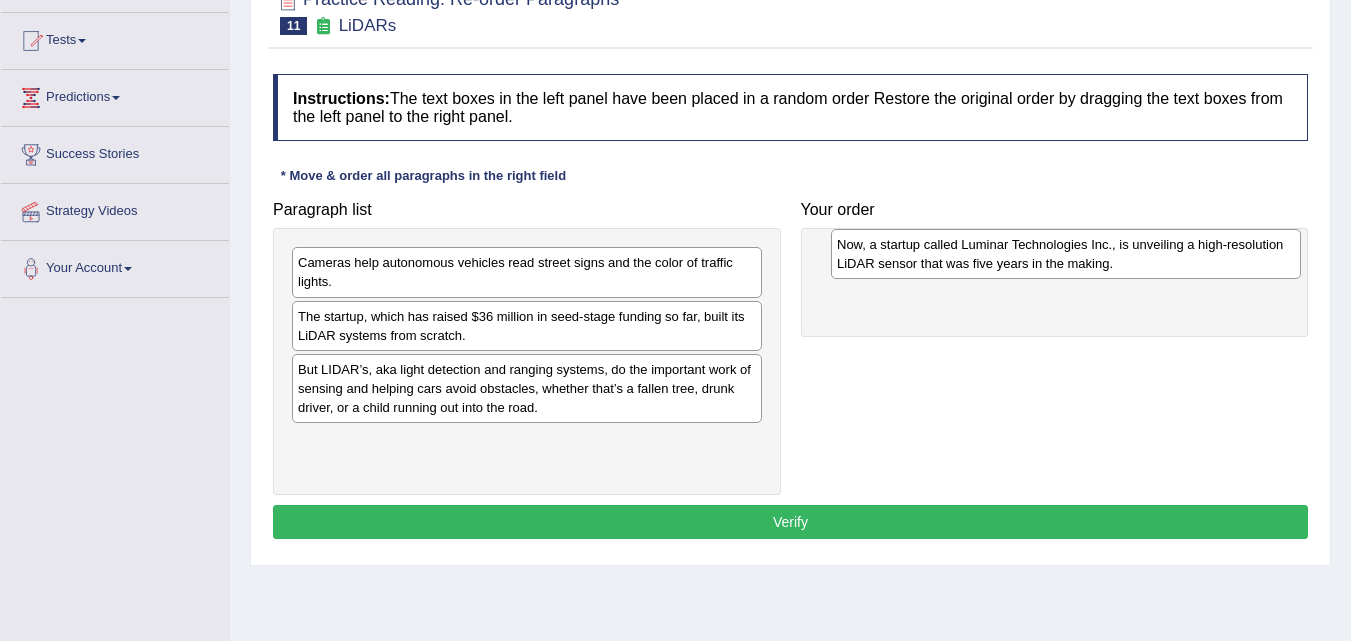 drag, startPoint x: 442, startPoint y: 455, endPoint x: 981, endPoint y: 258, distance: 573.8728 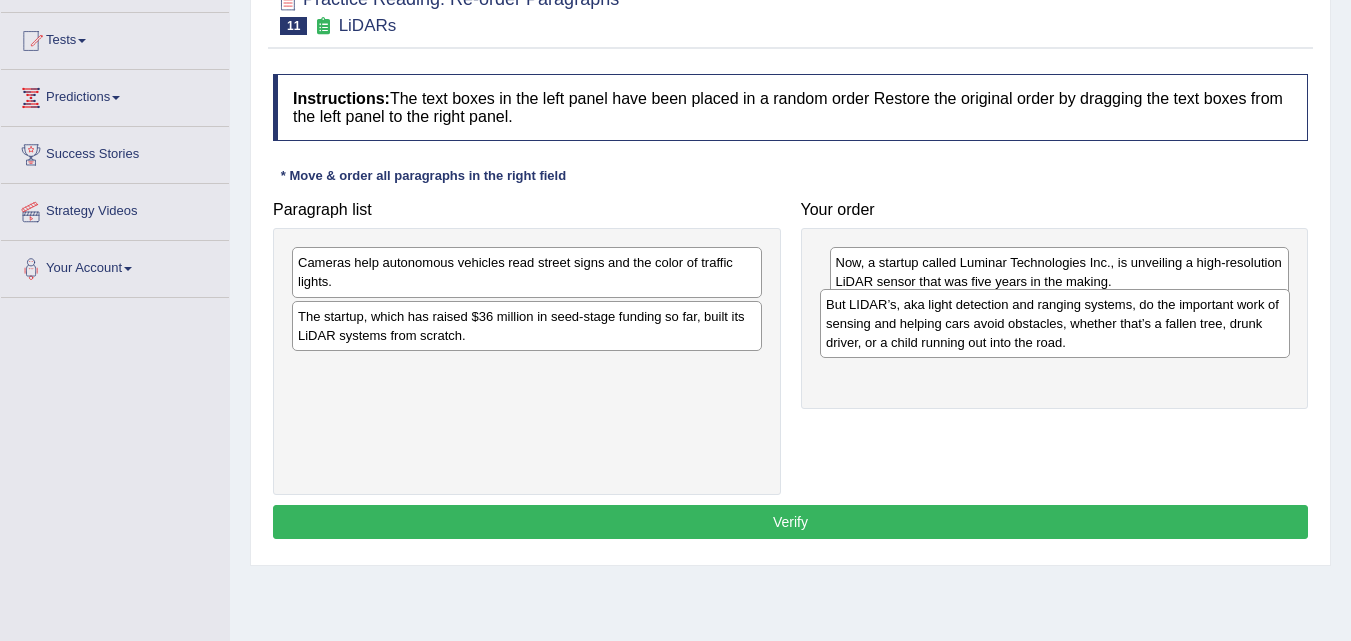 drag, startPoint x: 400, startPoint y: 404, endPoint x: 928, endPoint y: 339, distance: 531.9859 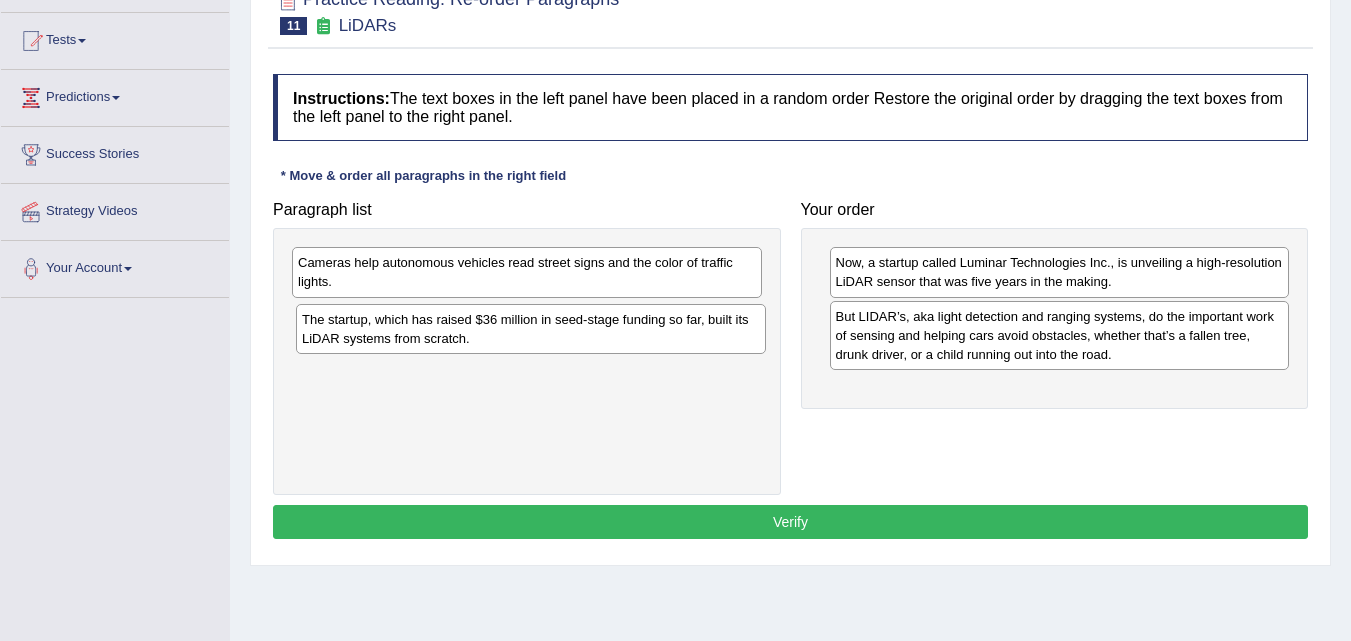 click on "The startup, which has raised $36 million in seed-stage funding so far, built its LiDAR systems from scratch." at bounding box center [531, 329] 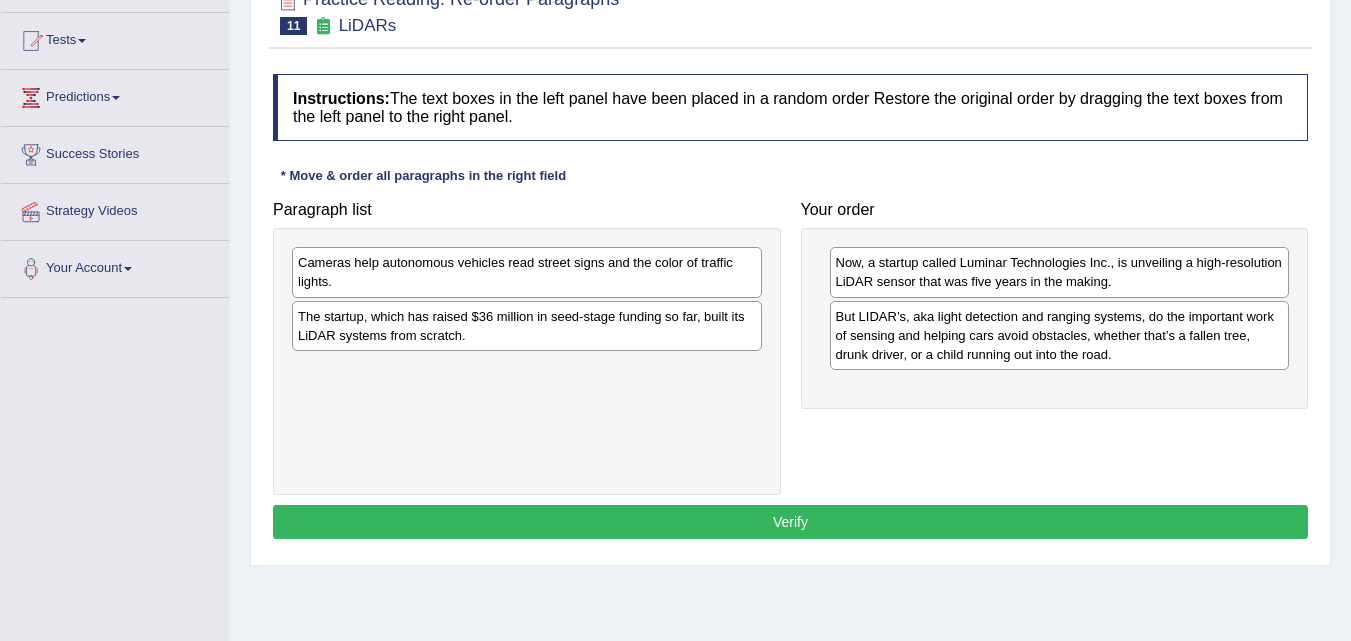 click on "The startup, which has raised $36 million in seed-stage funding so far, built its LiDAR systems from scratch." at bounding box center (527, 326) 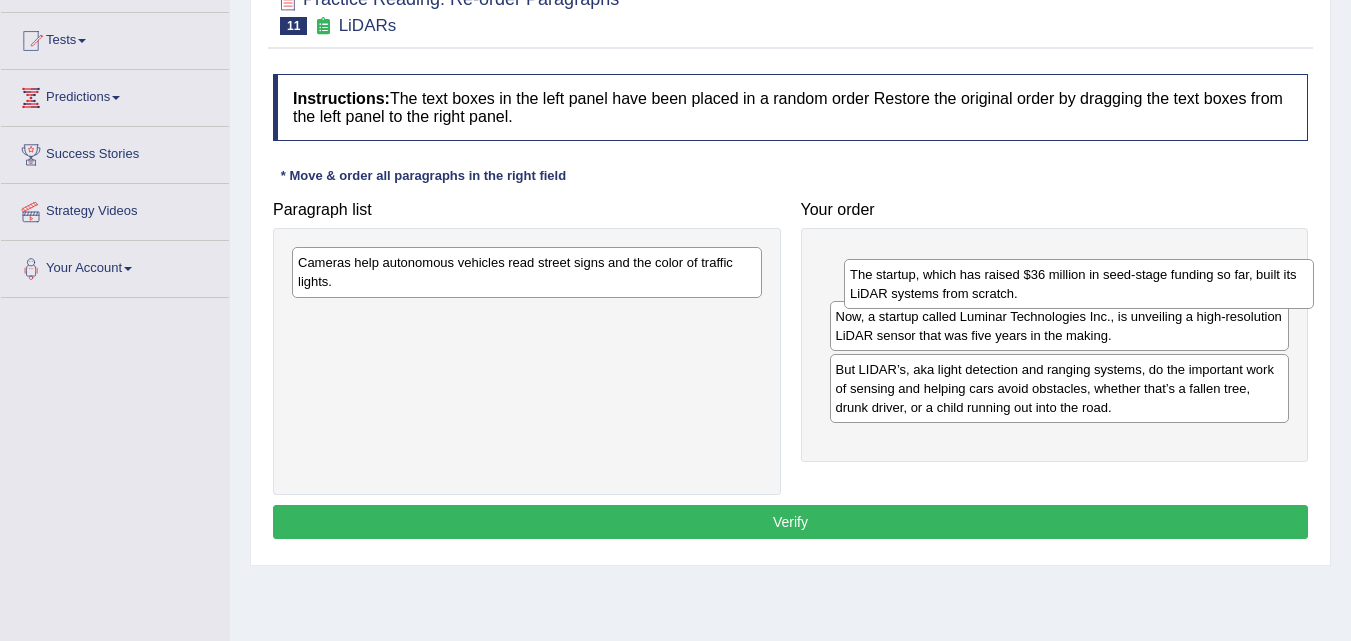 drag, startPoint x: 498, startPoint y: 325, endPoint x: 1050, endPoint y: 283, distance: 553.5955 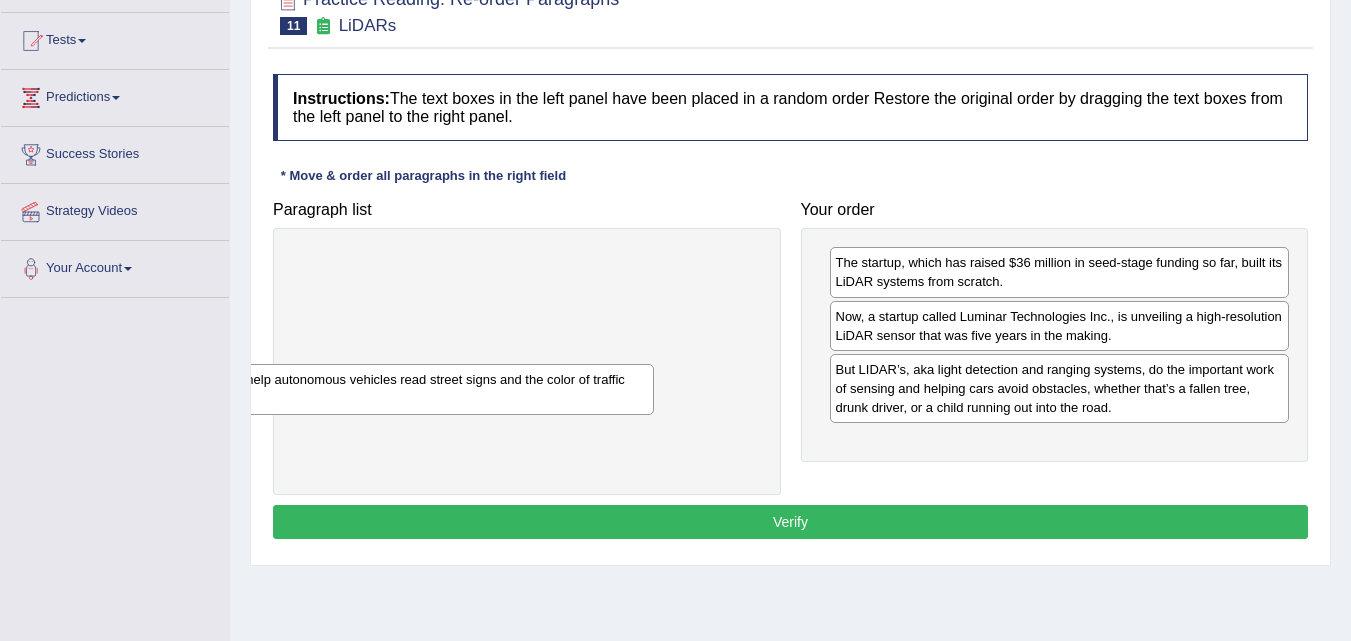drag, startPoint x: 557, startPoint y: 272, endPoint x: 449, endPoint y: 389, distance: 159.22626 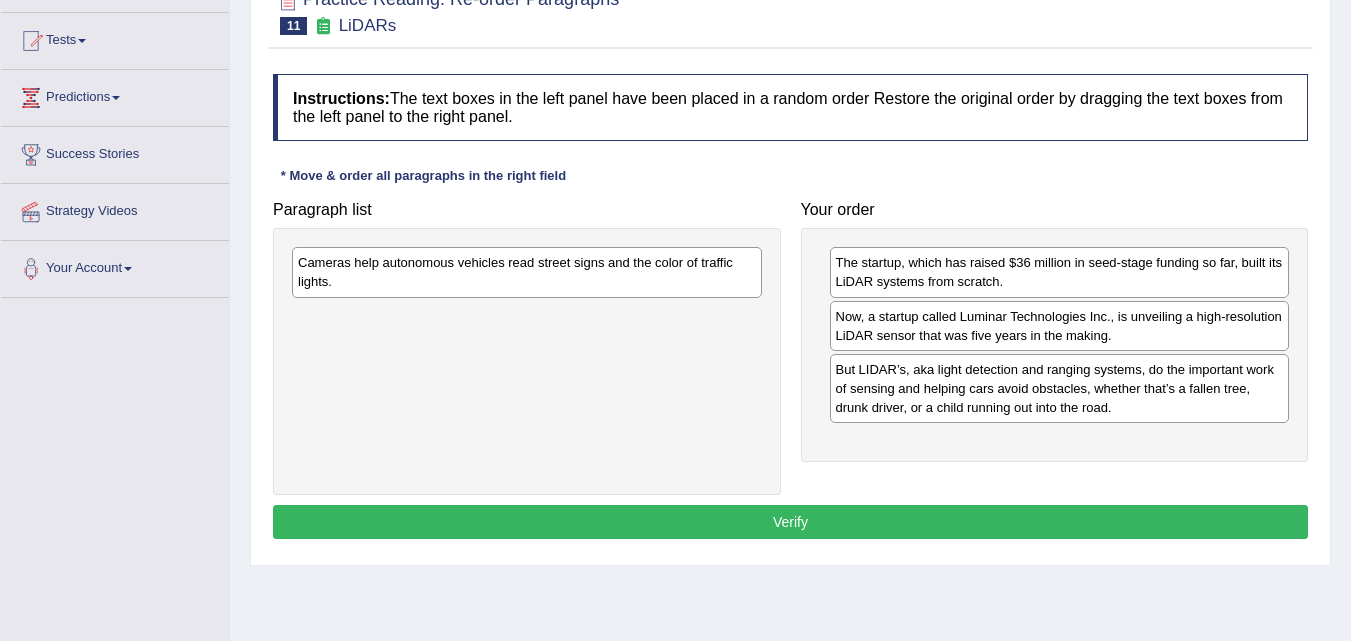 drag, startPoint x: 557, startPoint y: 416, endPoint x: 531, endPoint y: 290, distance: 128.65457 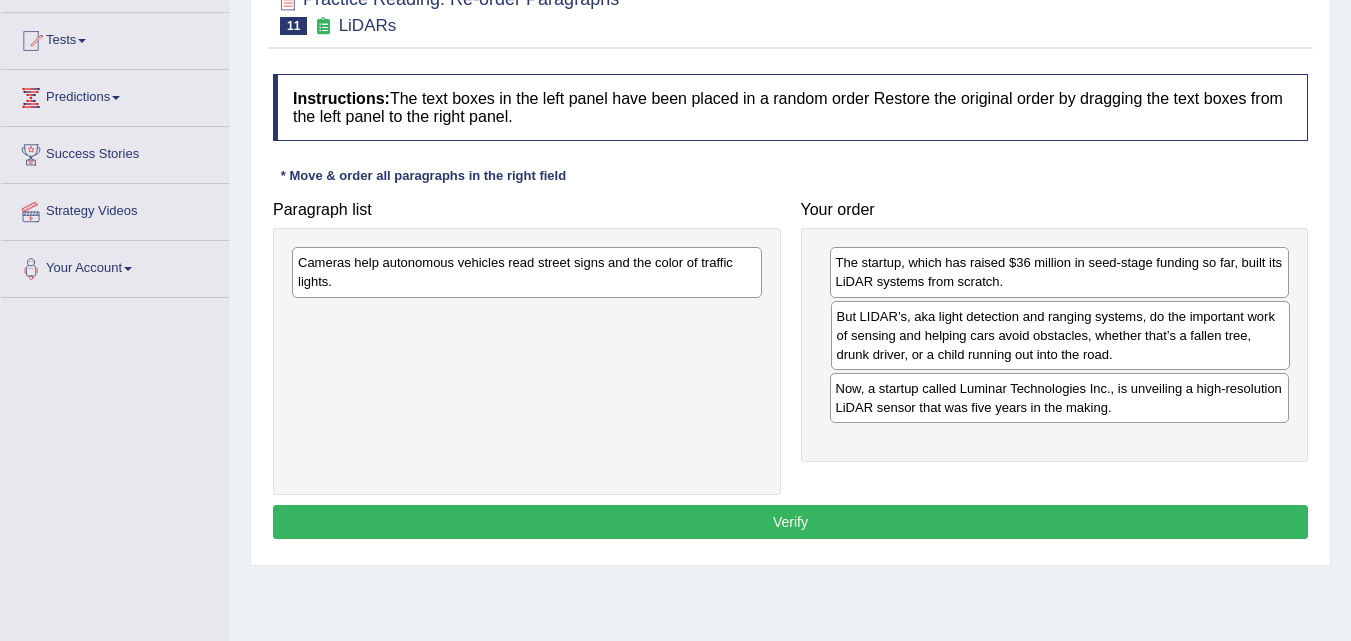 drag, startPoint x: 986, startPoint y: 379, endPoint x: 987, endPoint y: 326, distance: 53.009434 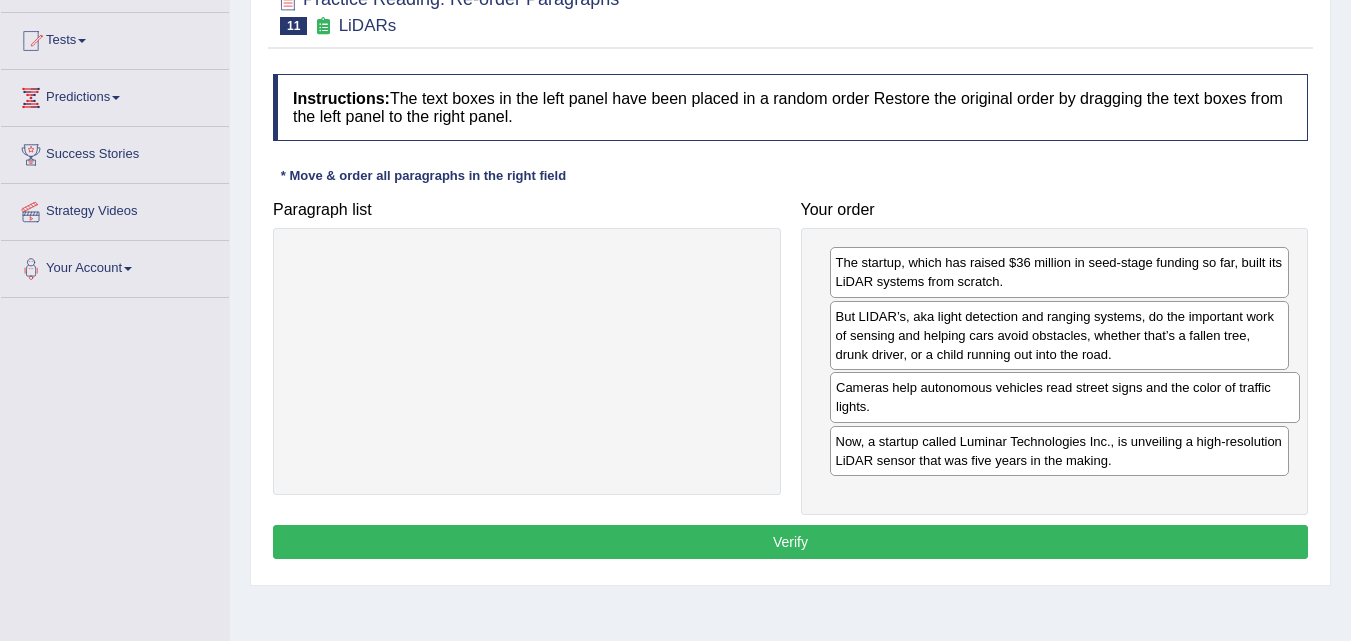 drag, startPoint x: 565, startPoint y: 280, endPoint x: 1103, endPoint y: 405, distance: 552.3305 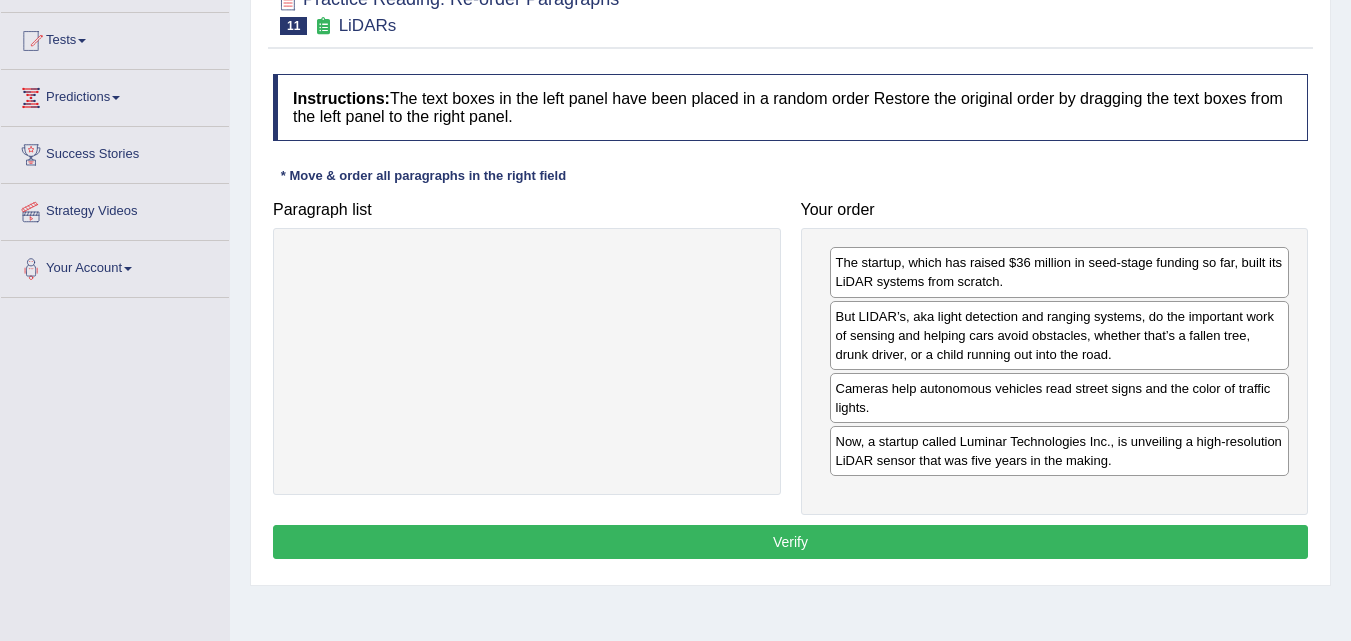 click on "Verify" at bounding box center (790, 542) 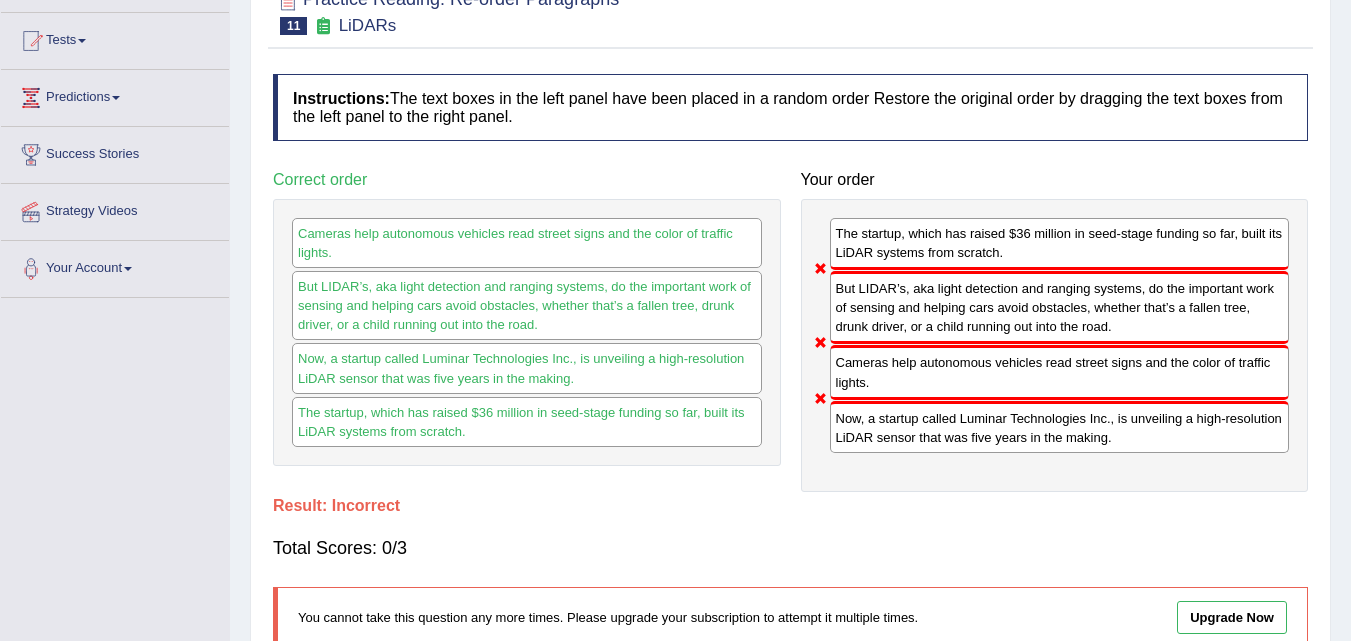 drag, startPoint x: 914, startPoint y: 402, endPoint x: 907, endPoint y: 273, distance: 129.18979 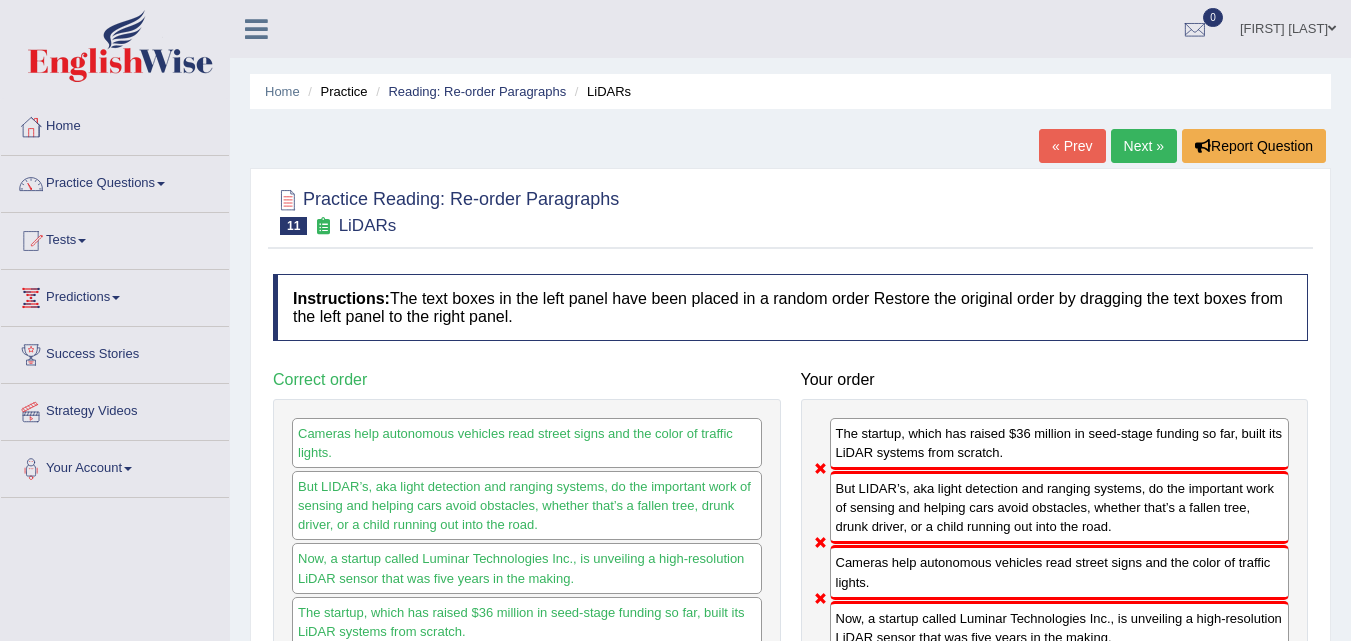 click on "Next »" at bounding box center (1144, 146) 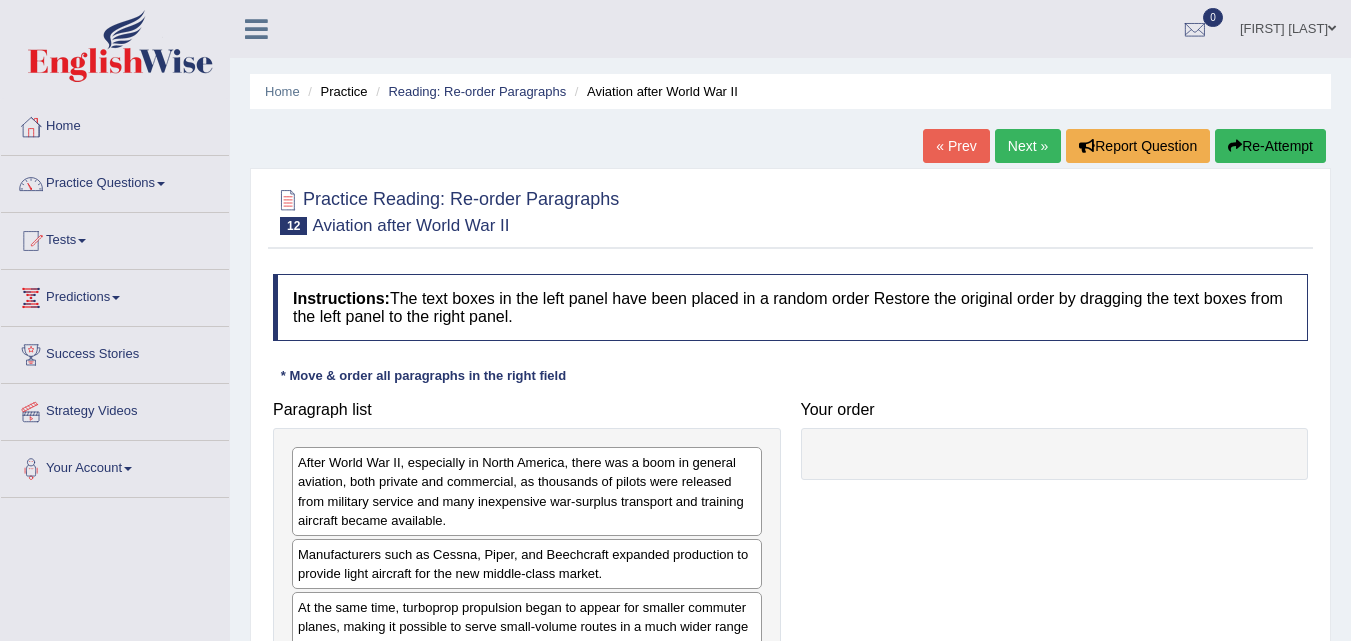 scroll, scrollTop: 300, scrollLeft: 0, axis: vertical 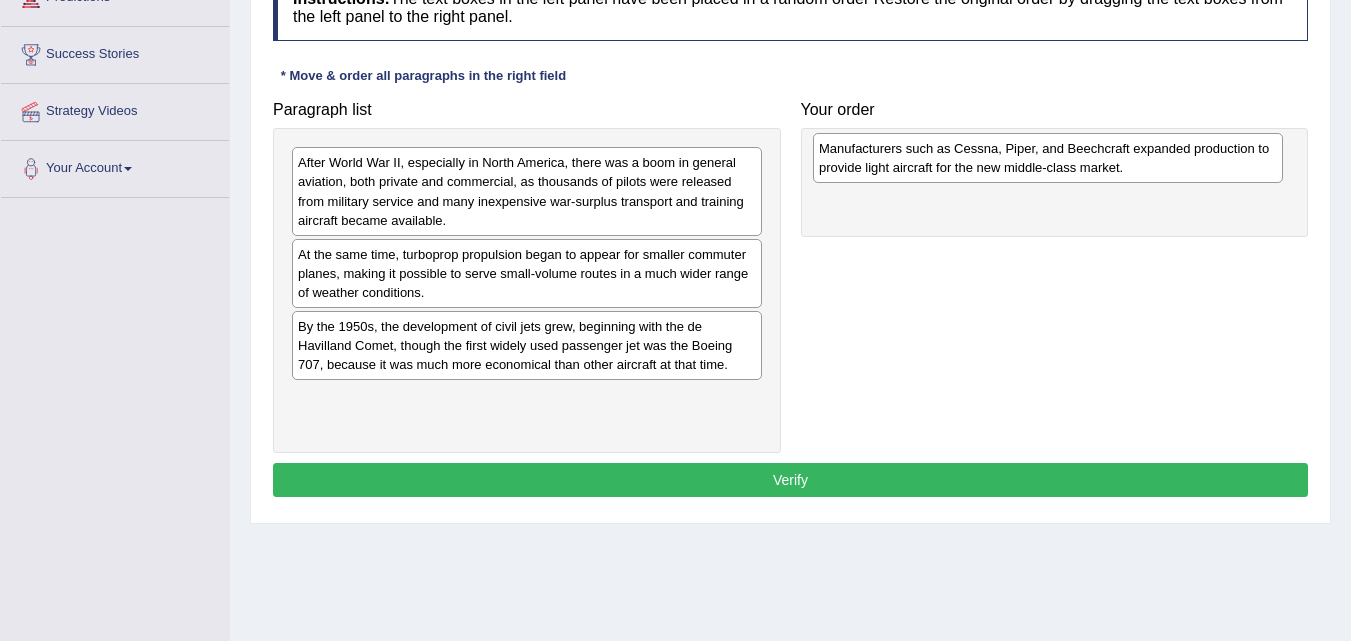 drag, startPoint x: 471, startPoint y: 259, endPoint x: 992, endPoint y: 153, distance: 531.67377 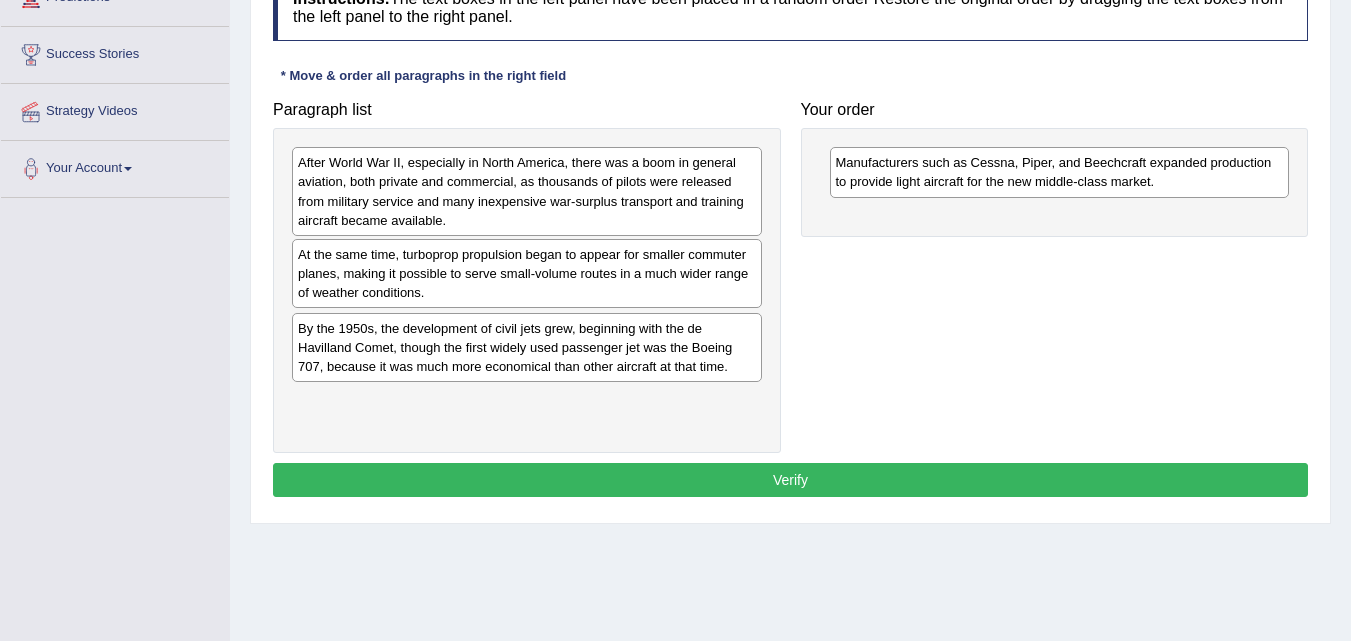 click on "By the 1950s, the development of civil jets grew, beginning with the de Havilland Comet, though the first widely used passenger jet was the Boeing 707, because it was much more economical than other aircraft at that time." at bounding box center [527, 347] 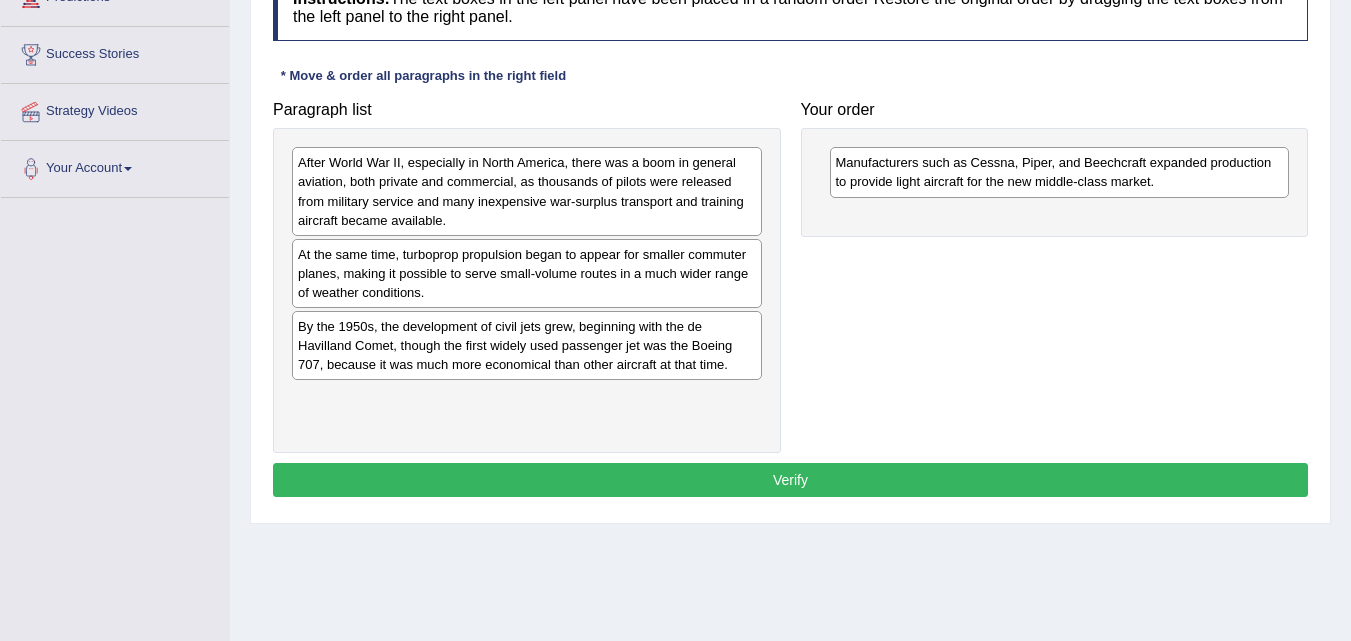 drag, startPoint x: 431, startPoint y: 352, endPoint x: 690, endPoint y: 337, distance: 259.434 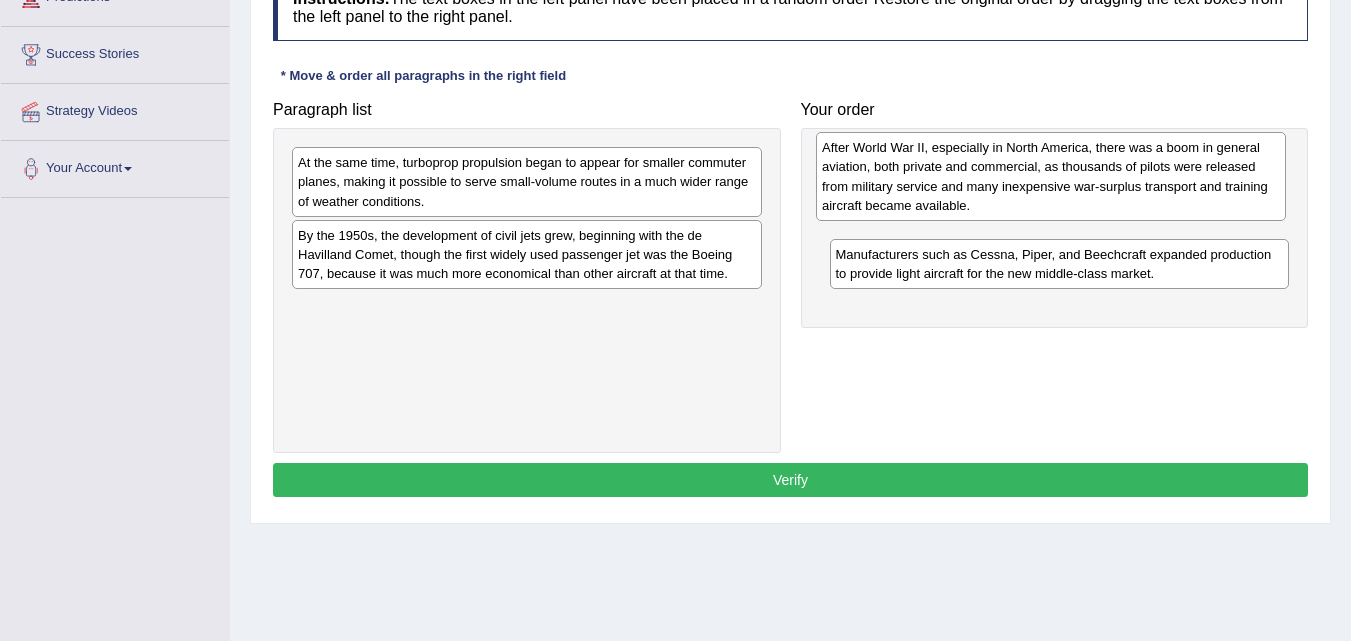 drag, startPoint x: 573, startPoint y: 163, endPoint x: 1097, endPoint y: 148, distance: 524.21466 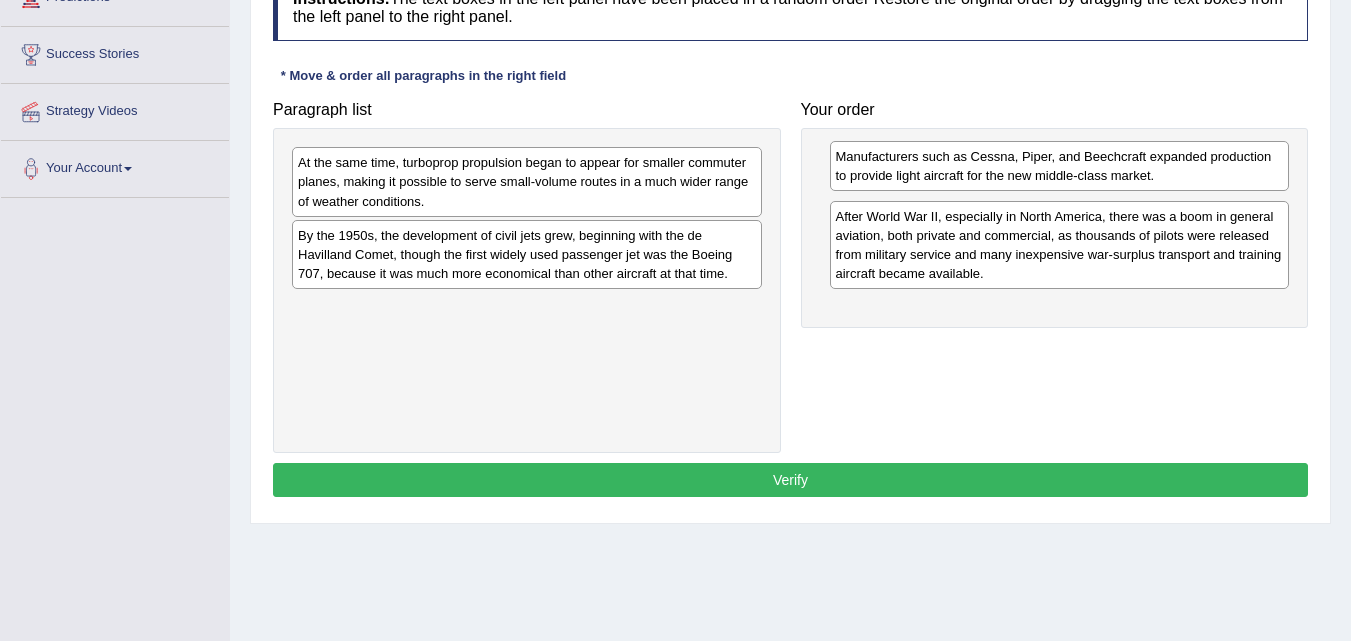 drag, startPoint x: 933, startPoint y: 266, endPoint x: 933, endPoint y: 168, distance: 98 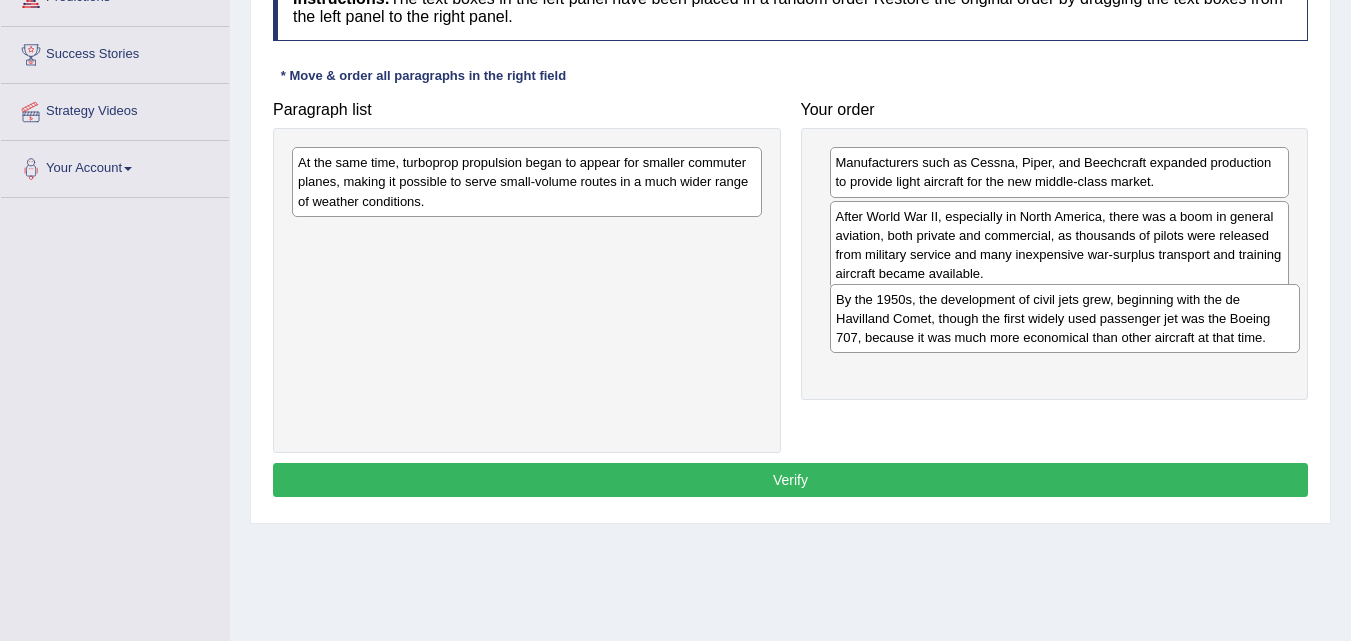 drag, startPoint x: 579, startPoint y: 258, endPoint x: 1117, endPoint y: 322, distance: 541.79333 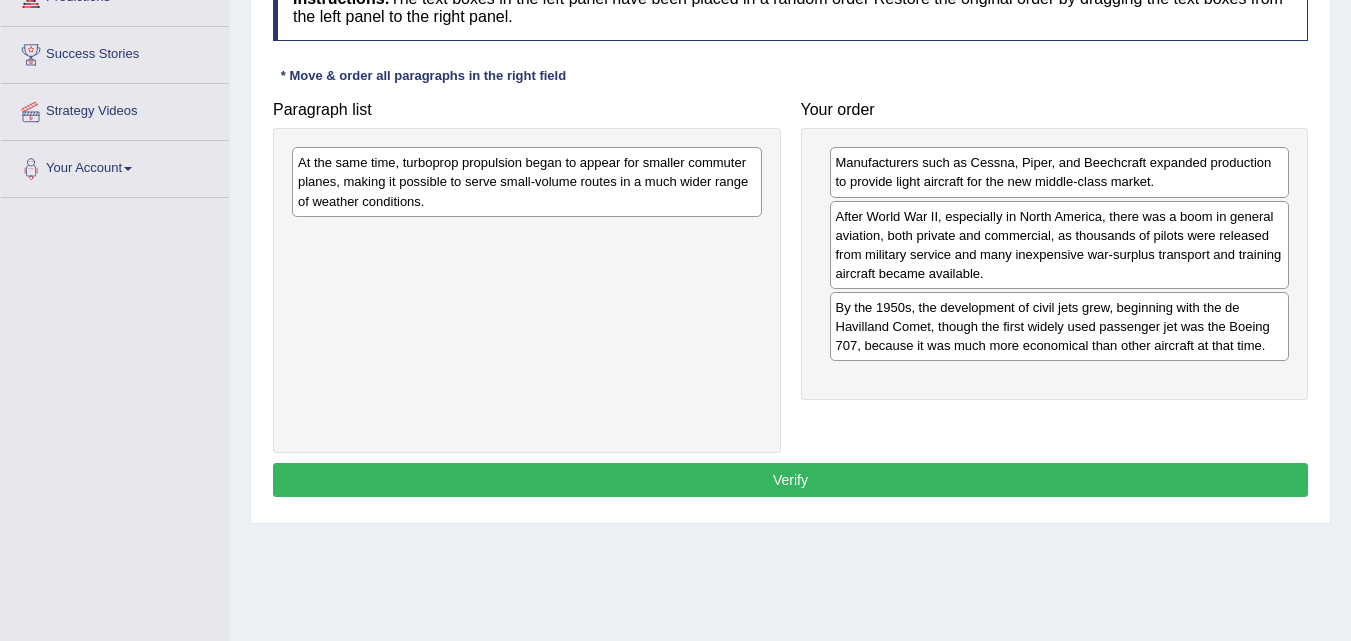 click on "At the same time, turboprop propulsion began to appear for smaller commuter planes, making it possible to serve small-volume routes in a much wider range of weather conditions." at bounding box center (527, 181) 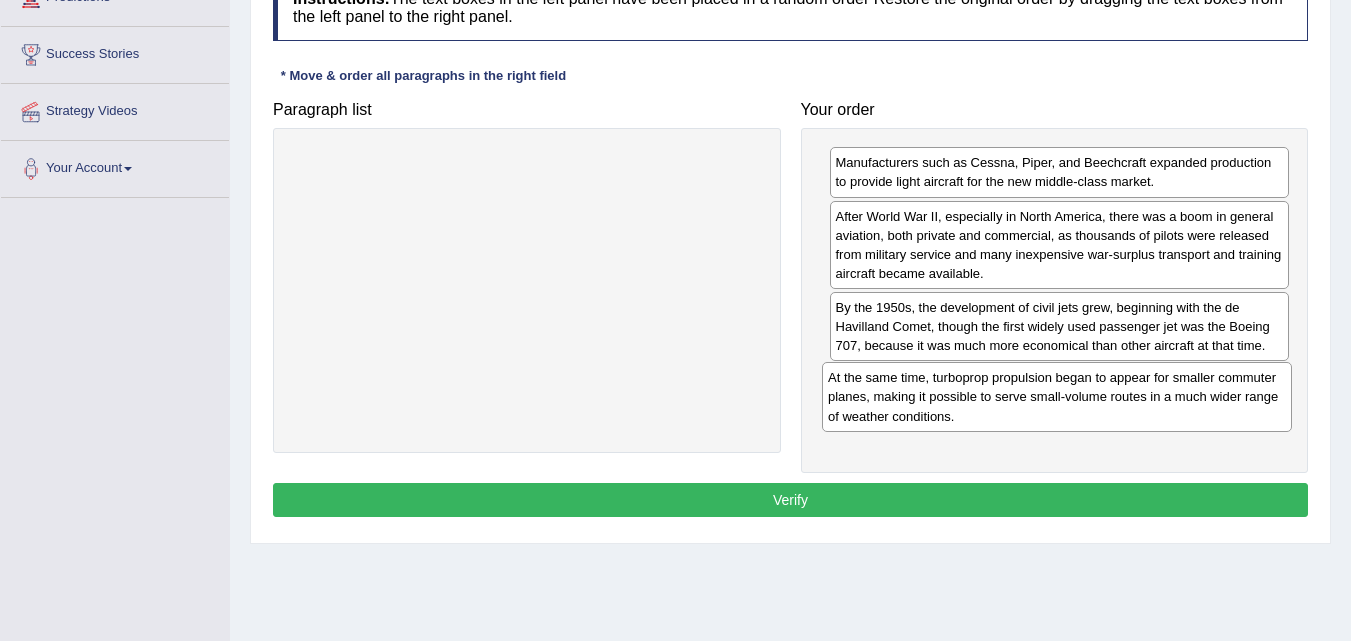 drag, startPoint x: 689, startPoint y: 191, endPoint x: 1219, endPoint y: 406, distance: 571.9484 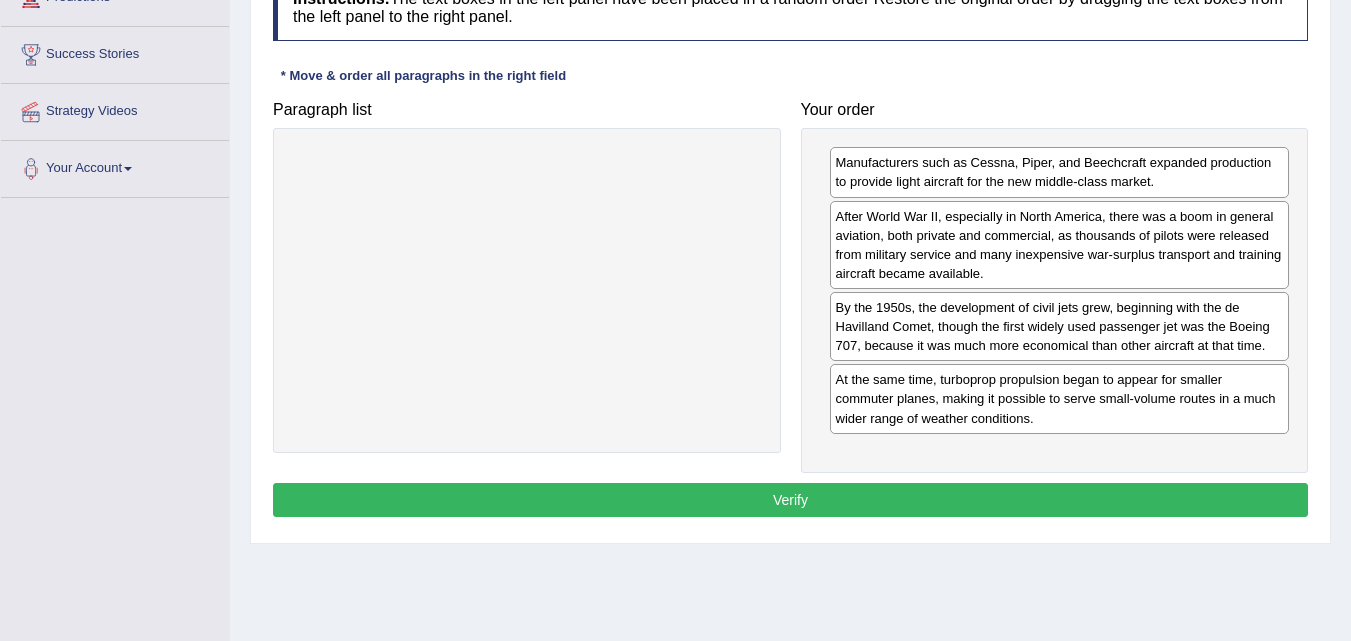 click on "Verify" at bounding box center [790, 500] 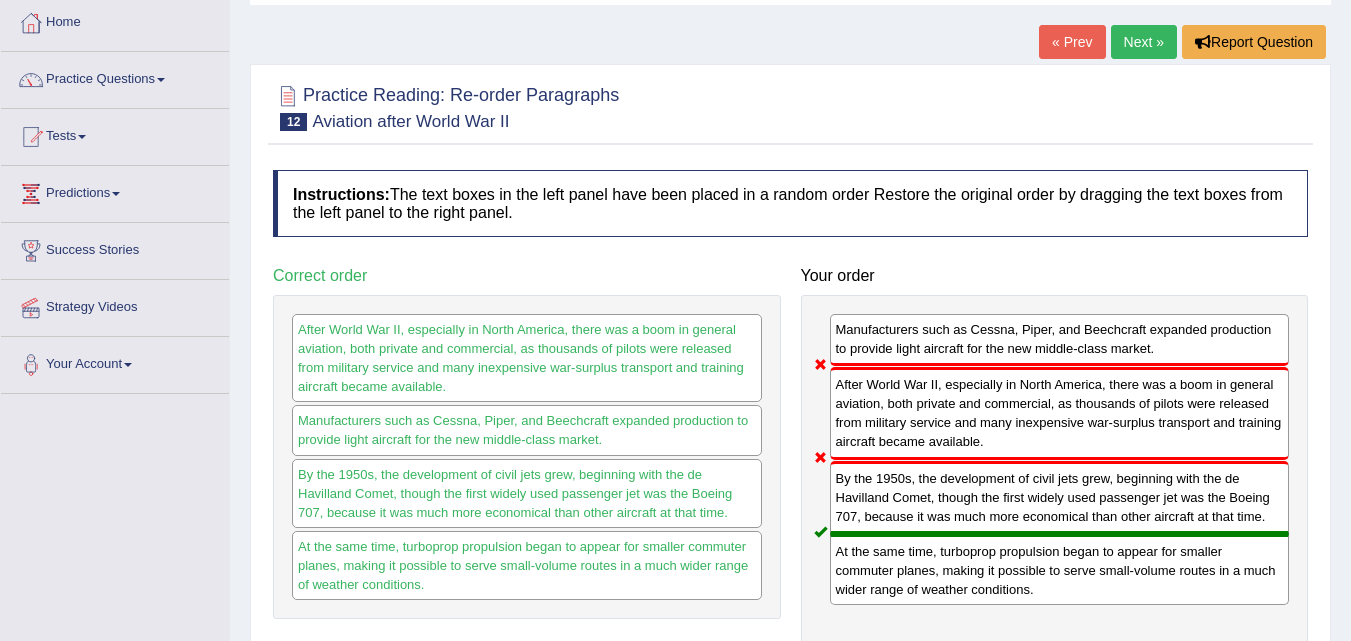 scroll, scrollTop: 100, scrollLeft: 0, axis: vertical 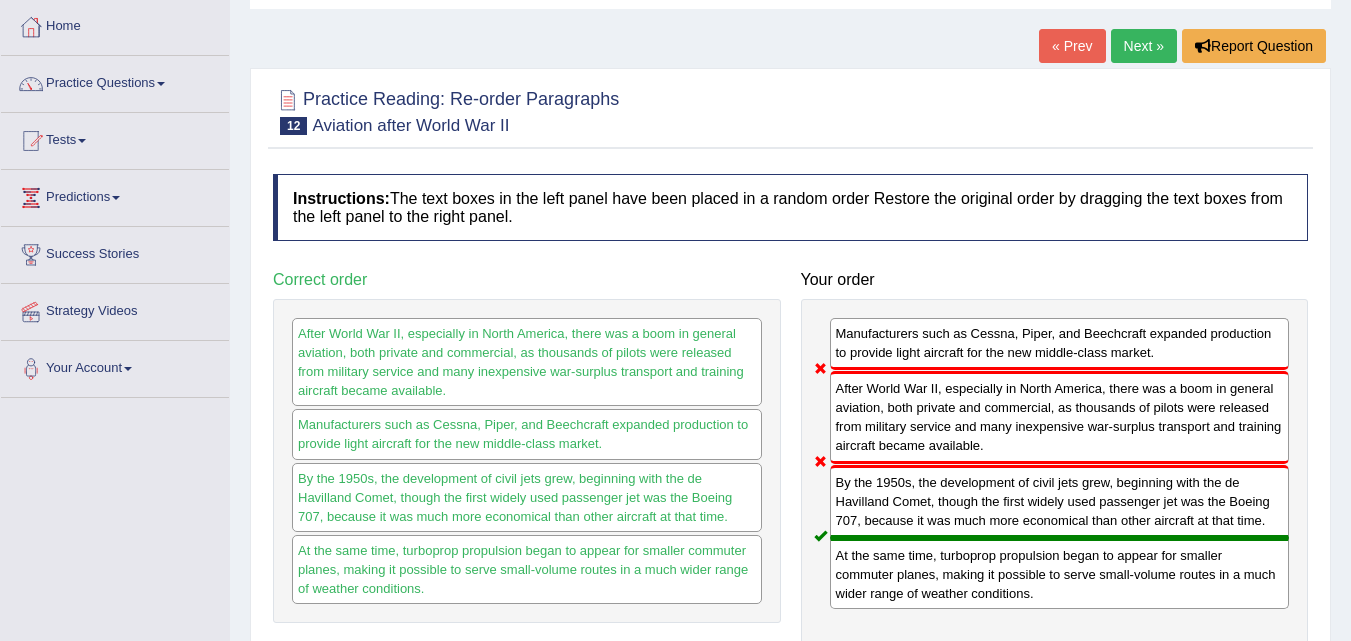 click on "Next »" at bounding box center [1144, 46] 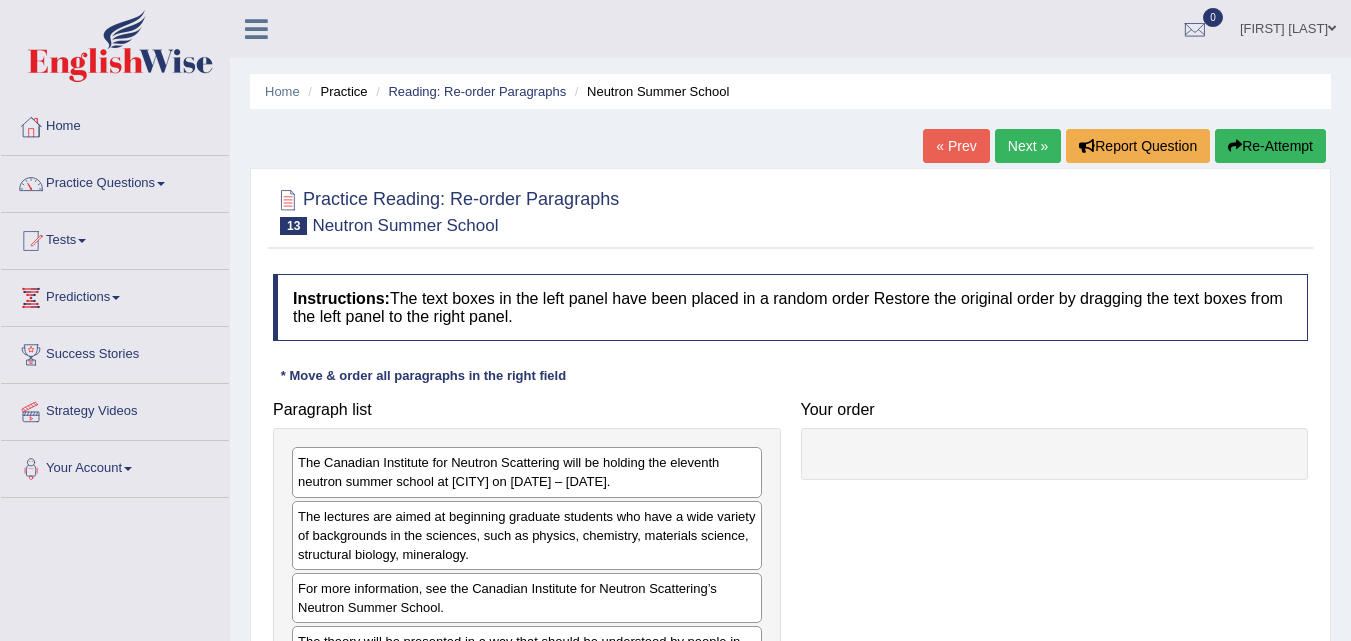 scroll, scrollTop: 300, scrollLeft: 0, axis: vertical 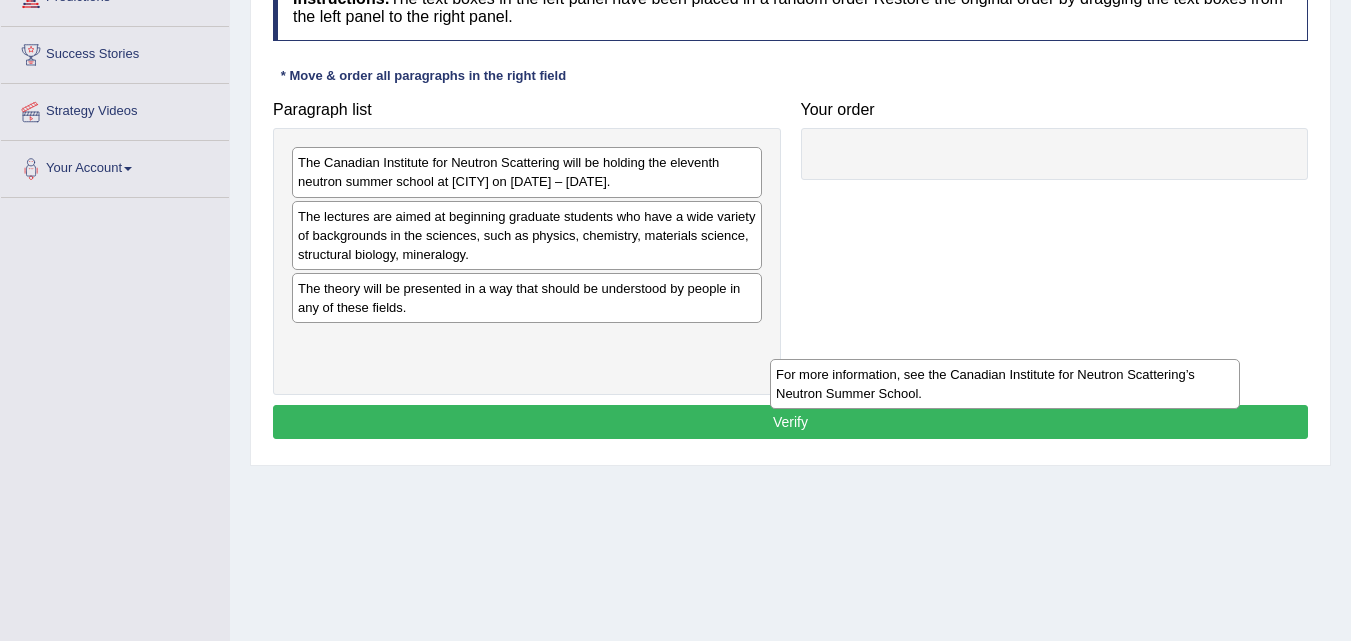 drag, startPoint x: 345, startPoint y: 310, endPoint x: 823, endPoint y: 396, distance: 485.67477 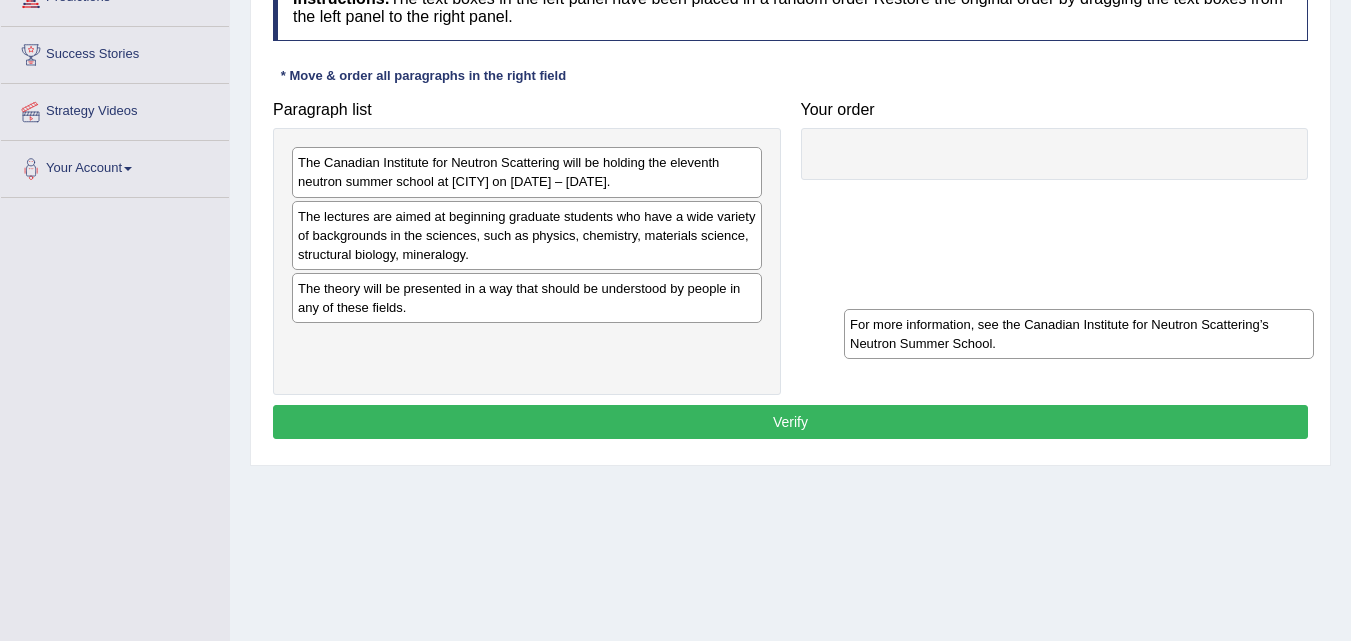 drag, startPoint x: 394, startPoint y: 353, endPoint x: 928, endPoint y: 321, distance: 534.95795 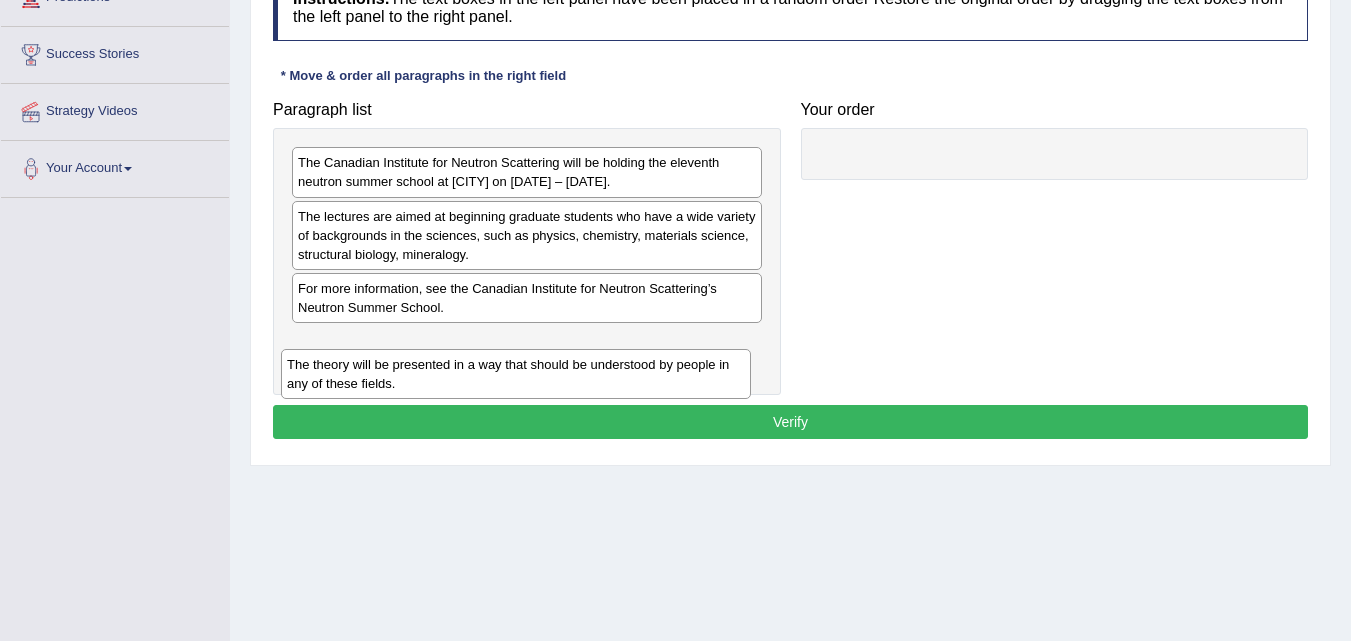 drag, startPoint x: 400, startPoint y: 293, endPoint x: 389, endPoint y: 369, distance: 76.79192 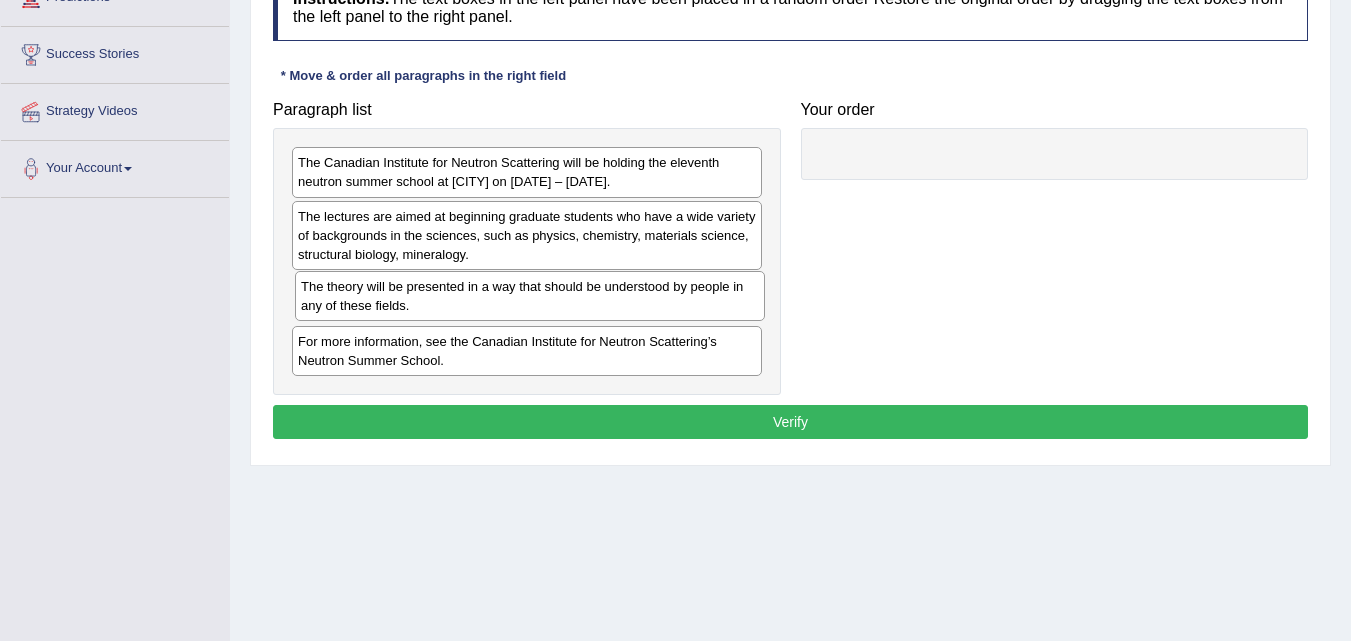 drag, startPoint x: 388, startPoint y: 362, endPoint x: 391, endPoint y: 307, distance: 55.081757 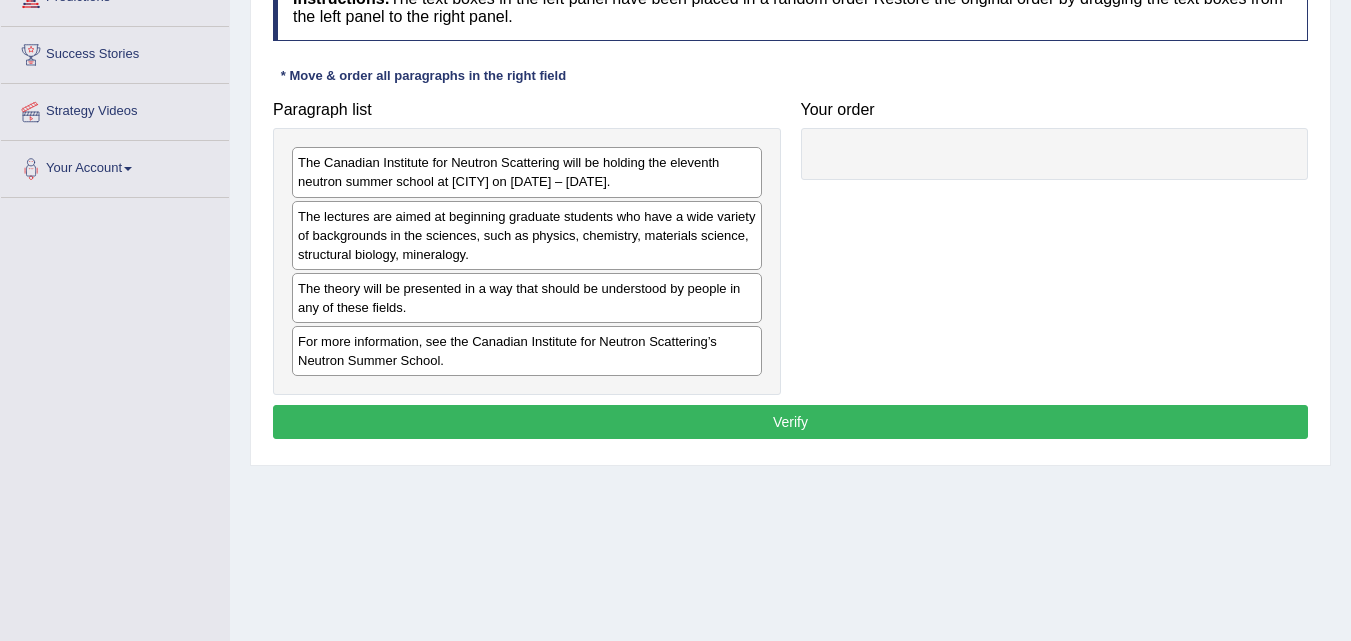 click on "The Canadian Institute for Neutron Scattering will be holding the eleventh neutron summer school at Chalk River on May 8 – 13,2011." at bounding box center (527, 172) 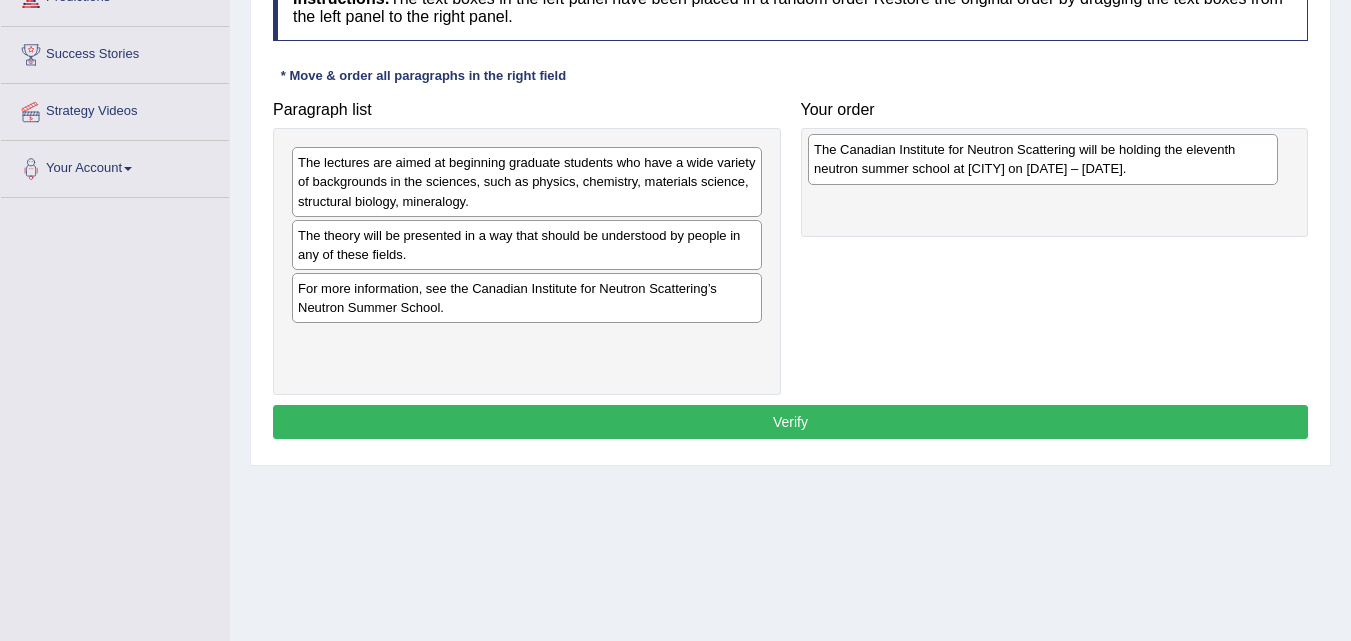 drag, startPoint x: 366, startPoint y: 182, endPoint x: 882, endPoint y: 169, distance: 516.16376 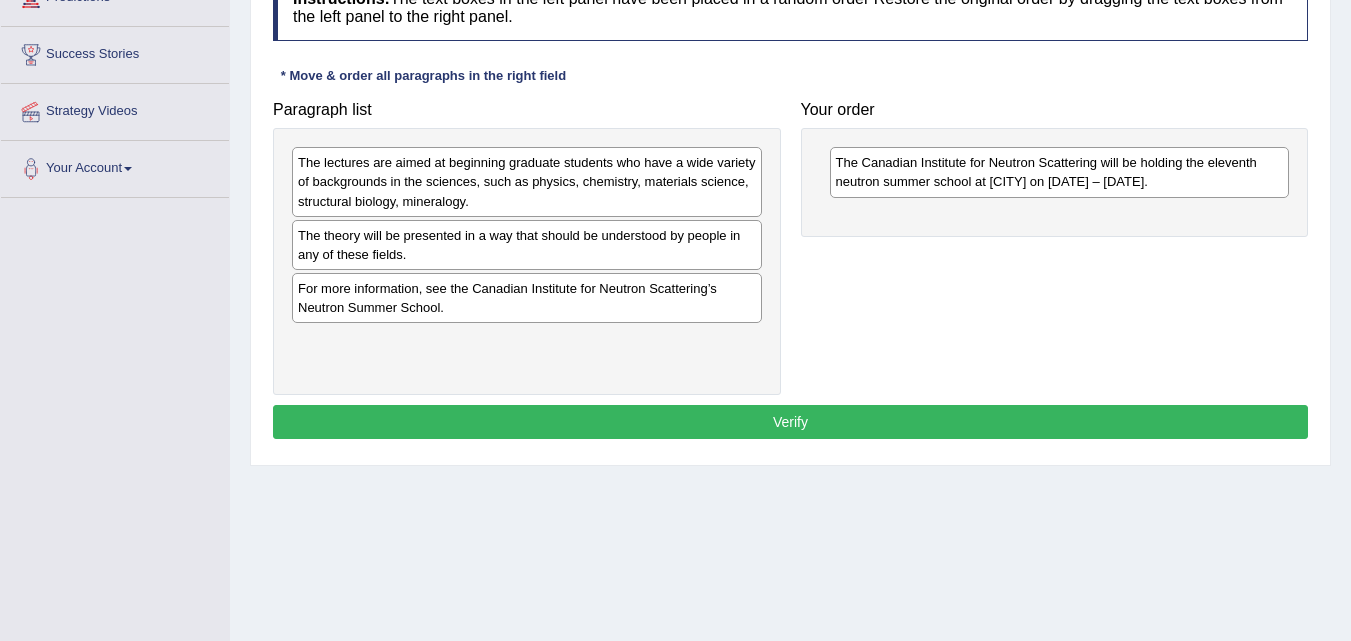 click on "The theory will be presented in a way that should be understood by people in any of these fields." at bounding box center (527, 245) 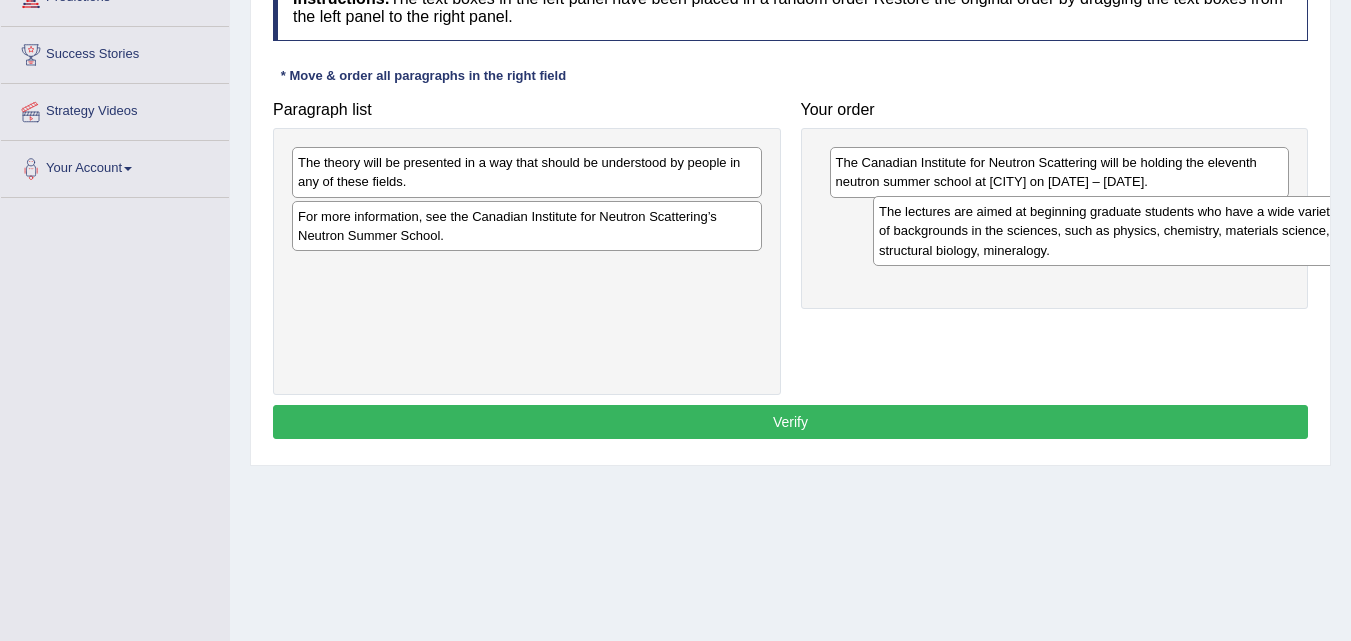 drag, startPoint x: 612, startPoint y: 191, endPoint x: 1193, endPoint y: 240, distance: 583.0626 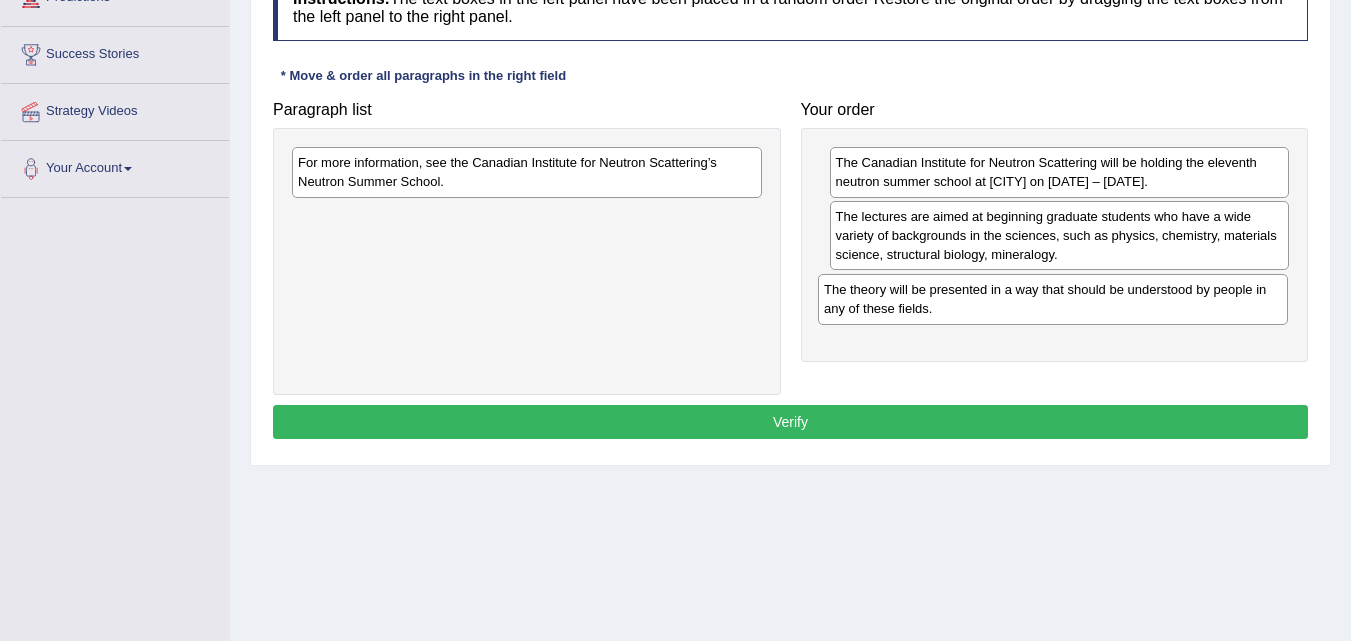 drag, startPoint x: 673, startPoint y: 181, endPoint x: 1199, endPoint y: 308, distance: 541.11456 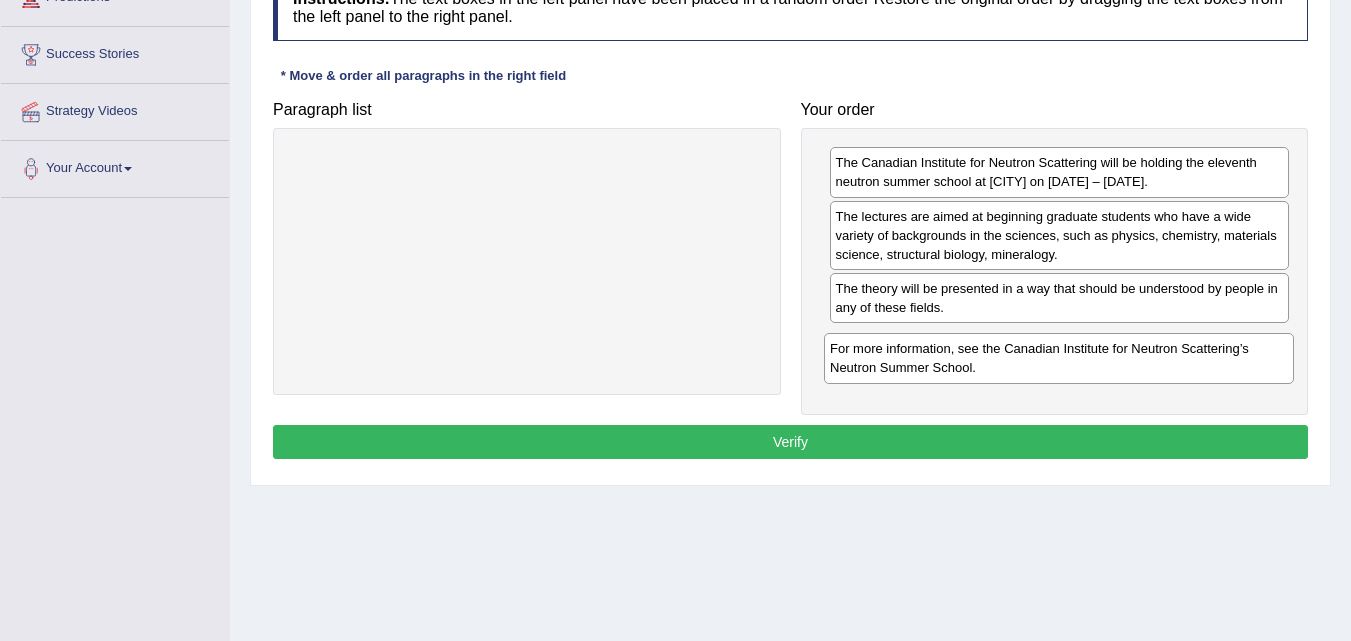 drag, startPoint x: 439, startPoint y: 190, endPoint x: 971, endPoint y: 376, distance: 563.5779 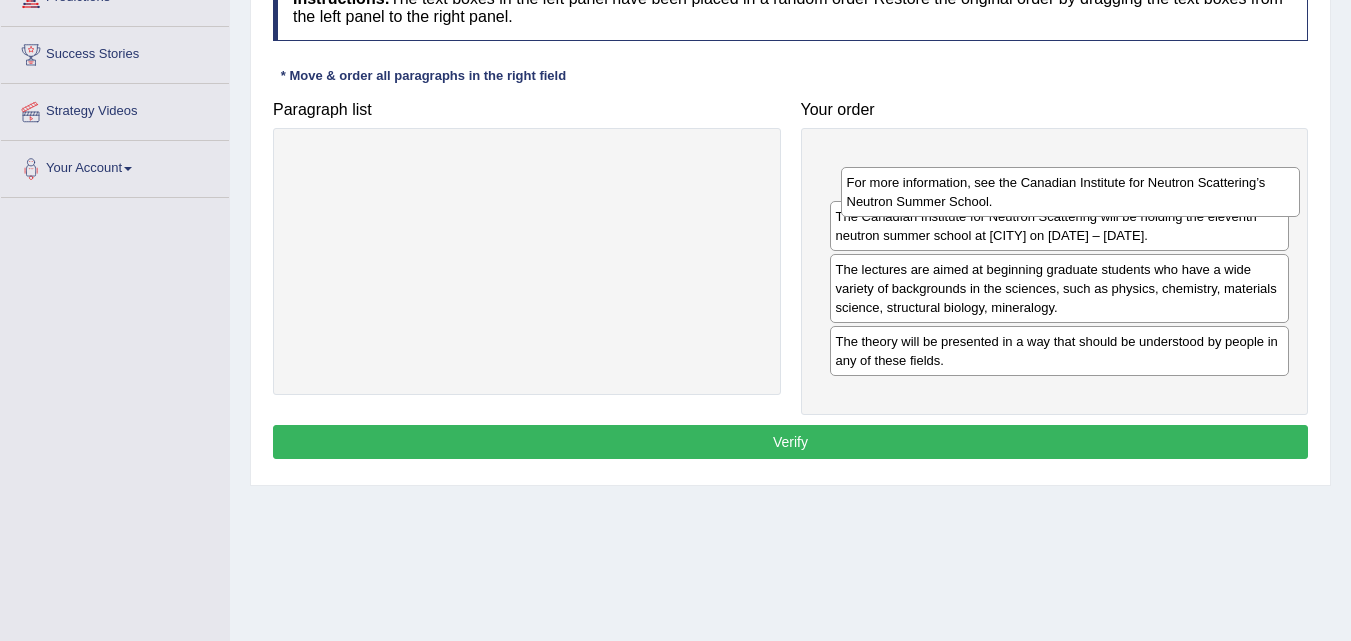drag, startPoint x: 921, startPoint y: 355, endPoint x: 932, endPoint y: 196, distance: 159.38005 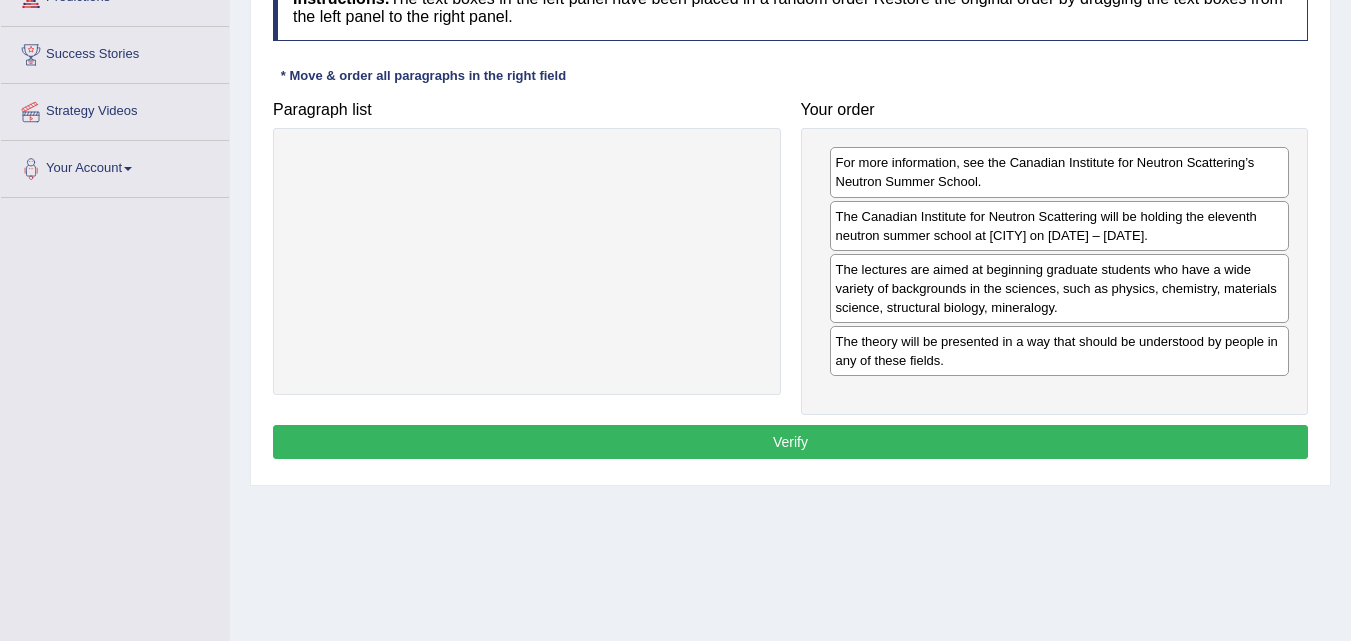click on "Verify" at bounding box center (790, 442) 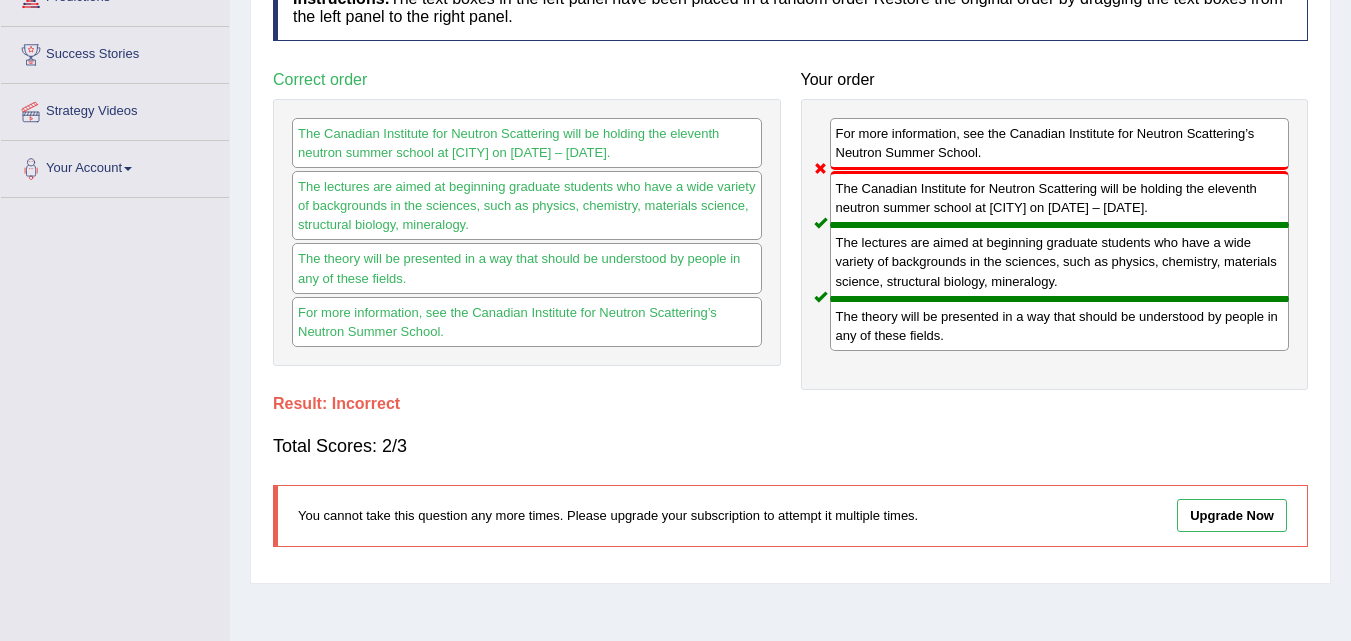 drag, startPoint x: 847, startPoint y: 262, endPoint x: 809, endPoint y: 219, distance: 57.384666 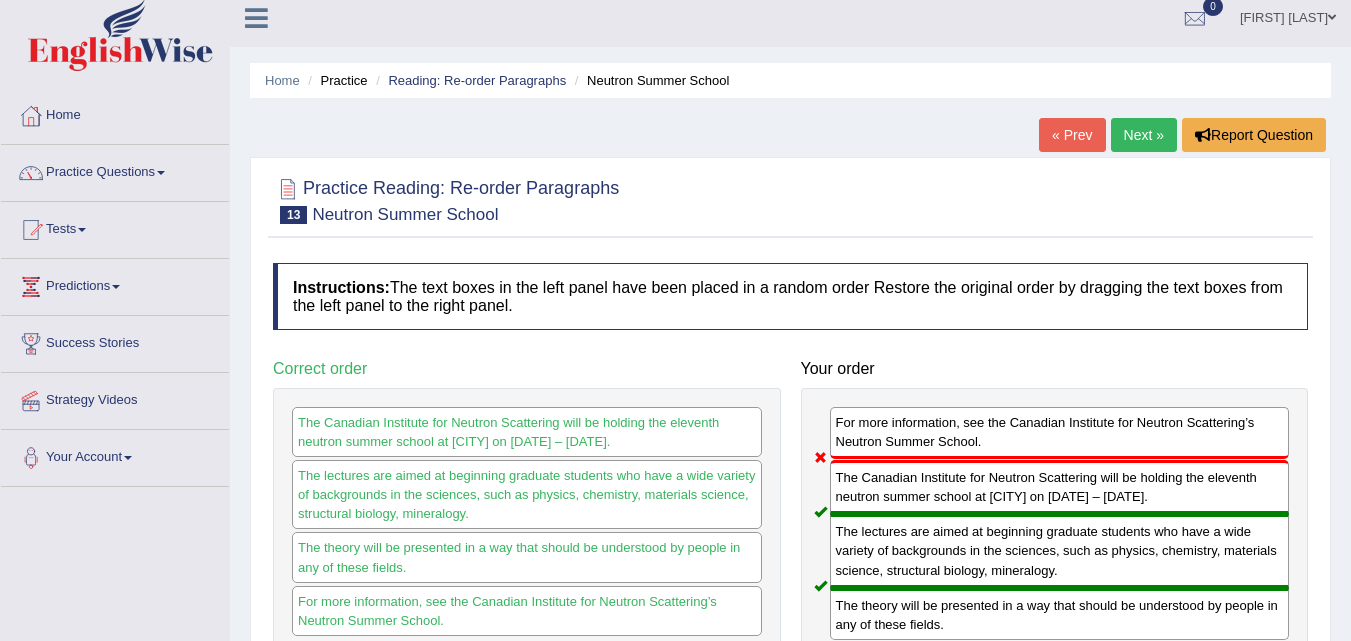 scroll, scrollTop: 0, scrollLeft: 0, axis: both 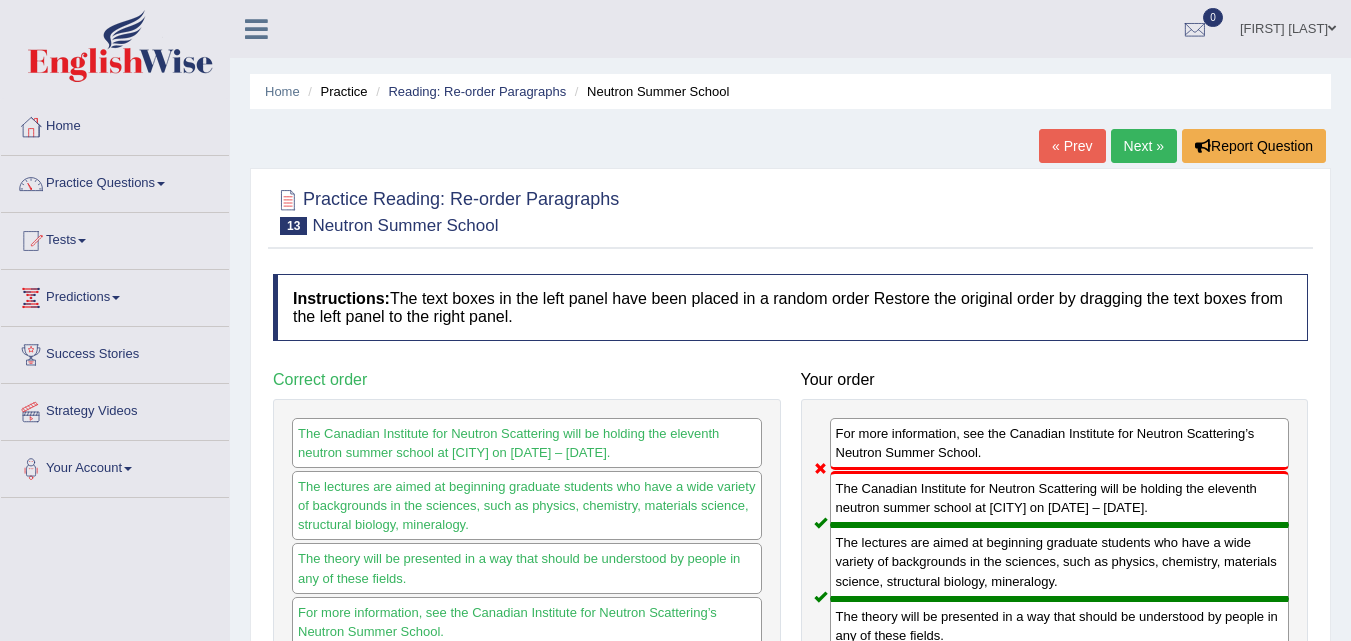 click on "Next »" at bounding box center (1144, 146) 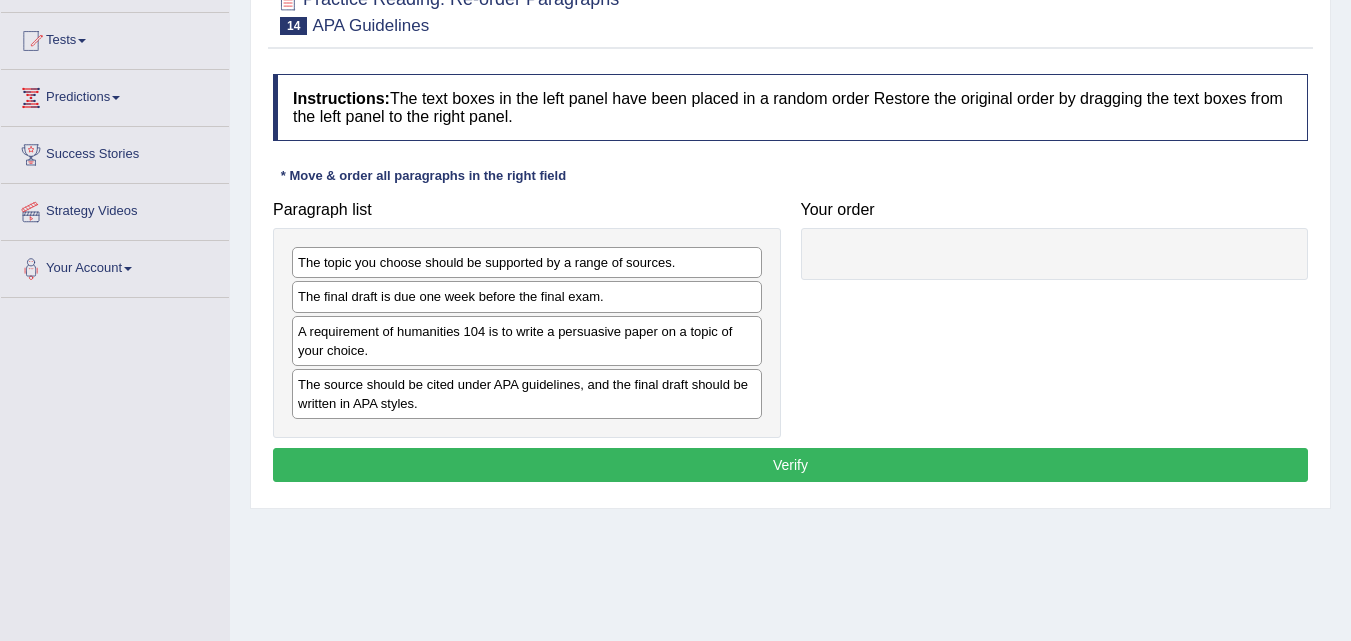 scroll, scrollTop: 200, scrollLeft: 0, axis: vertical 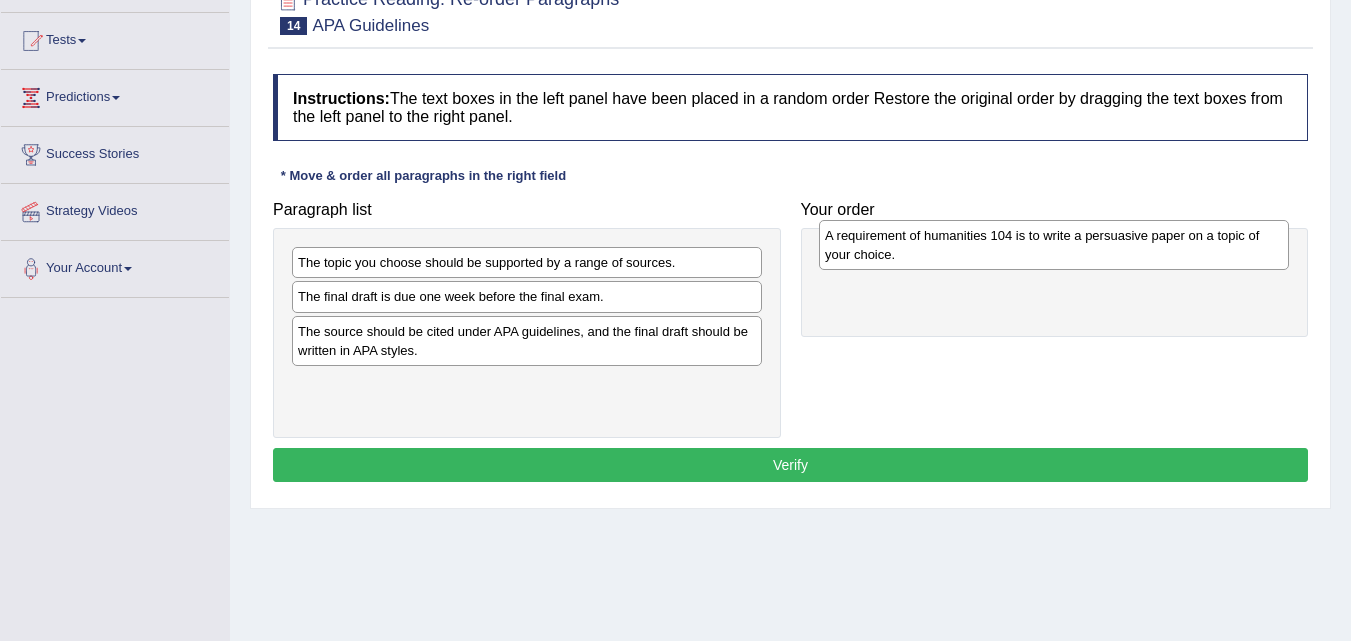 drag, startPoint x: 407, startPoint y: 348, endPoint x: 934, endPoint y: 252, distance: 535.6725 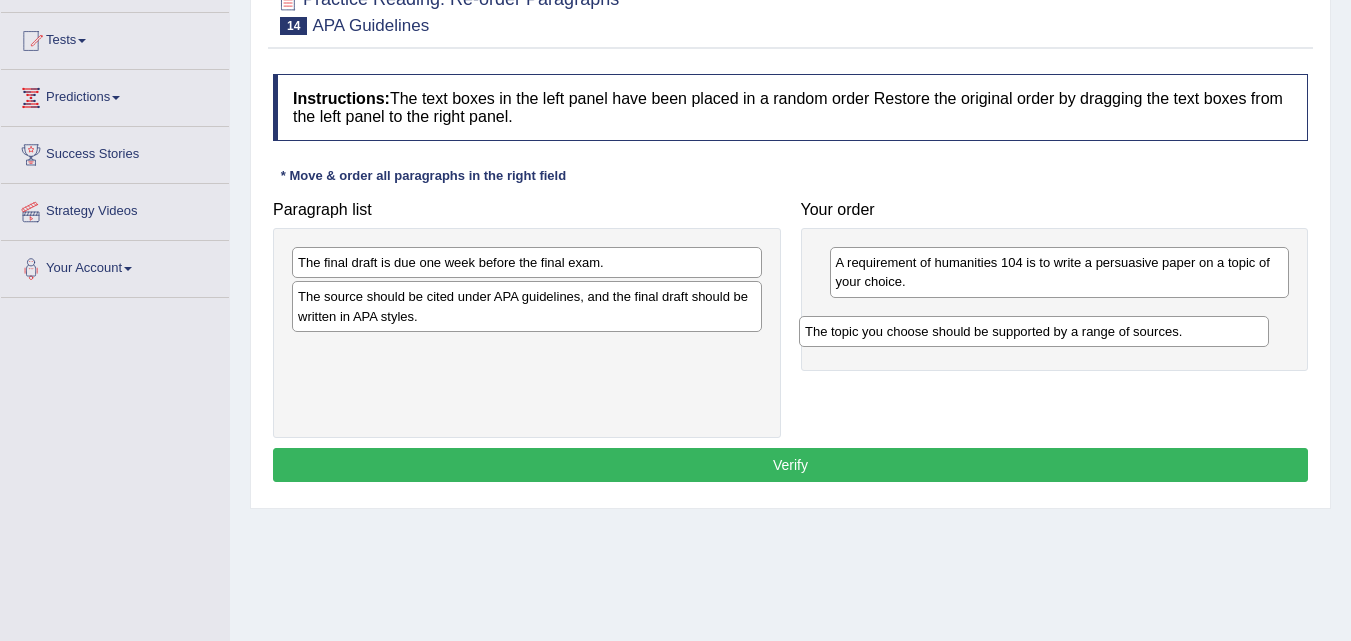 drag, startPoint x: 590, startPoint y: 264, endPoint x: 1097, endPoint y: 330, distance: 511.2778 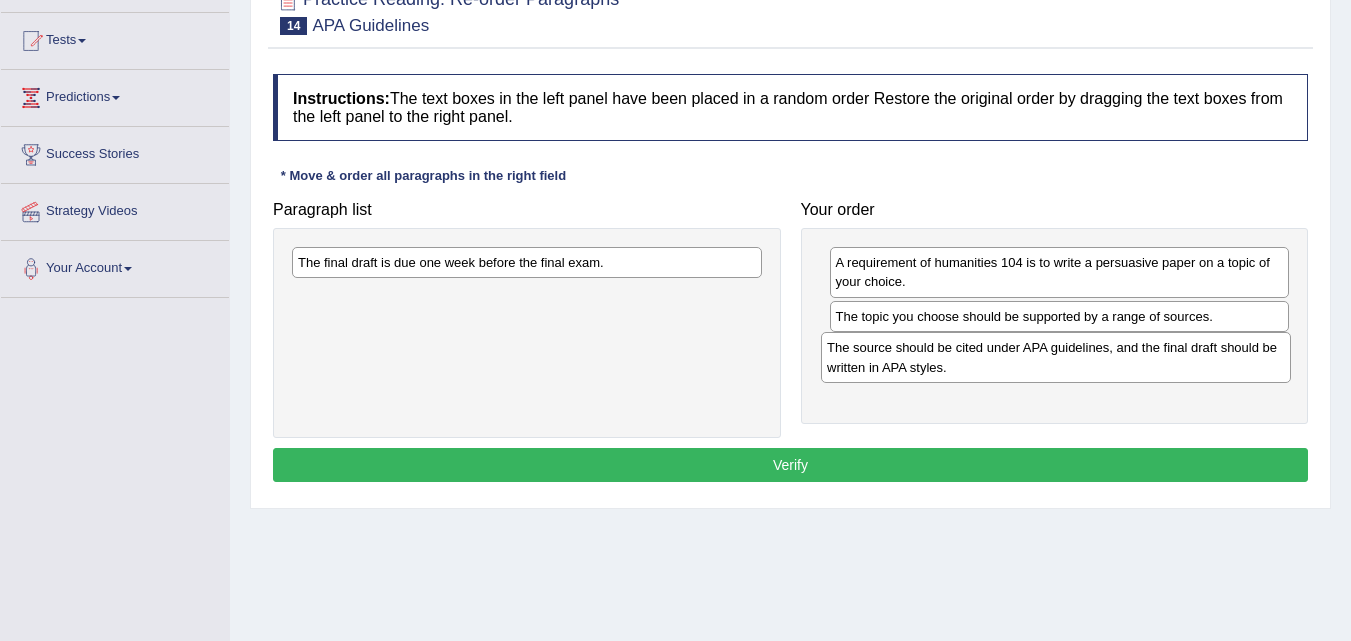 drag, startPoint x: 498, startPoint y: 296, endPoint x: 1027, endPoint y: 347, distance: 531.4527 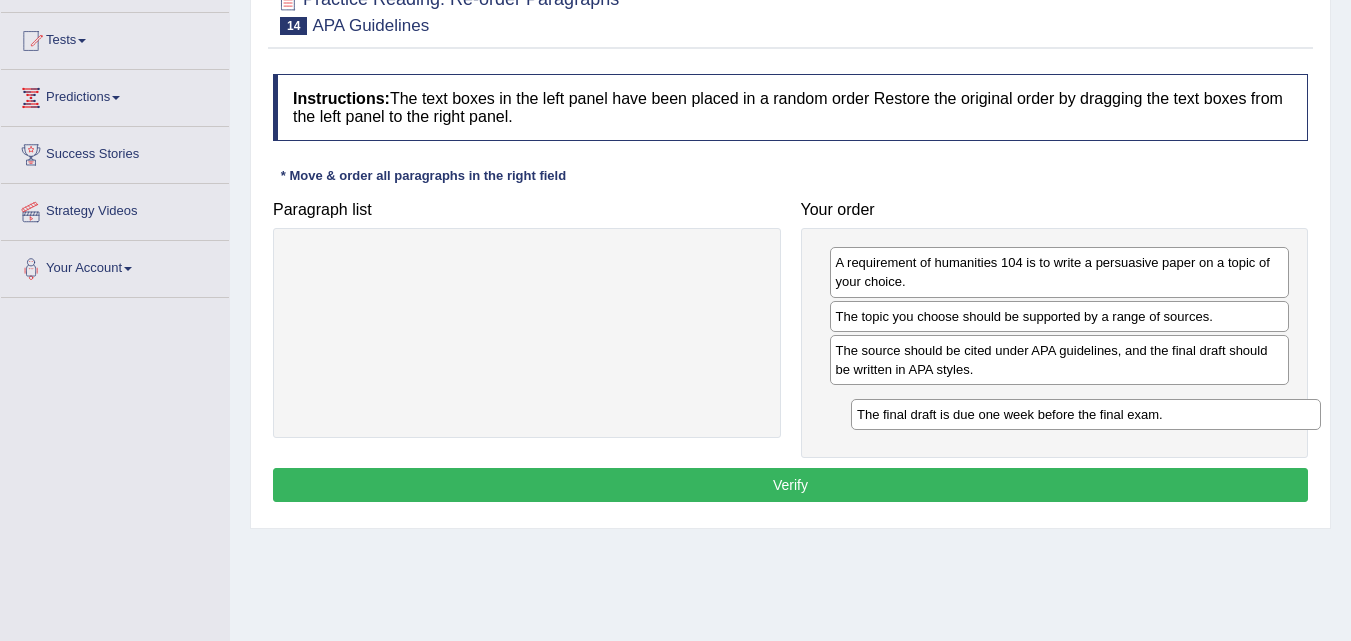 drag, startPoint x: 571, startPoint y: 260, endPoint x: 1128, endPoint y: 413, distance: 577.63135 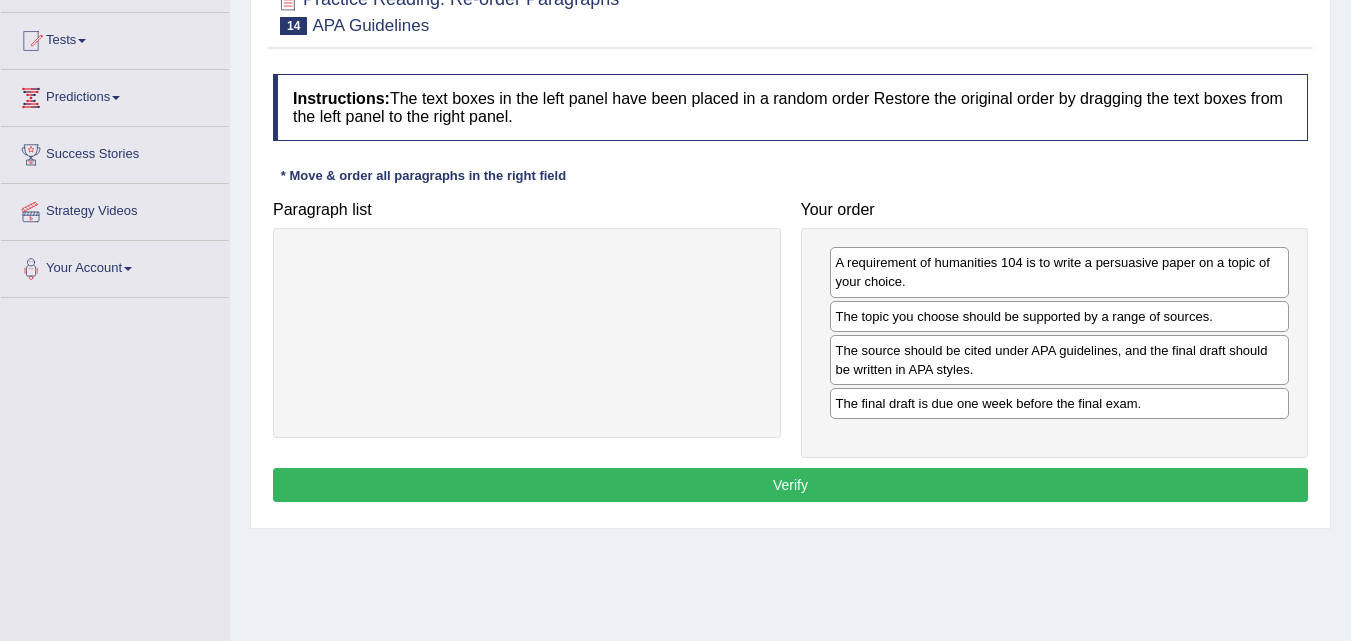 click on "Verify" at bounding box center (790, 485) 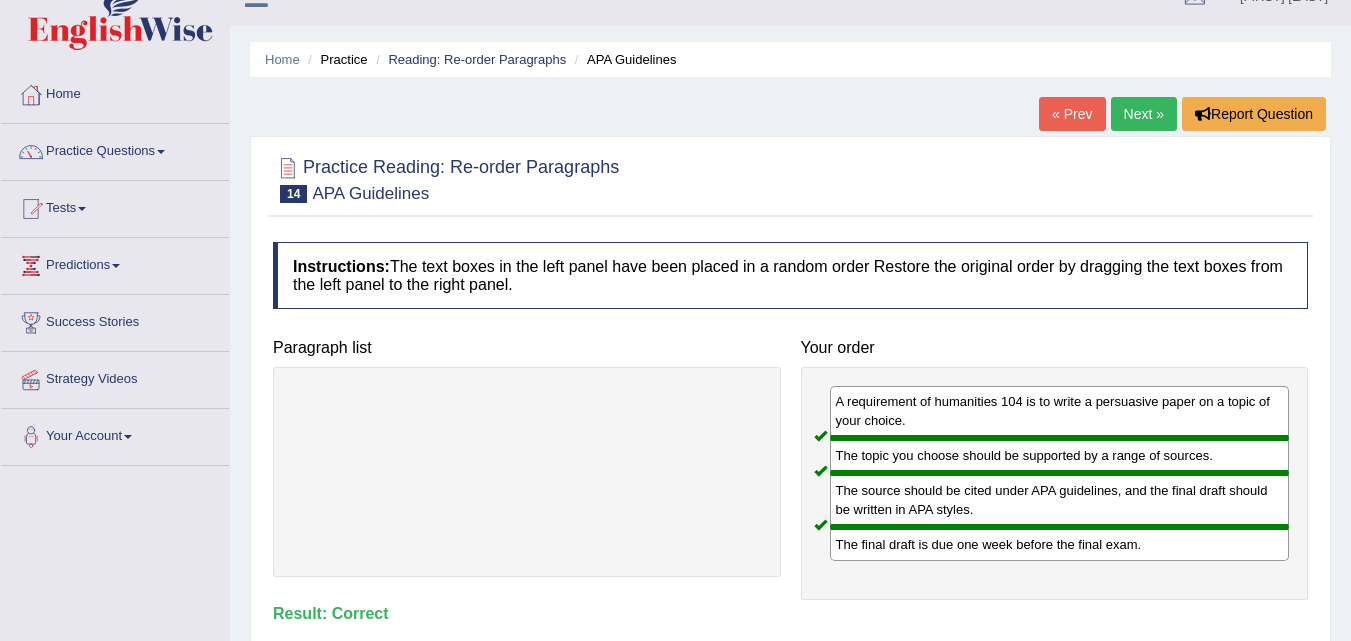 scroll, scrollTop: 0, scrollLeft: 0, axis: both 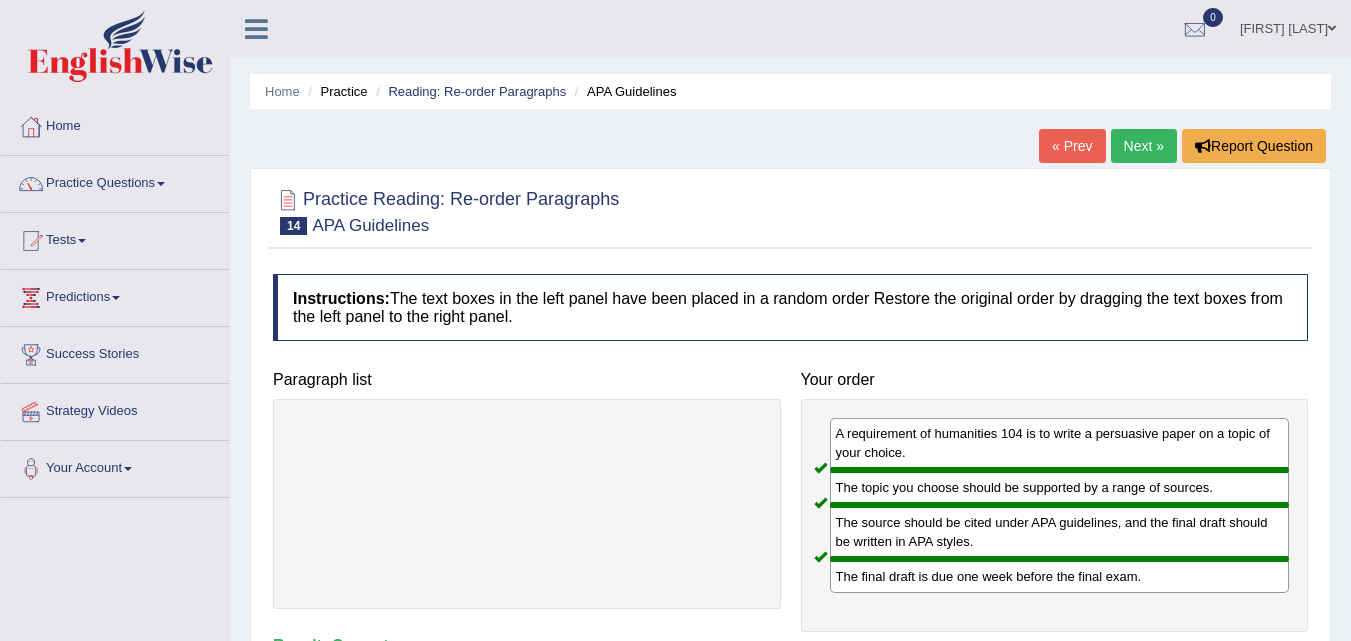 click on "Next »" at bounding box center [1144, 146] 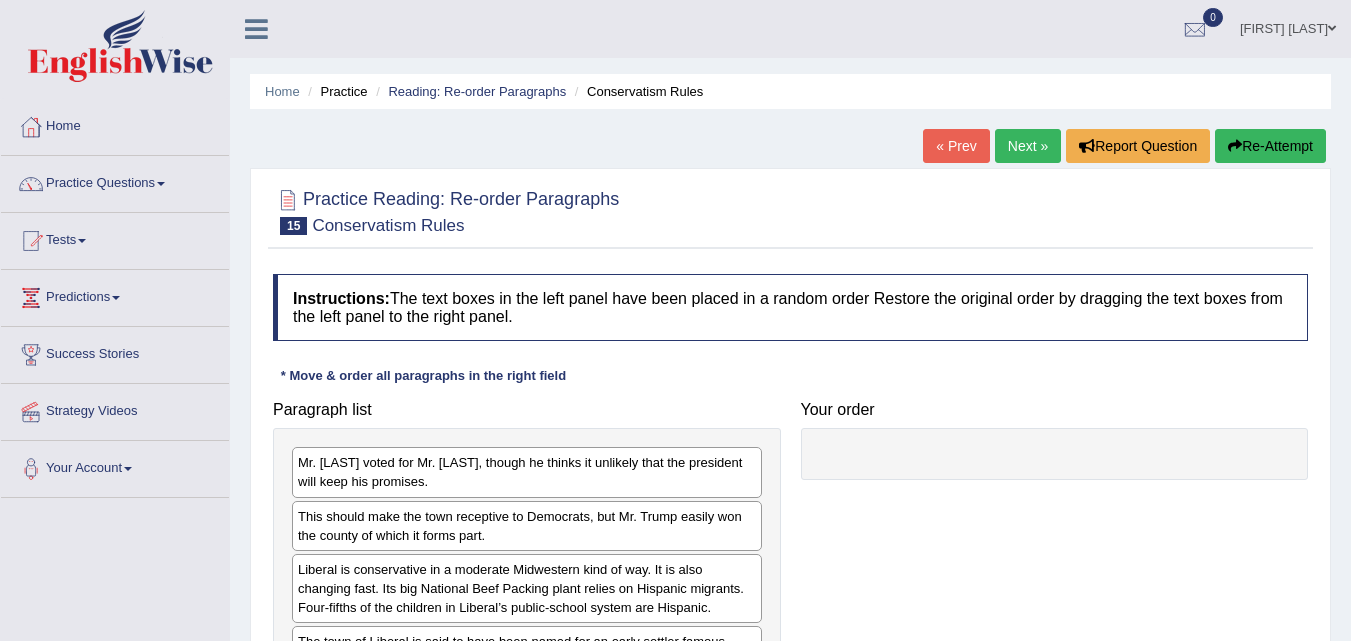 scroll, scrollTop: 200, scrollLeft: 0, axis: vertical 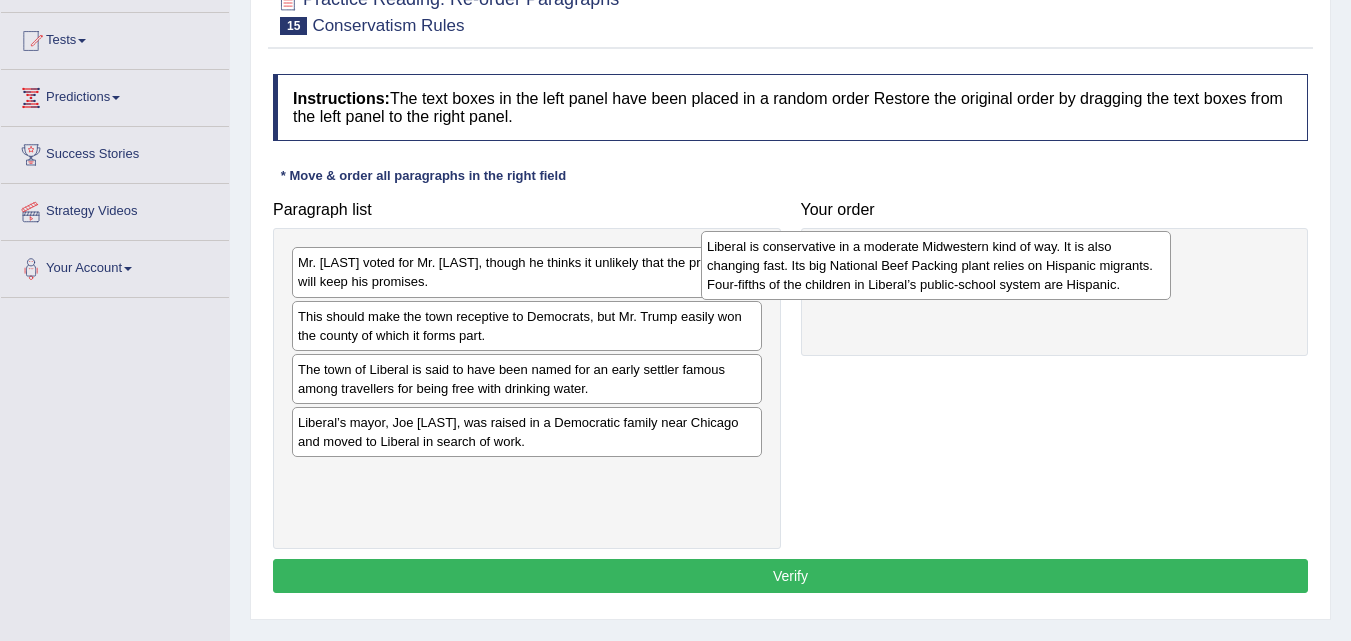 drag, startPoint x: 597, startPoint y: 387, endPoint x: 1006, endPoint y: 264, distance: 427.09485 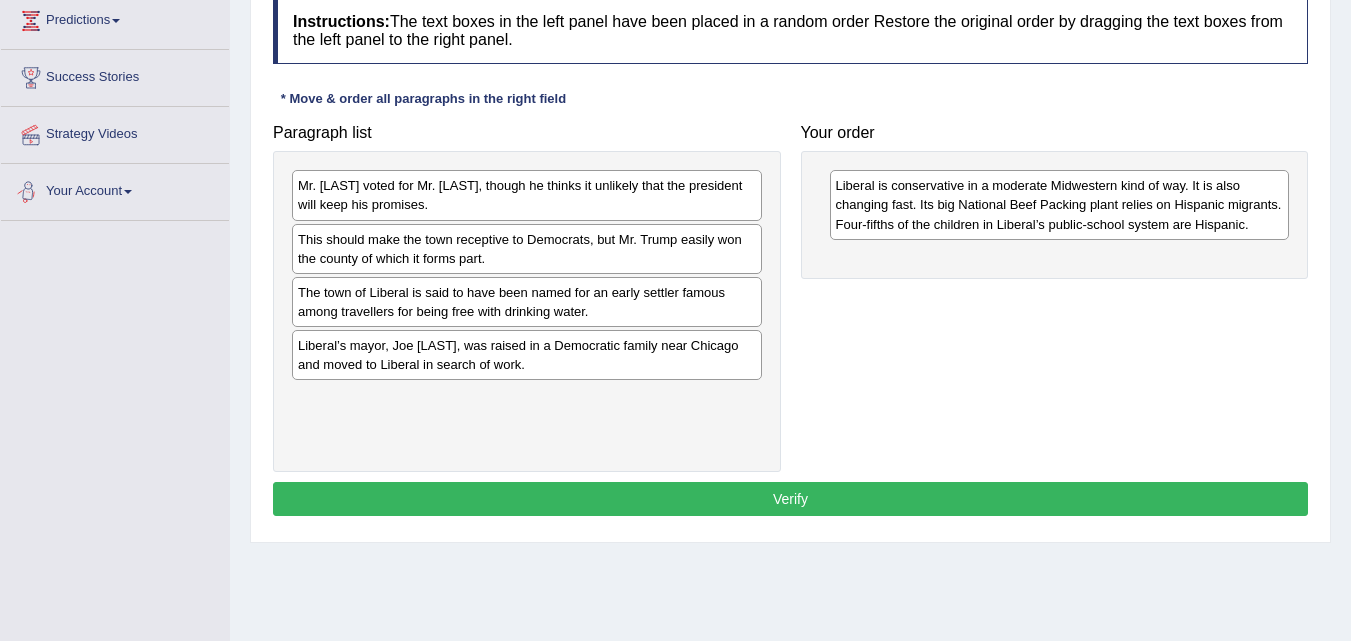 scroll, scrollTop: 300, scrollLeft: 0, axis: vertical 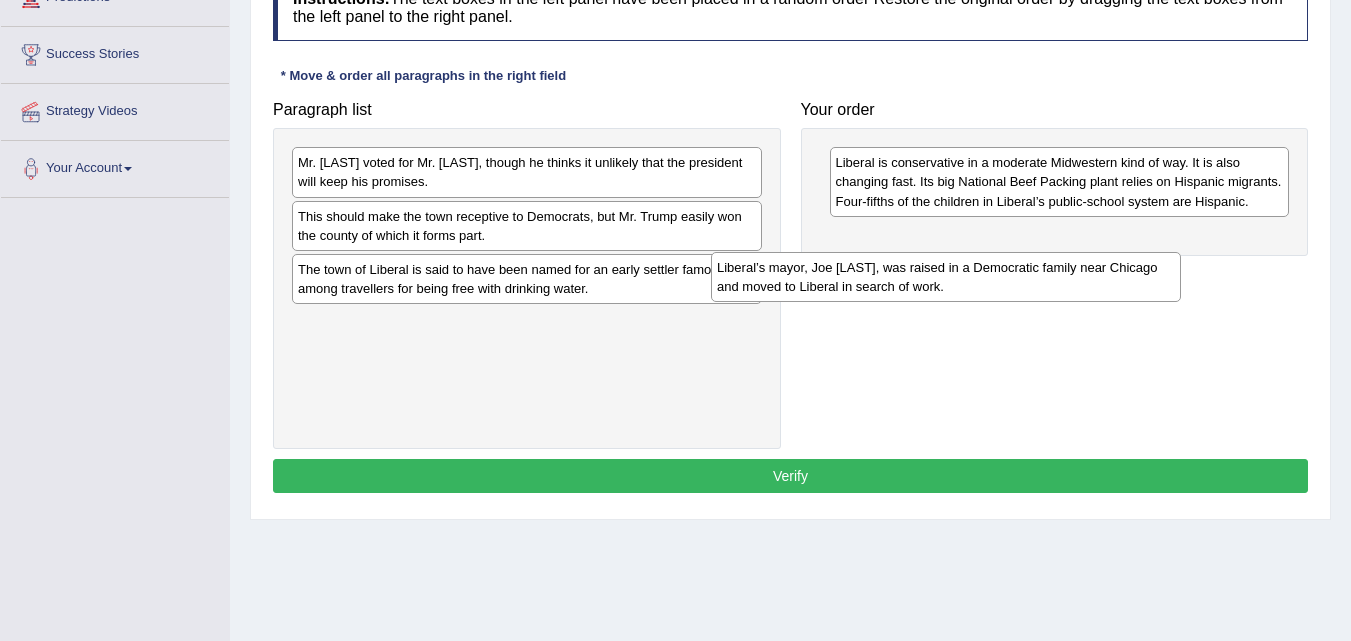 drag, startPoint x: 362, startPoint y: 338, endPoint x: 781, endPoint y: 283, distance: 422.59436 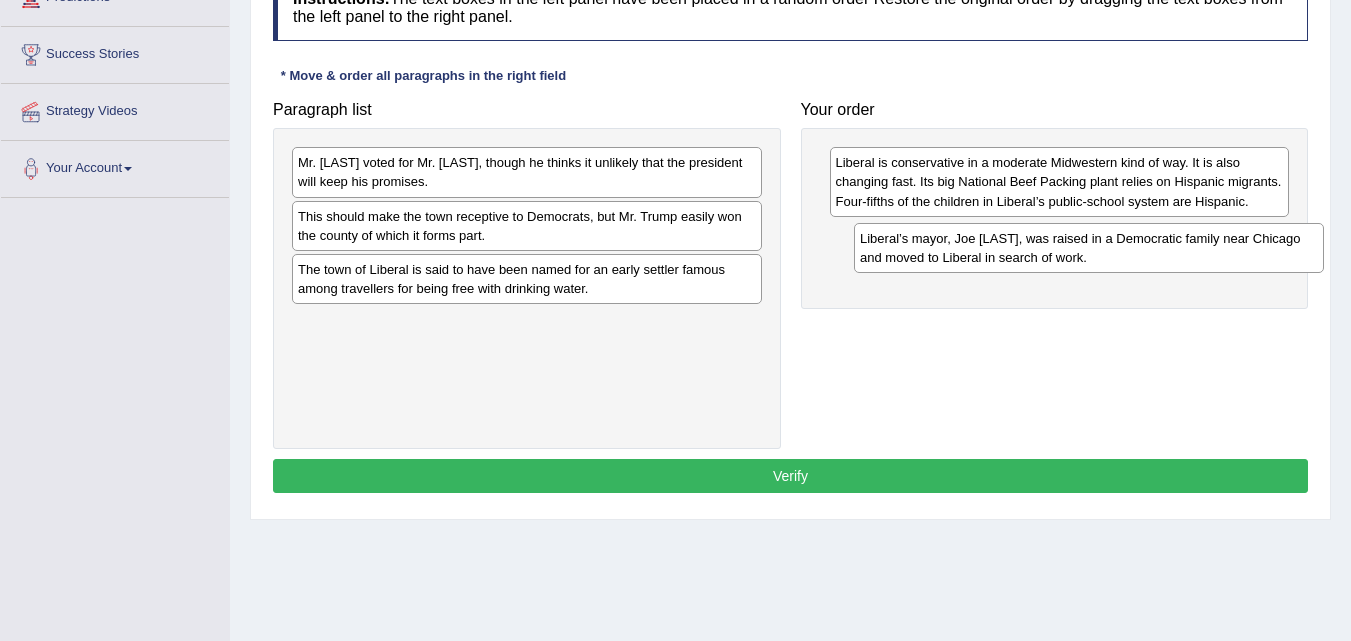 drag, startPoint x: 414, startPoint y: 333, endPoint x: 976, endPoint y: 249, distance: 568.2429 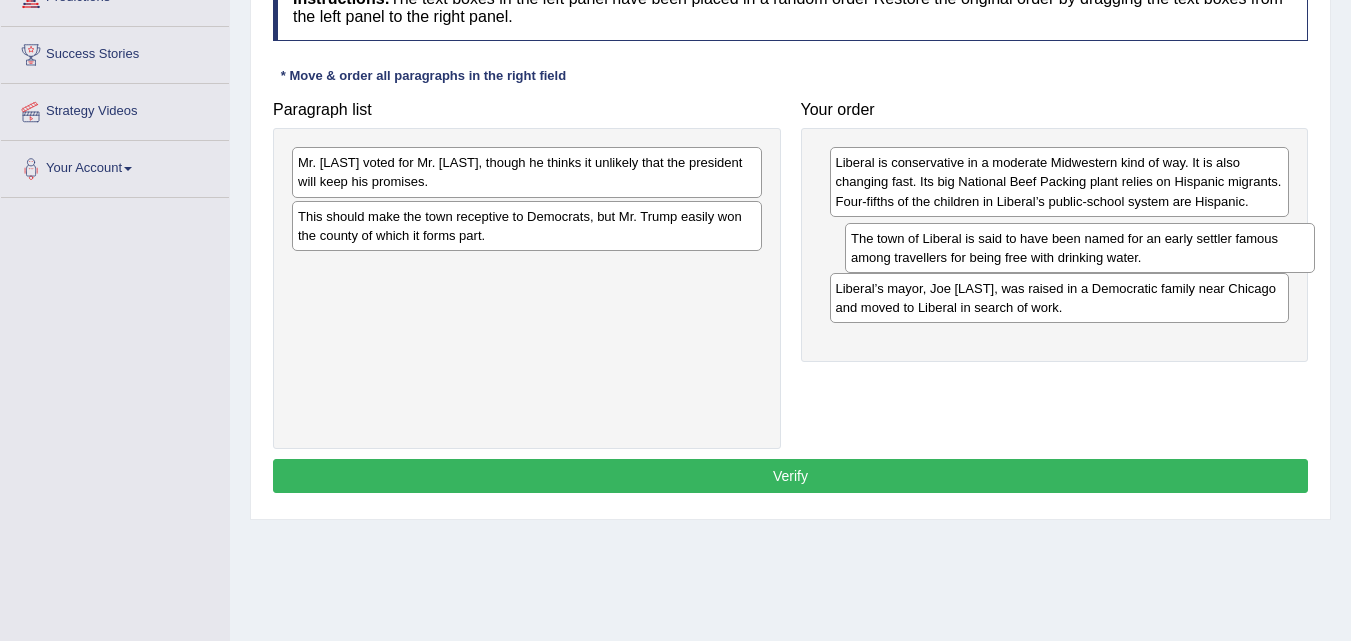 drag, startPoint x: 421, startPoint y: 277, endPoint x: 974, endPoint y: 246, distance: 553.8682 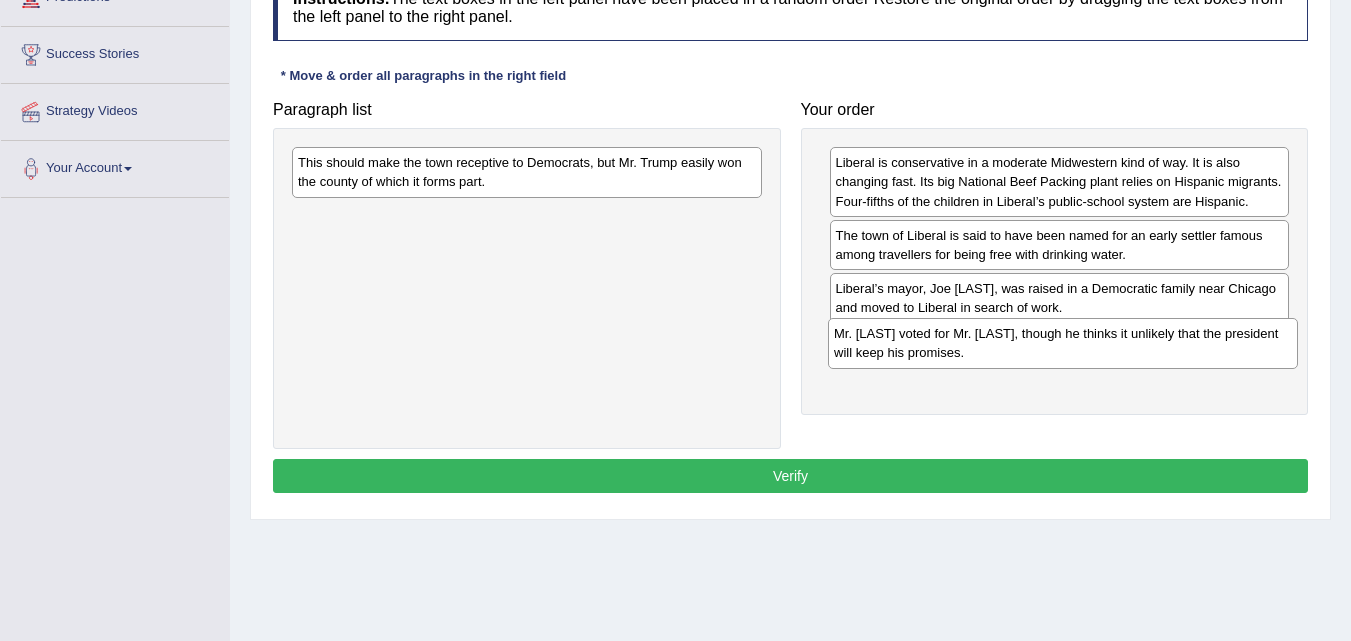 drag, startPoint x: 437, startPoint y: 175, endPoint x: 973, endPoint y: 346, distance: 562.6162 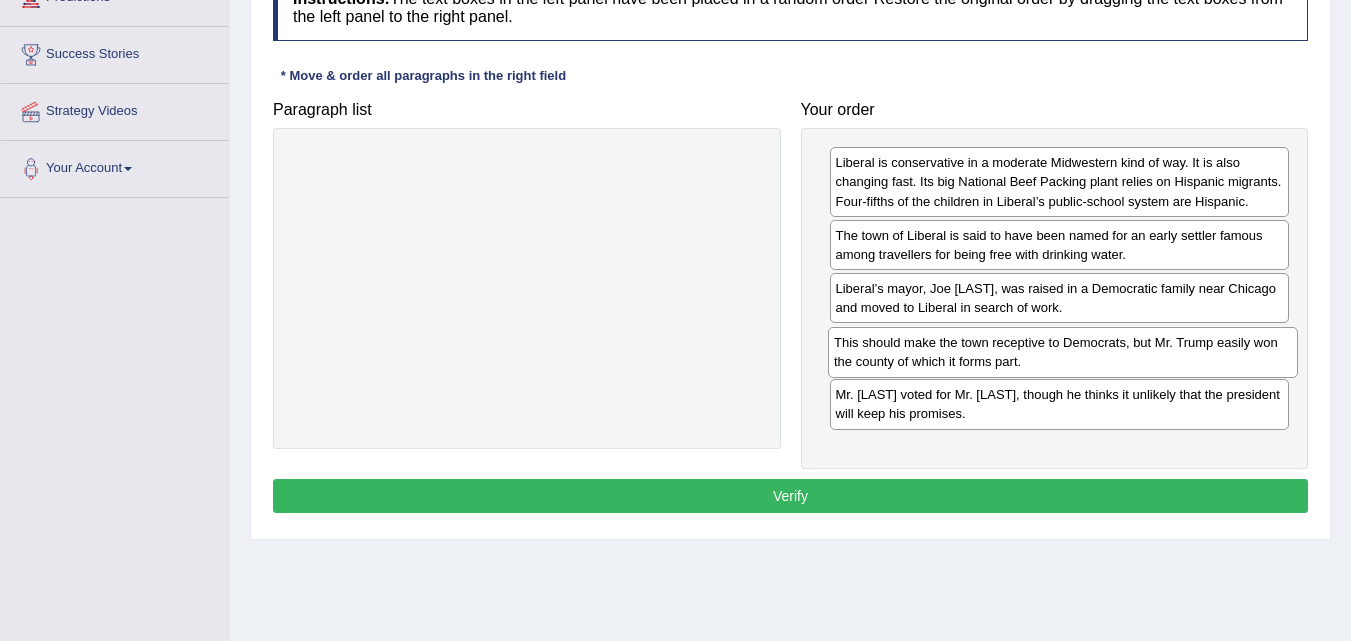 drag, startPoint x: 643, startPoint y: 180, endPoint x: 1179, endPoint y: 360, distance: 565.4167 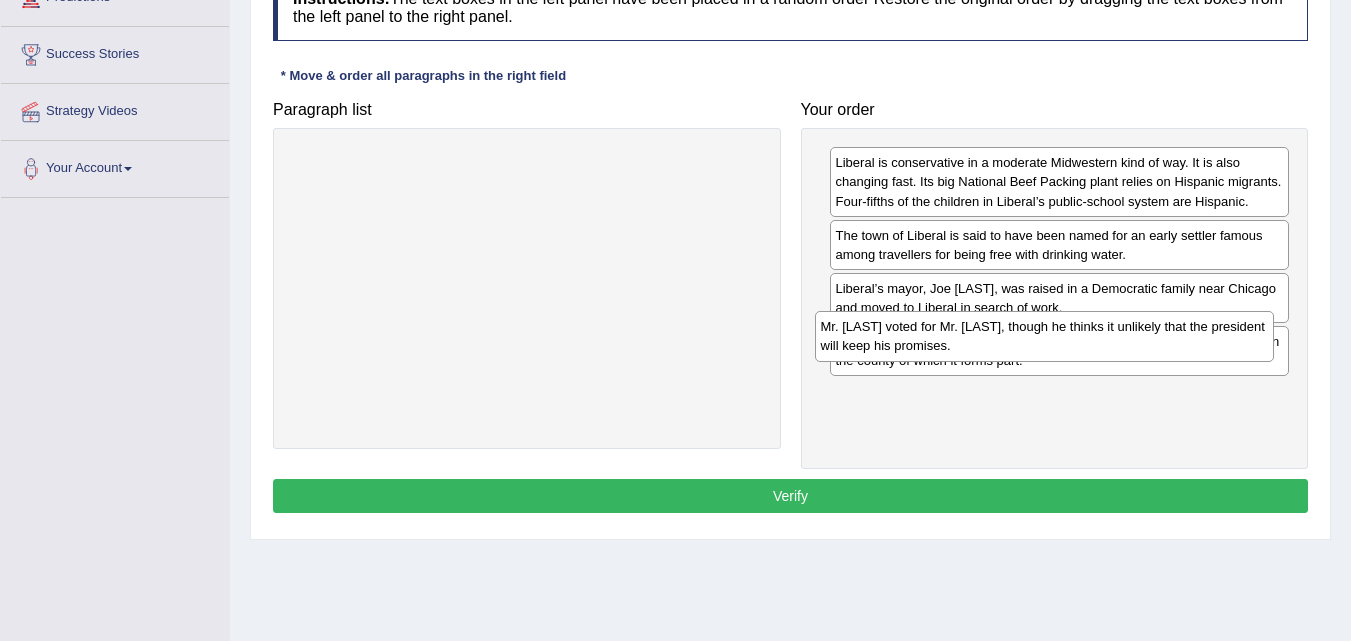 drag, startPoint x: 1104, startPoint y: 426, endPoint x: 1094, endPoint y: 348, distance: 78.63841 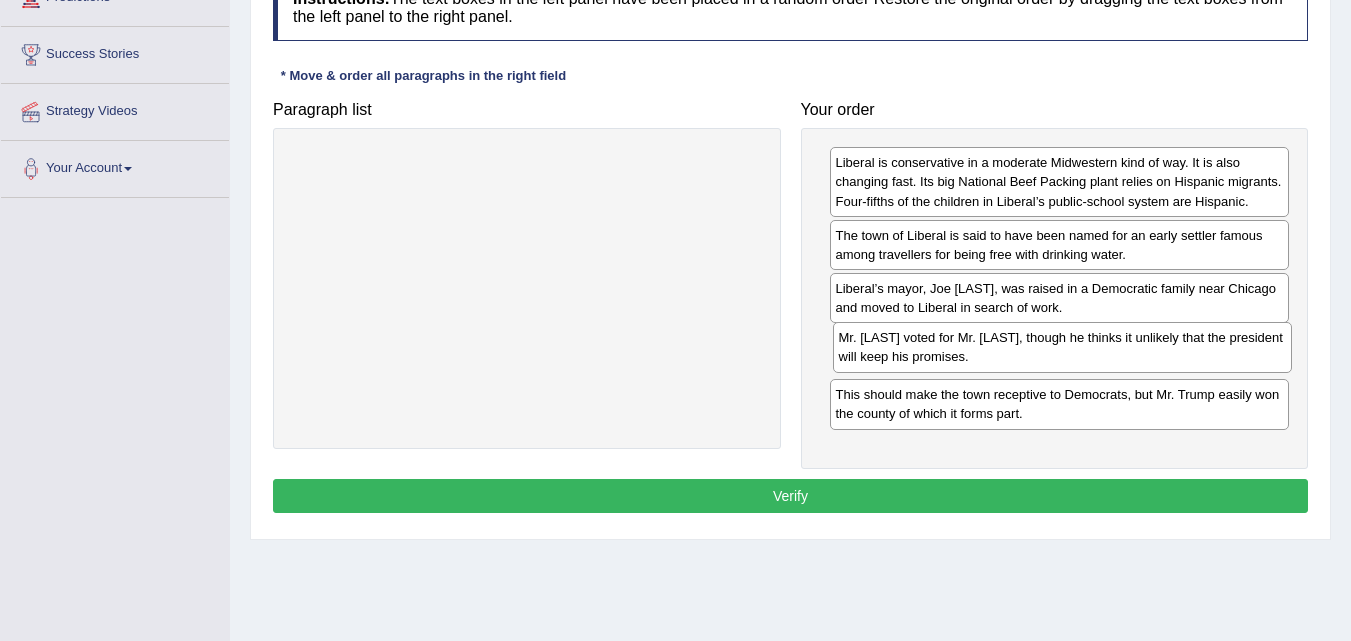 drag, startPoint x: 1079, startPoint y: 408, endPoint x: 1082, endPoint y: 351, distance: 57.07889 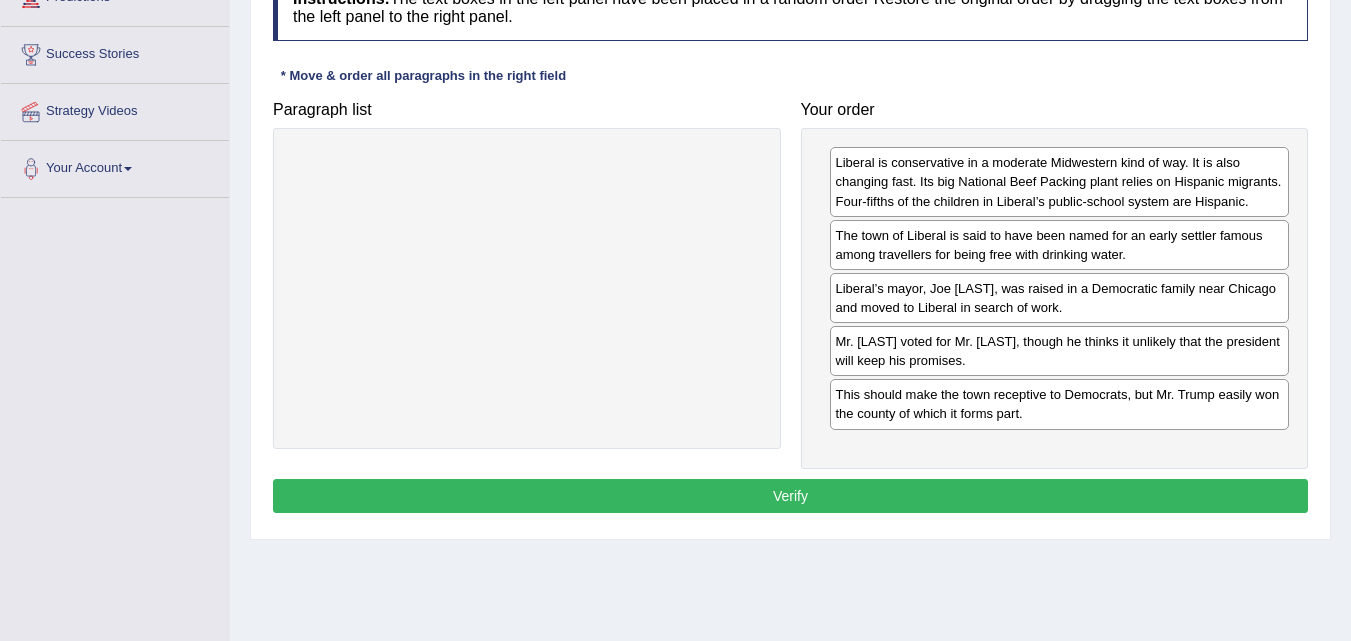 click on "Verify" at bounding box center (790, 496) 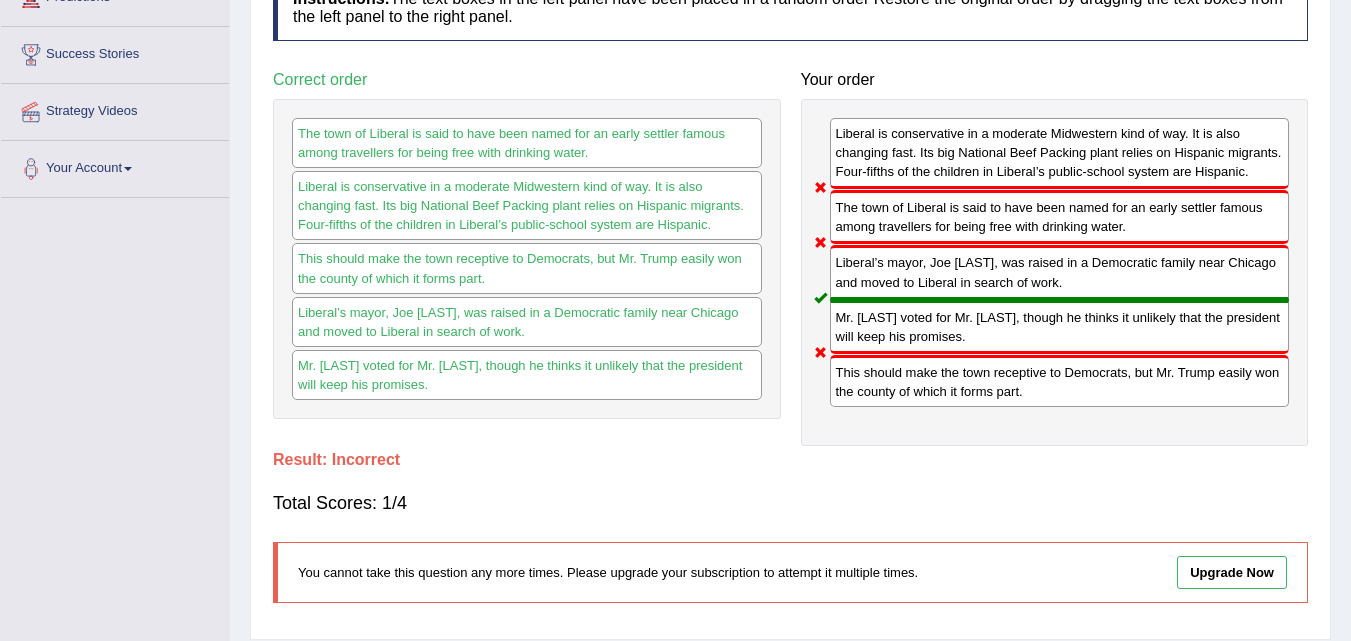 scroll, scrollTop: 200, scrollLeft: 0, axis: vertical 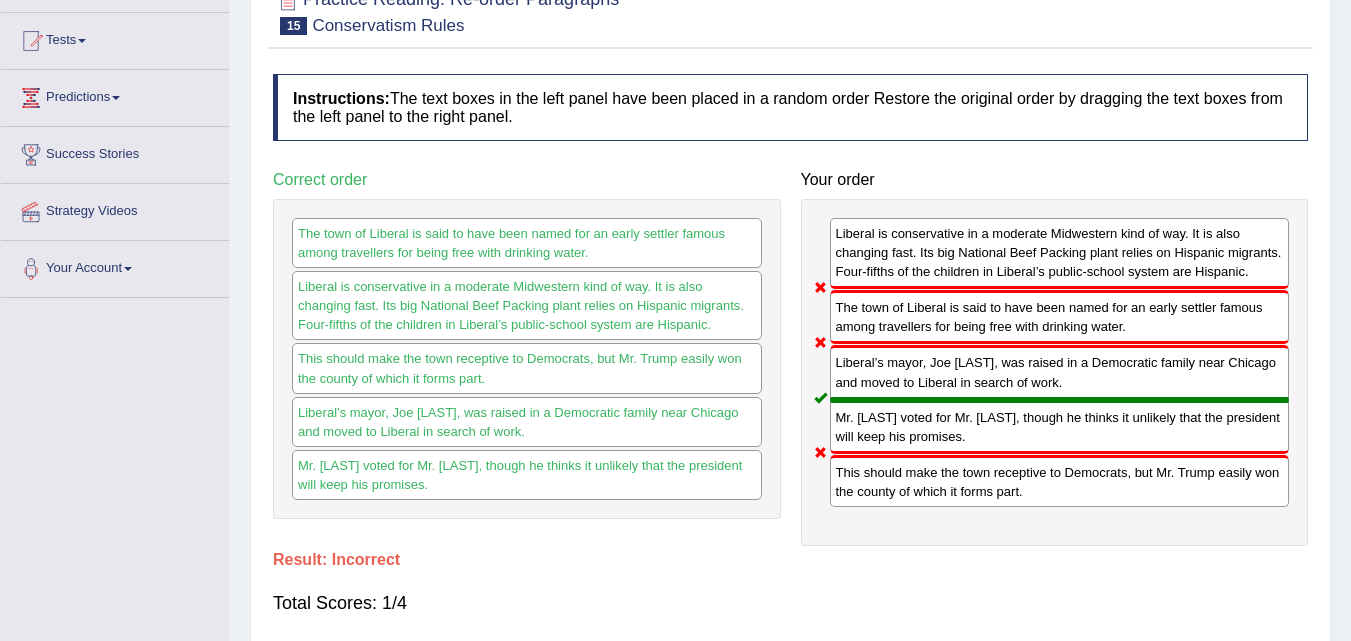 drag, startPoint x: 897, startPoint y: 487, endPoint x: 960, endPoint y: 418, distance: 93.43447 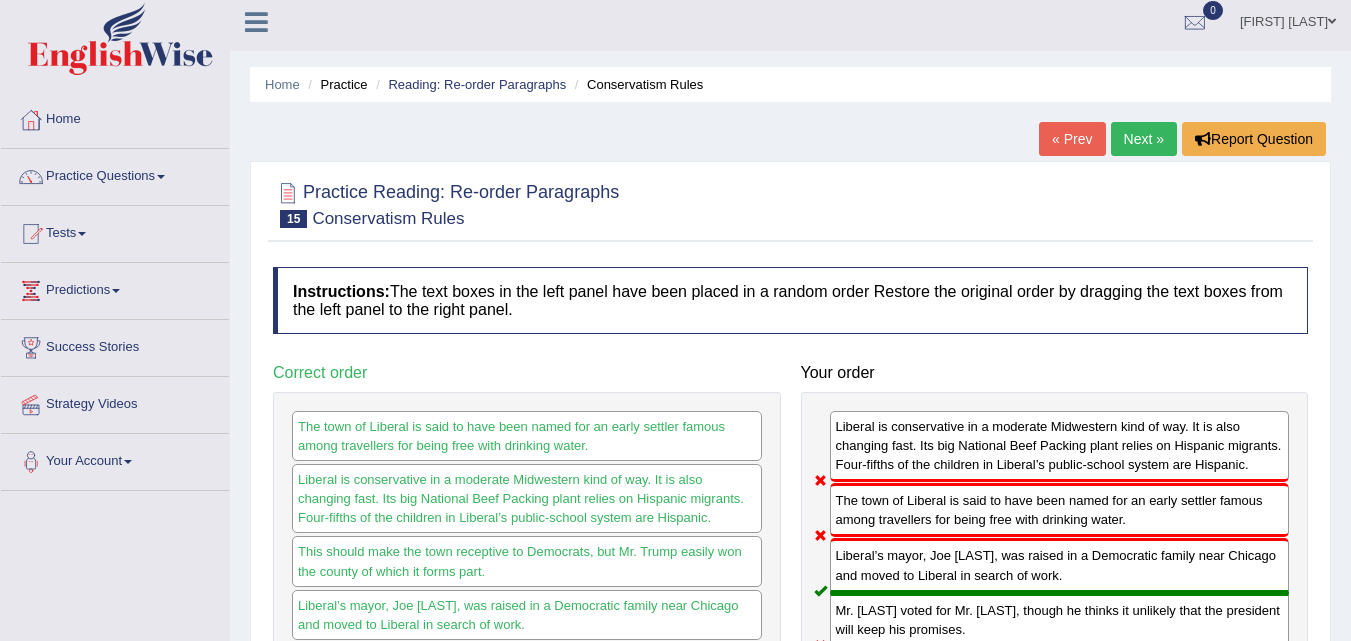 scroll, scrollTop: 0, scrollLeft: 0, axis: both 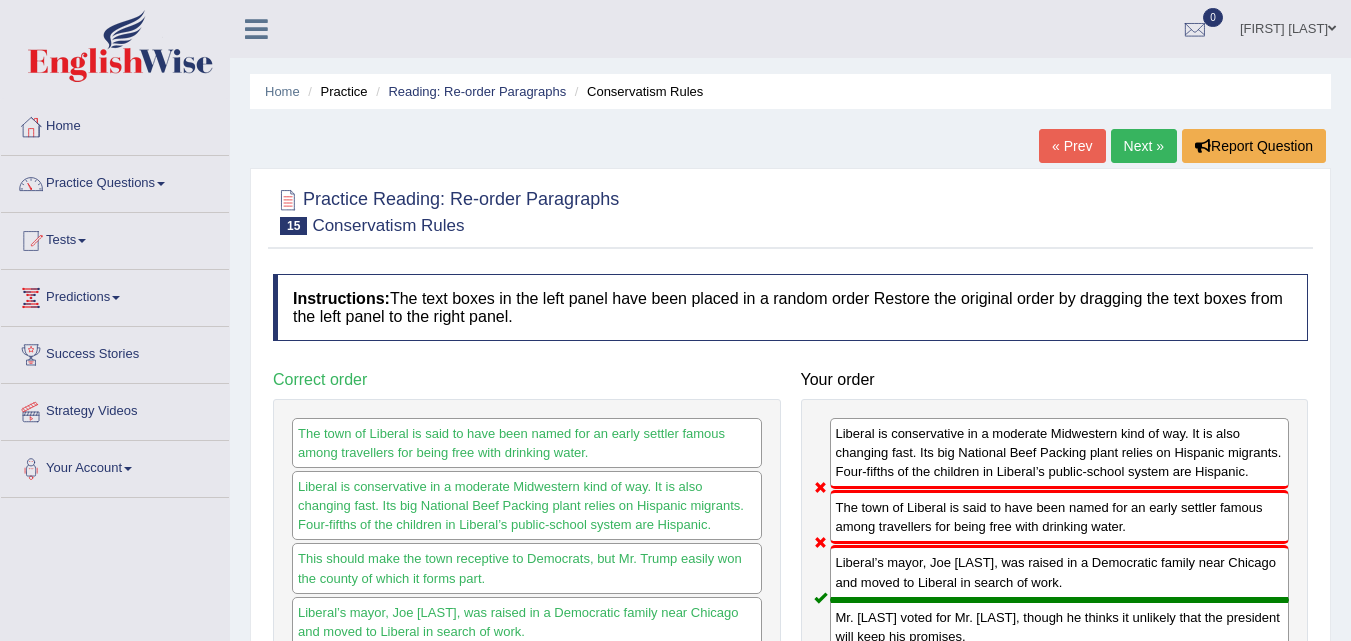 click on "Next »" at bounding box center (1144, 146) 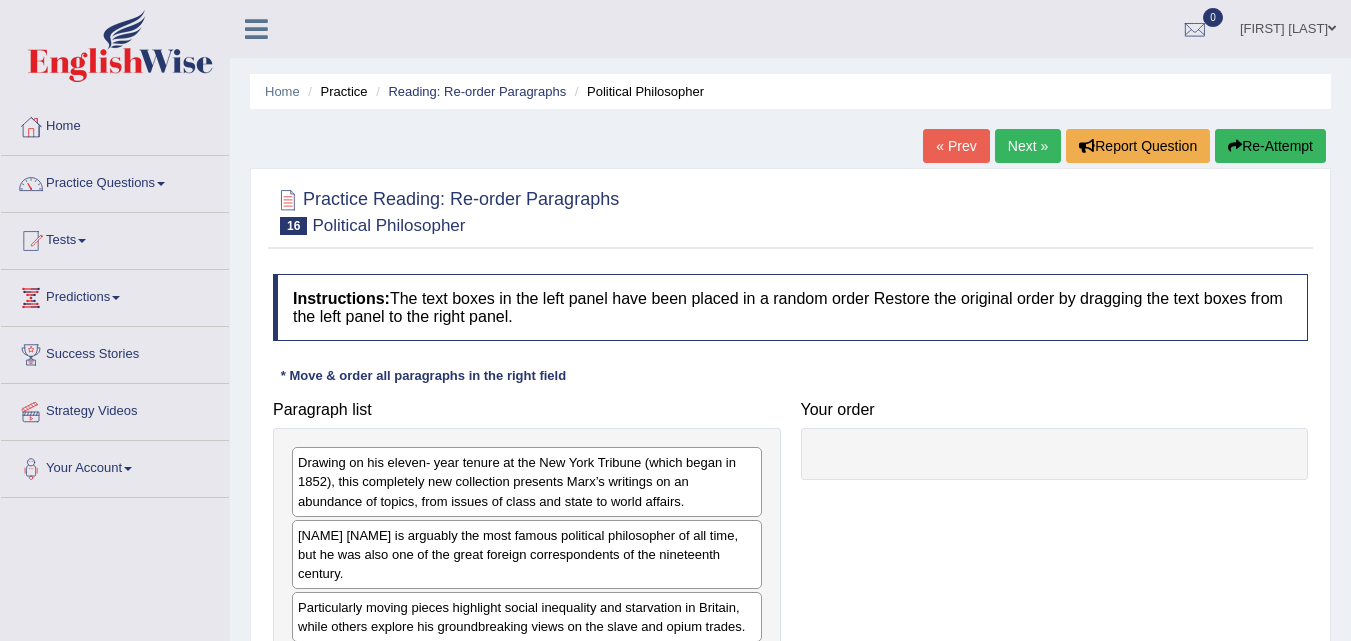 scroll, scrollTop: 200, scrollLeft: 0, axis: vertical 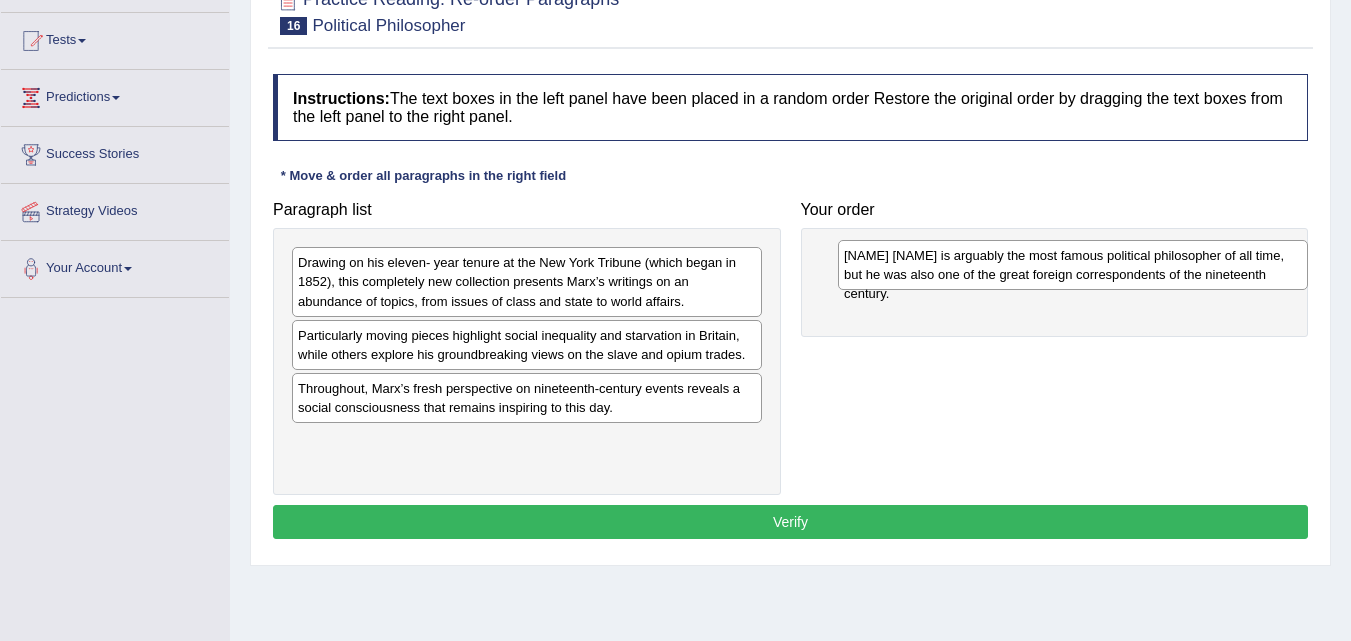 drag, startPoint x: 436, startPoint y: 352, endPoint x: 982, endPoint y: 272, distance: 551.8297 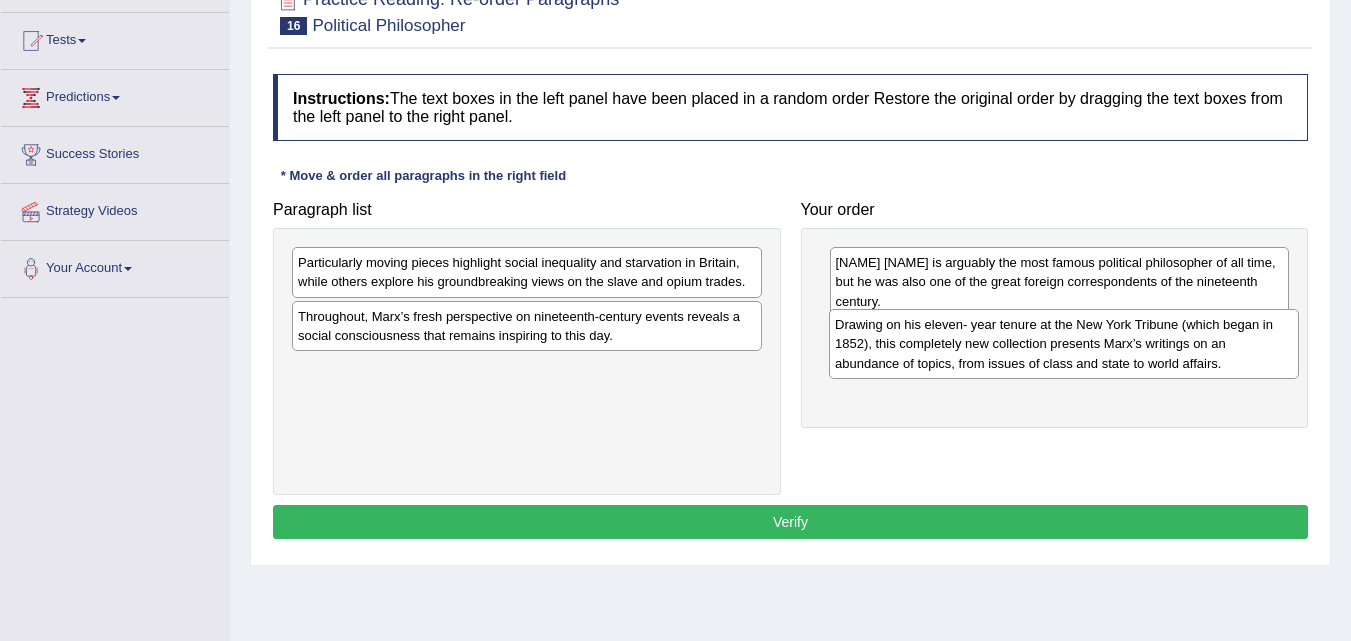 drag, startPoint x: 581, startPoint y: 285, endPoint x: 1118, endPoint y: 347, distance: 540.5673 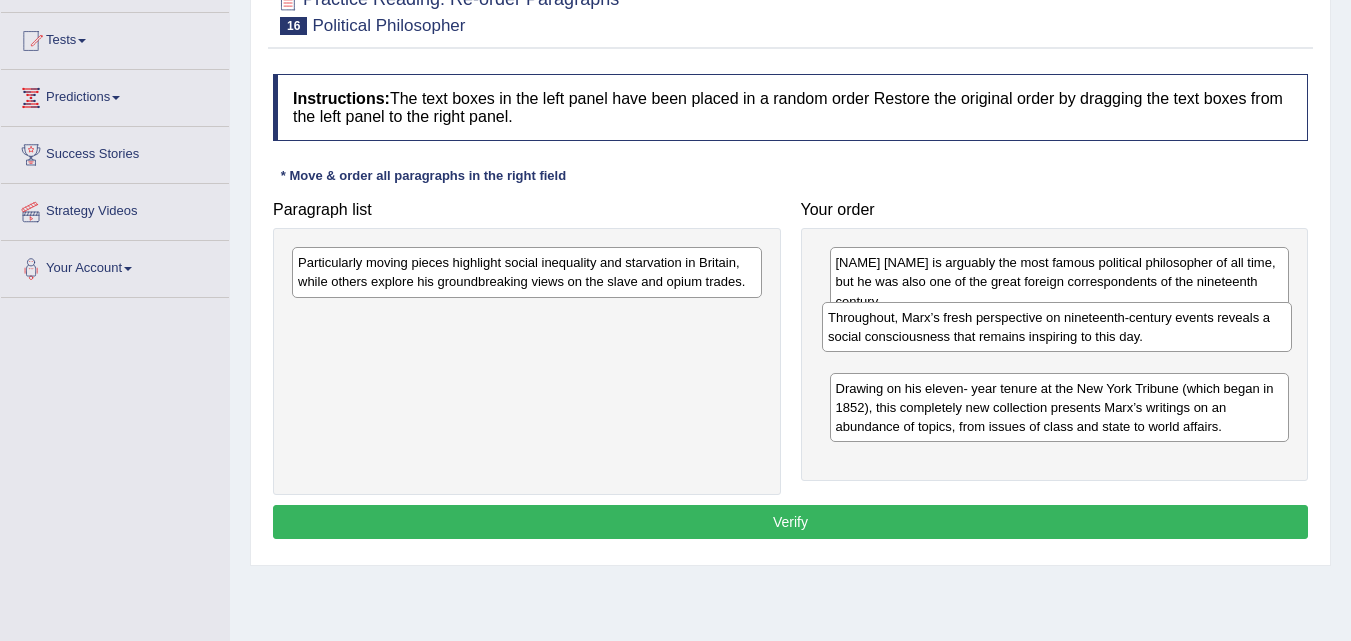 drag, startPoint x: 396, startPoint y: 334, endPoint x: 926, endPoint y: 335, distance: 530.0009 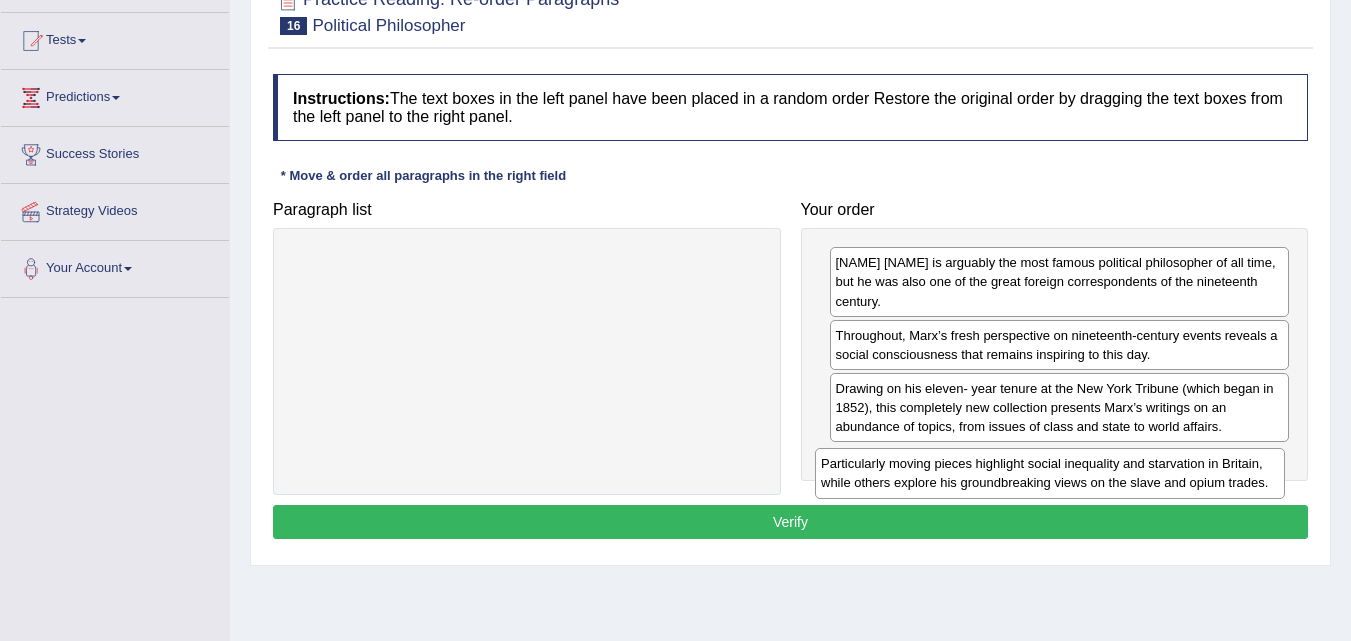drag, startPoint x: 516, startPoint y: 276, endPoint x: 1040, endPoint y: 470, distance: 558.75934 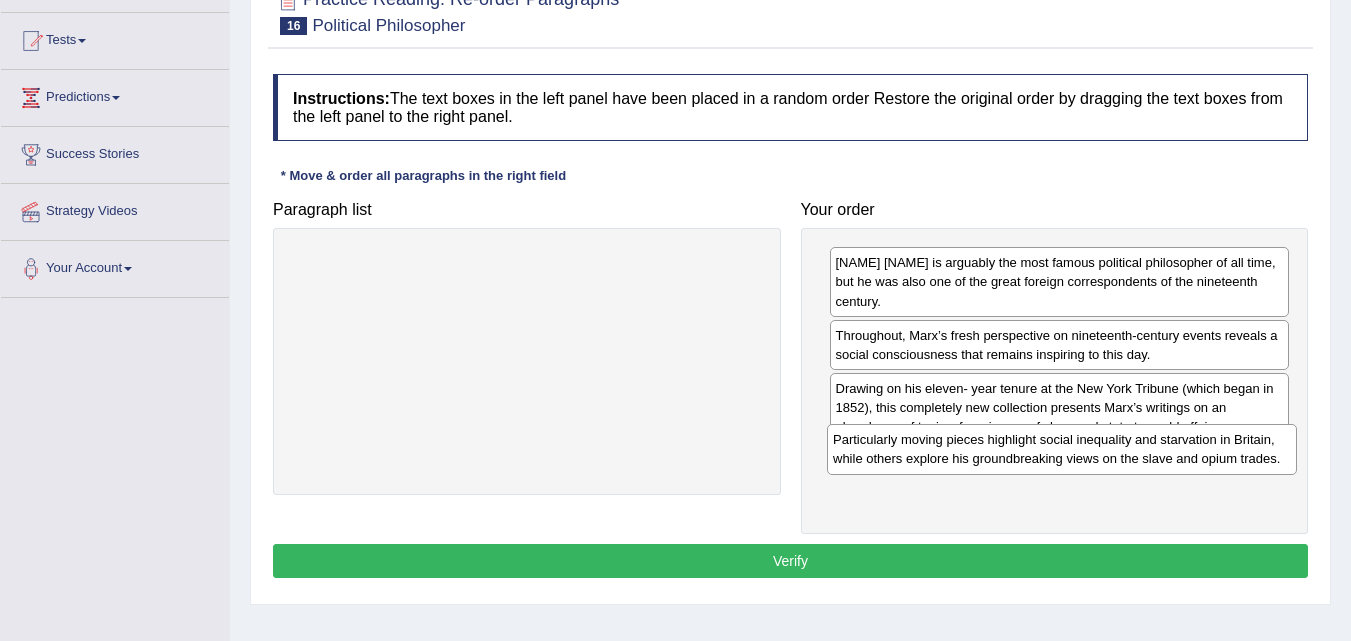 drag, startPoint x: 533, startPoint y: 275, endPoint x: 1068, endPoint y: 452, distance: 563.5193 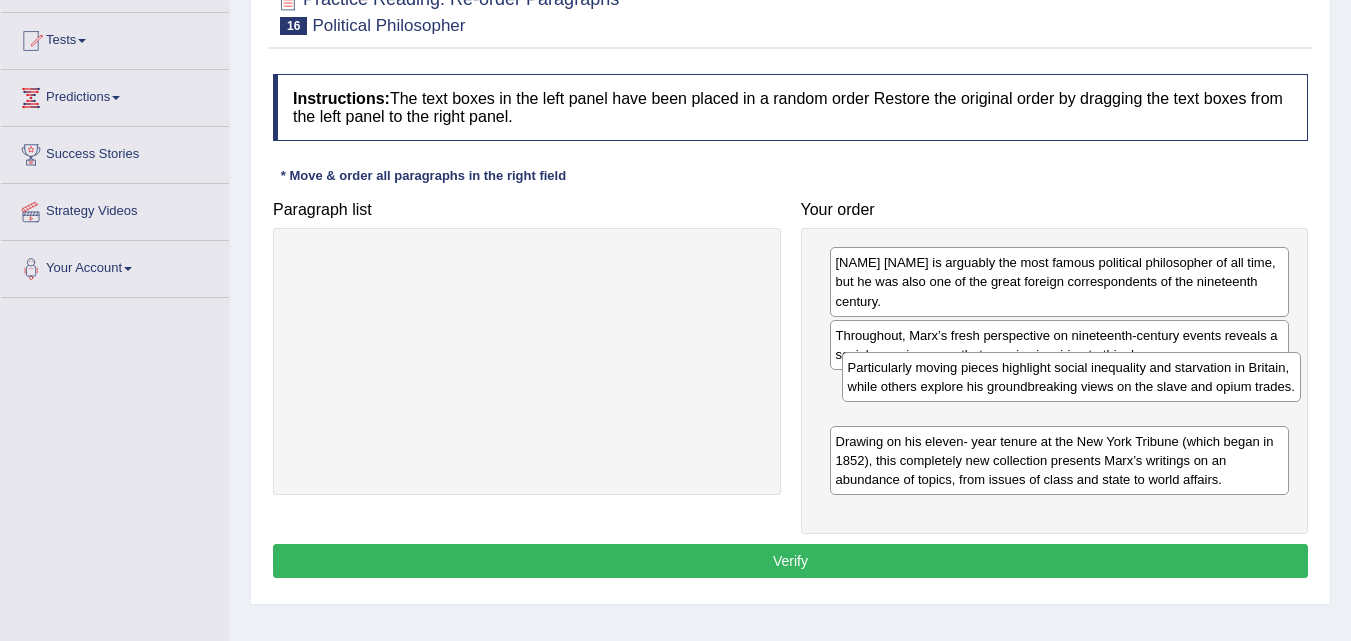 drag, startPoint x: 998, startPoint y: 458, endPoint x: 1010, endPoint y: 385, distance: 73.97973 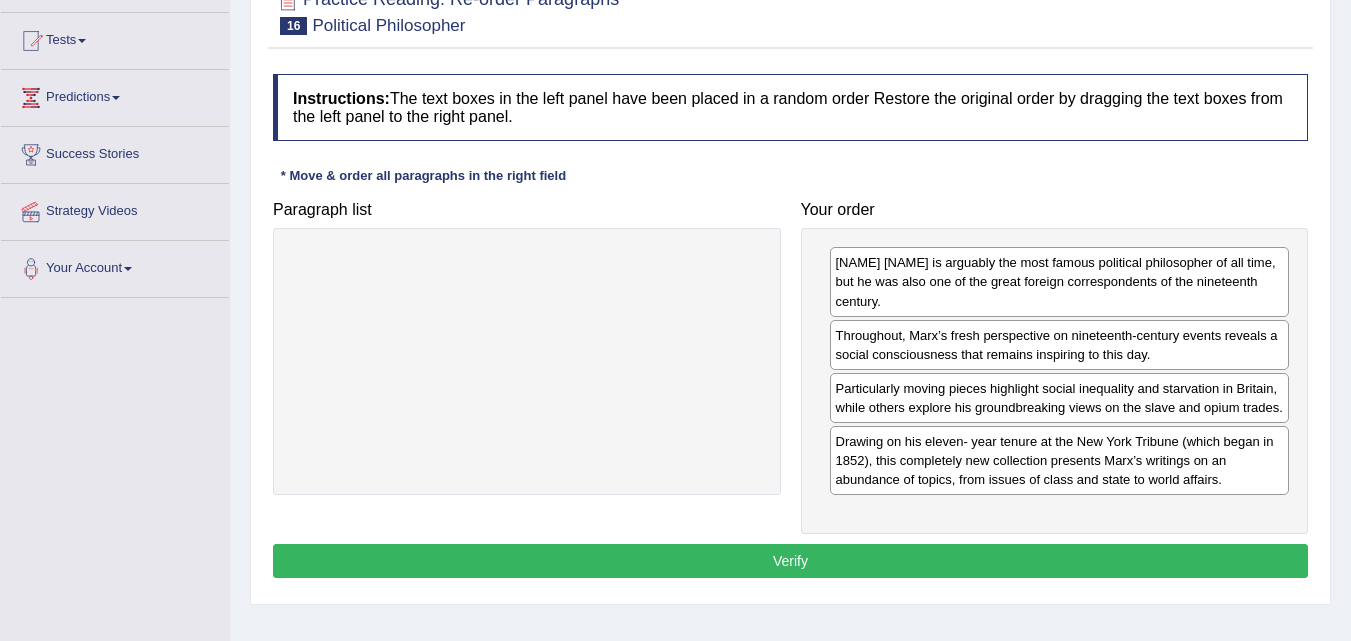 click on "Verify" at bounding box center (790, 561) 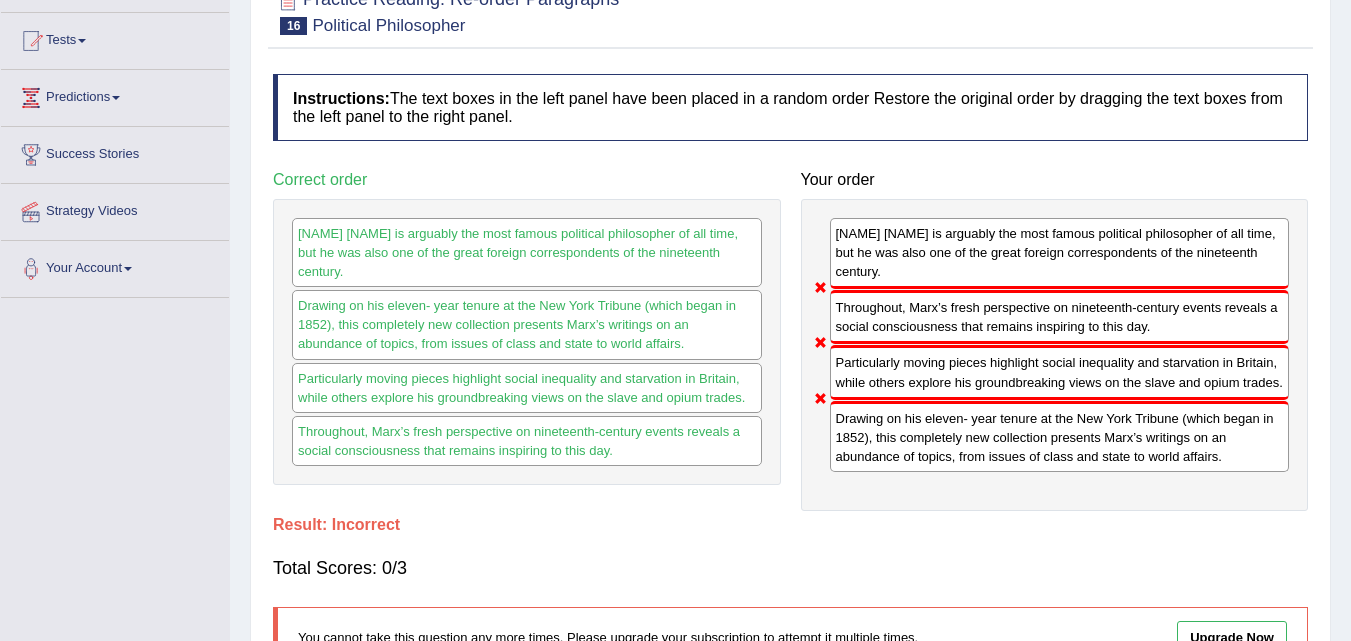 scroll, scrollTop: 0, scrollLeft: 0, axis: both 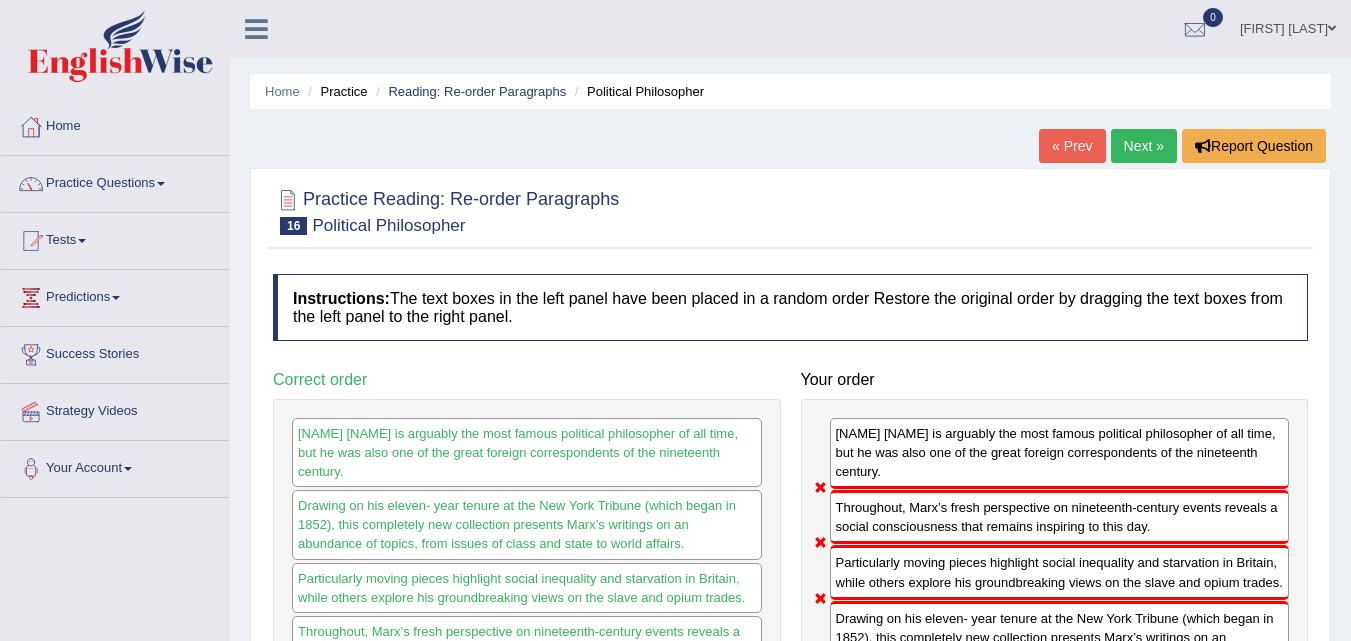 click on "Next »" at bounding box center [1144, 146] 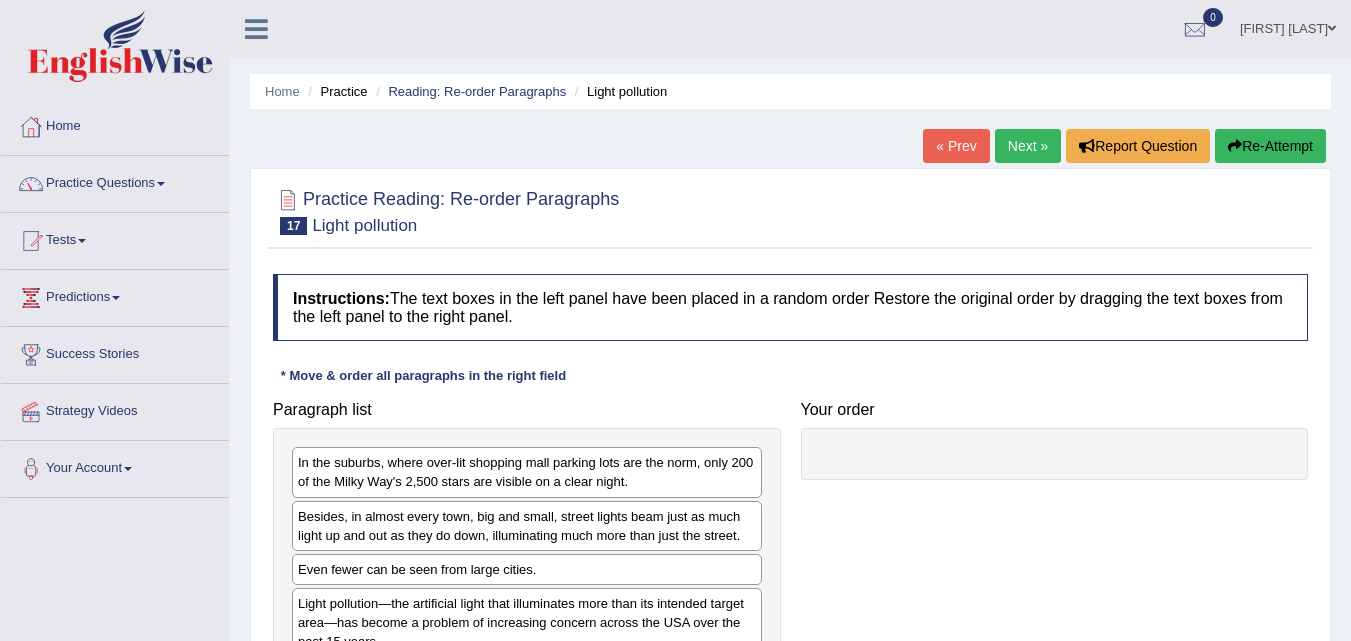 scroll, scrollTop: 0, scrollLeft: 0, axis: both 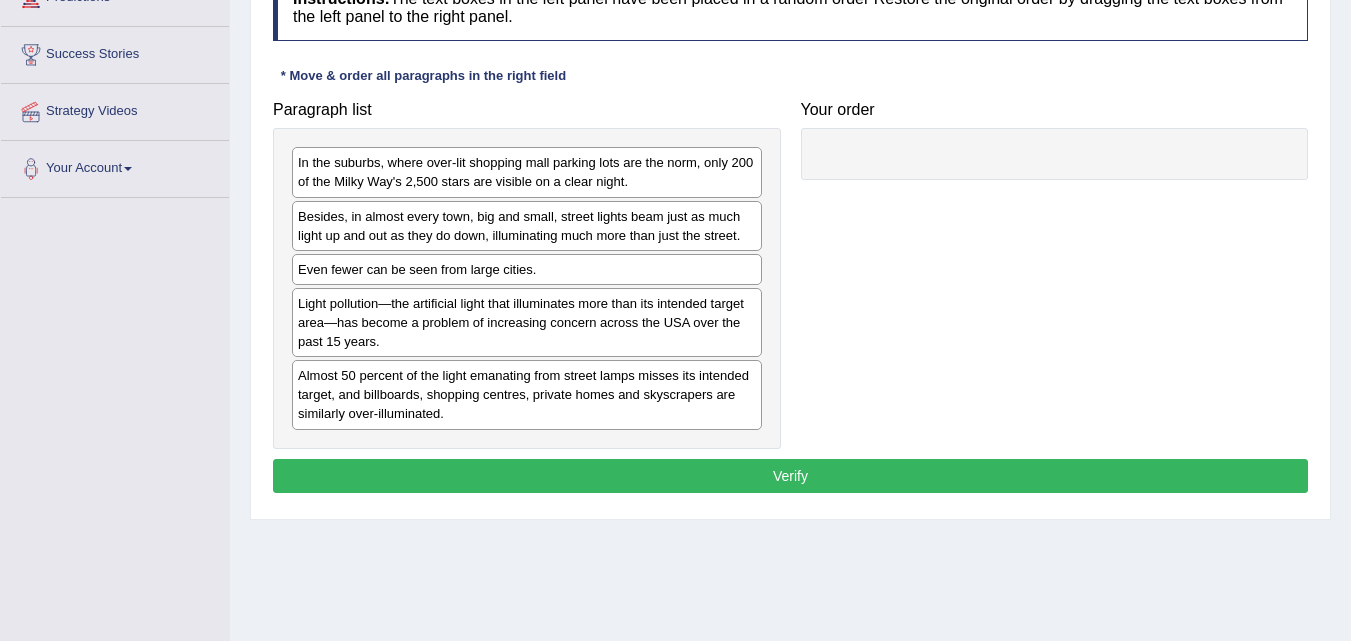 drag, startPoint x: 281, startPoint y: 132, endPoint x: 564, endPoint y: 357, distance: 361.5439 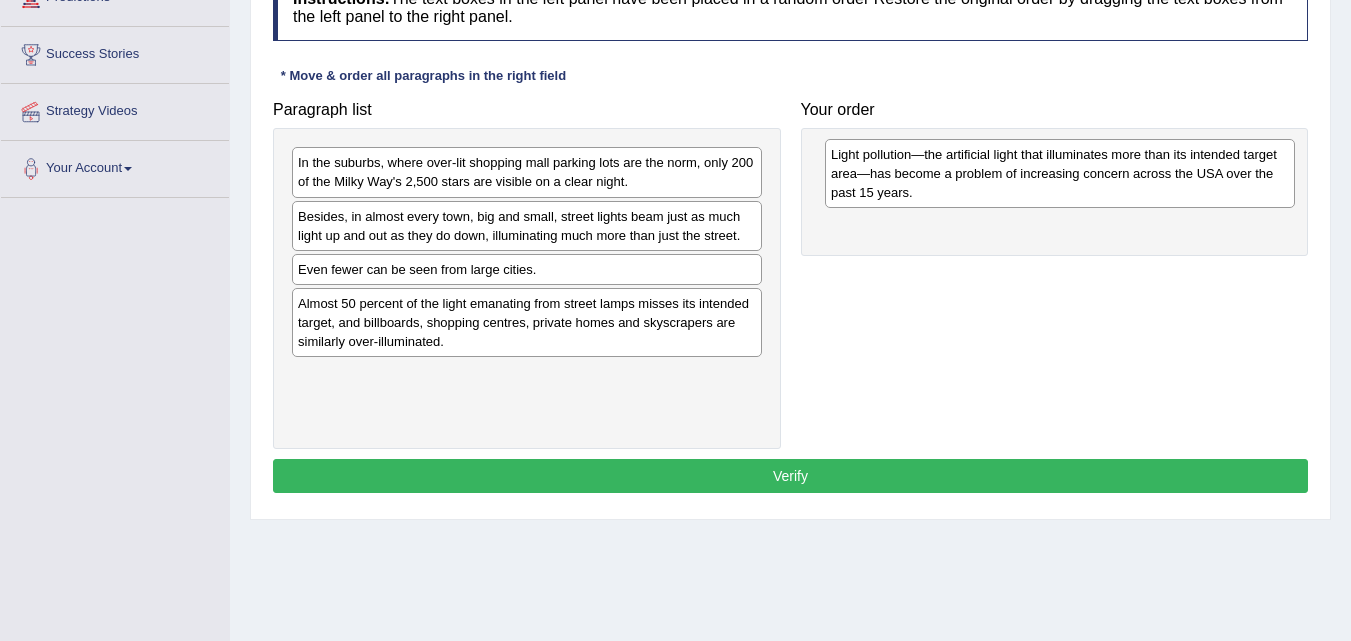 drag, startPoint x: 483, startPoint y: 318, endPoint x: 1016, endPoint y: 169, distance: 553.43475 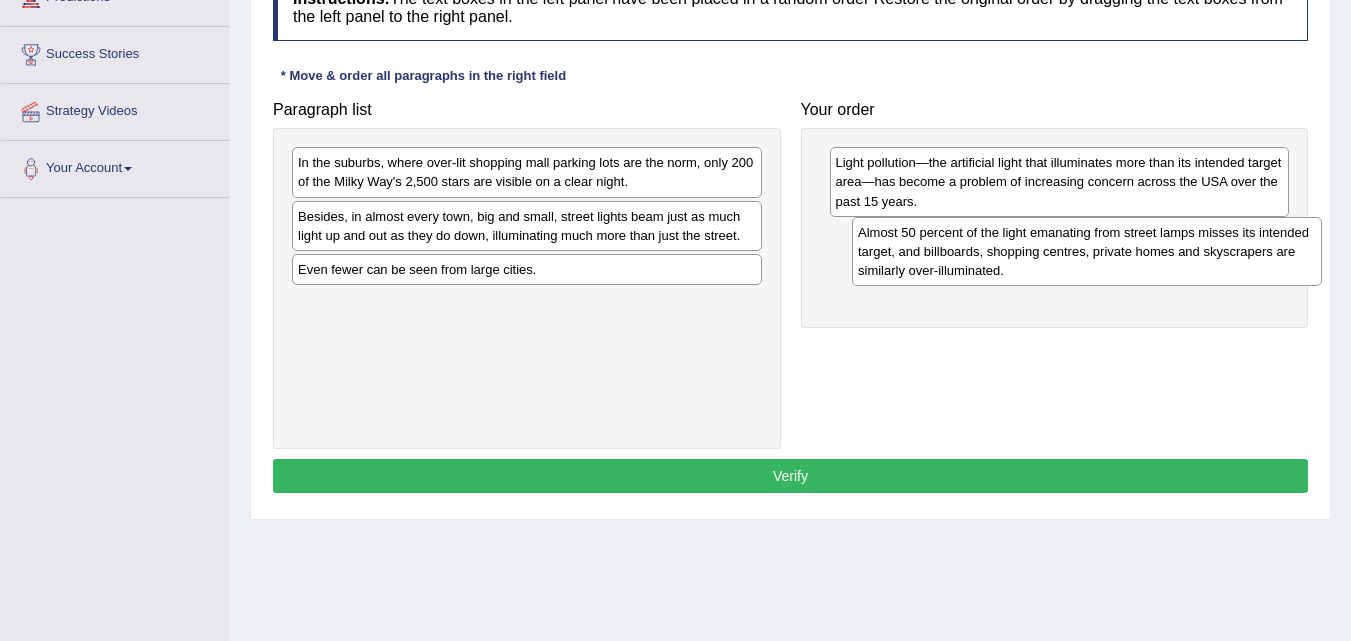 drag, startPoint x: 481, startPoint y: 336, endPoint x: 1041, endPoint y: 265, distance: 564.483 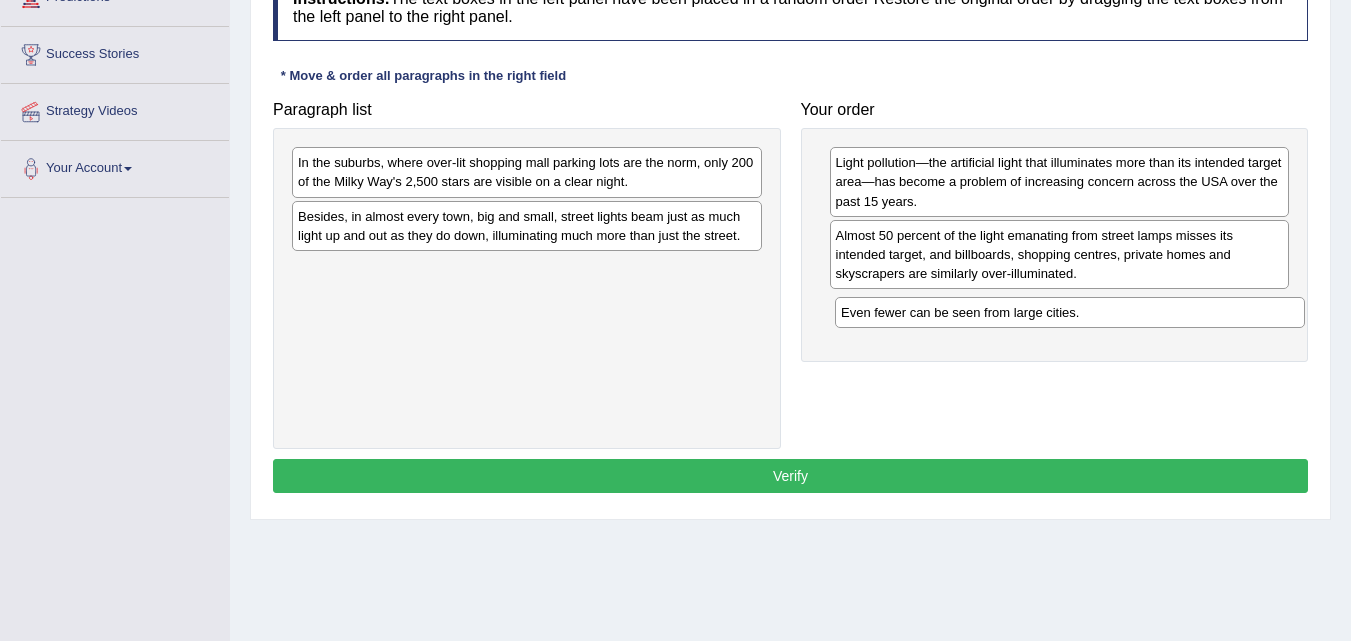 drag, startPoint x: 504, startPoint y: 279, endPoint x: 1047, endPoint y: 322, distance: 544.6999 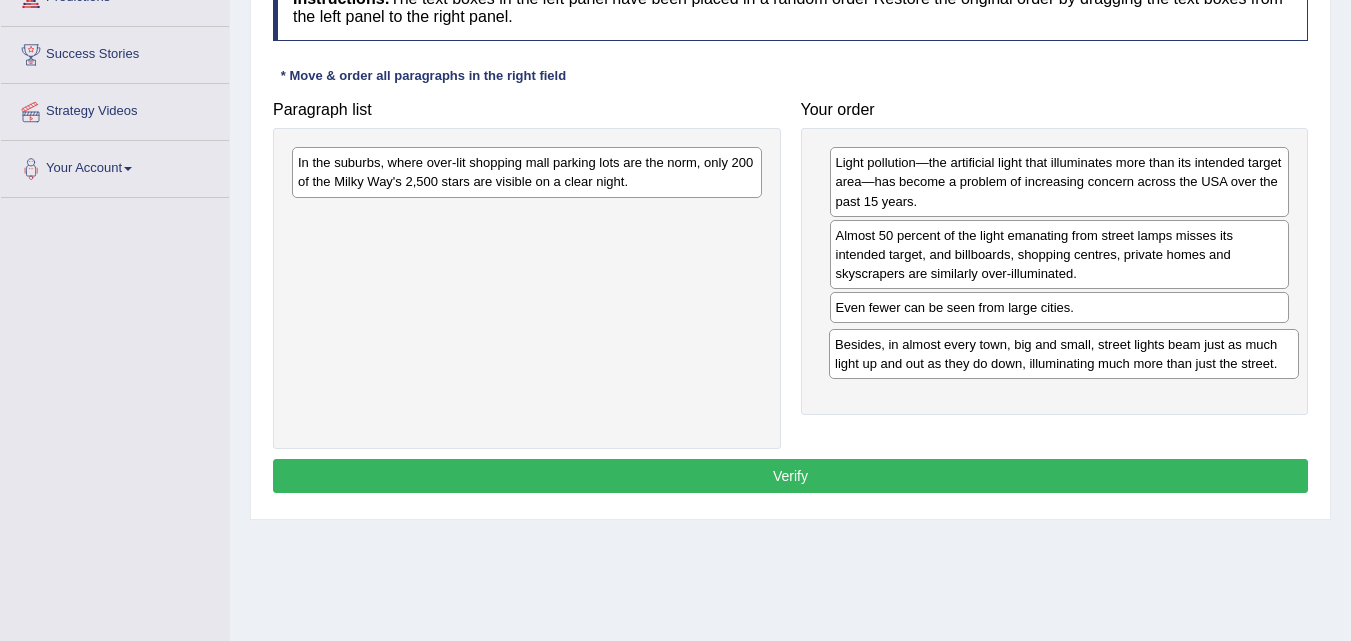 drag, startPoint x: 469, startPoint y: 219, endPoint x: 1006, endPoint y: 347, distance: 552.0444 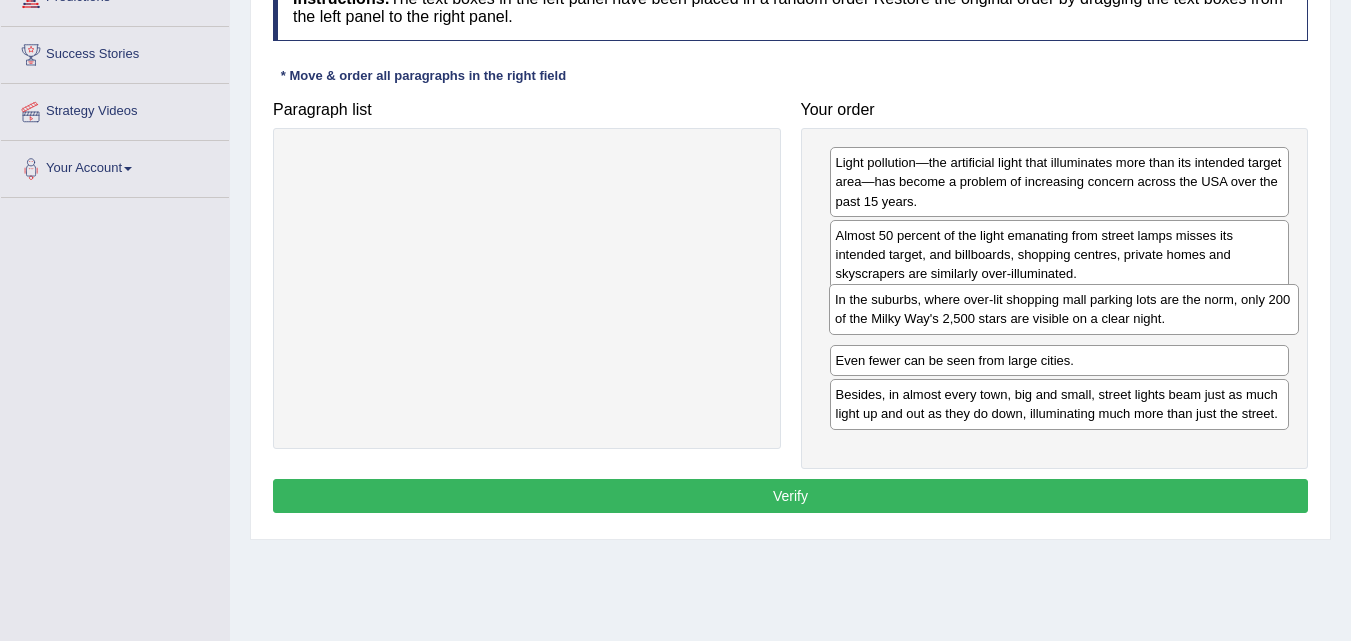 drag, startPoint x: 640, startPoint y: 171, endPoint x: 1177, endPoint y: 308, distance: 554.2003 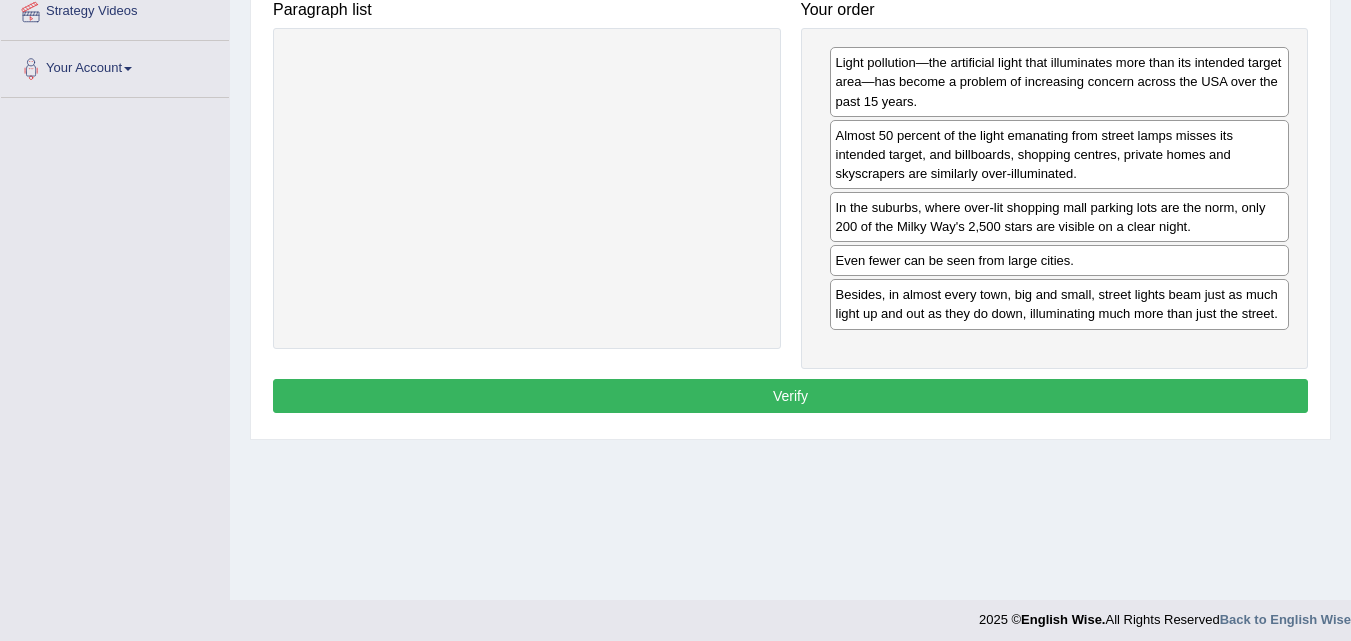 scroll, scrollTop: 300, scrollLeft: 0, axis: vertical 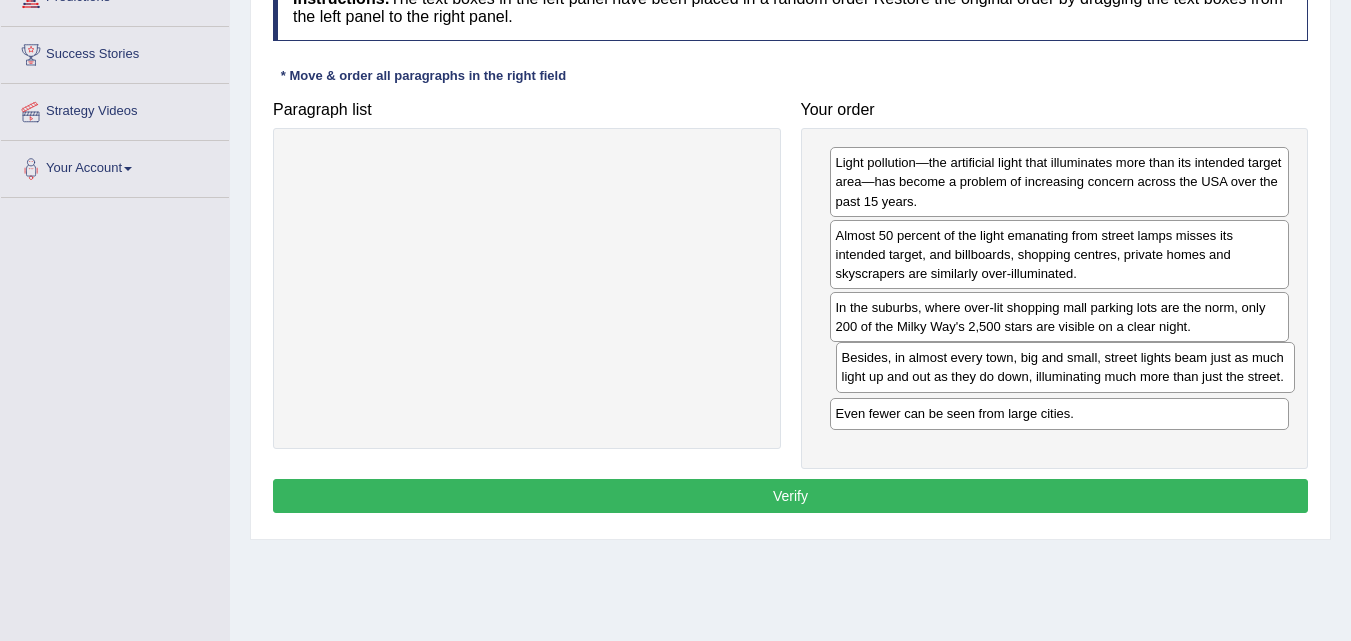 drag, startPoint x: 1033, startPoint y: 406, endPoint x: 1038, endPoint y: 364, distance: 42.296574 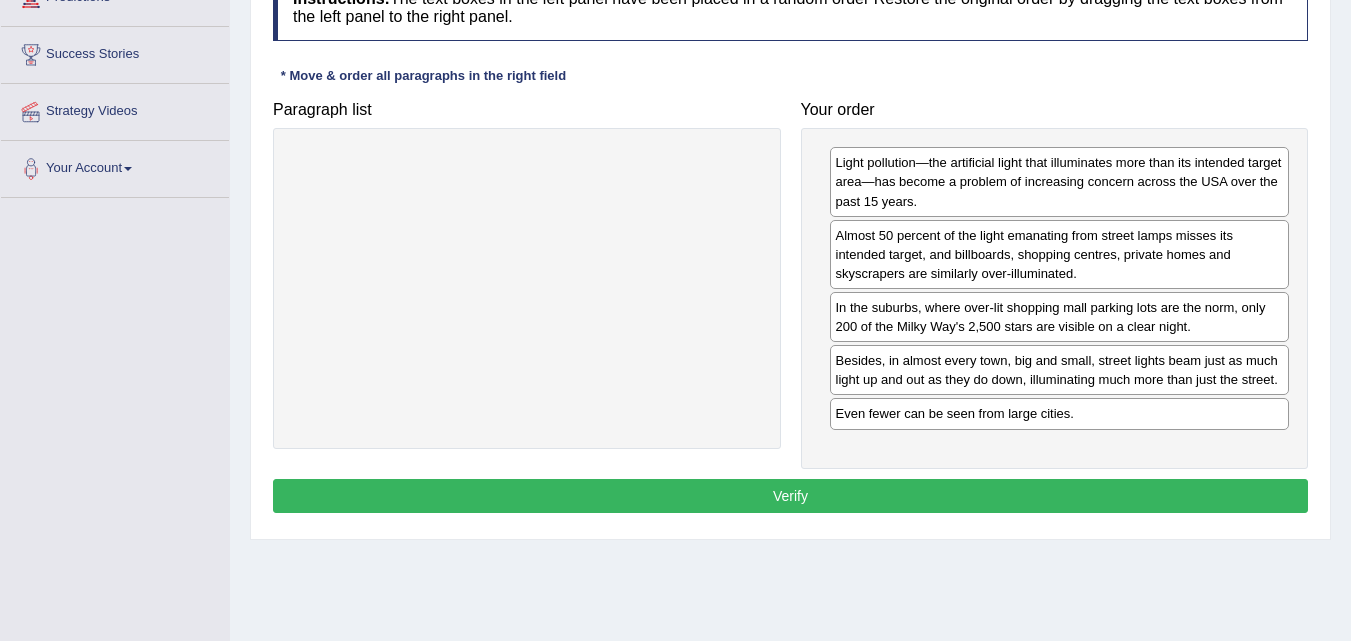 click on "Verify" at bounding box center (790, 496) 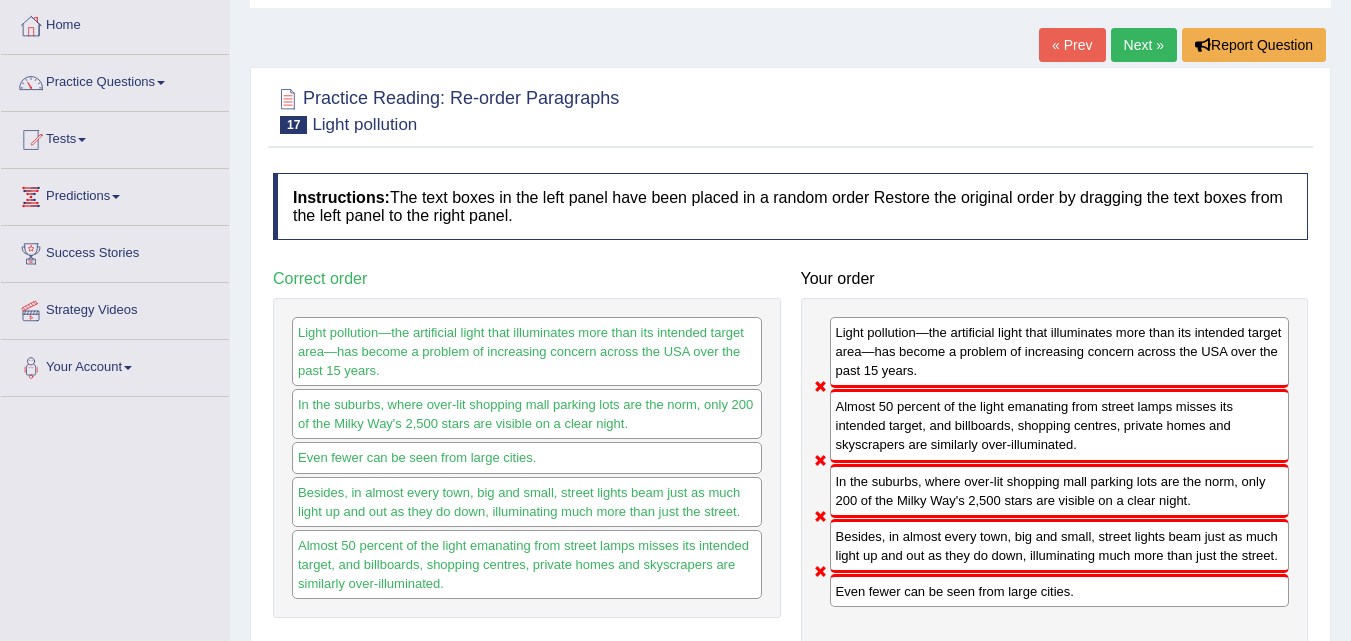 scroll, scrollTop: 0, scrollLeft: 0, axis: both 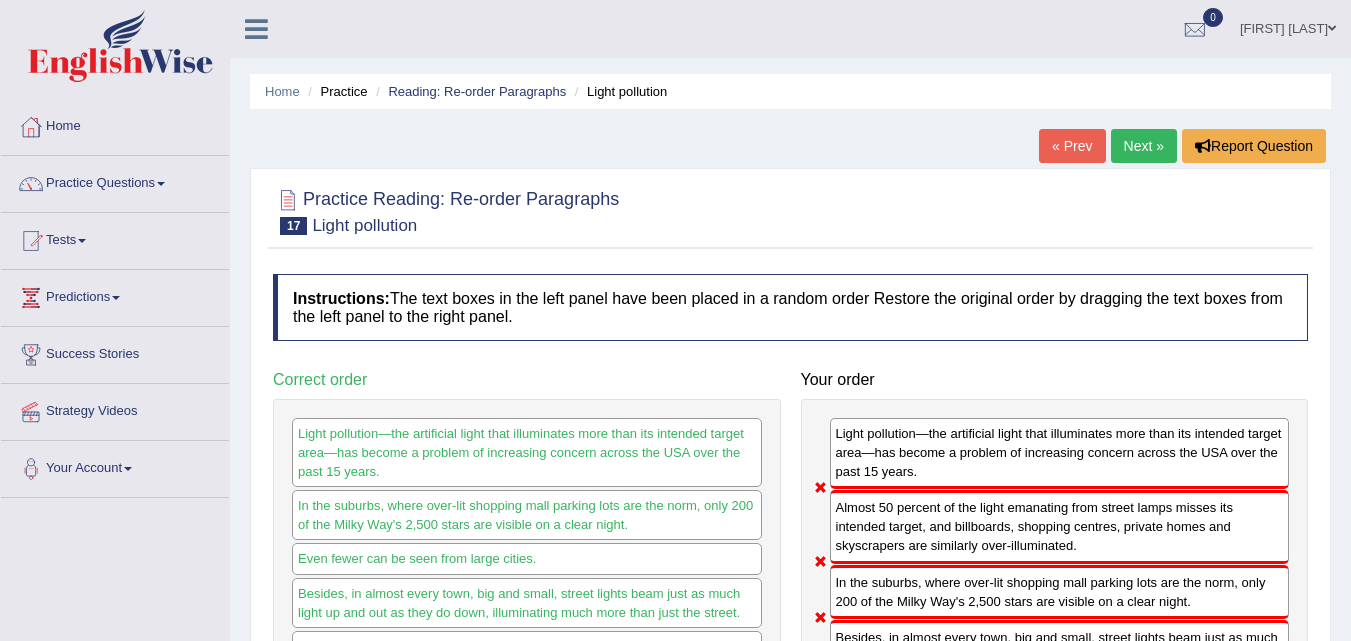 click on "Next »" at bounding box center [1144, 146] 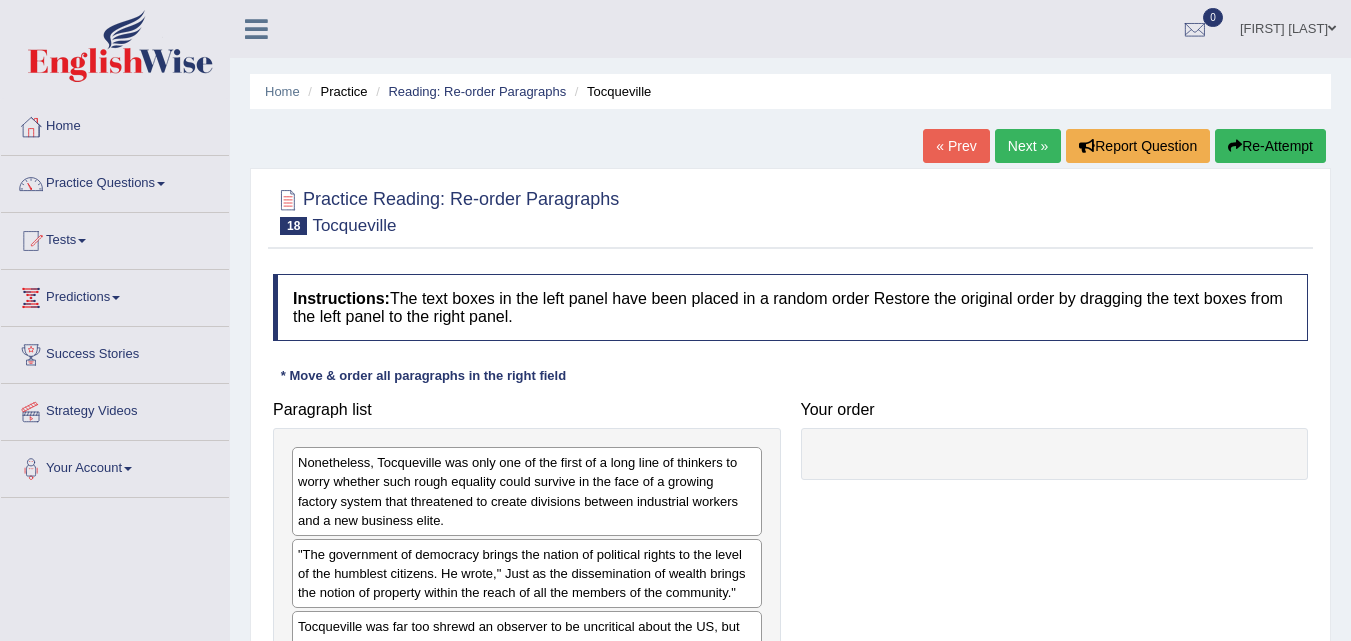 scroll, scrollTop: 300, scrollLeft: 0, axis: vertical 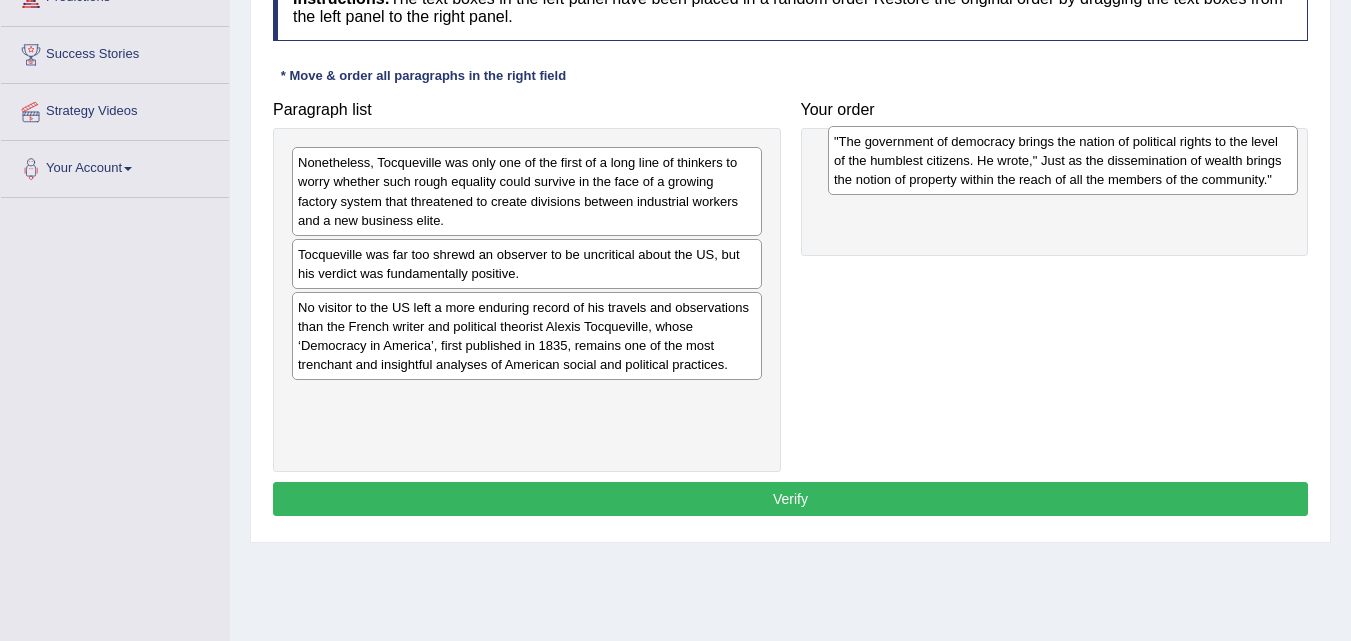 drag, startPoint x: 518, startPoint y: 276, endPoint x: 1051, endPoint y: 179, distance: 541.7546 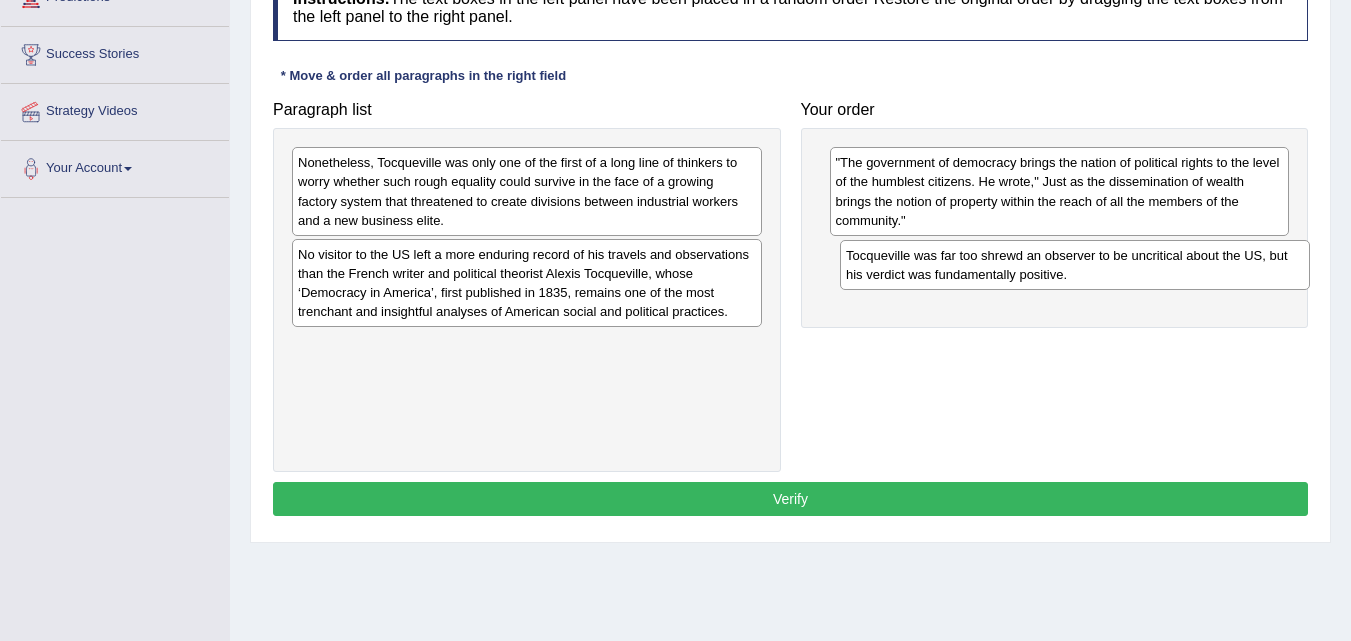 drag, startPoint x: 420, startPoint y: 272, endPoint x: 968, endPoint y: 273, distance: 548.0009 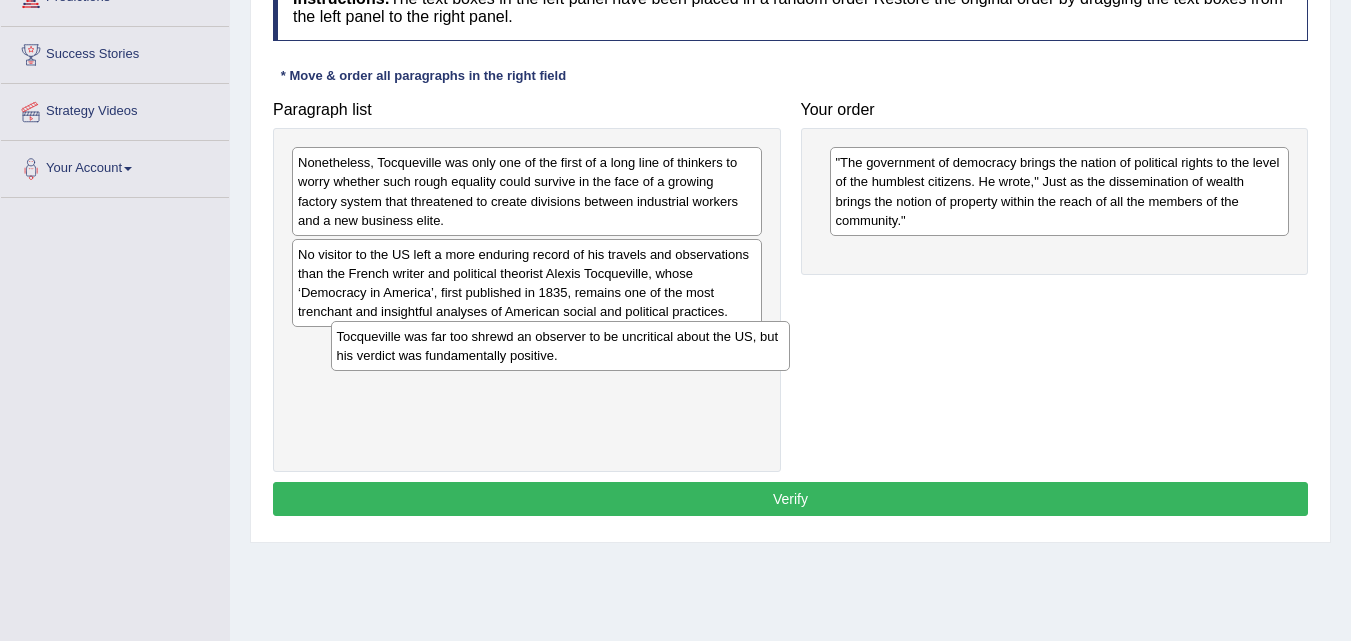 drag, startPoint x: 941, startPoint y: 280, endPoint x: 421, endPoint y: 365, distance: 526.9013 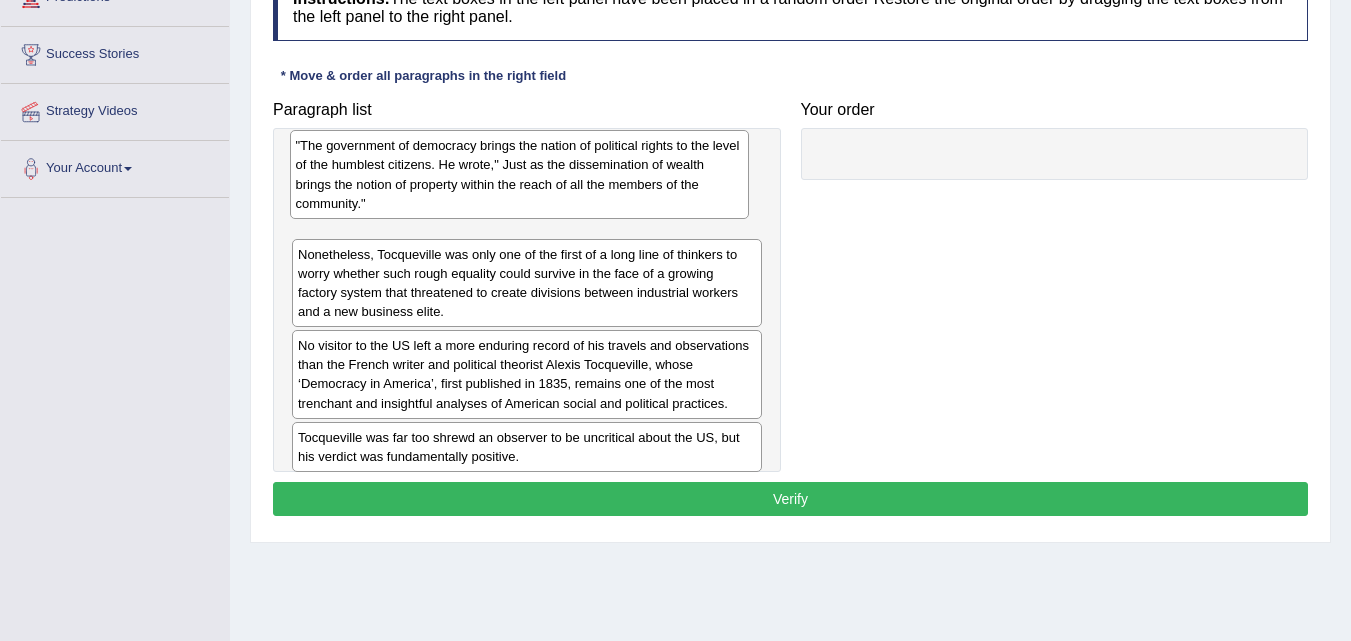 drag, startPoint x: 899, startPoint y: 206, endPoint x: 358, endPoint y: 196, distance: 541.0924 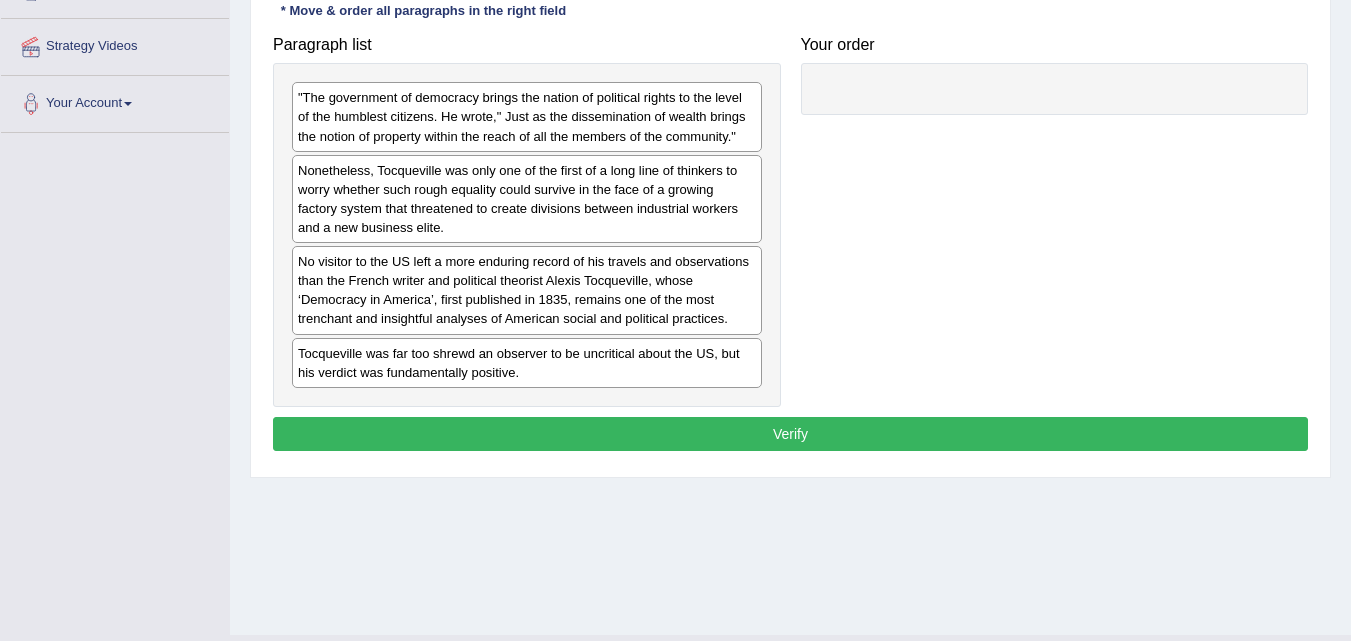 scroll, scrollTop: 400, scrollLeft: 0, axis: vertical 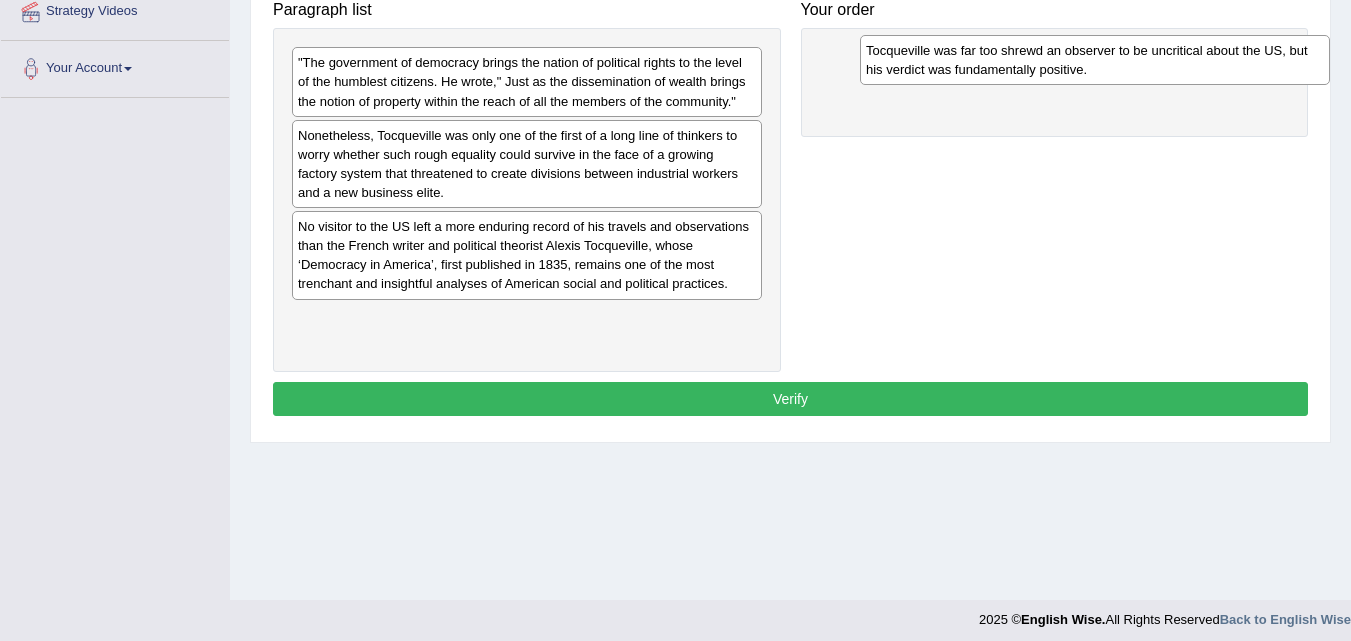 drag, startPoint x: 475, startPoint y: 341, endPoint x: 1034, endPoint y: 80, distance: 616.9295 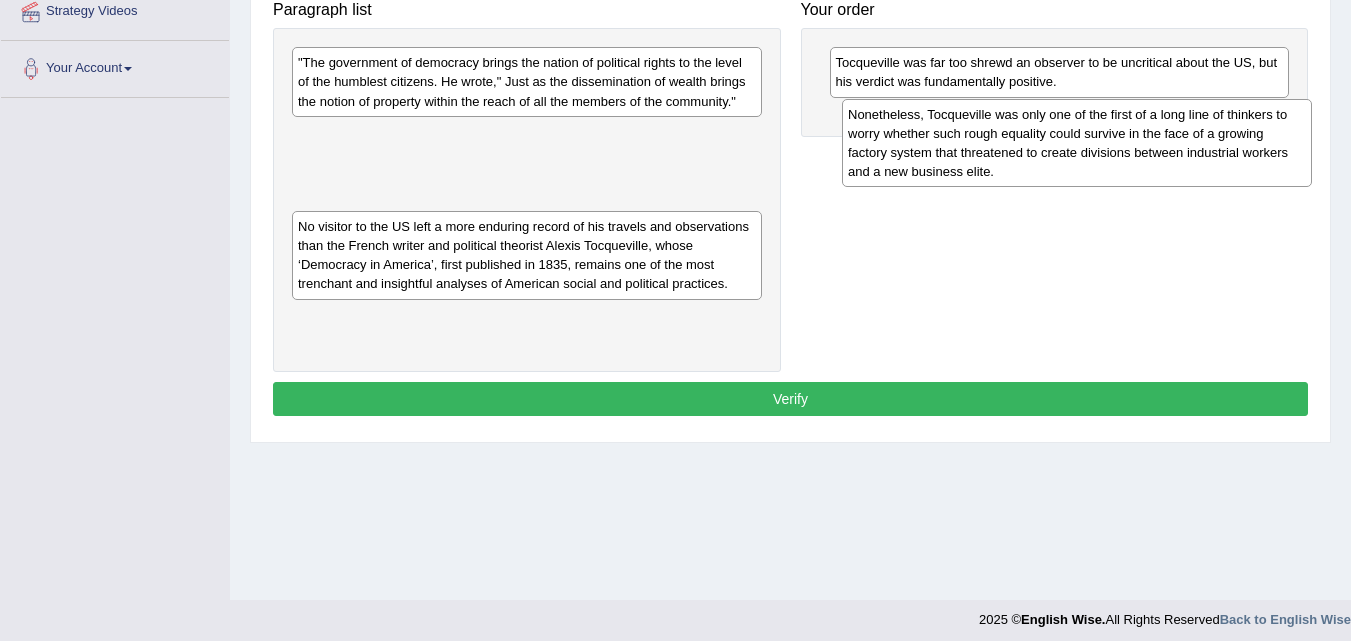 drag, startPoint x: 608, startPoint y: 169, endPoint x: 1158, endPoint y: 148, distance: 550.40076 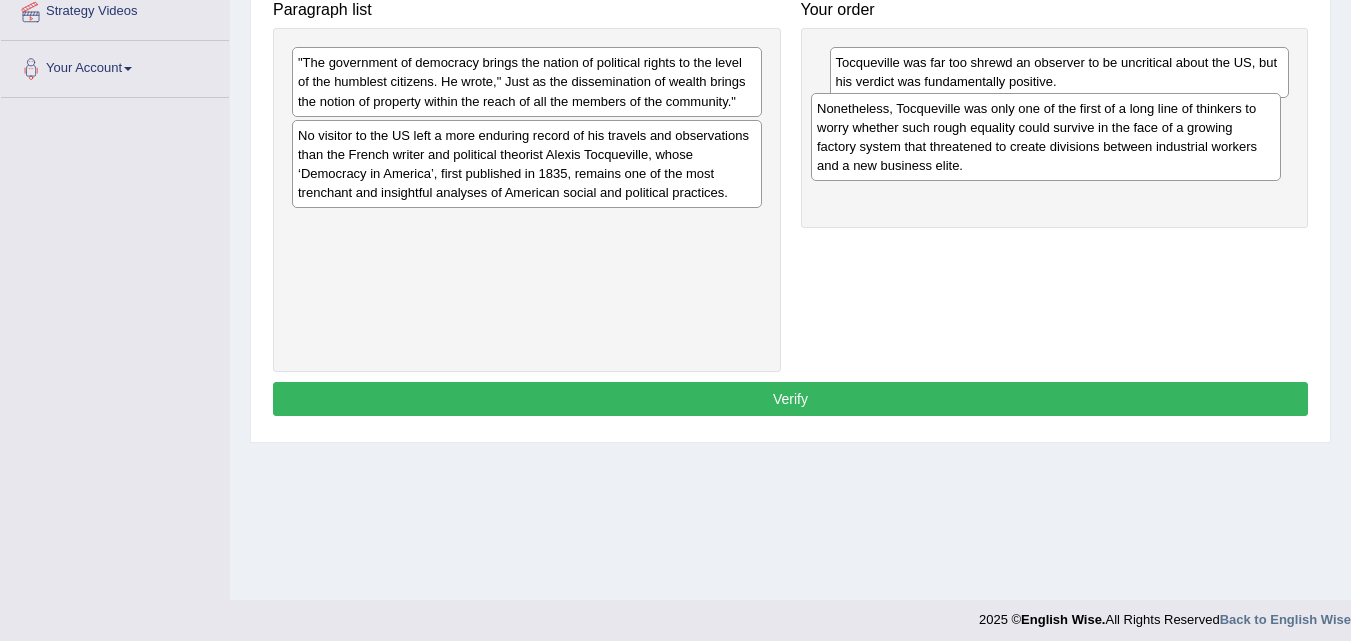 drag, startPoint x: 497, startPoint y: 180, endPoint x: 1016, endPoint y: 153, distance: 519.70184 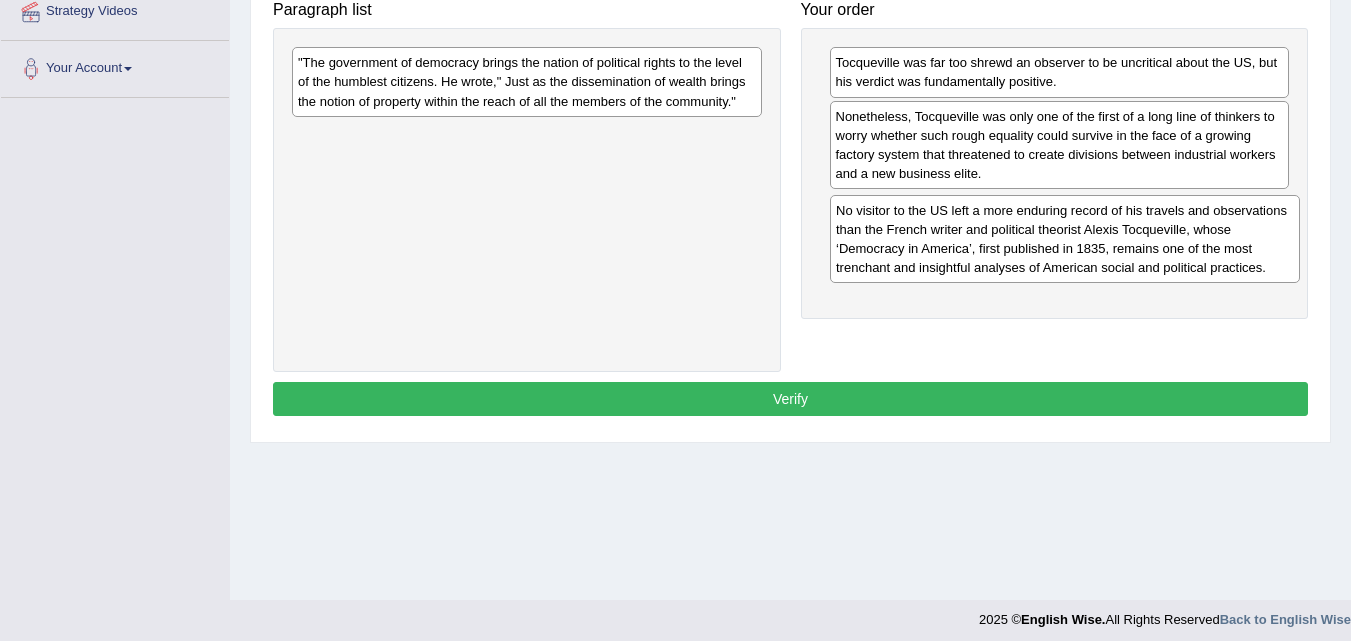 drag, startPoint x: 398, startPoint y: 154, endPoint x: 936, endPoint y: 229, distance: 543.2025 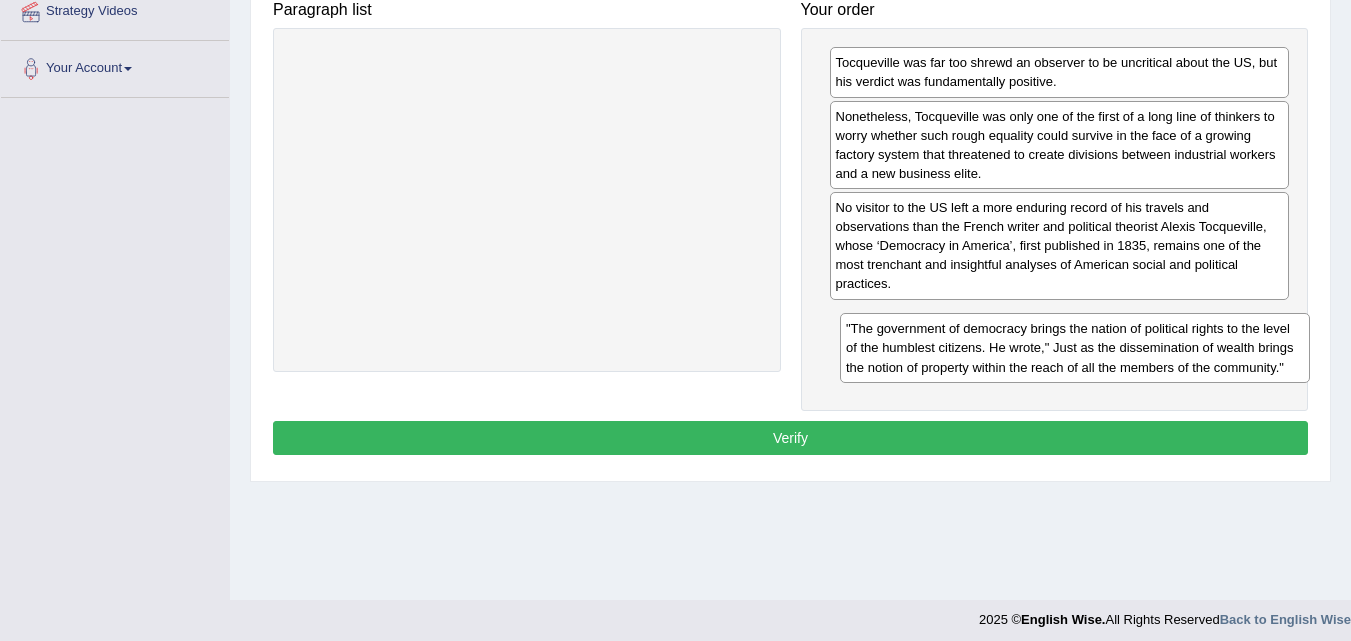 drag, startPoint x: 444, startPoint y: 79, endPoint x: 992, endPoint y: 344, distance: 608.71094 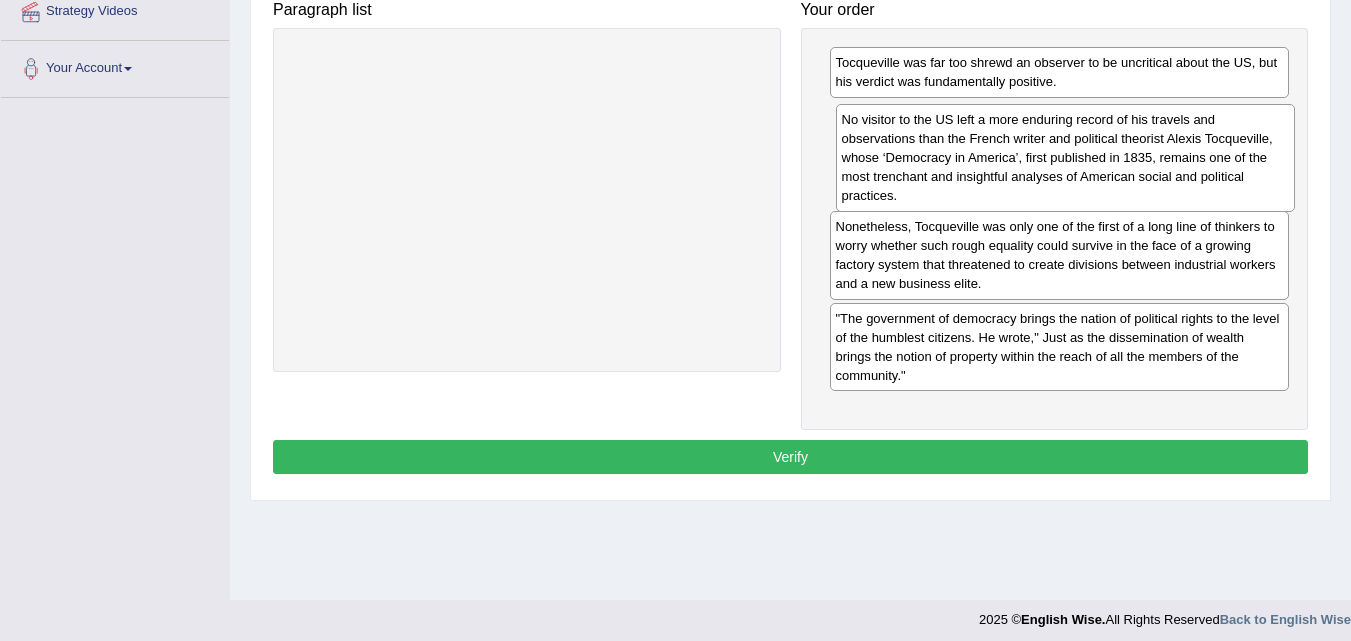 drag, startPoint x: 933, startPoint y: 262, endPoint x: 939, endPoint y: 174, distance: 88.20431 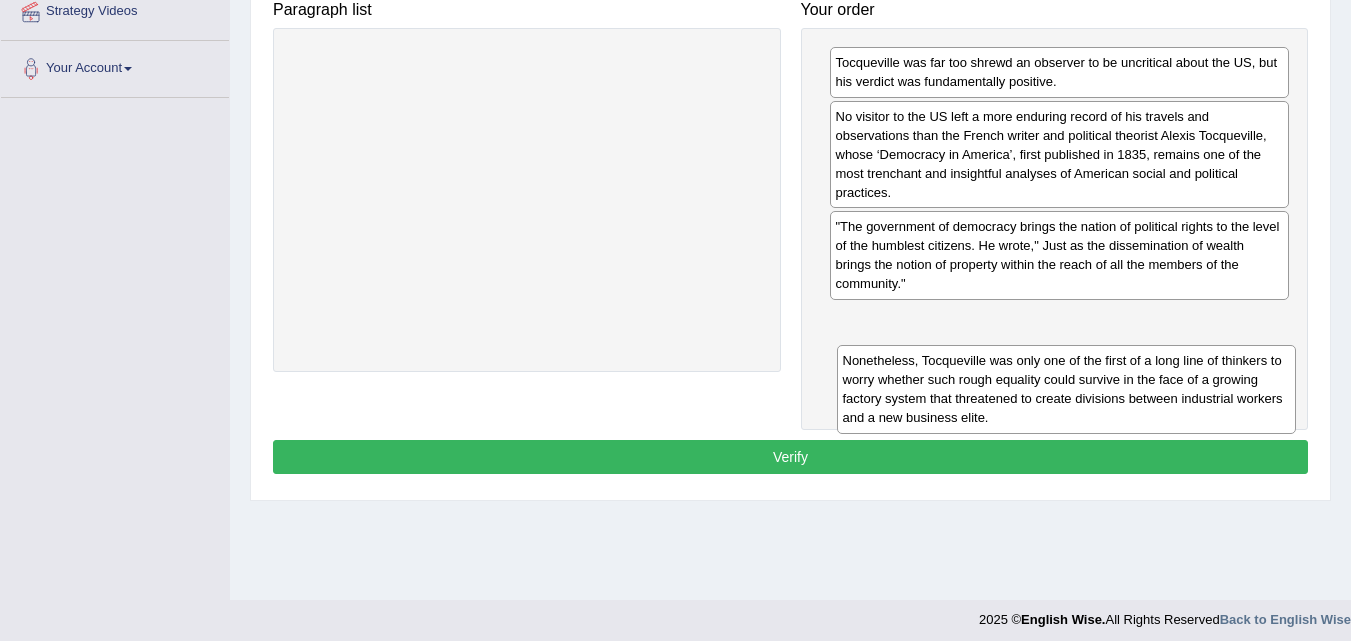 drag, startPoint x: 989, startPoint y: 274, endPoint x: 990, endPoint y: 403, distance: 129.00388 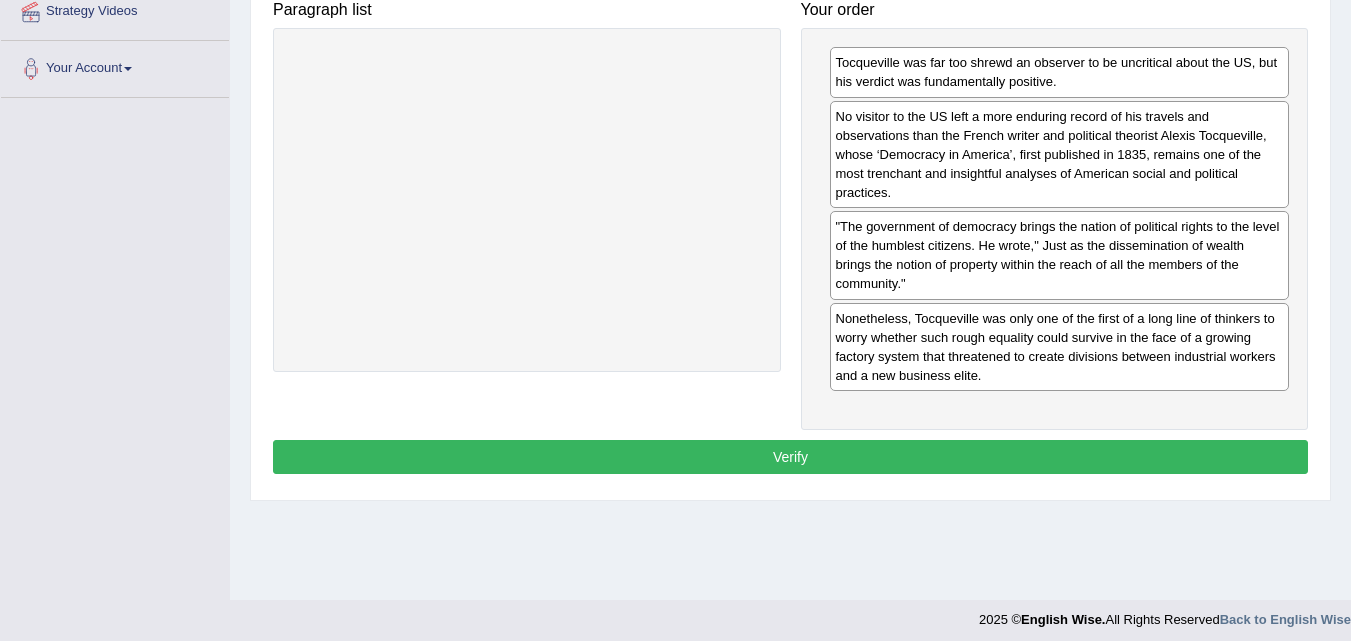 click on "Verify" at bounding box center [790, 457] 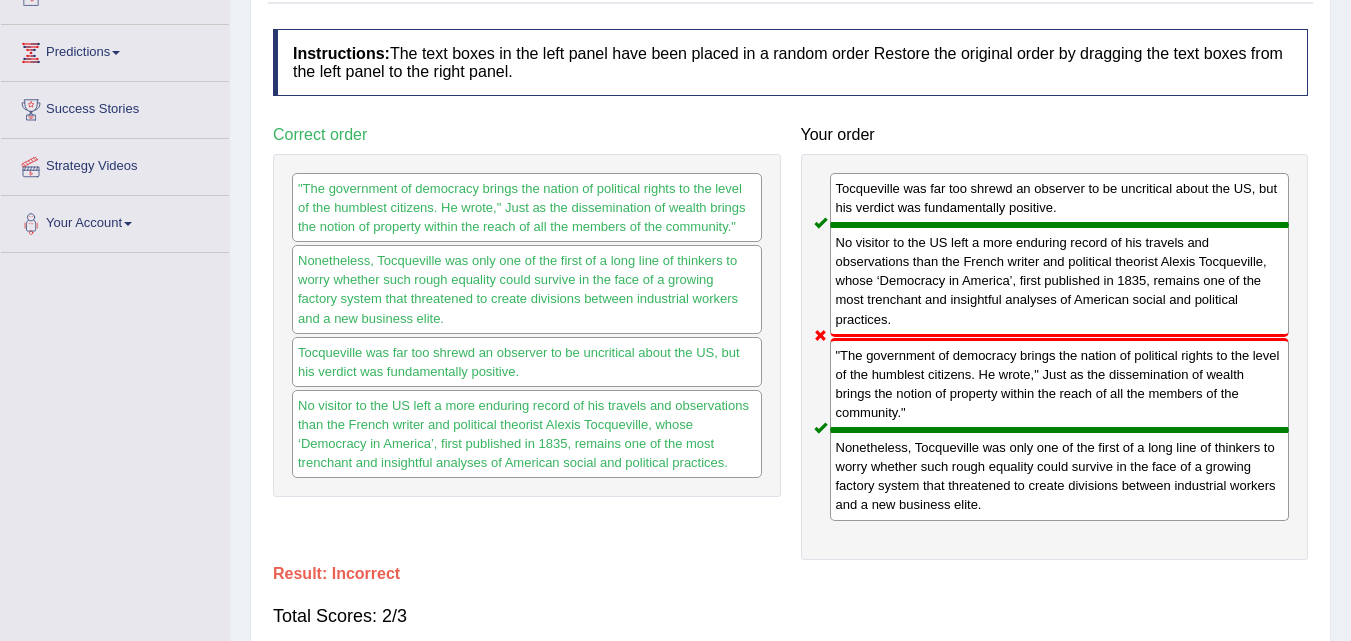 scroll, scrollTop: 200, scrollLeft: 0, axis: vertical 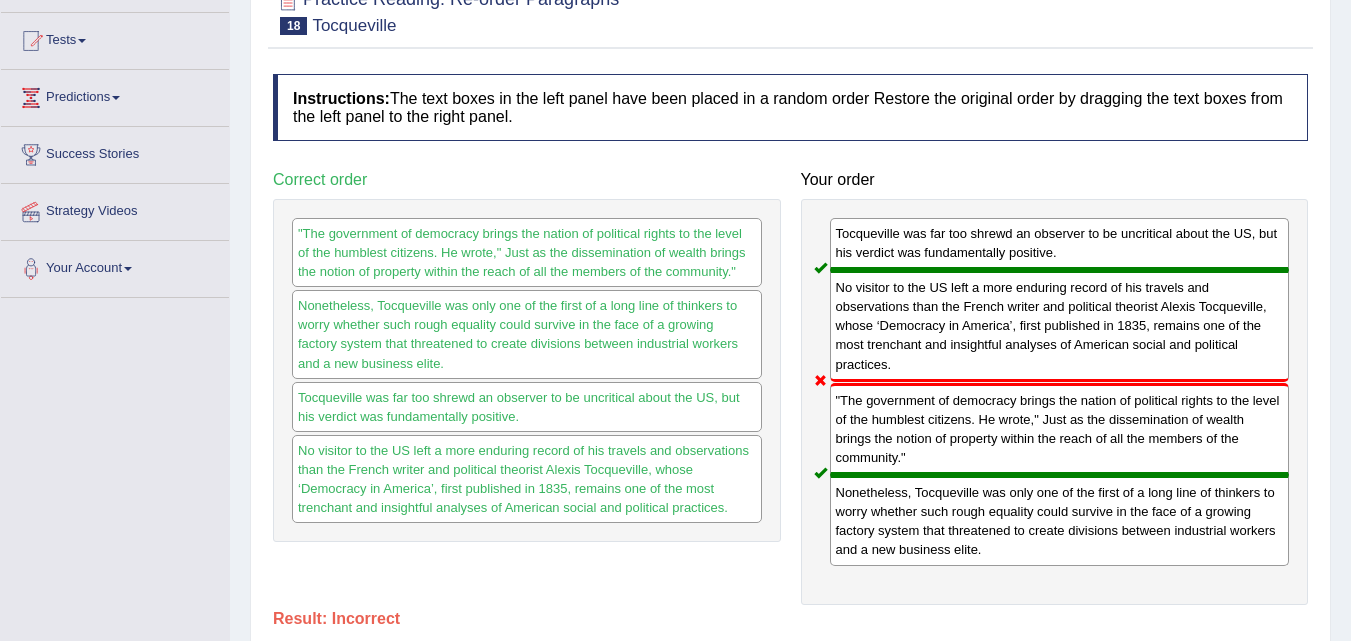 drag, startPoint x: 913, startPoint y: 451, endPoint x: 897, endPoint y: 489, distance: 41.231056 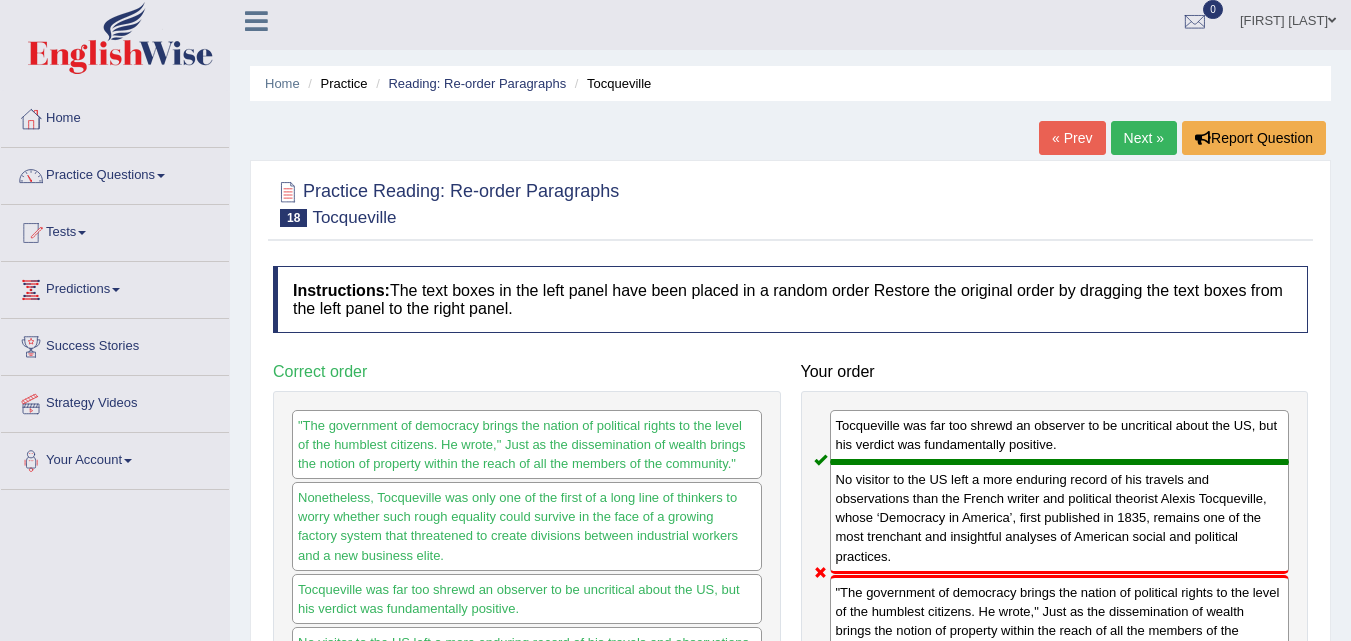 scroll, scrollTop: 0, scrollLeft: 0, axis: both 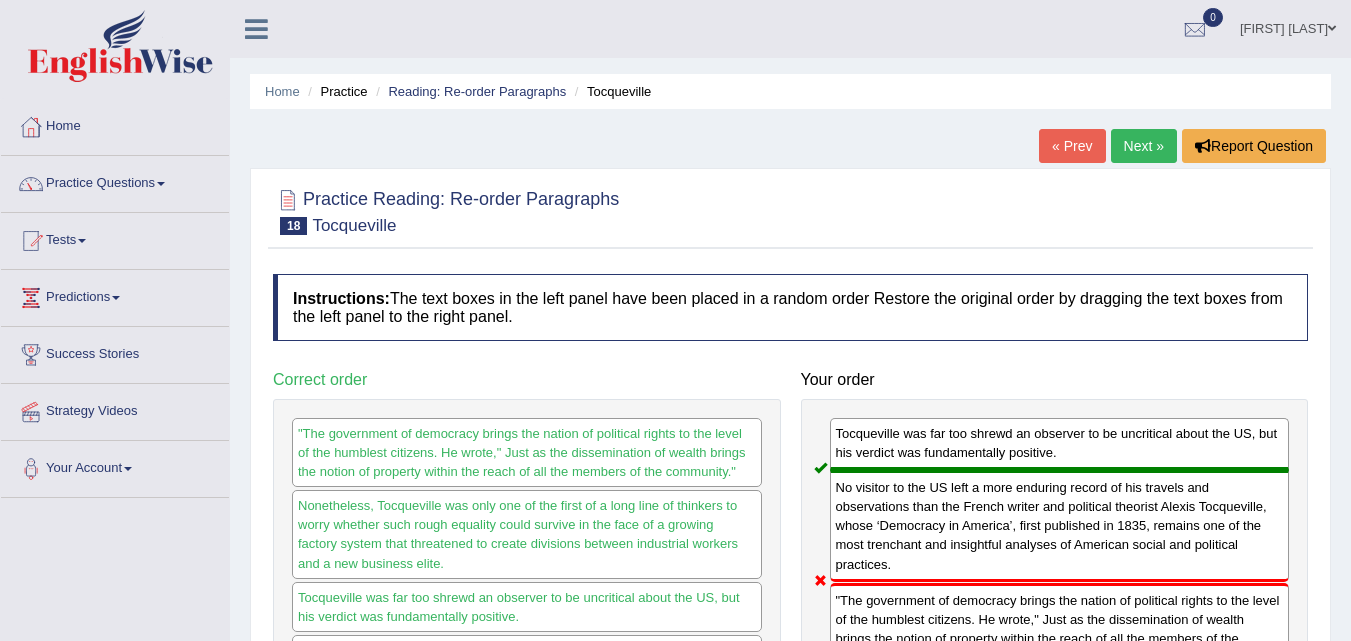 click on "Next »" at bounding box center [1144, 146] 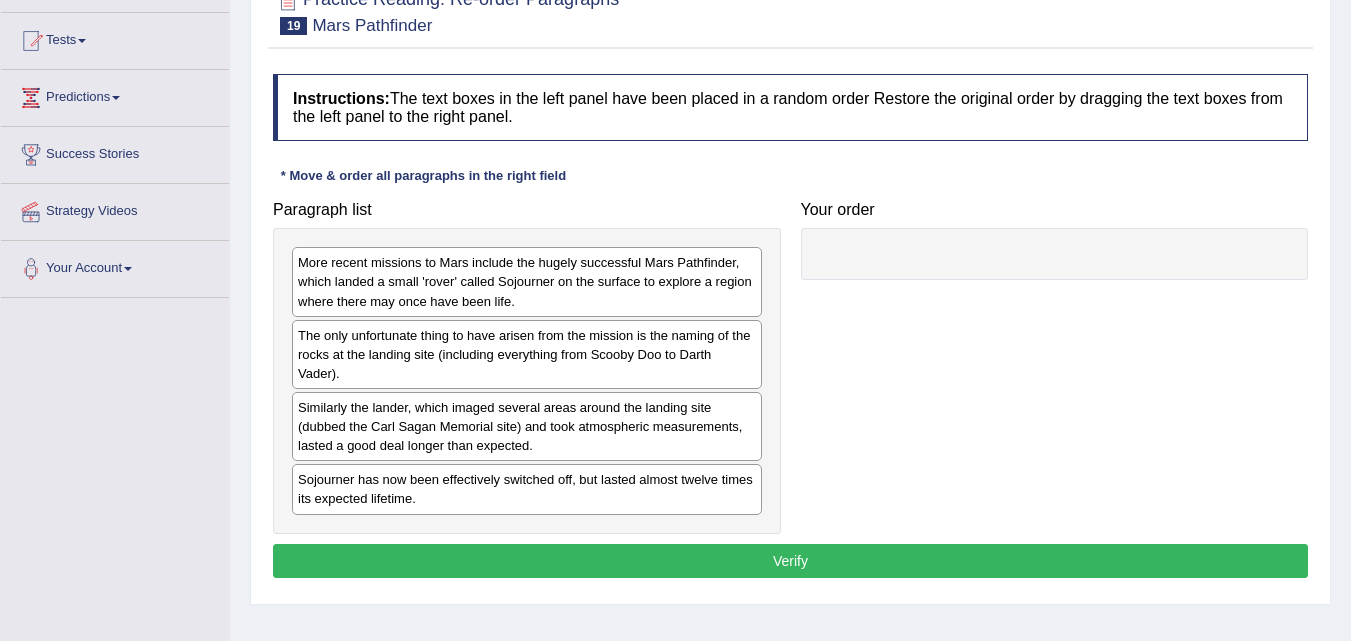 scroll, scrollTop: 200, scrollLeft: 0, axis: vertical 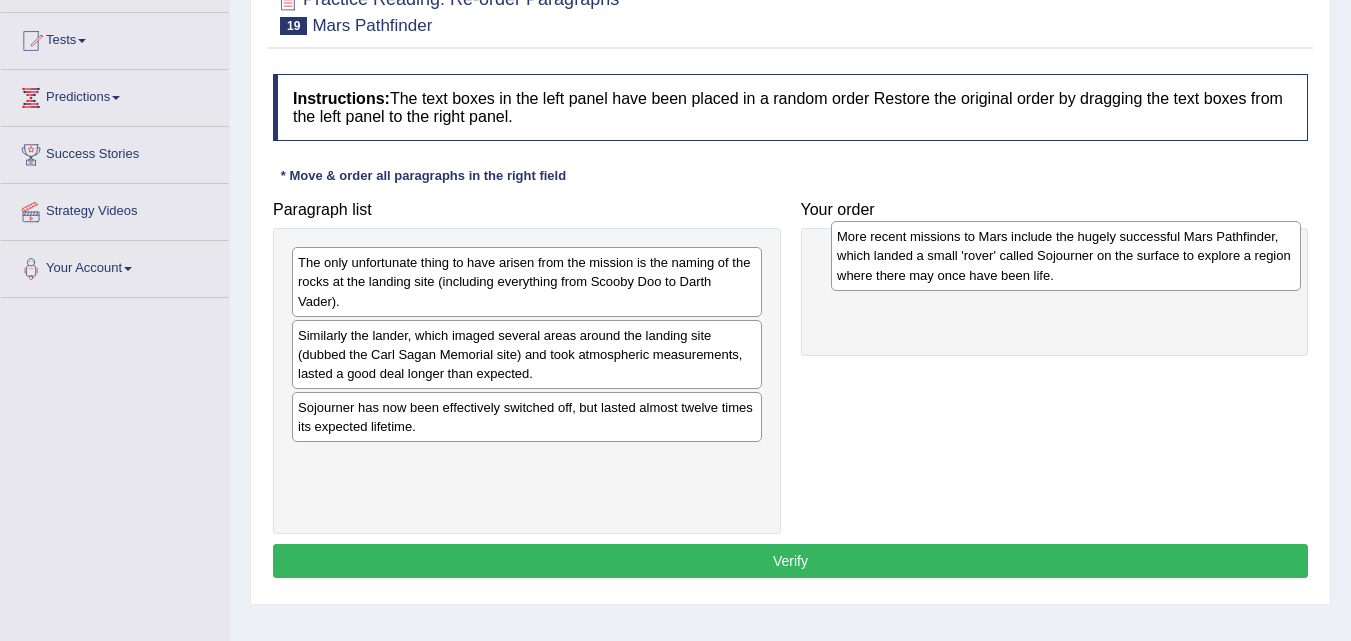 drag, startPoint x: 385, startPoint y: 292, endPoint x: 924, endPoint y: 266, distance: 539.6267 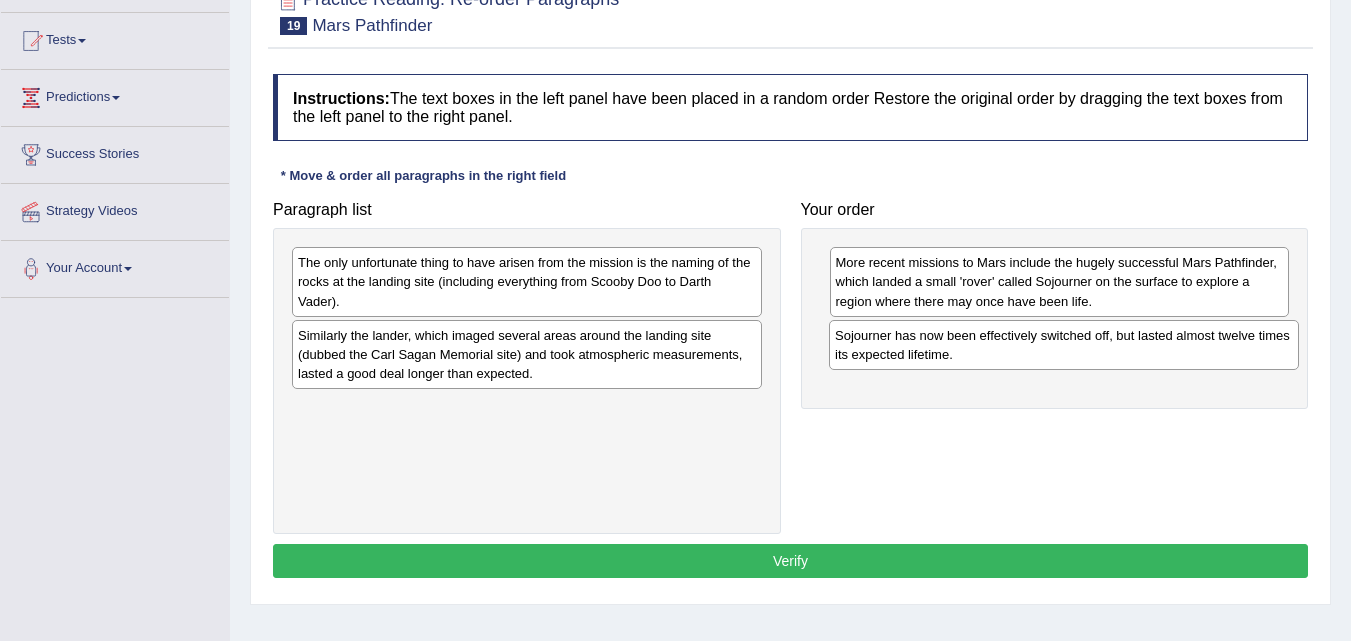 drag, startPoint x: 375, startPoint y: 407, endPoint x: 912, endPoint y: 335, distance: 541.8053 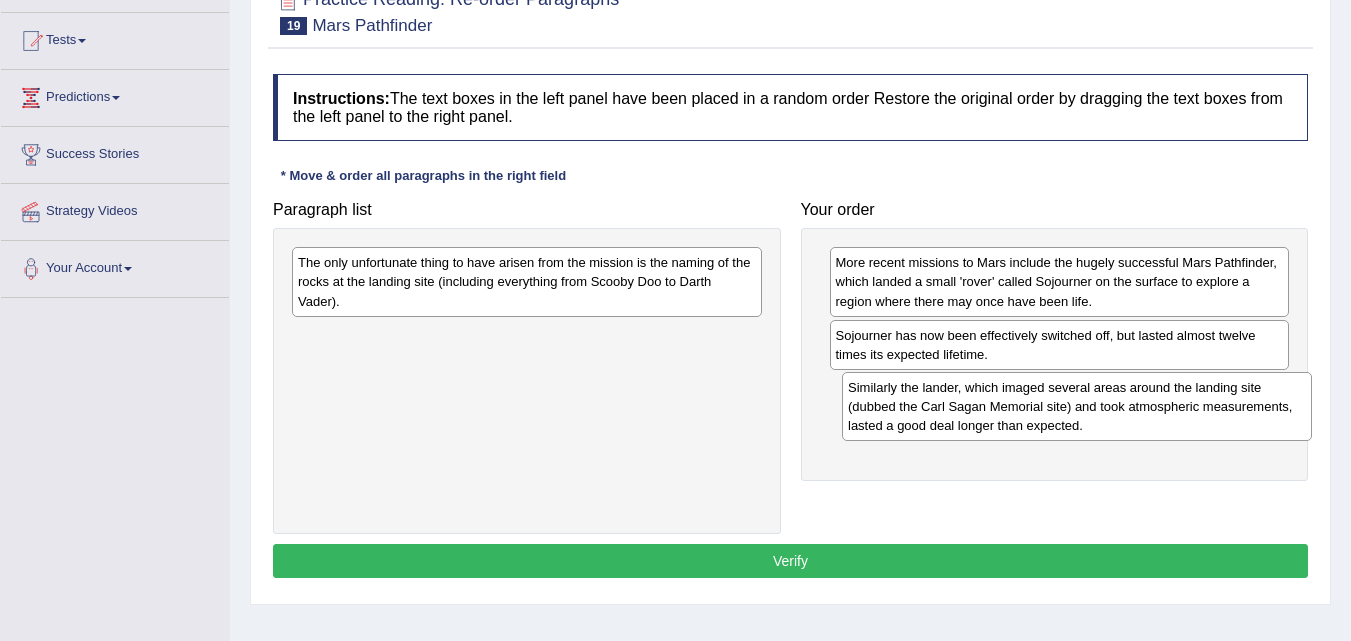 drag, startPoint x: 534, startPoint y: 368, endPoint x: 1071, endPoint y: 414, distance: 538.9666 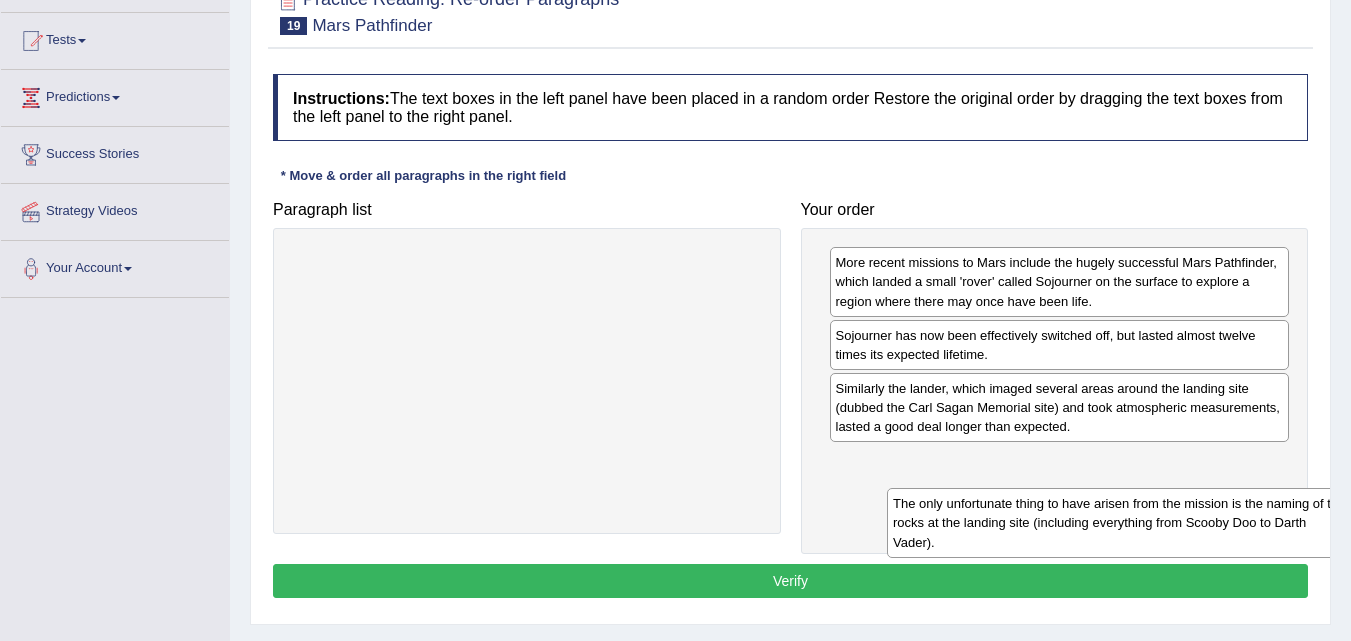 drag, startPoint x: 480, startPoint y: 272, endPoint x: 1049, endPoint y: 489, distance: 608.97455 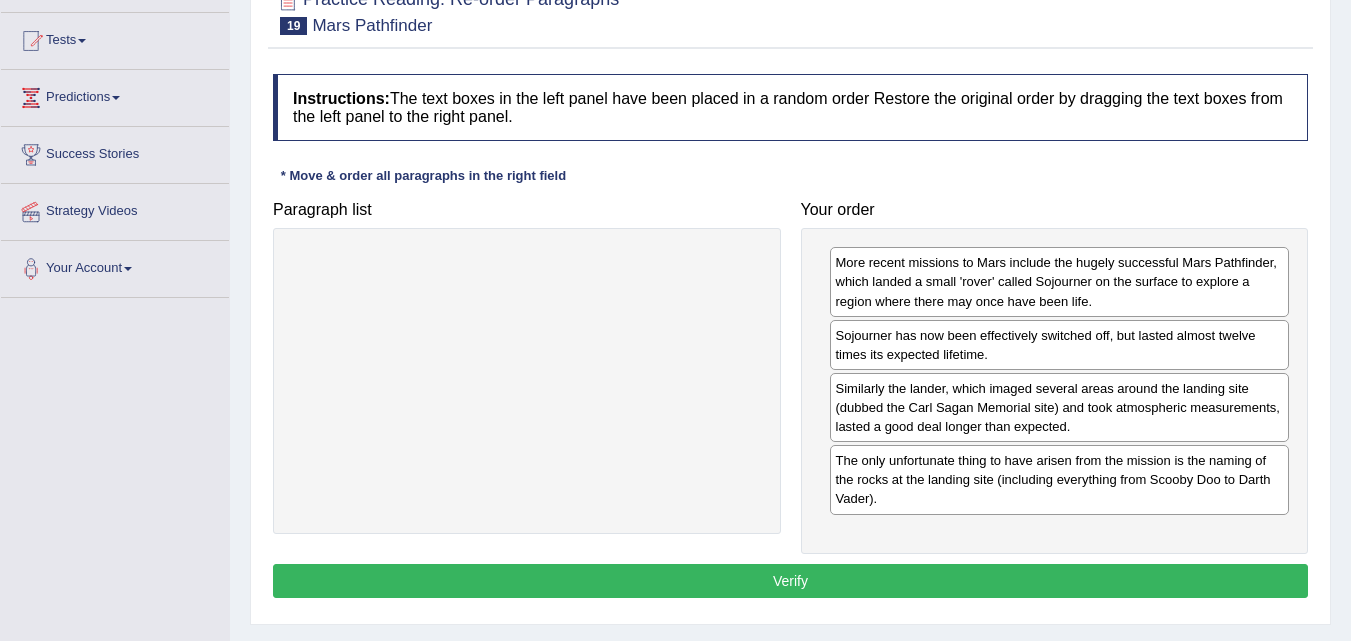 click on "Instructions:  The text boxes in the left panel have been placed in a random order Restore the original order by dragging the text boxes from the left panel to the right panel.
* Move & order all paragraphs in the right field
Paragraph list
Correct order
More recent missions to Mars include the hugely successful Mars Pathfinder, which landed a small 'rover' called Sojourner on the surface to explore a region where there may once have been life. Sojourner has now been effectively switched off, but lasted almost twelve times its expected lifetime. Similarly the lander, which imaged several areas around the landing site (dubbed the Carl Sagan Memorial site) and took atmospheric measurements, lasted a good deal longer than expected. The only unfortunate thing to have arisen from the mission is the naming of the rocks at the landing site (including everything from Scooby Doo to Darth Vader).
Your order
Result:  Verify" at bounding box center (790, 338) 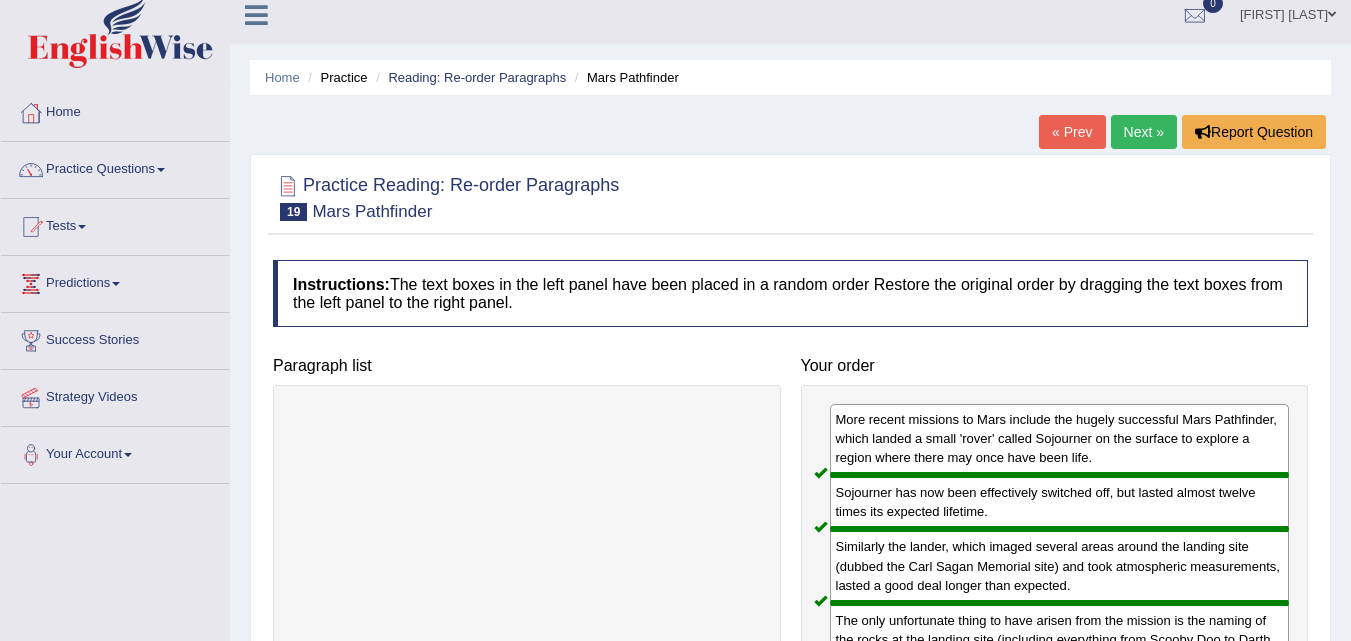 scroll, scrollTop: 0, scrollLeft: 0, axis: both 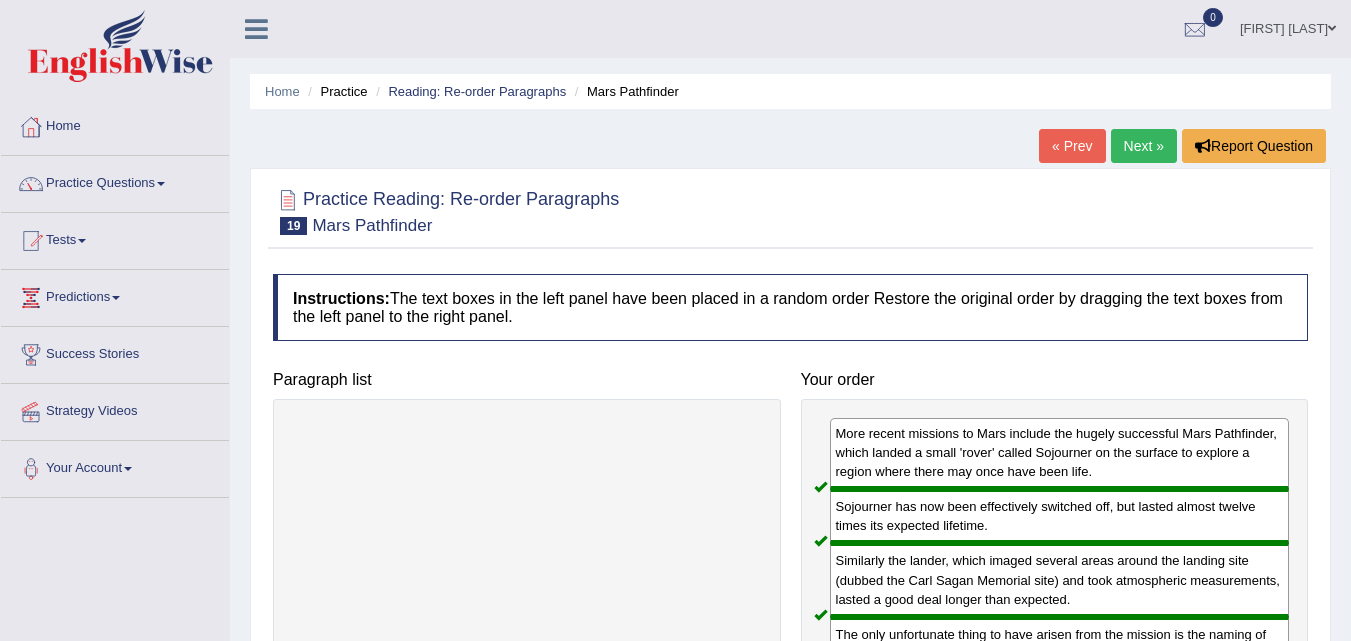 click on "Next »" at bounding box center (1144, 146) 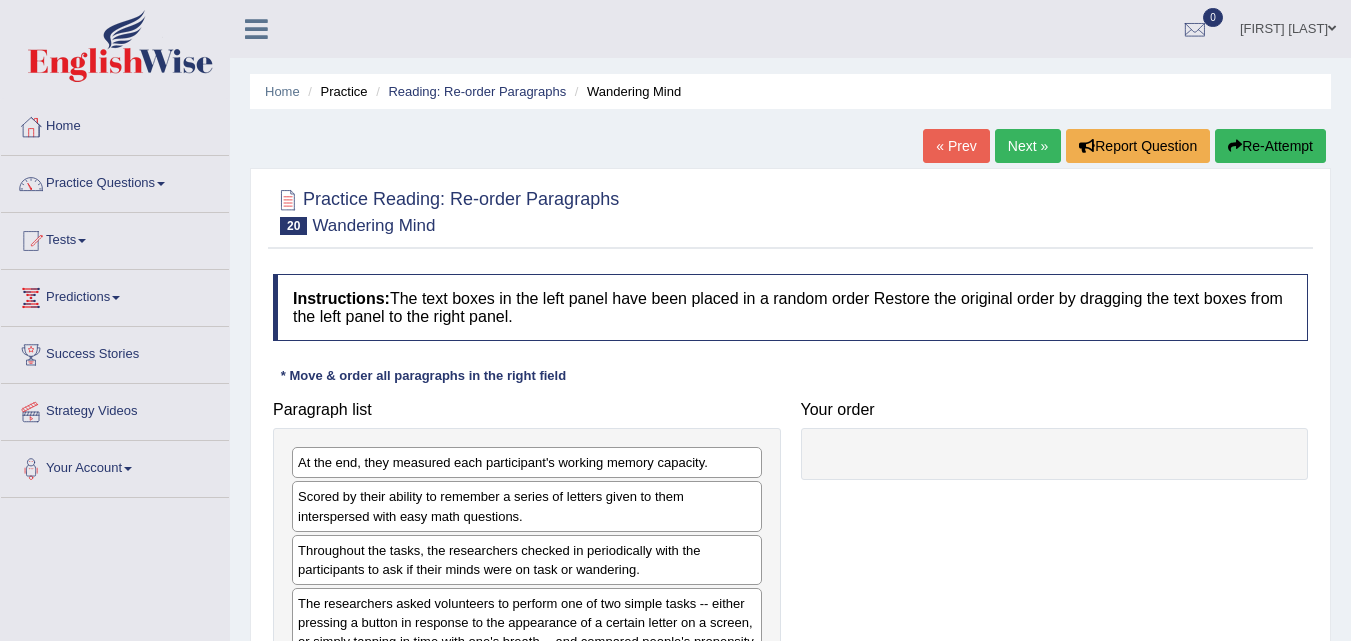 scroll, scrollTop: 100, scrollLeft: 0, axis: vertical 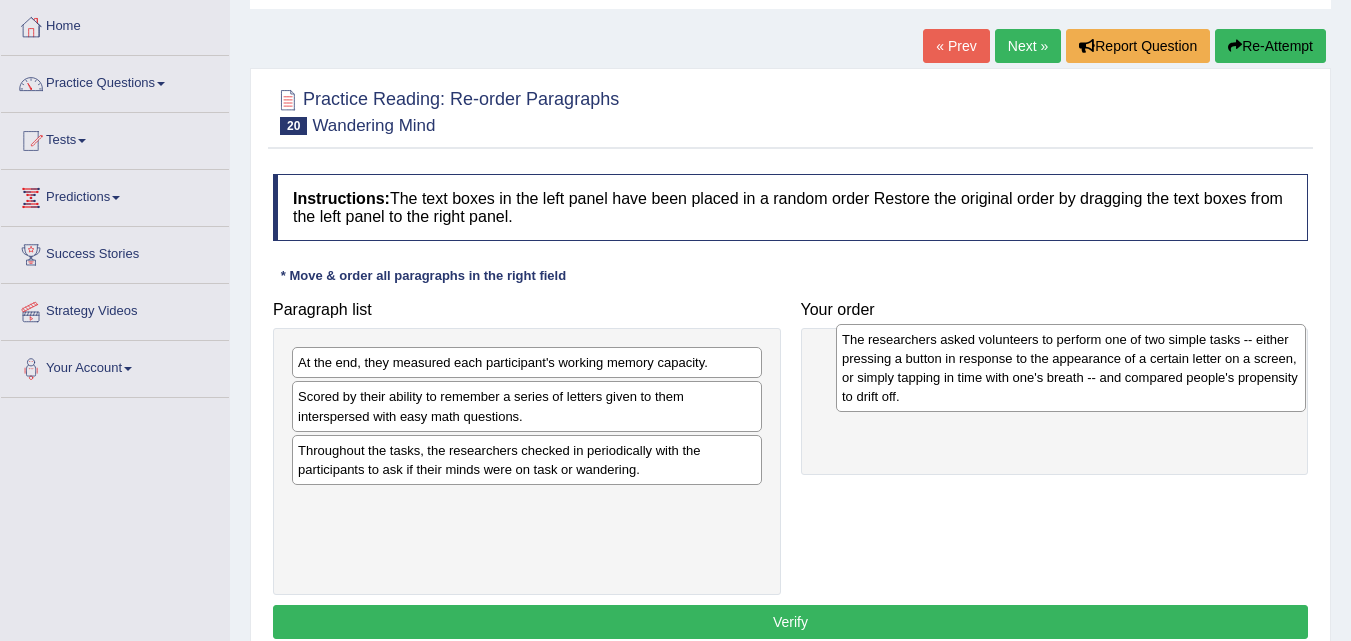 drag, startPoint x: 452, startPoint y: 530, endPoint x: 996, endPoint y: 366, distance: 568.18304 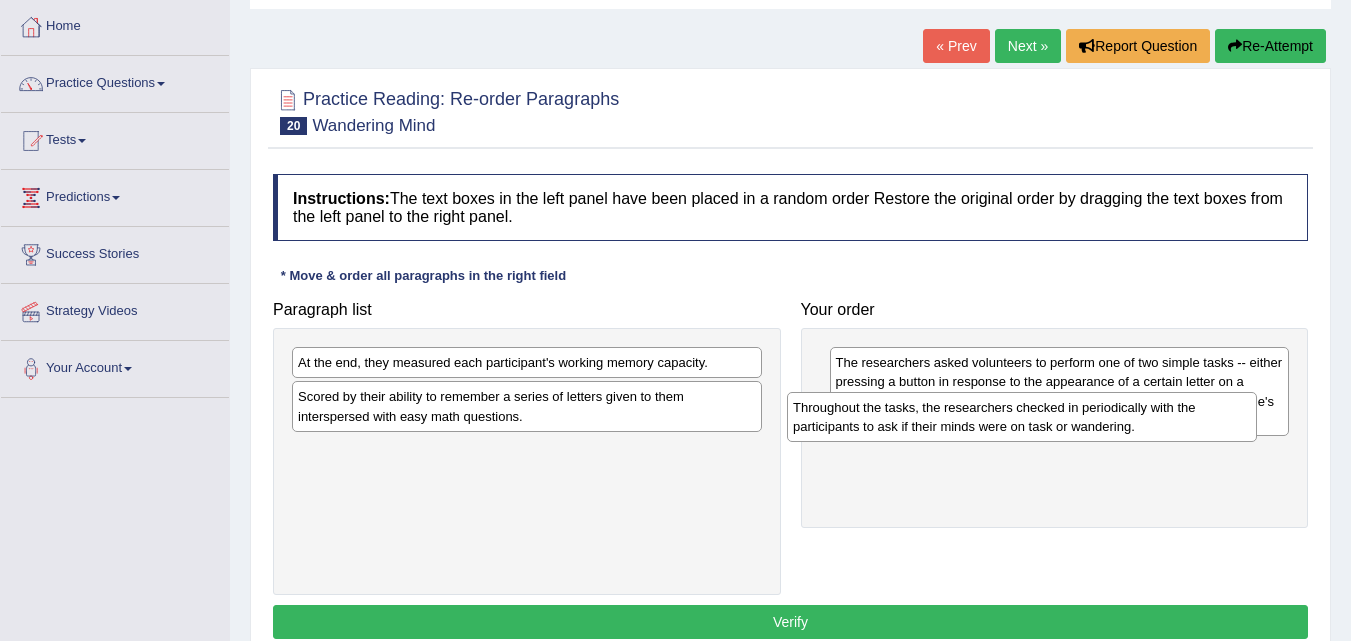drag, startPoint x: 411, startPoint y: 475, endPoint x: 906, endPoint y: 432, distance: 496.86417 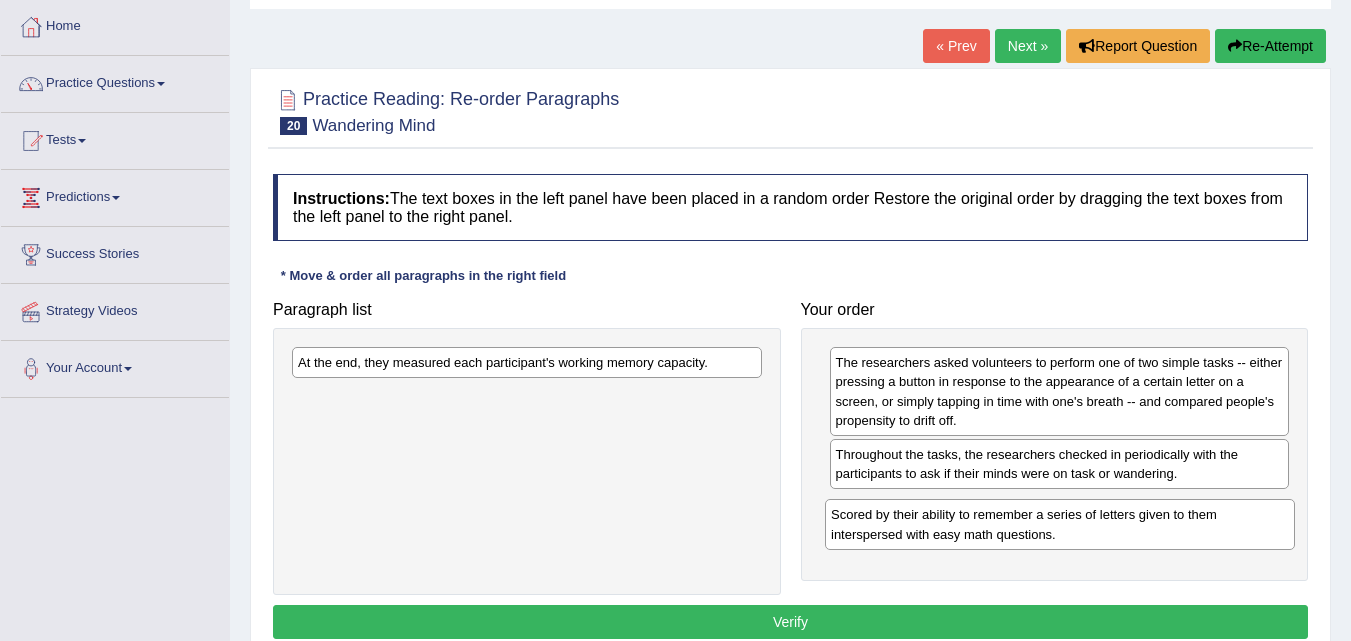 drag, startPoint x: 537, startPoint y: 407, endPoint x: 1070, endPoint y: 515, distance: 543.8318 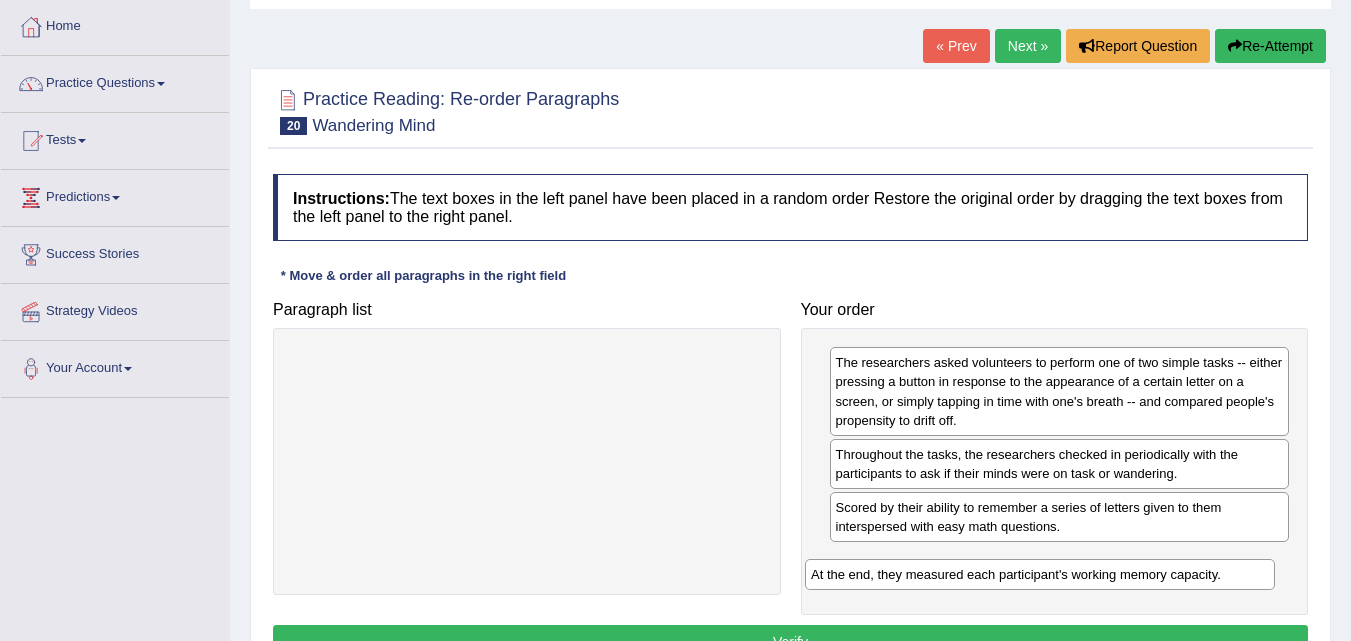 drag, startPoint x: 522, startPoint y: 368, endPoint x: 1035, endPoint y: 580, distance: 555.0793 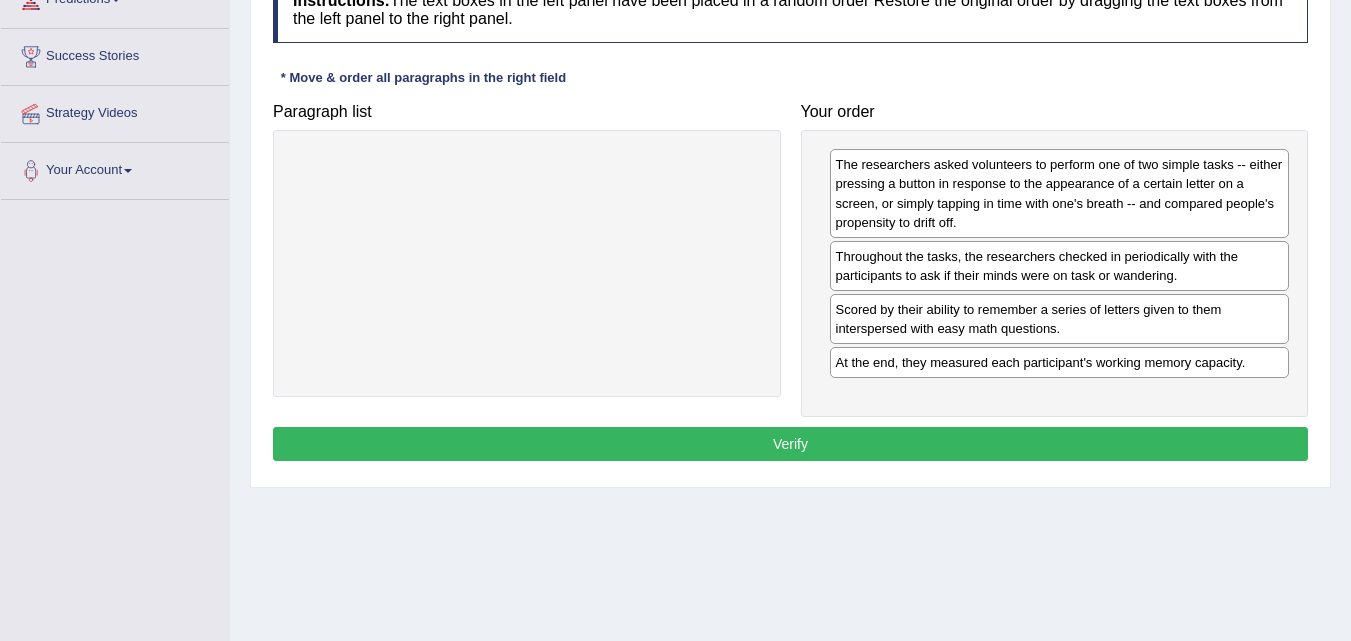 scroll, scrollTop: 300, scrollLeft: 0, axis: vertical 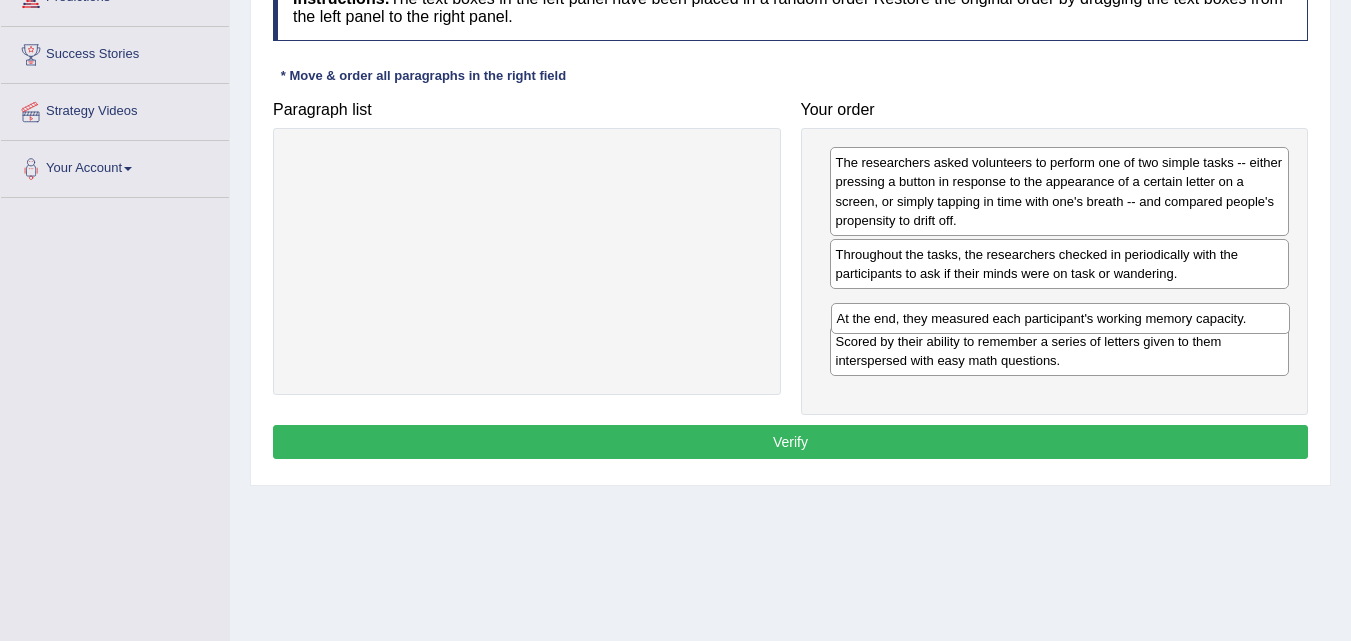 drag, startPoint x: 881, startPoint y: 376, endPoint x: 882, endPoint y: 334, distance: 42.0119 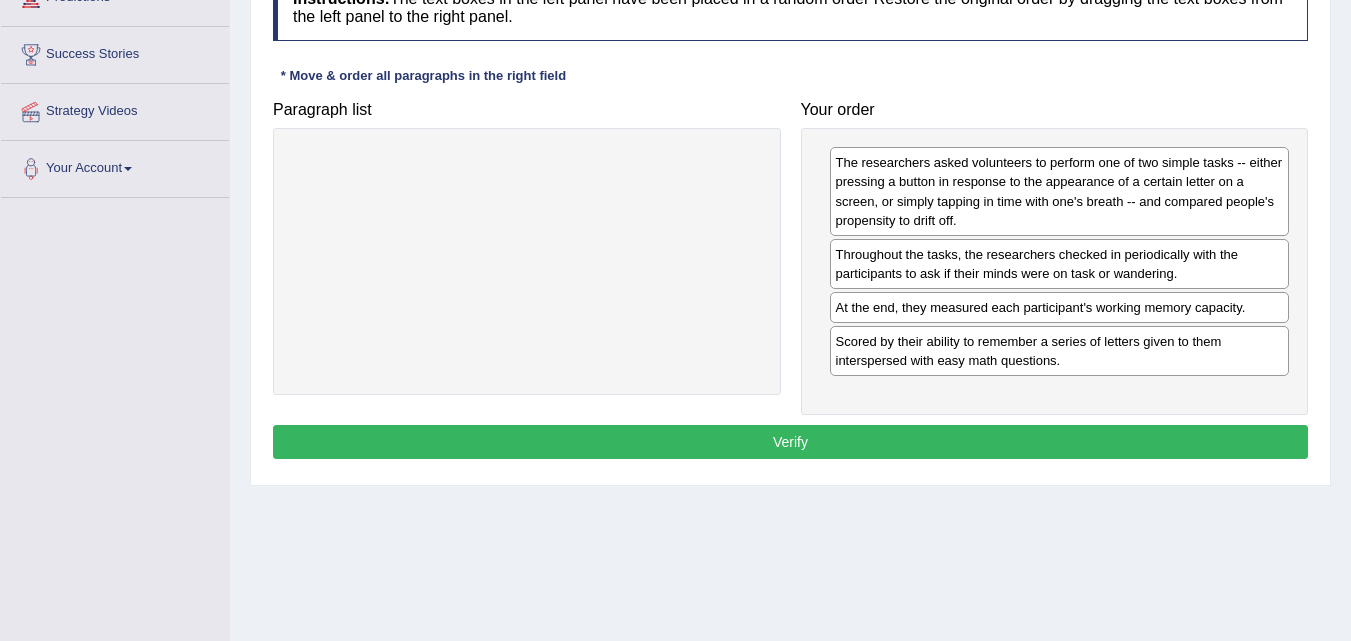 click on "Verify" at bounding box center [790, 442] 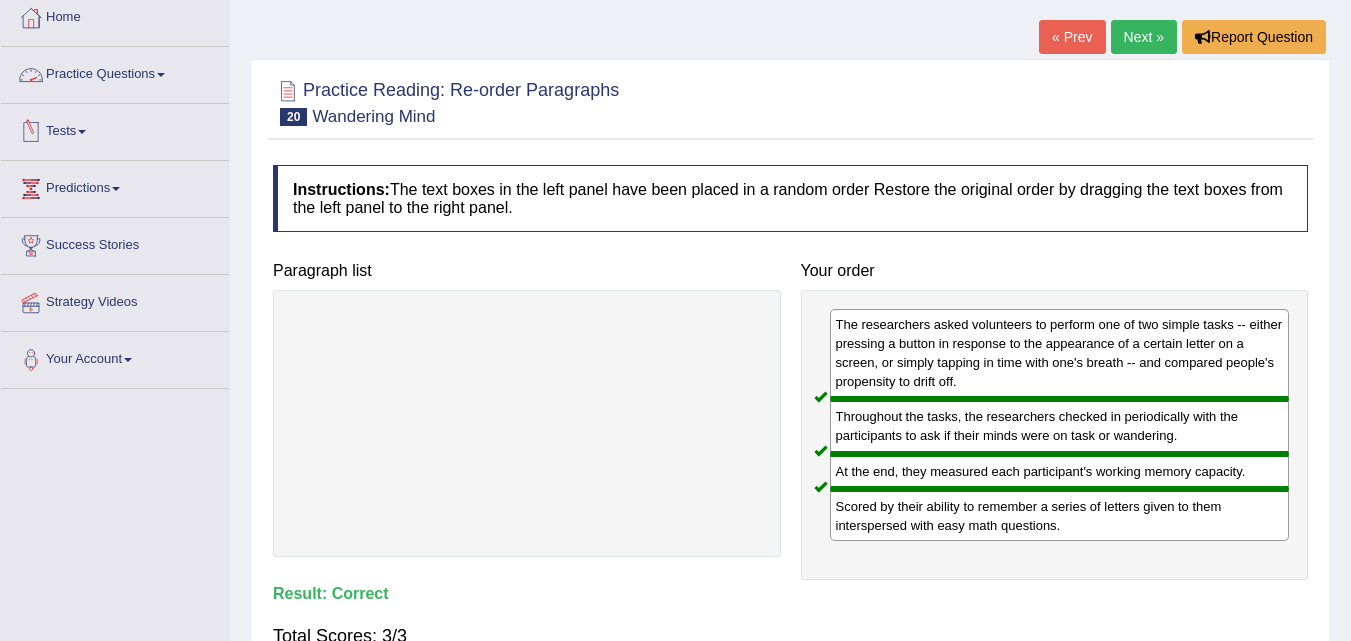 scroll, scrollTop: 0, scrollLeft: 0, axis: both 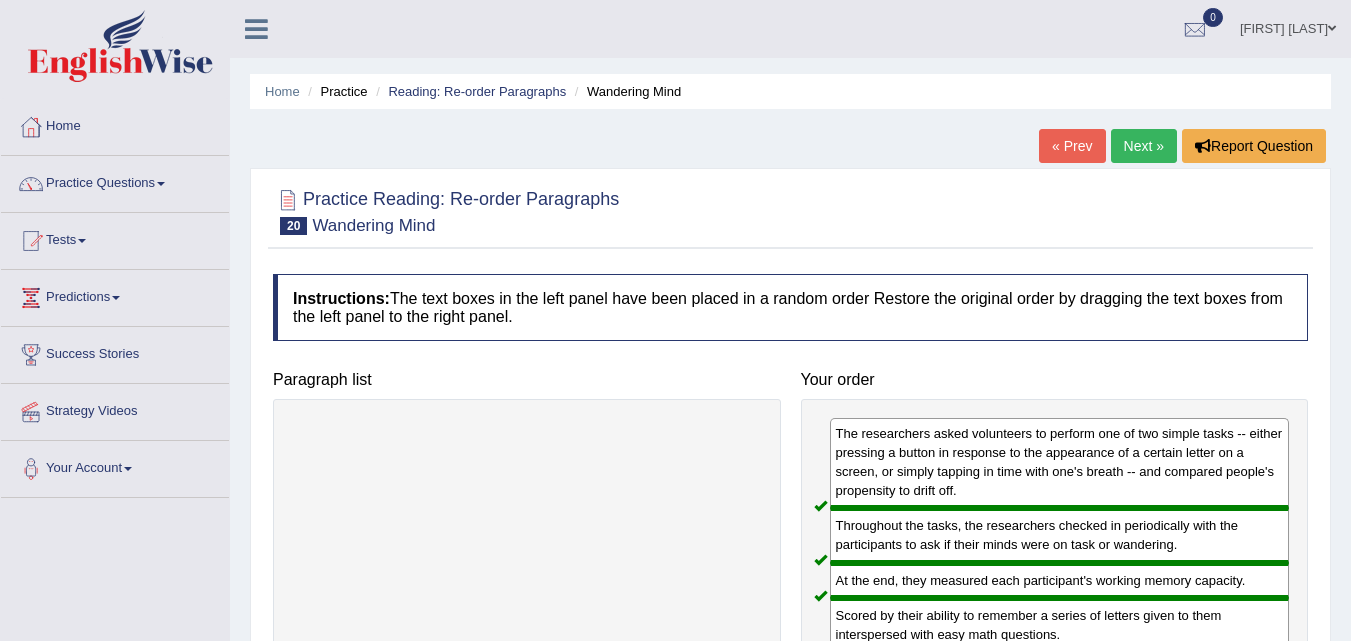 click on "Khushi Shrestha" at bounding box center [1288, 26] 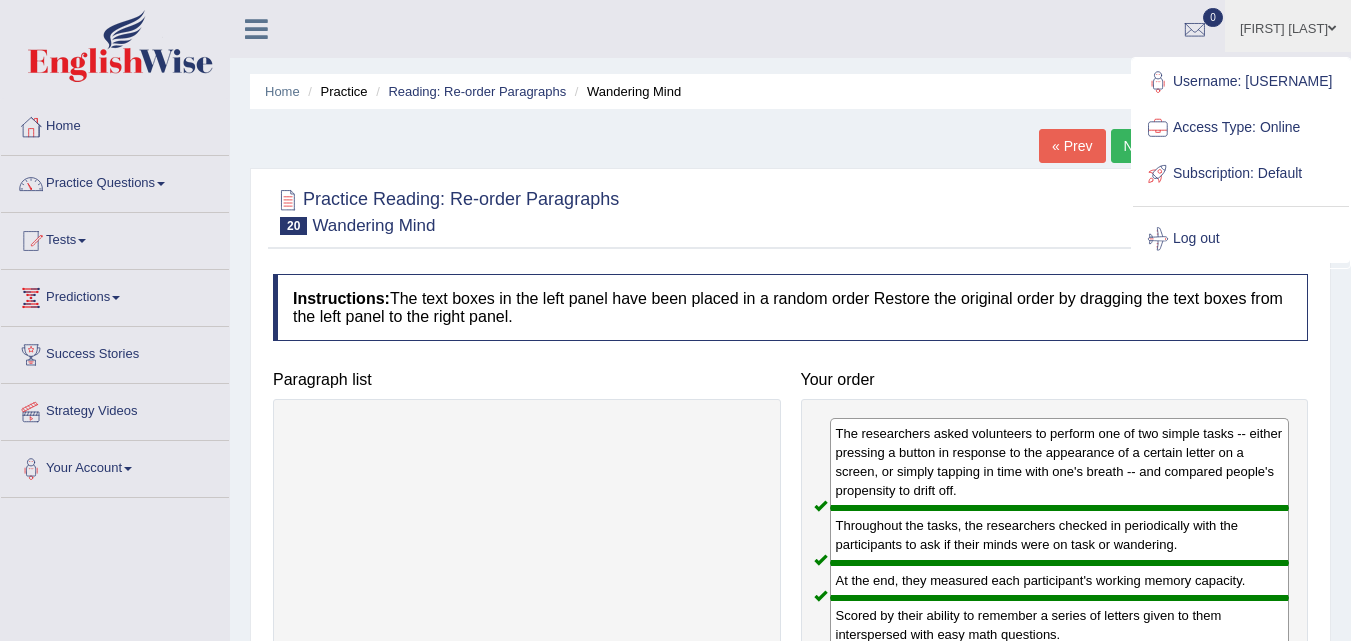 click on "Log out" at bounding box center (1241, 239) 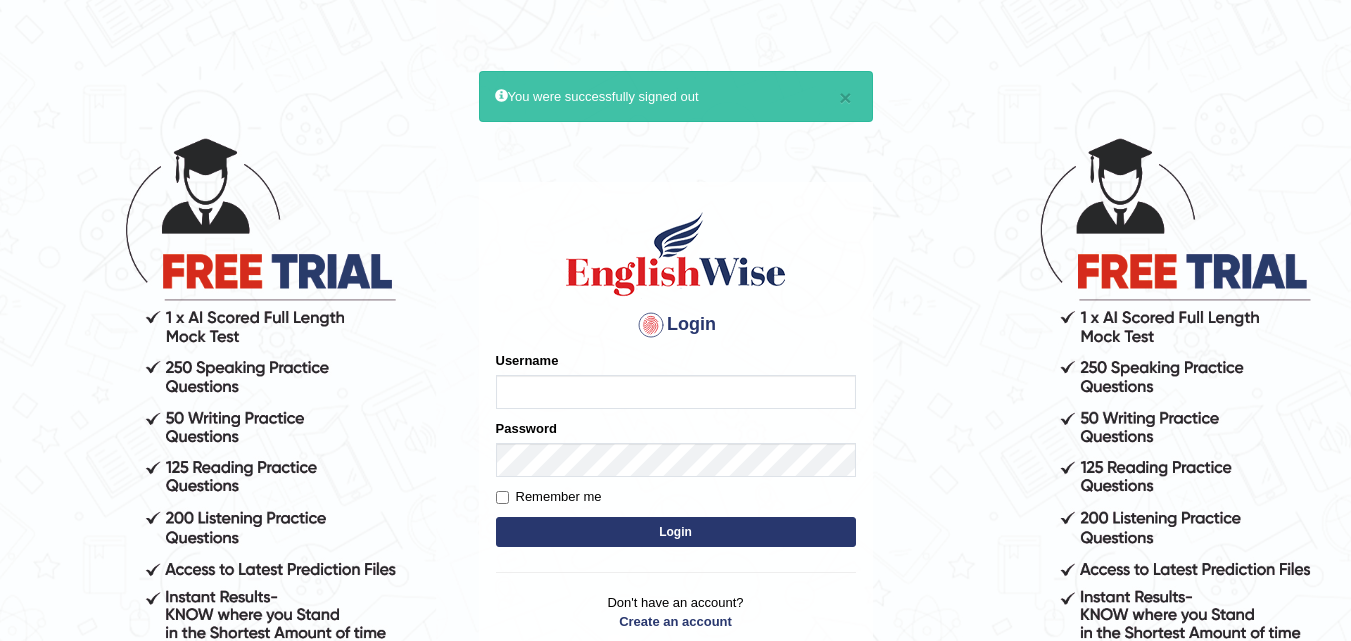 scroll, scrollTop: 0, scrollLeft: 0, axis: both 